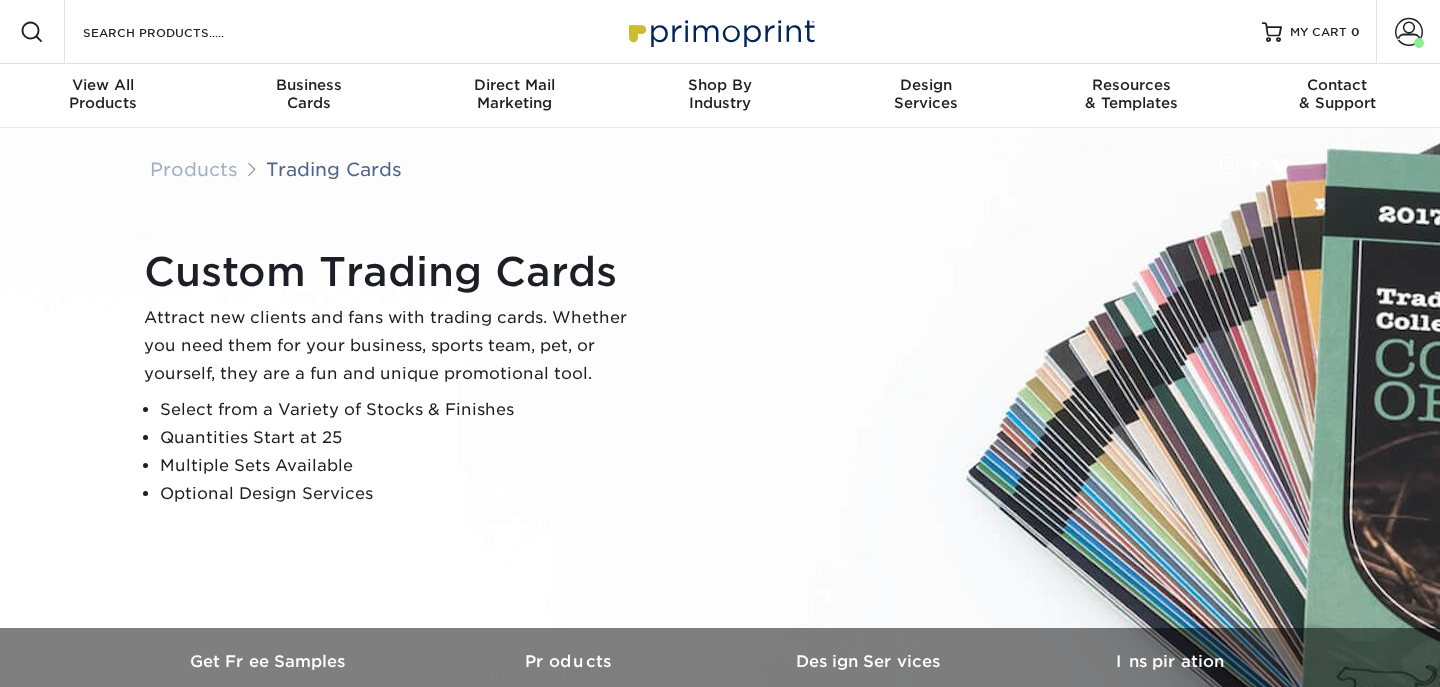 scroll, scrollTop: 0, scrollLeft: 0, axis: both 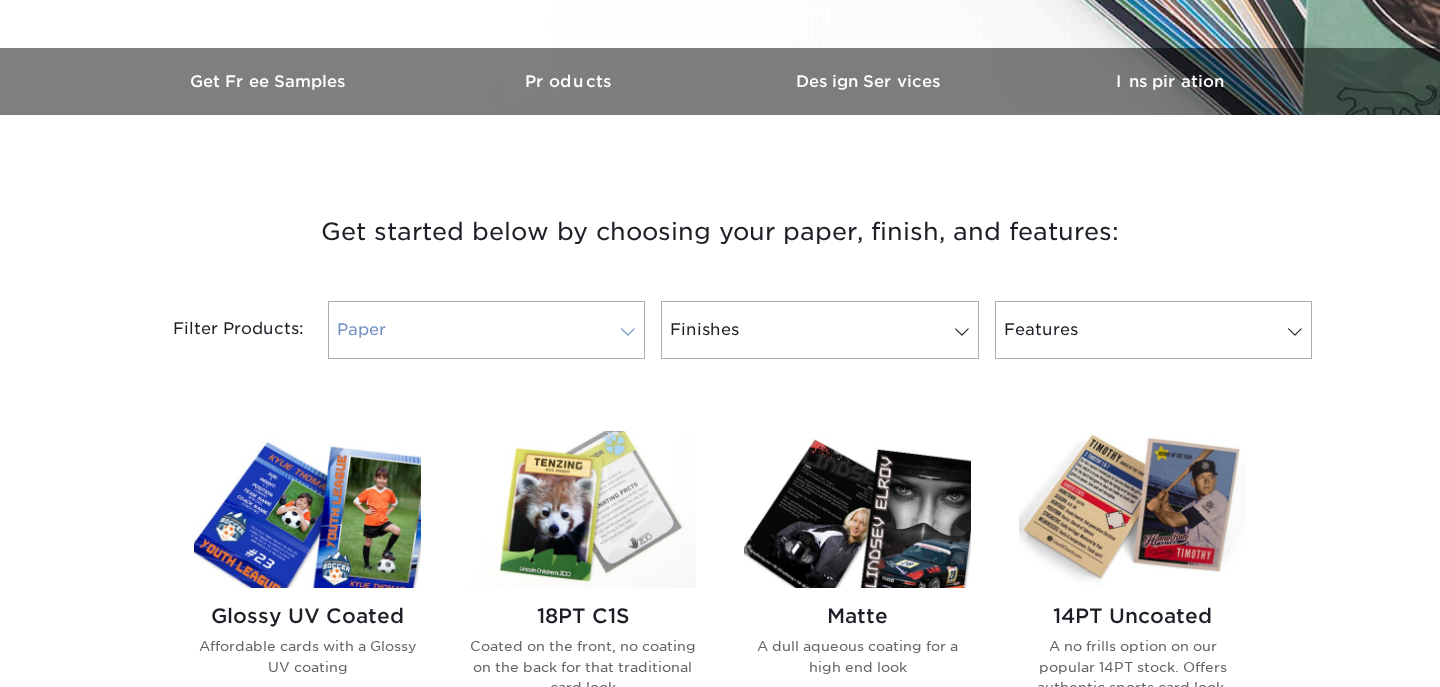 click at bounding box center [628, 332] 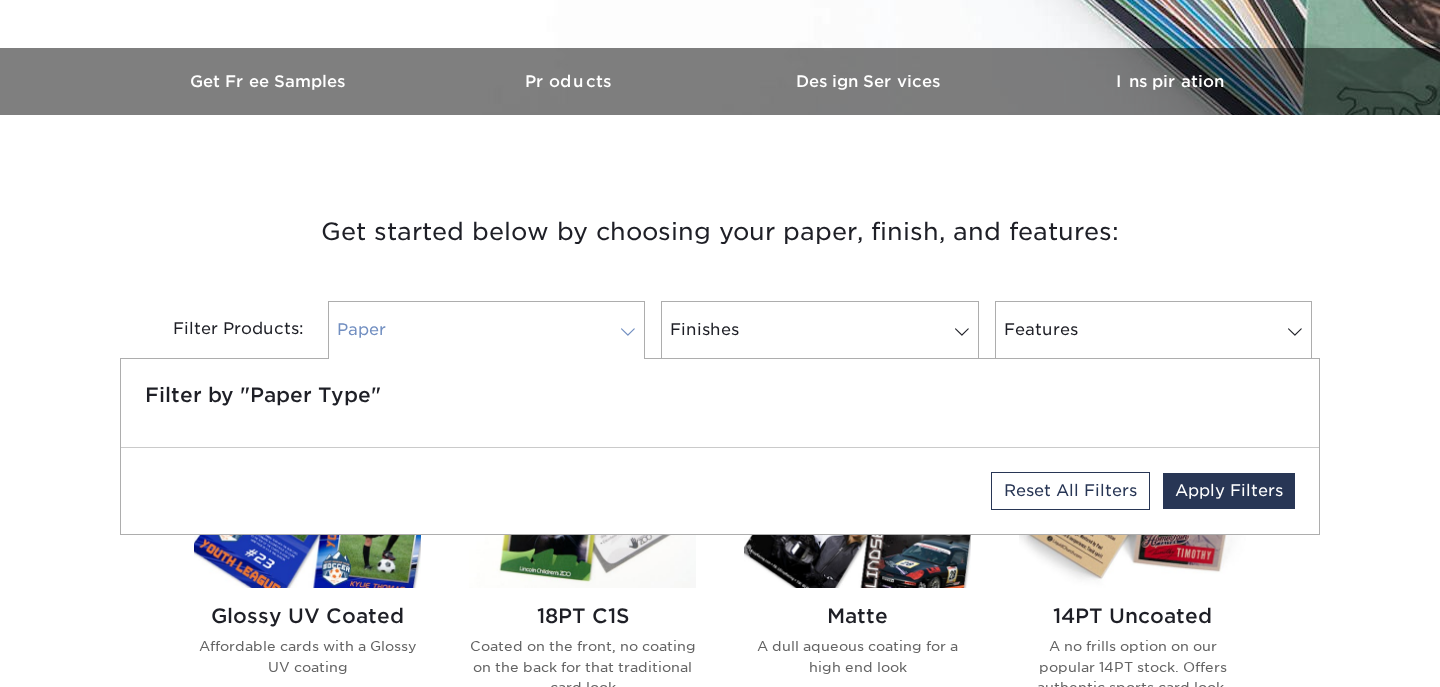 click at bounding box center [628, 332] 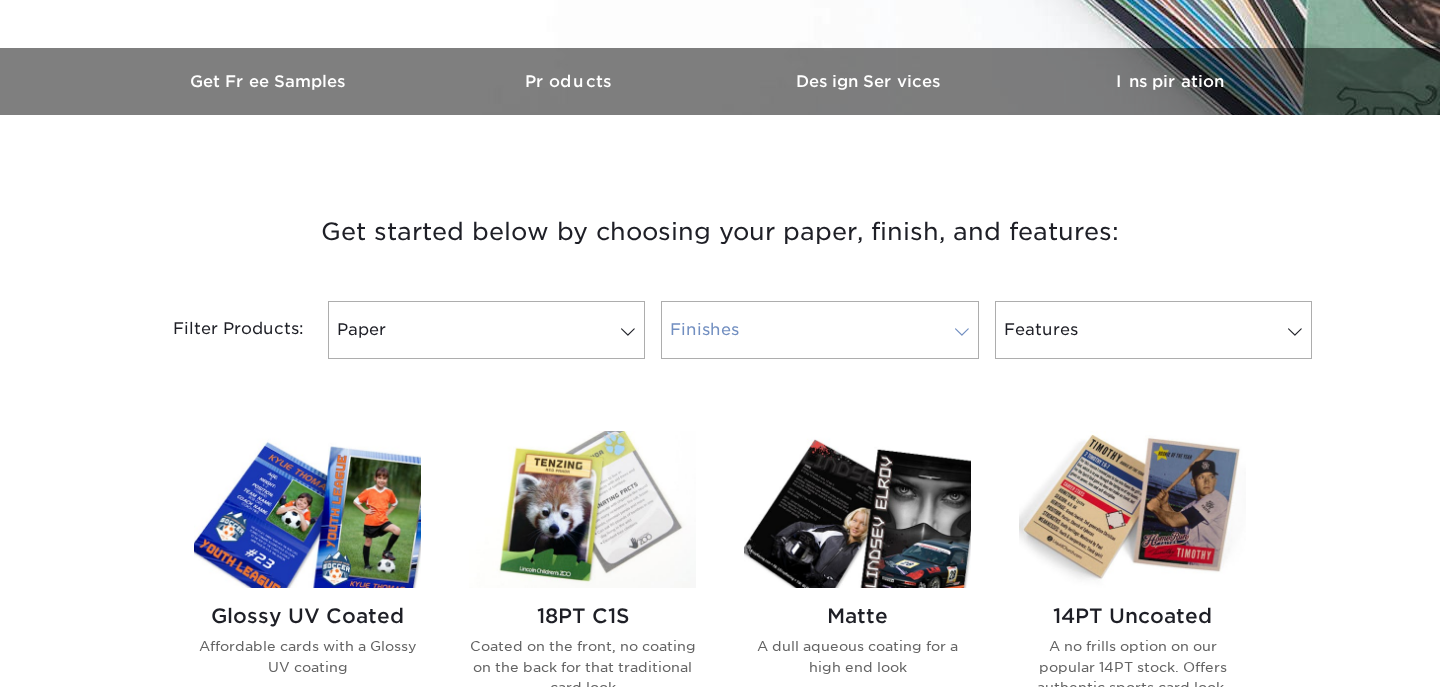 click on "Finishes" at bounding box center [819, 330] 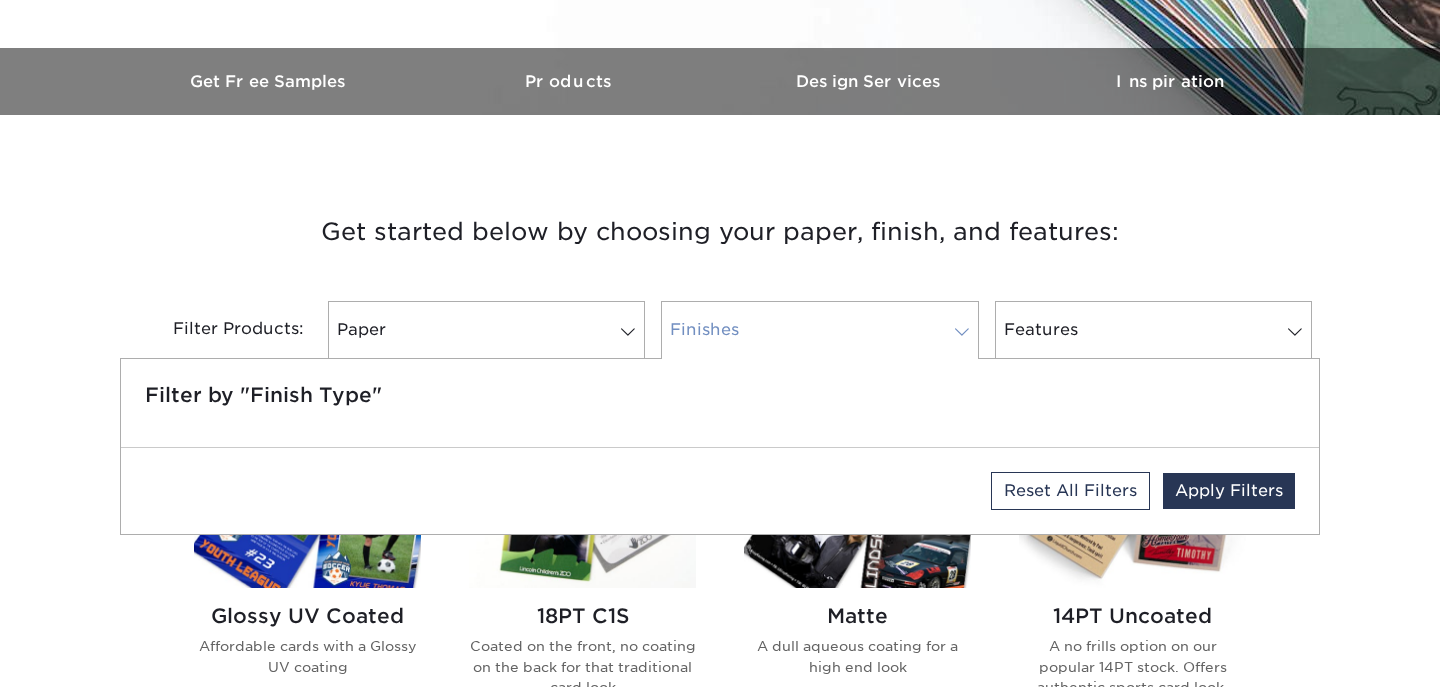 click on "Finishes" at bounding box center [819, 330] 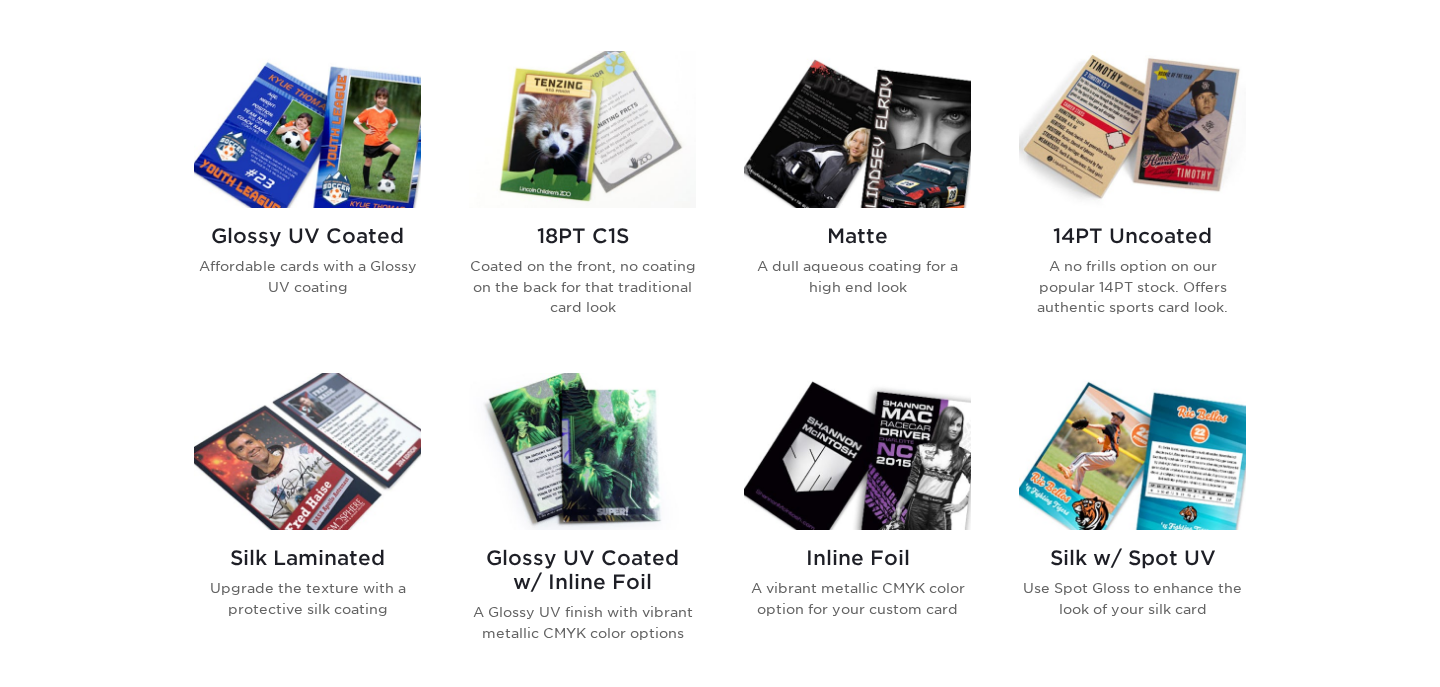 scroll, scrollTop: 961, scrollLeft: 0, axis: vertical 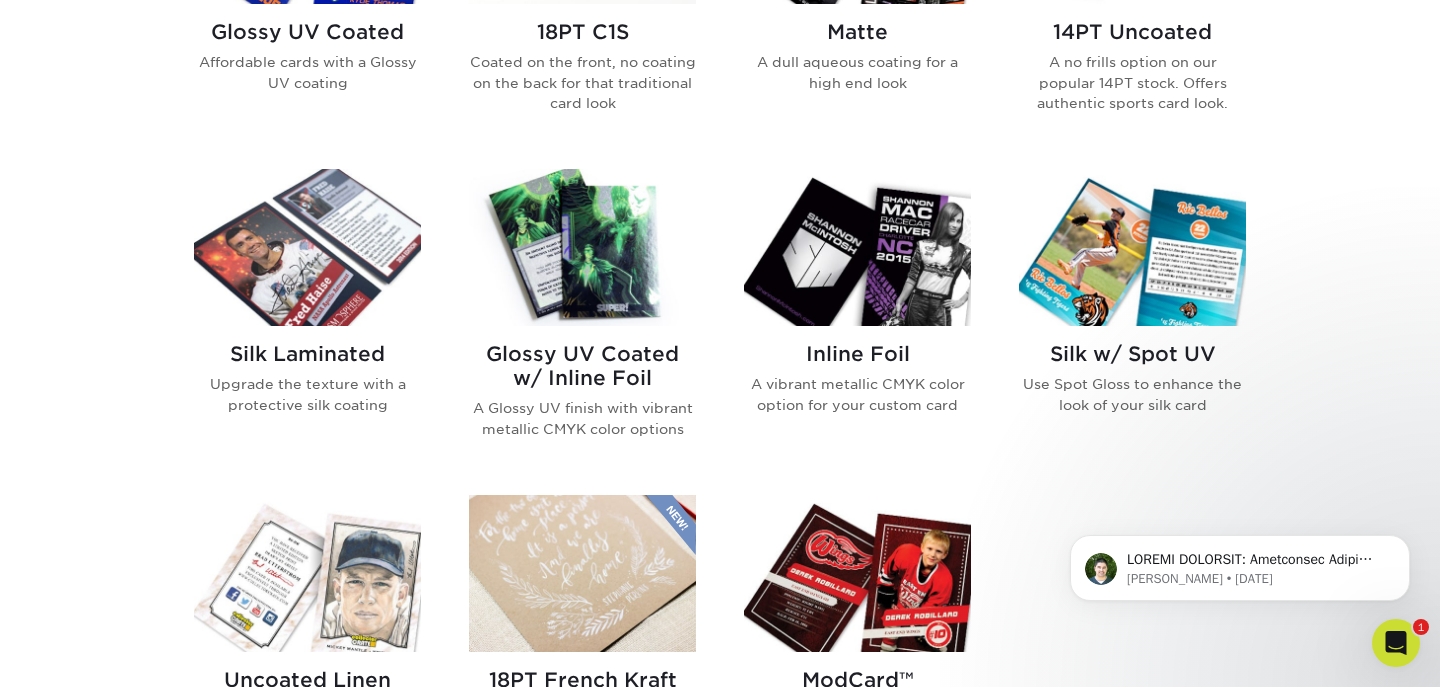 click on "Inline Foil" at bounding box center (857, 354) 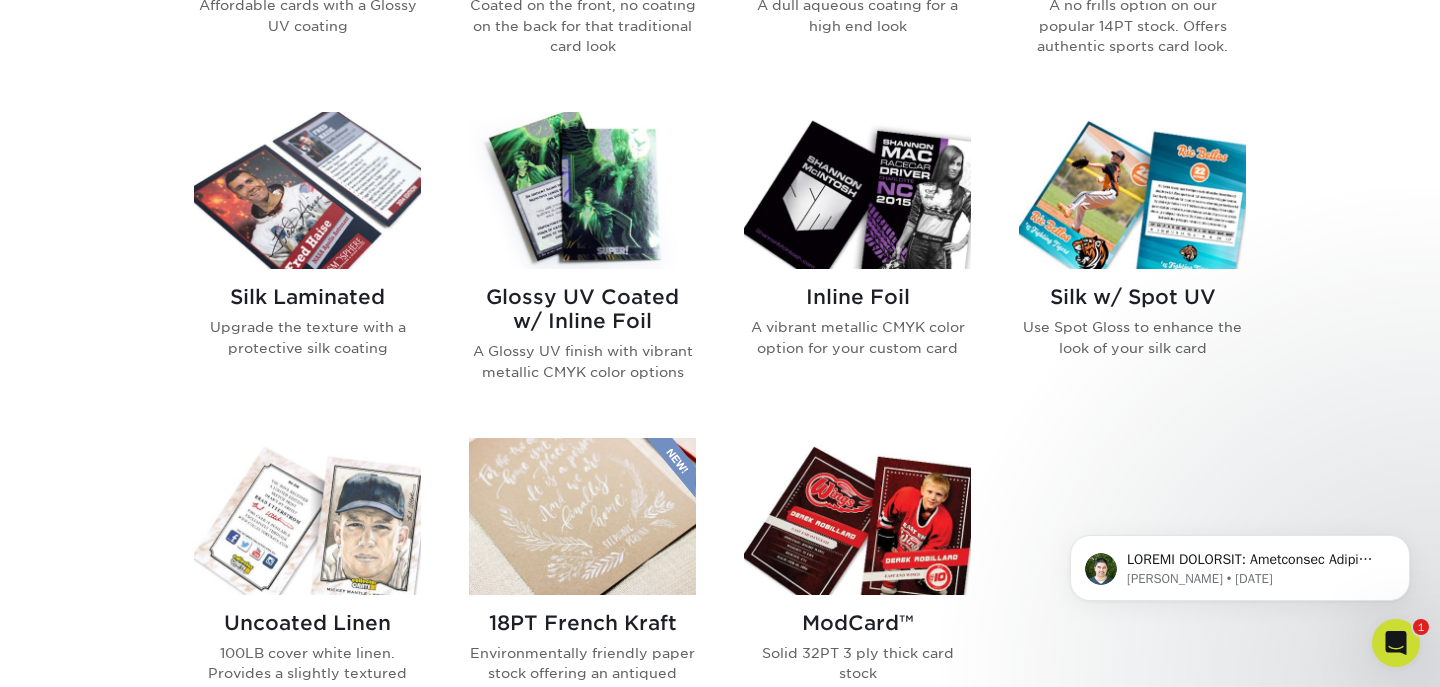 scroll, scrollTop: 1251, scrollLeft: 0, axis: vertical 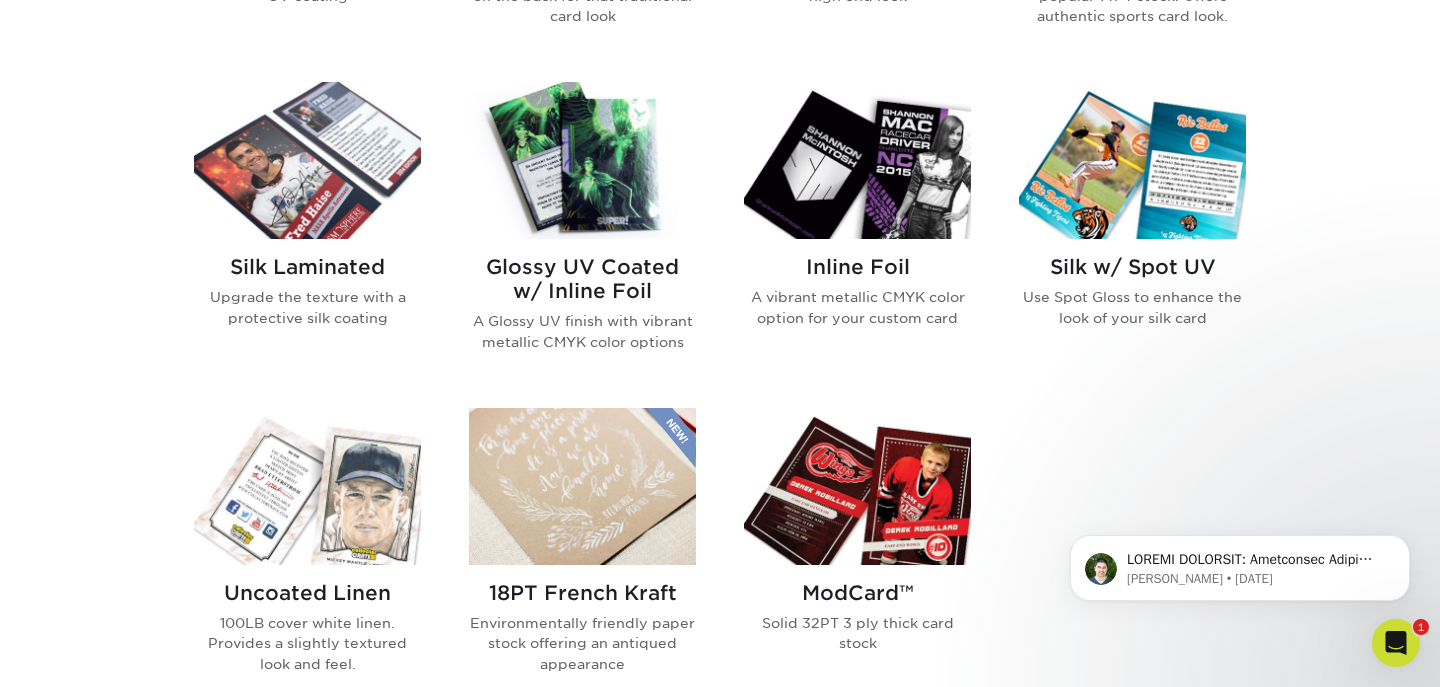 click on "Glossy UV Coated w/ Inline Foil" at bounding box center (582, 279) 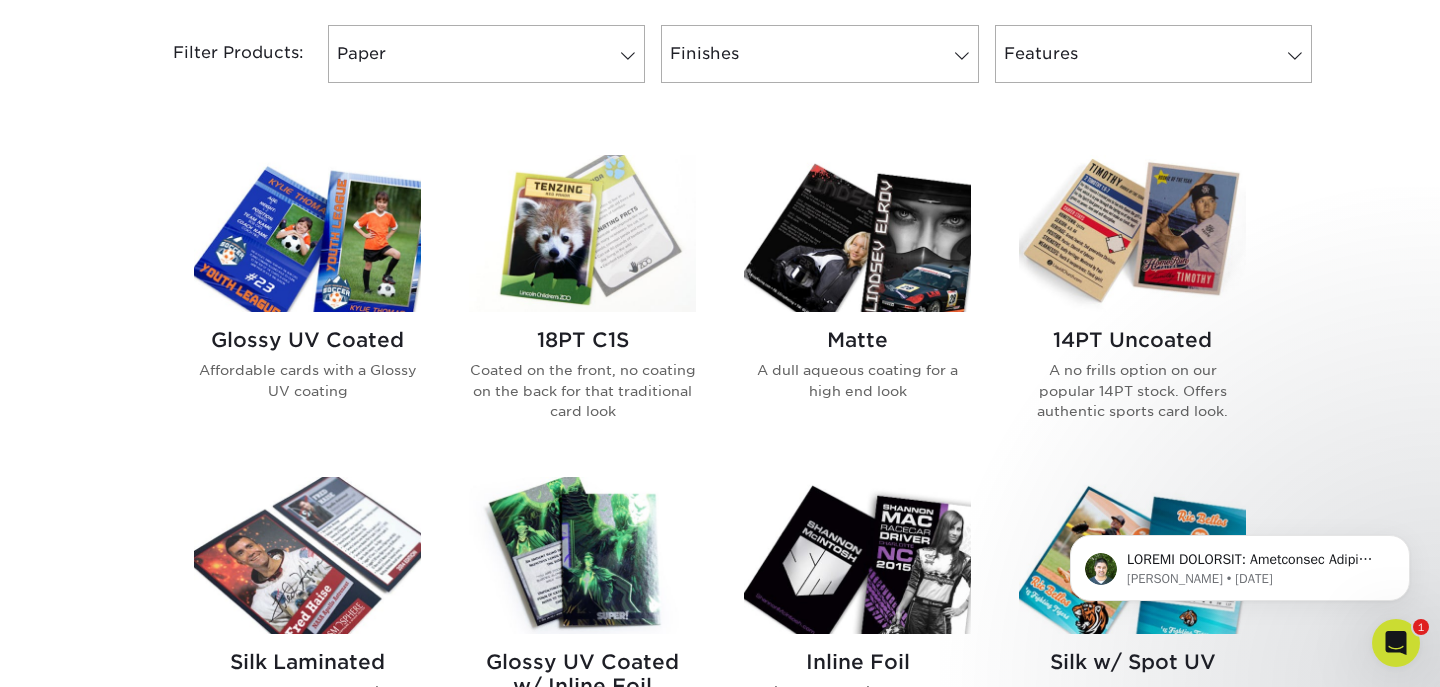 scroll, scrollTop: 859, scrollLeft: 0, axis: vertical 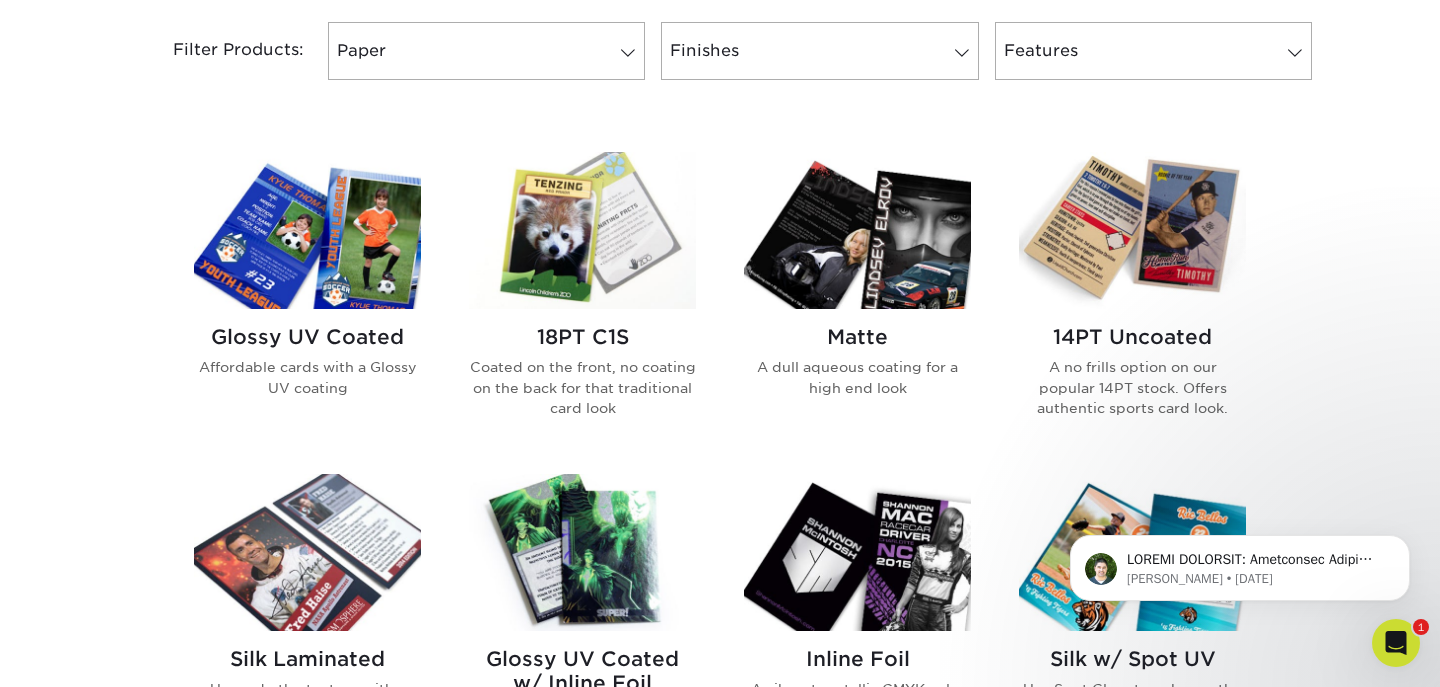 click on "A dull aqueous coating for a high end look" at bounding box center (857, 377) 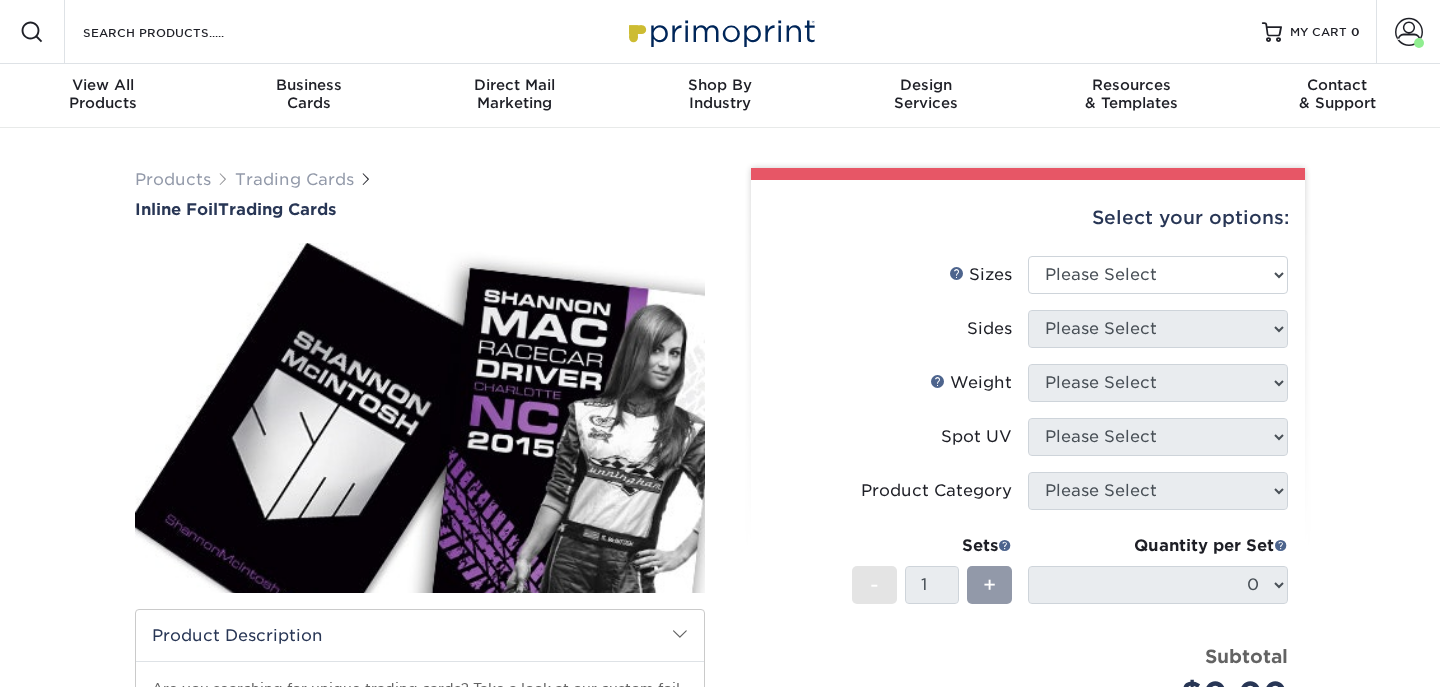 scroll, scrollTop: 0, scrollLeft: 0, axis: both 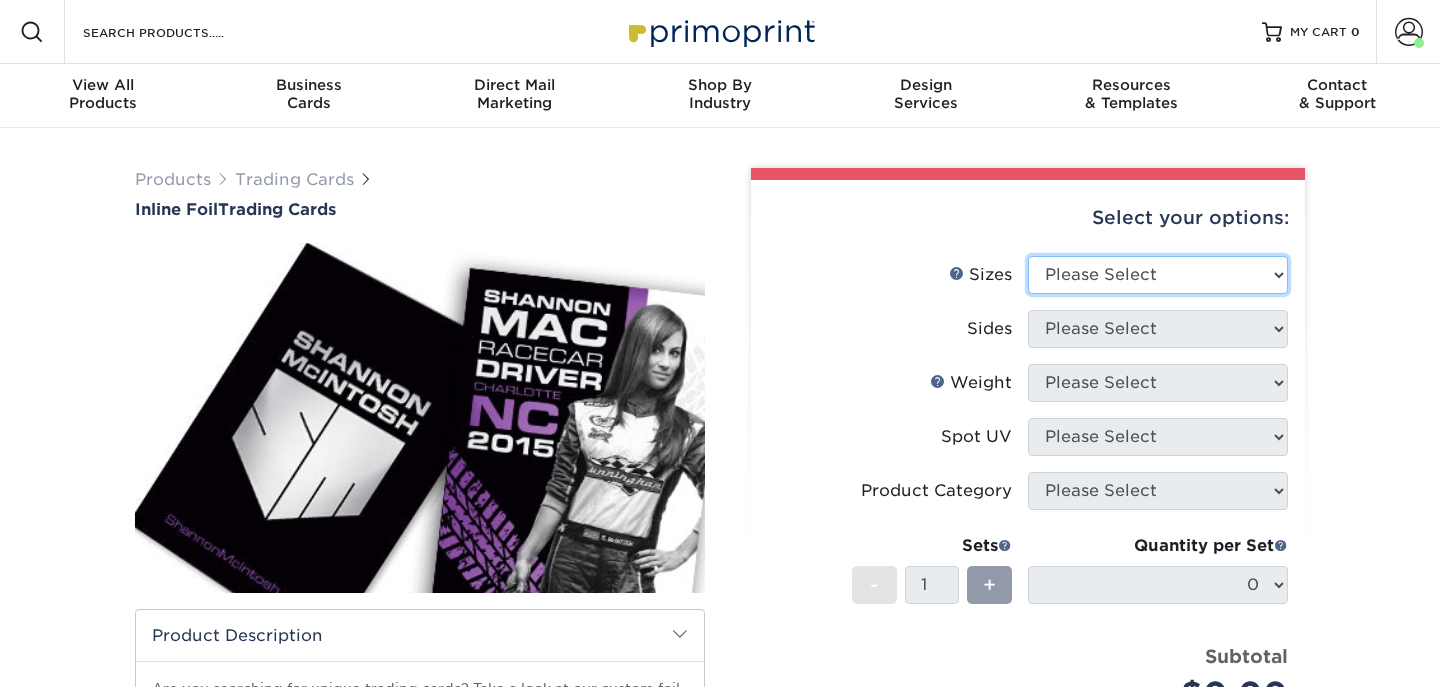 select on "2.50x3.50" 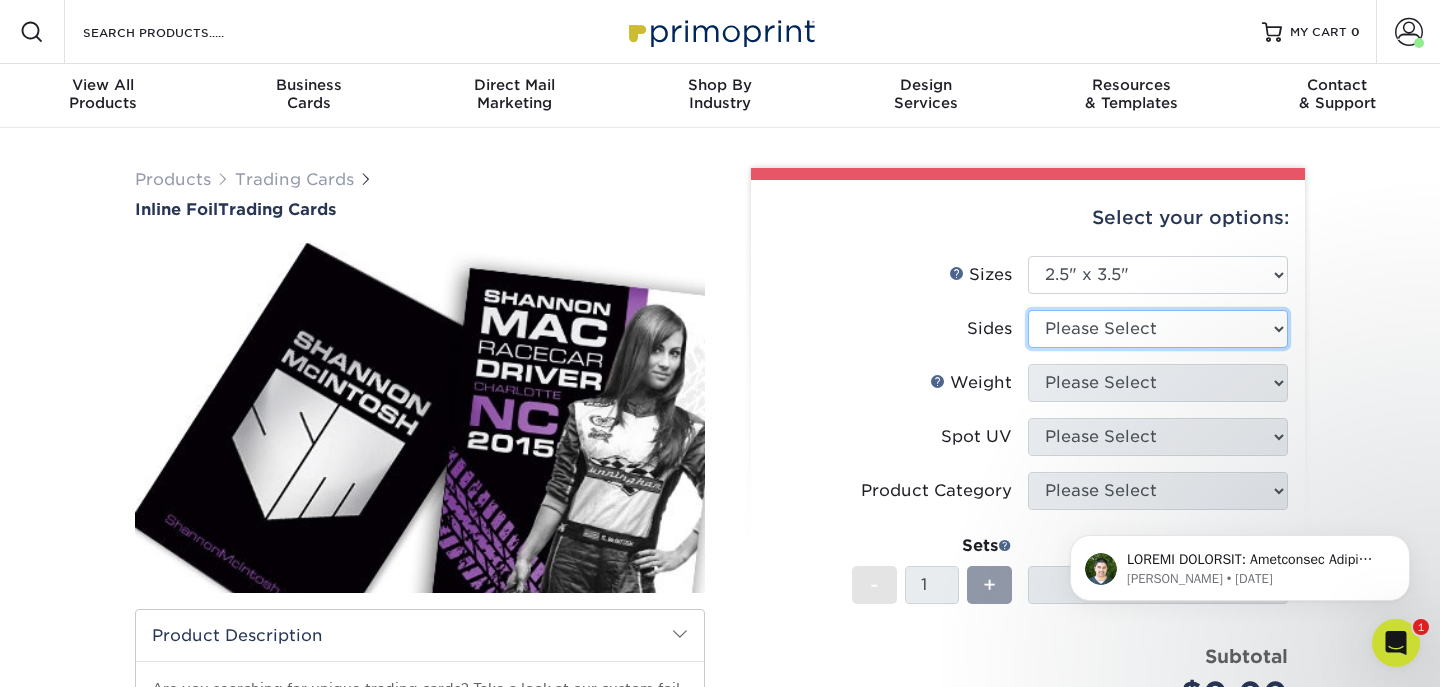 scroll, scrollTop: 0, scrollLeft: 0, axis: both 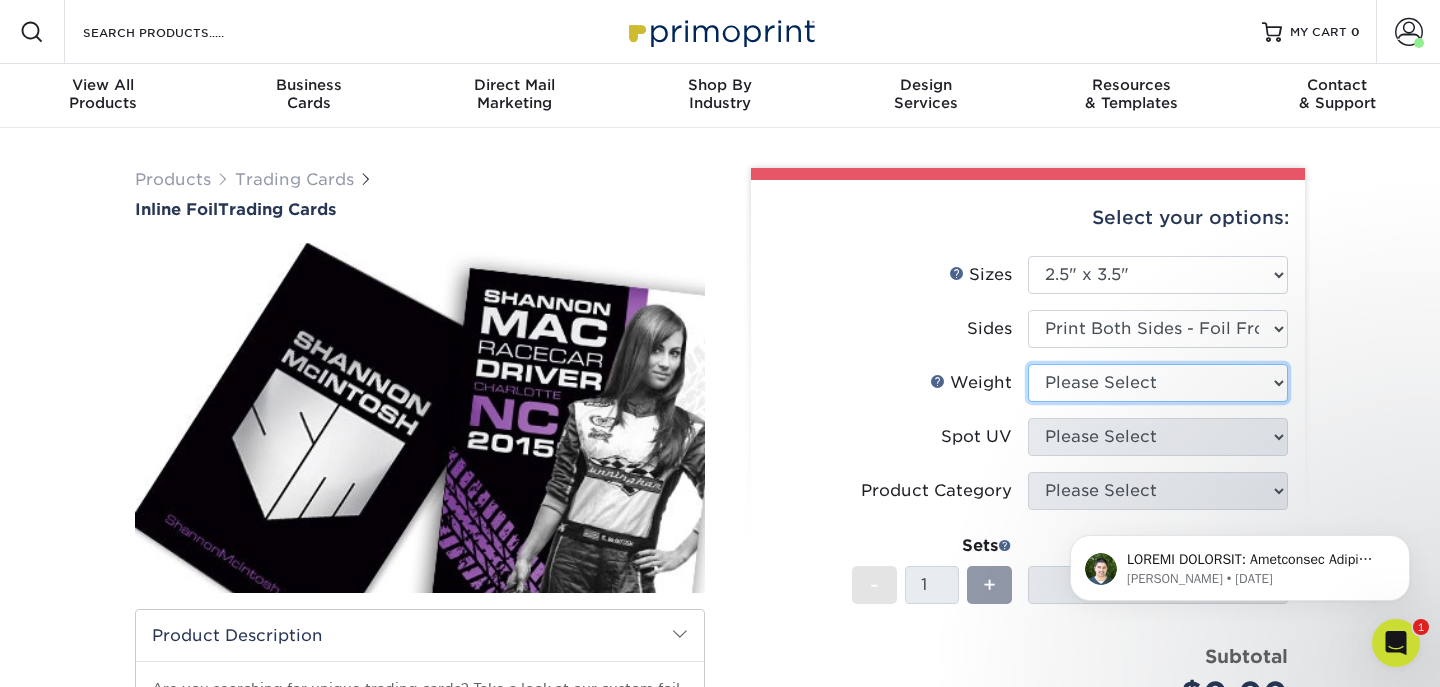 select on "16PT" 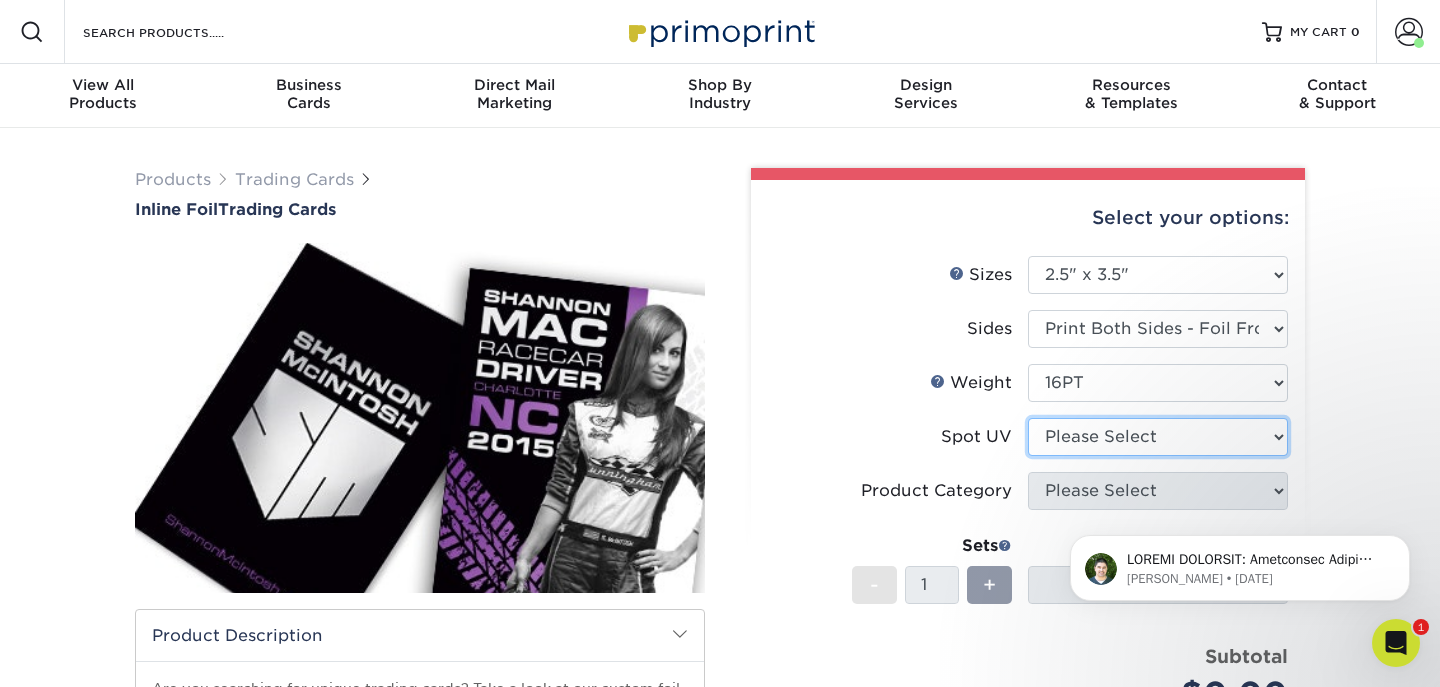 select on "1" 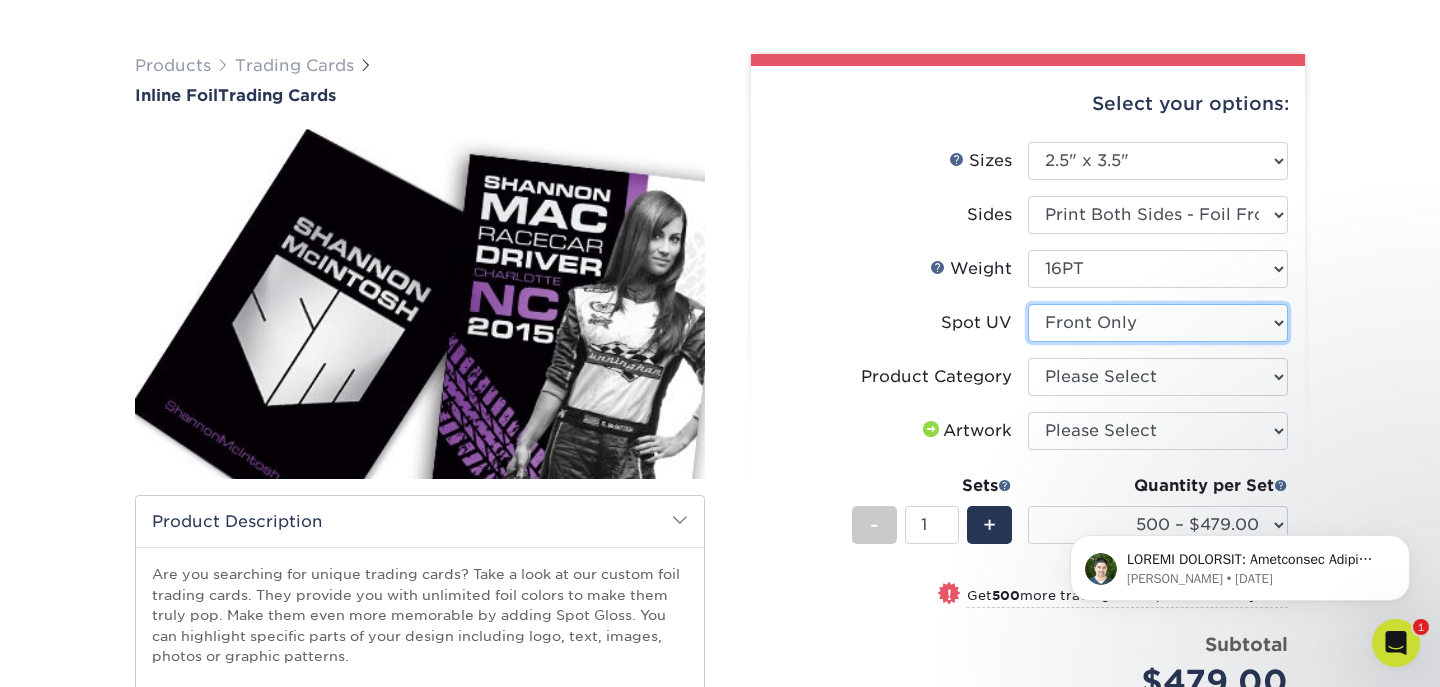 scroll, scrollTop: 115, scrollLeft: 0, axis: vertical 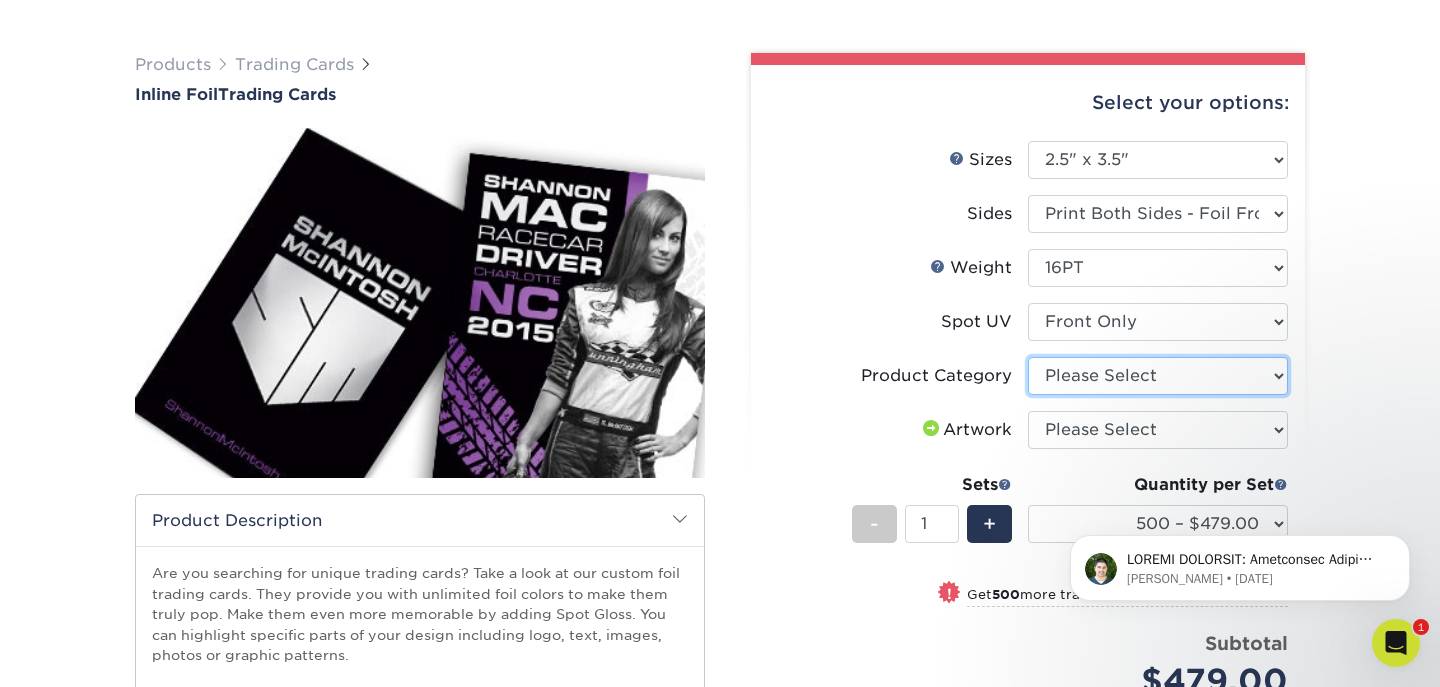 select on "c2f9bce9-36c2-409d-b101-c29d9d031e18" 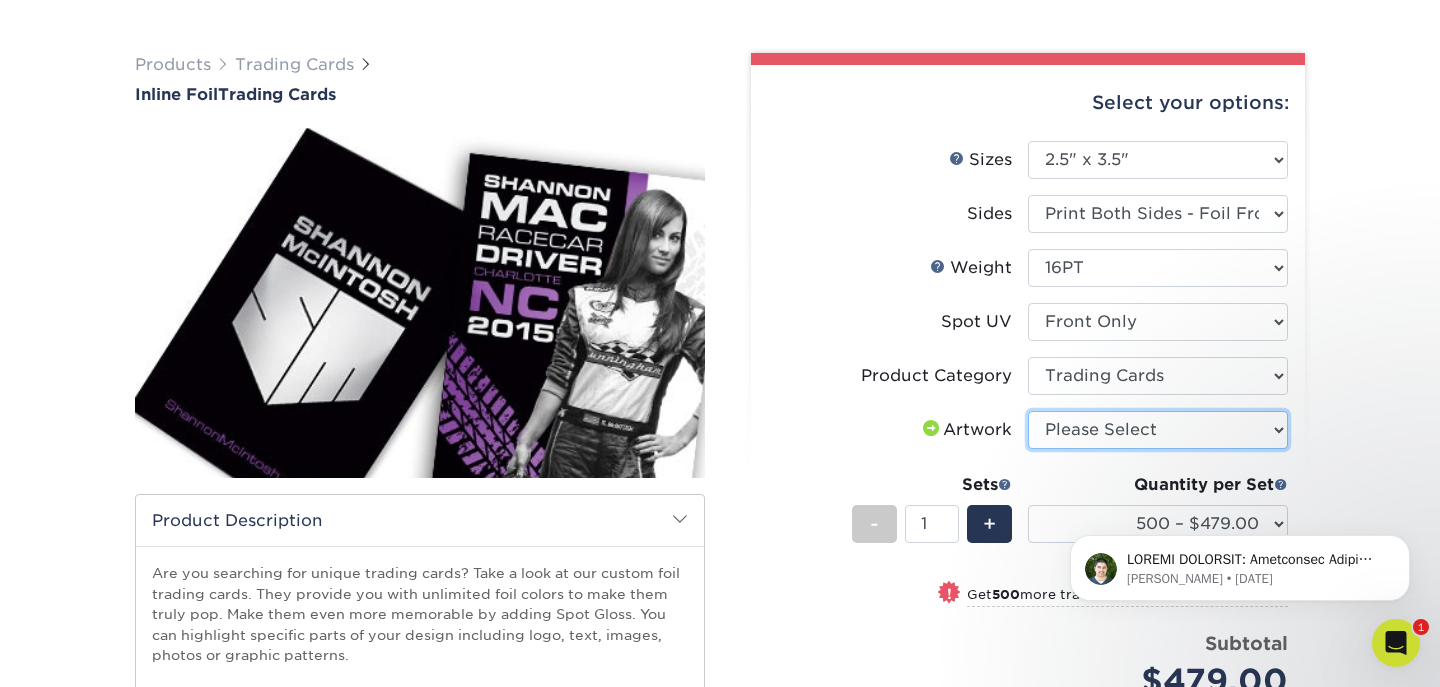 select on "upload" 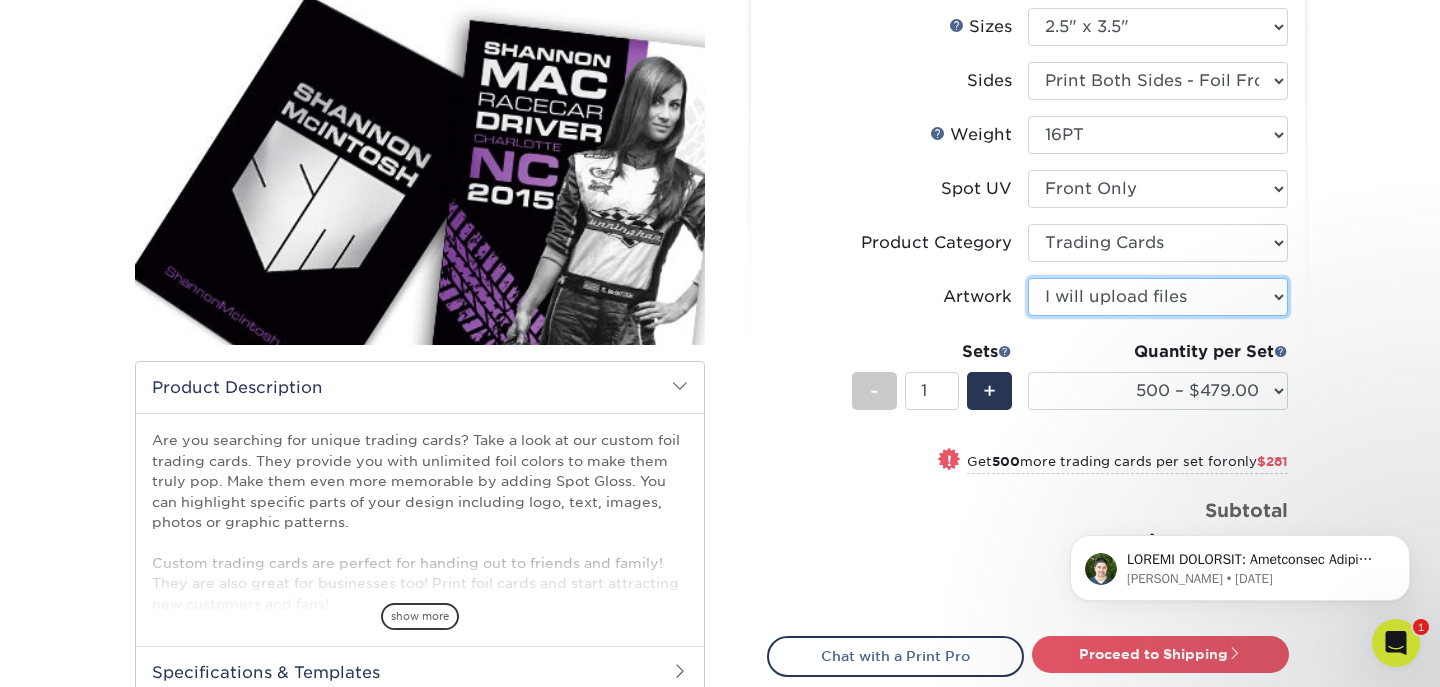 scroll, scrollTop: 255, scrollLeft: 0, axis: vertical 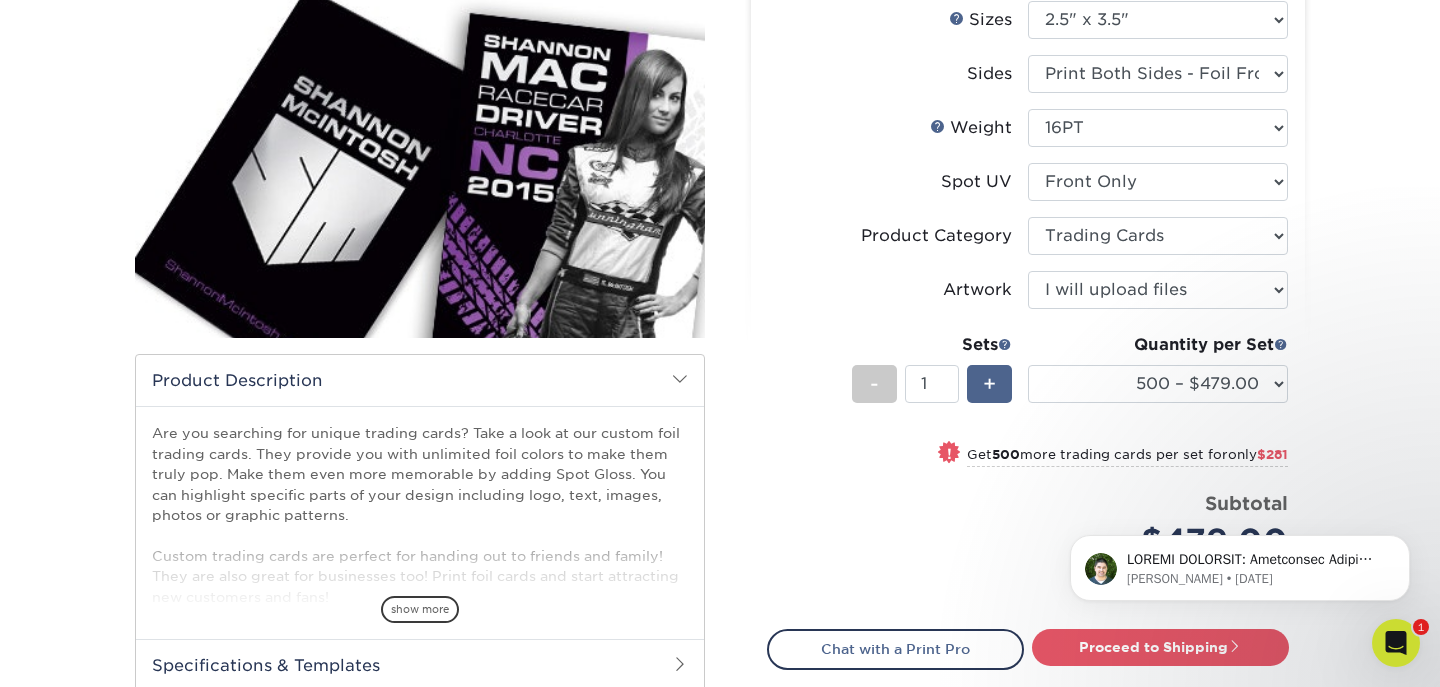 click on "+" at bounding box center [989, 384] 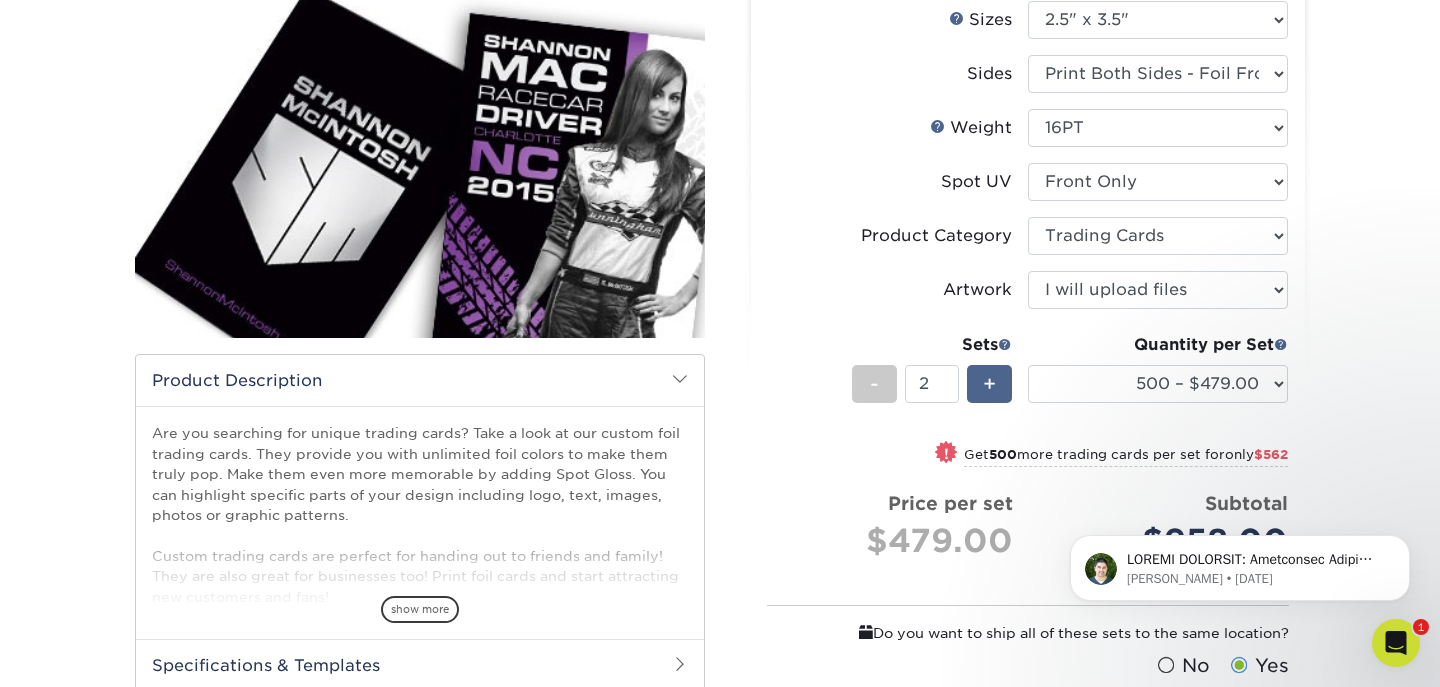 click on "+" at bounding box center [989, 384] 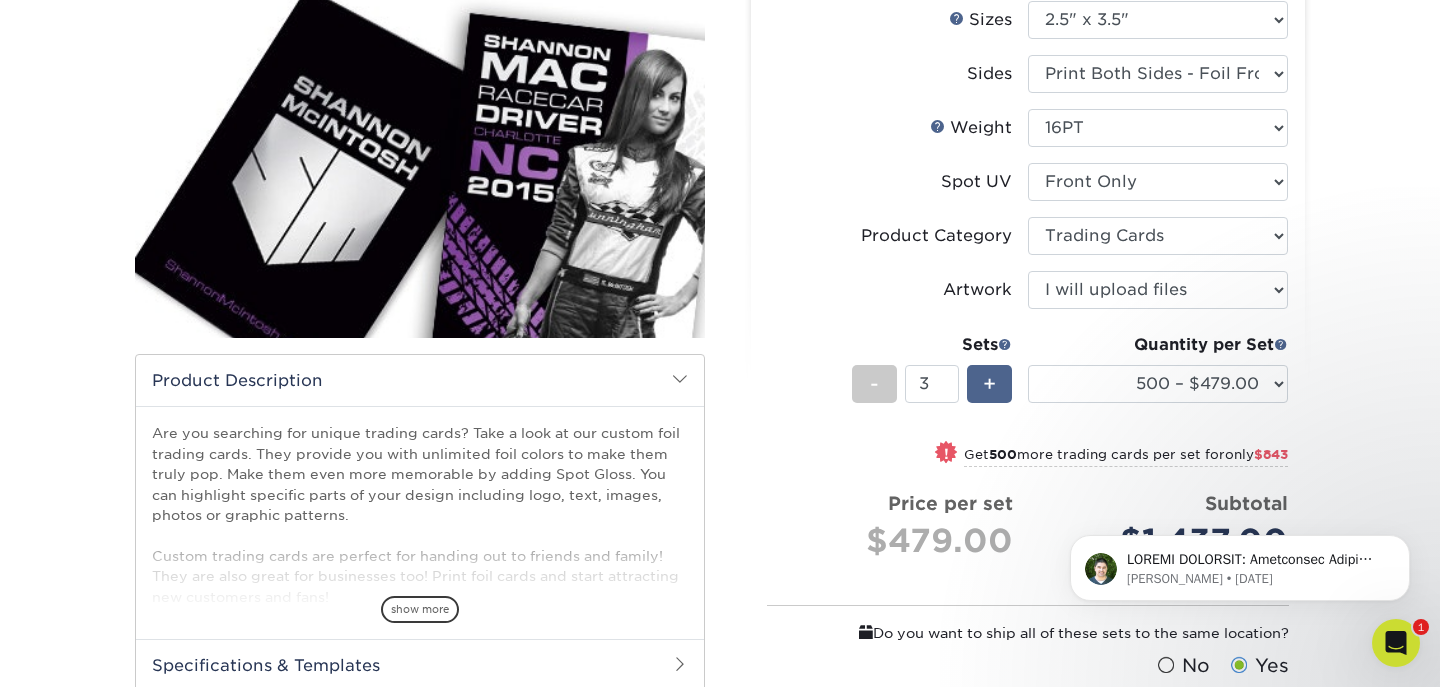 click on "+" at bounding box center (989, 384) 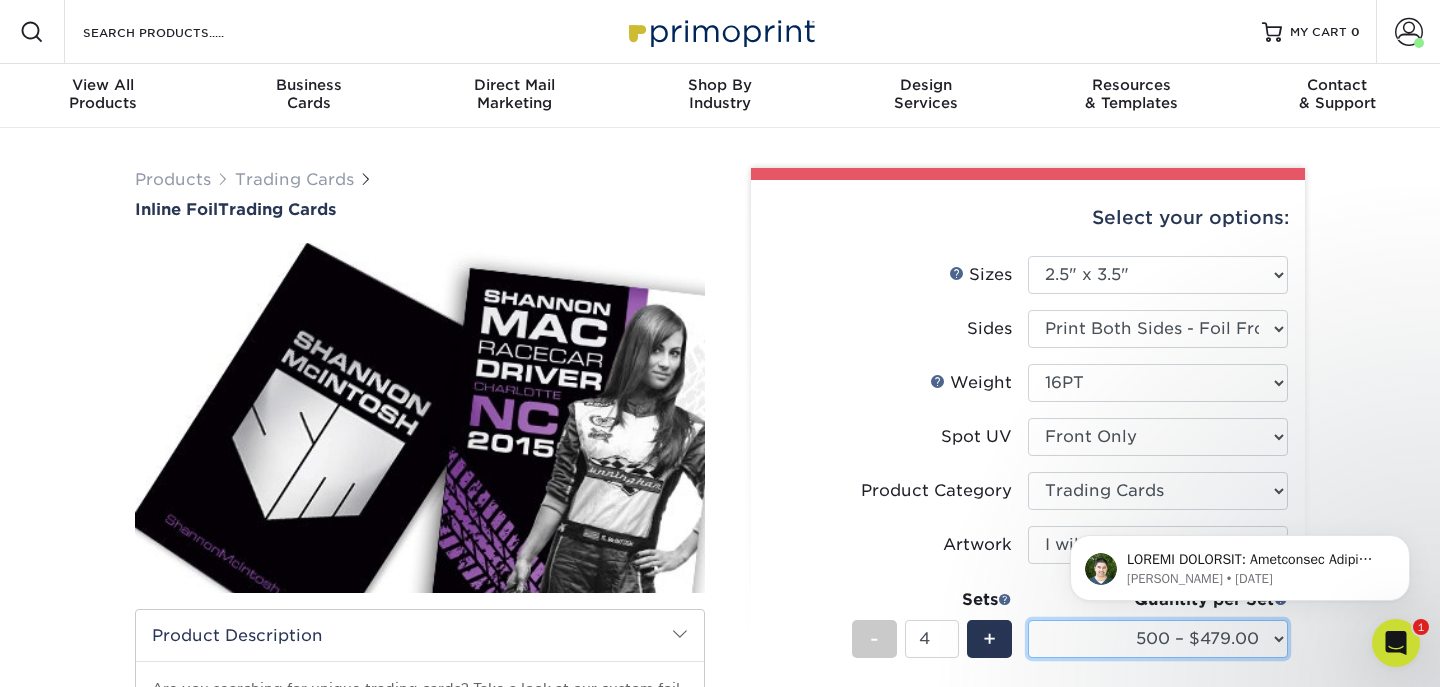 scroll, scrollTop: 0, scrollLeft: 0, axis: both 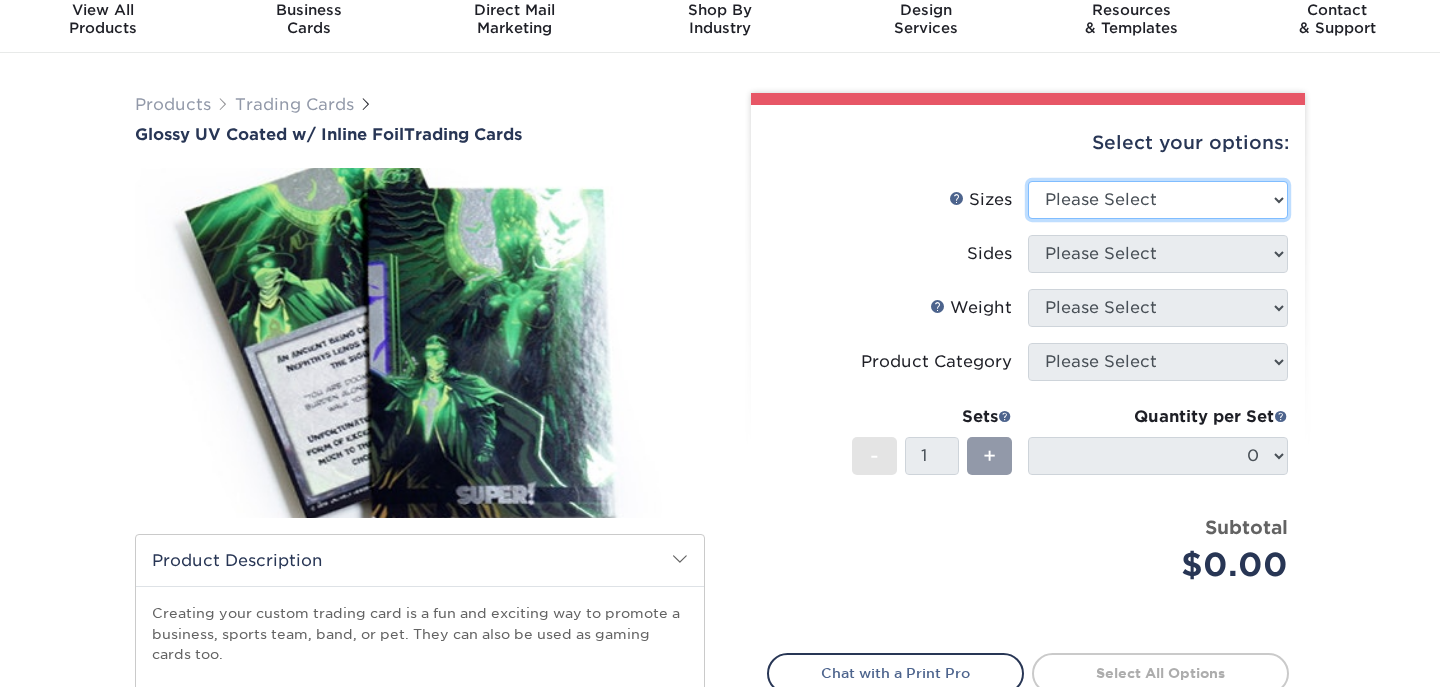 select on "2.50x3.50" 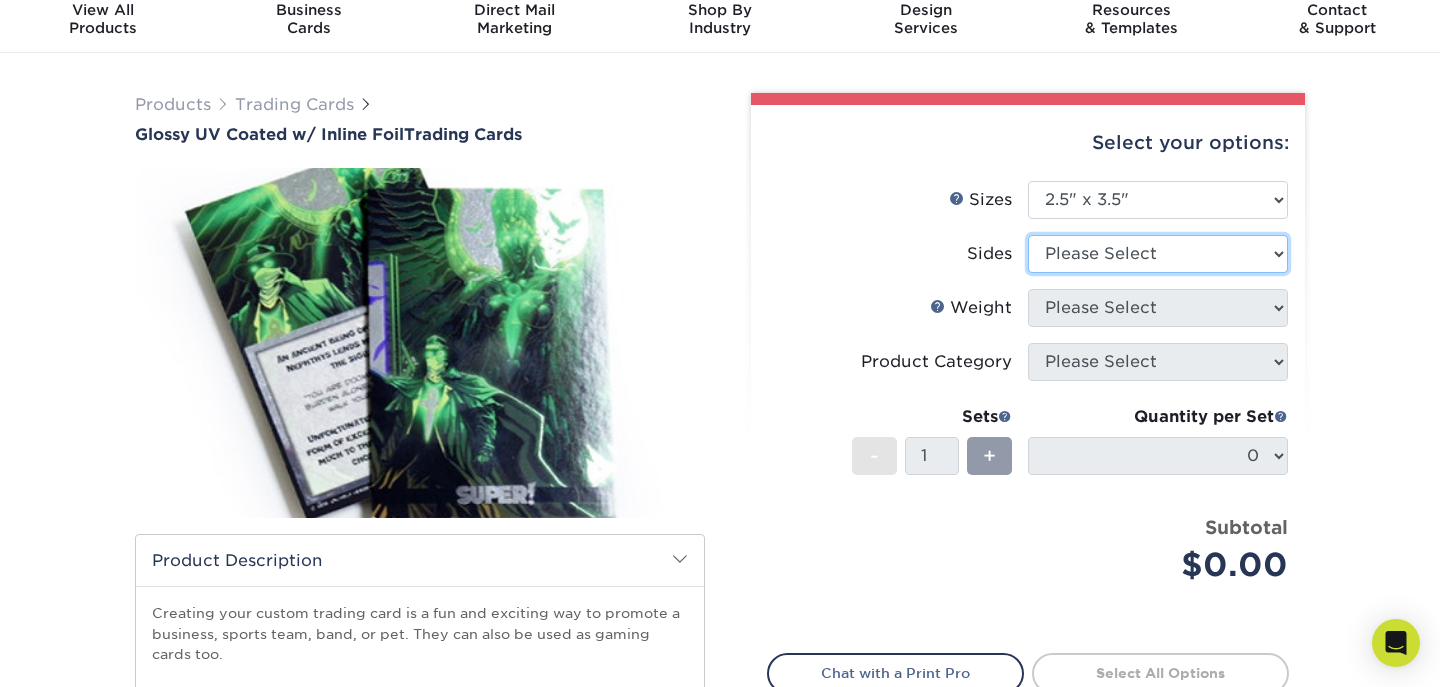 select on "e9e9dfb3-fba1-4d60-972c-fd9ca5904d33" 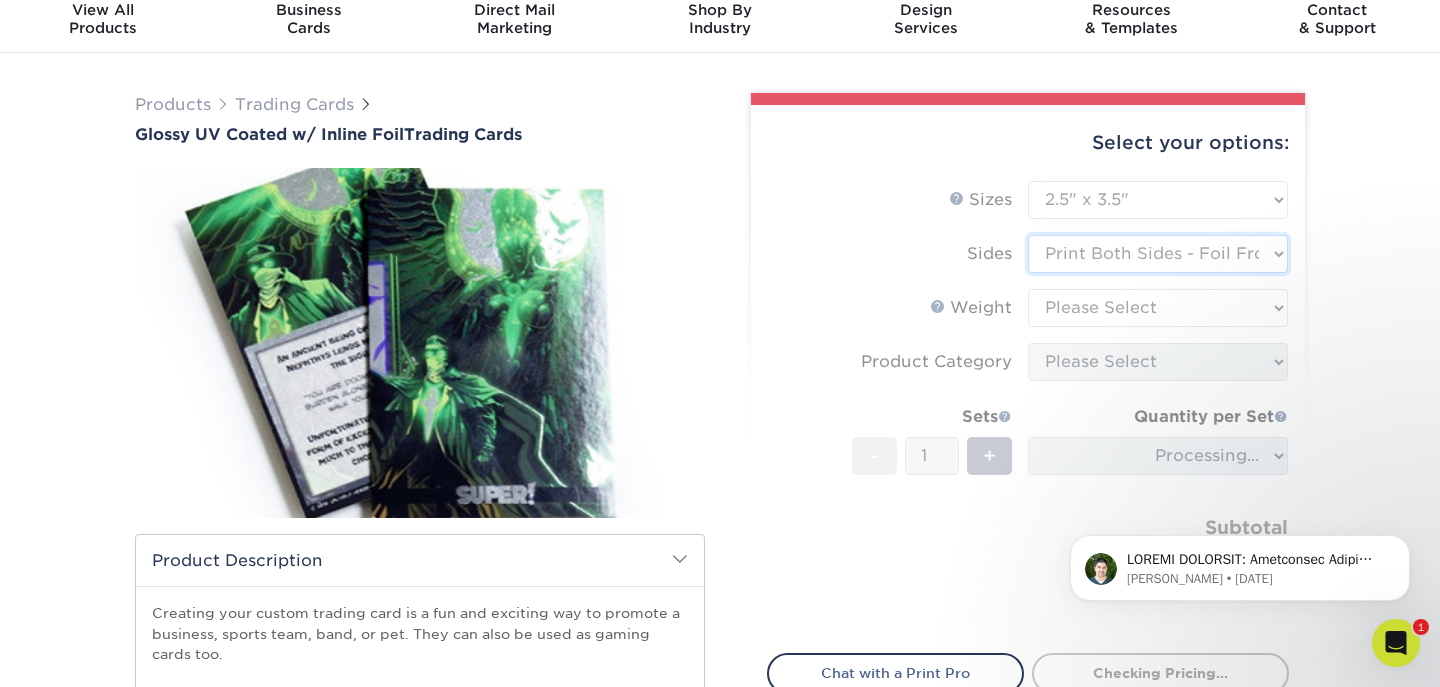 scroll, scrollTop: 0, scrollLeft: 0, axis: both 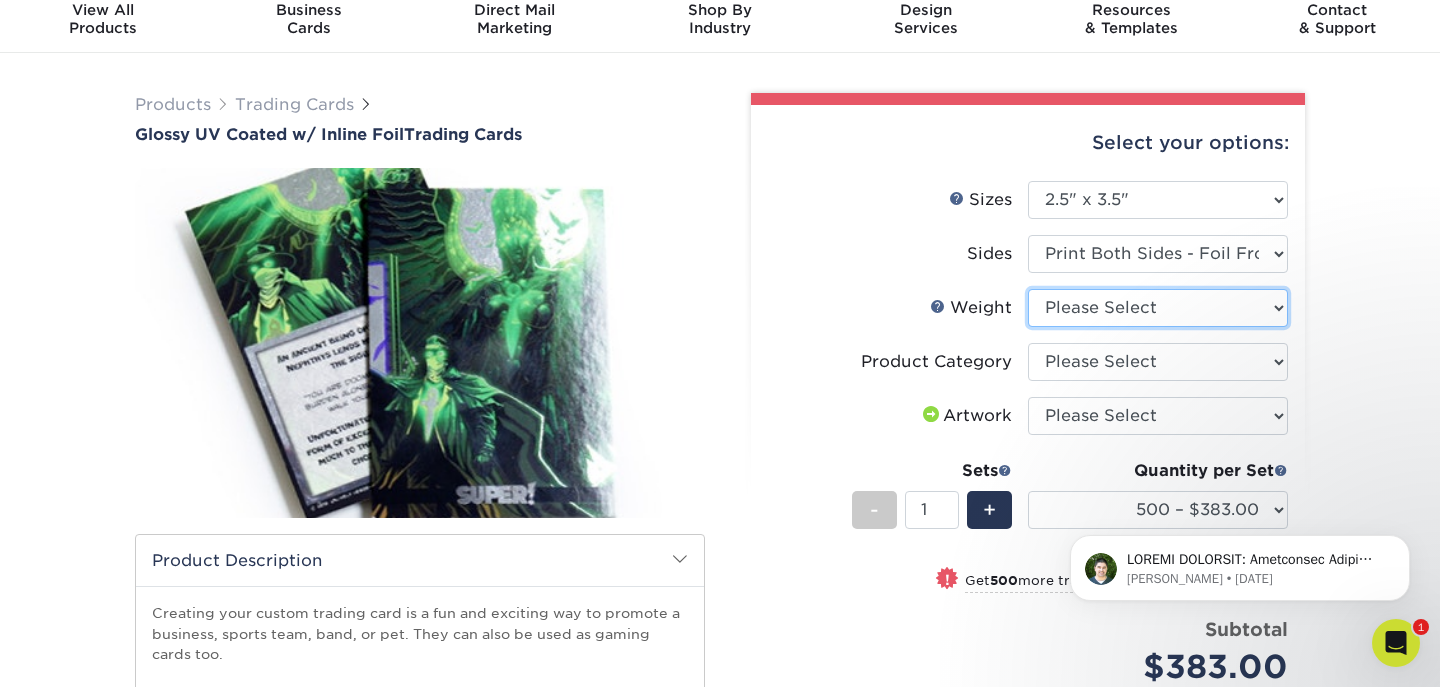 select on "16PT" 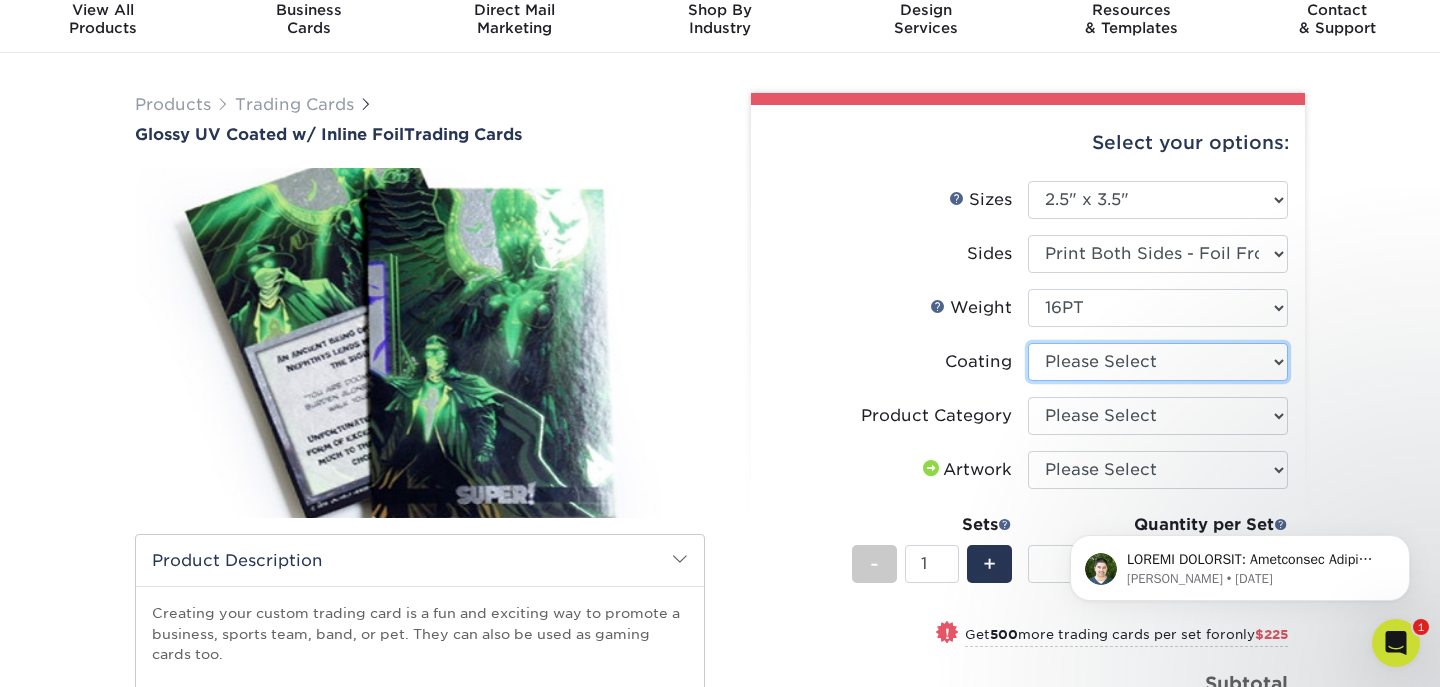select on "ae367451-b2b8-45df-a344-0f05b6a12993" 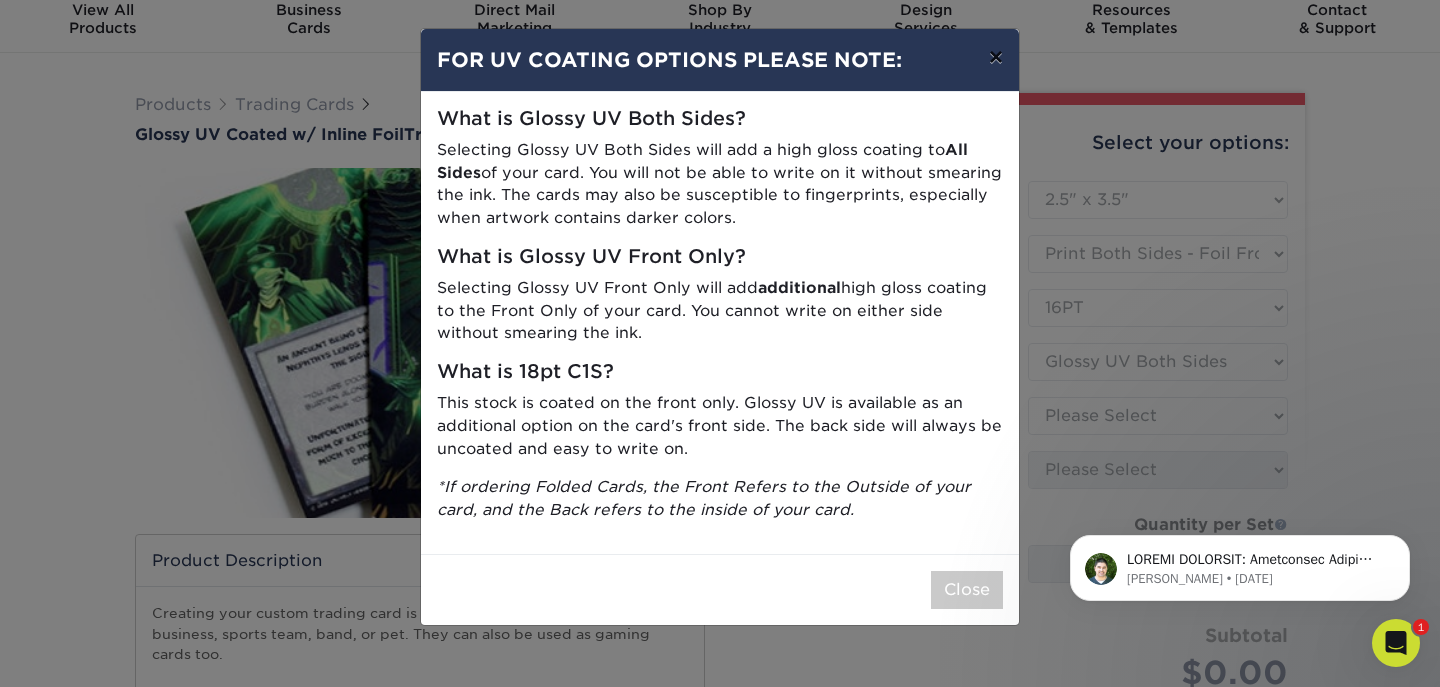 click on "×" at bounding box center (996, 57) 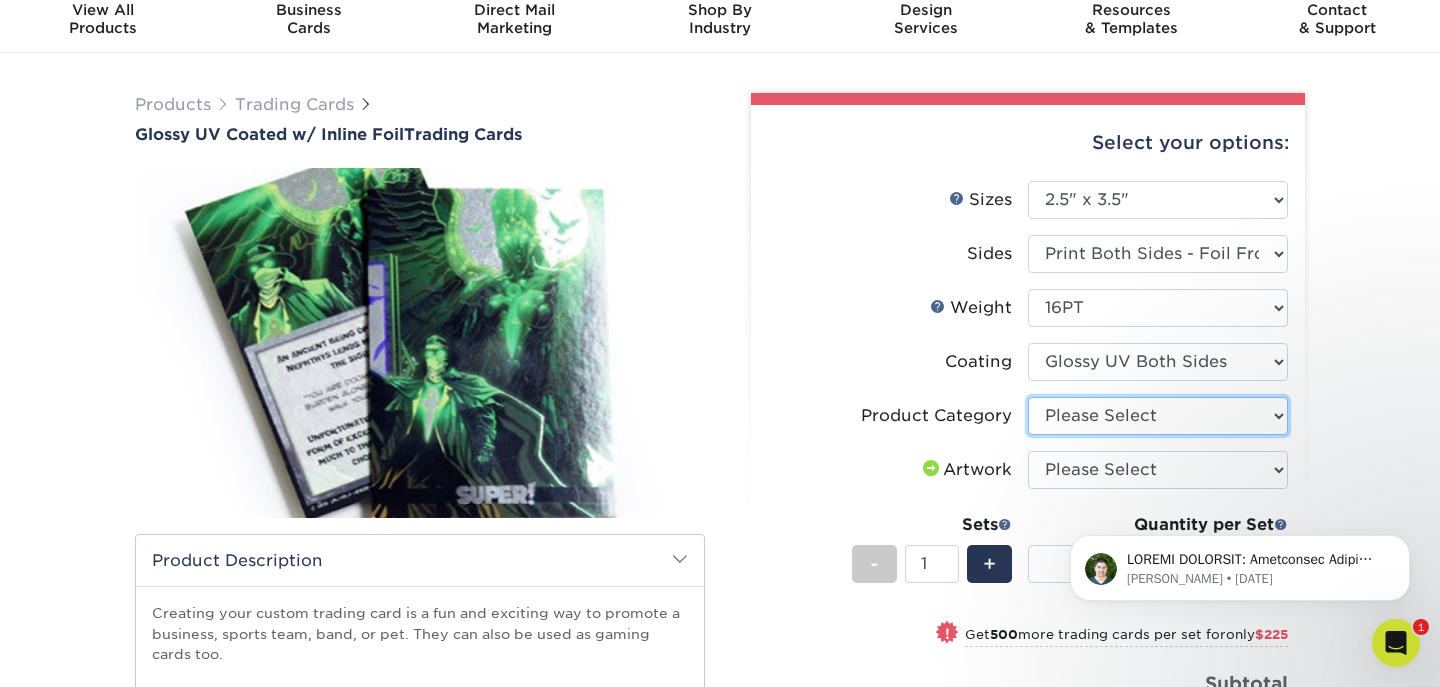 select on "c2f9bce9-36c2-409d-b101-c29d9d031e18" 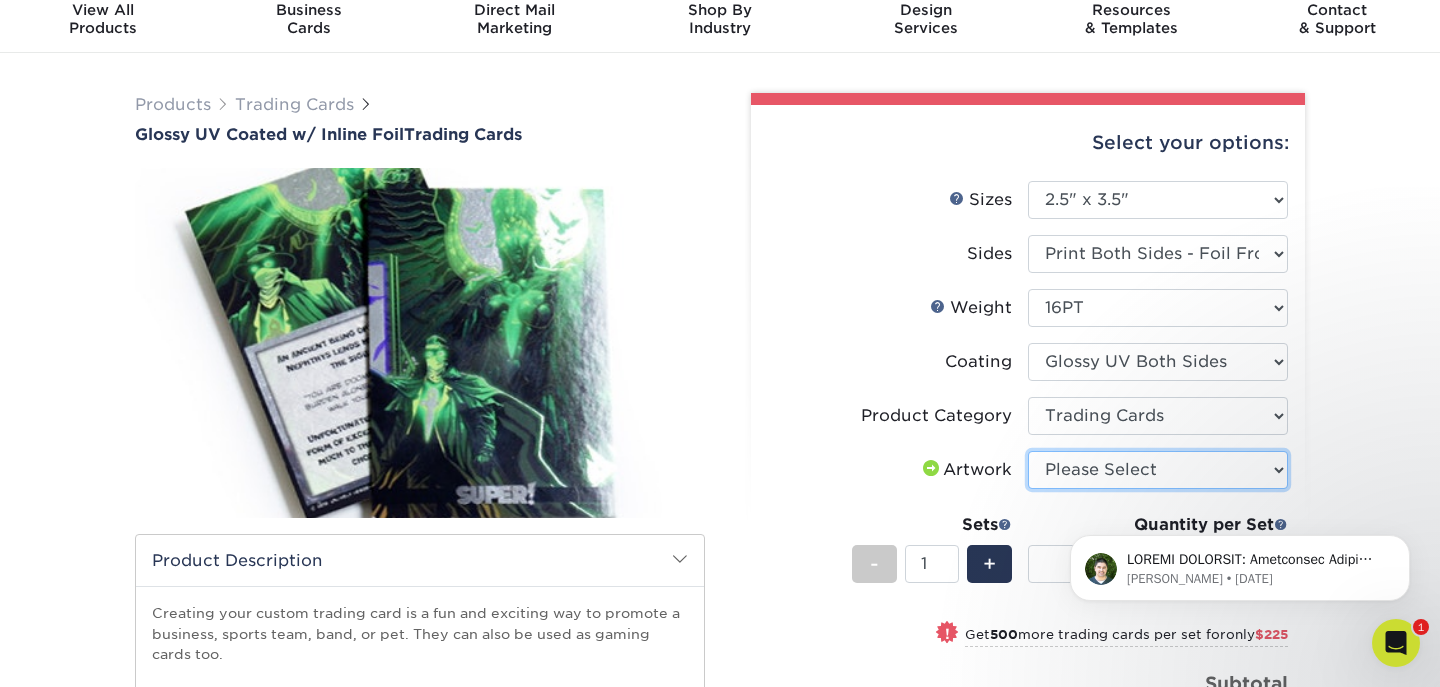 select on "upload" 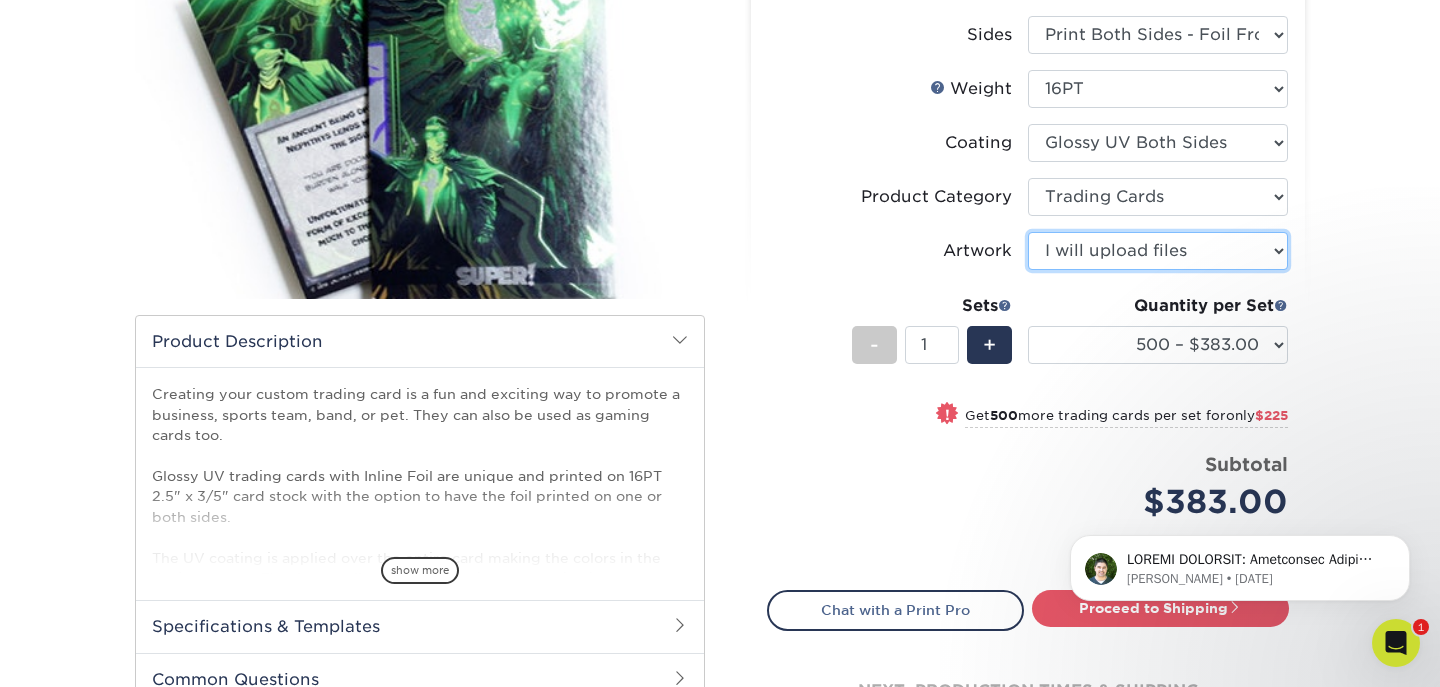 scroll, scrollTop: 315, scrollLeft: 0, axis: vertical 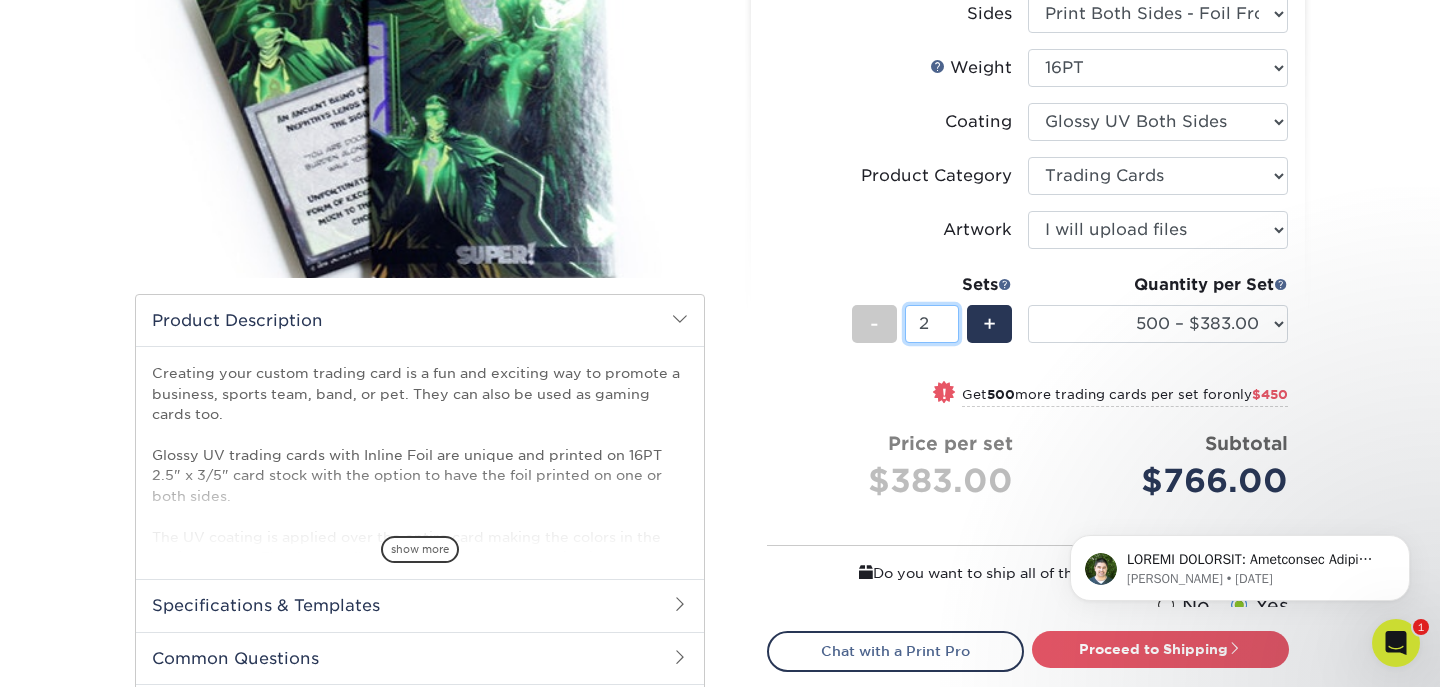 click on "2" at bounding box center (931, 324) 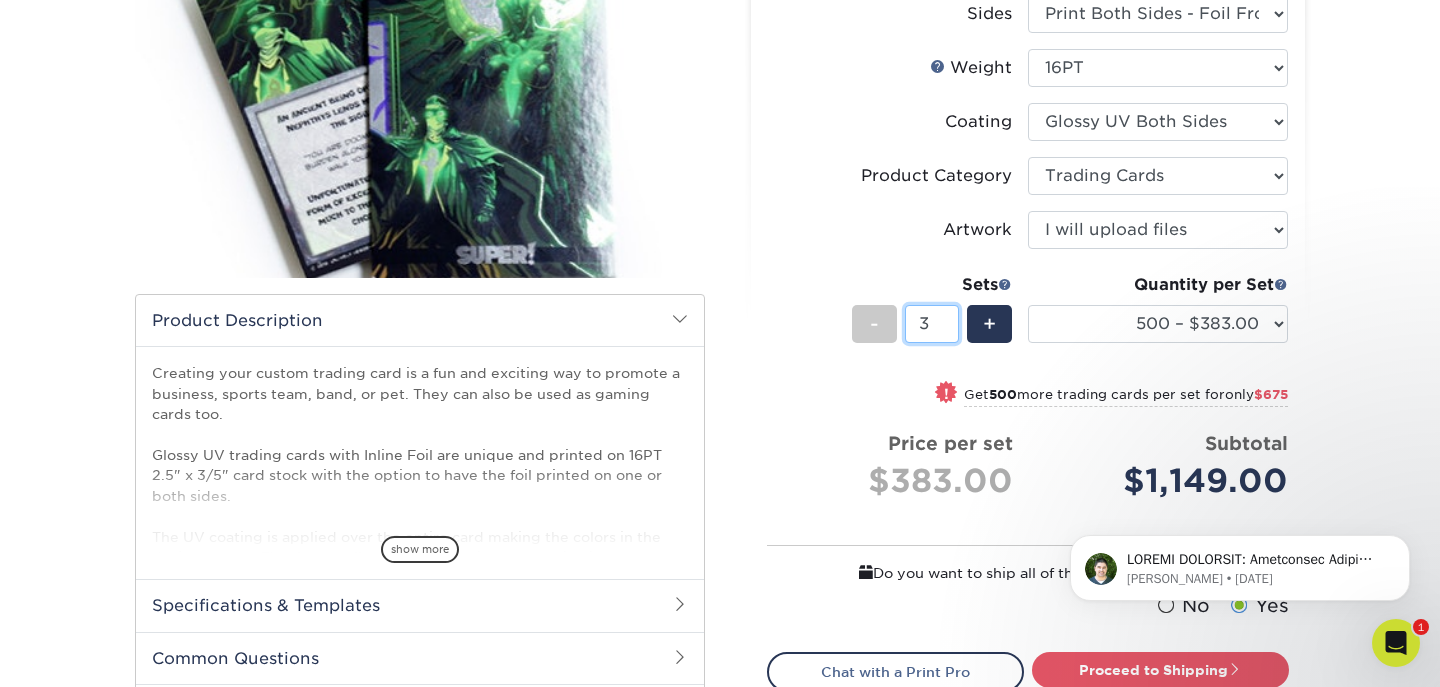 click on "3" at bounding box center [931, 324] 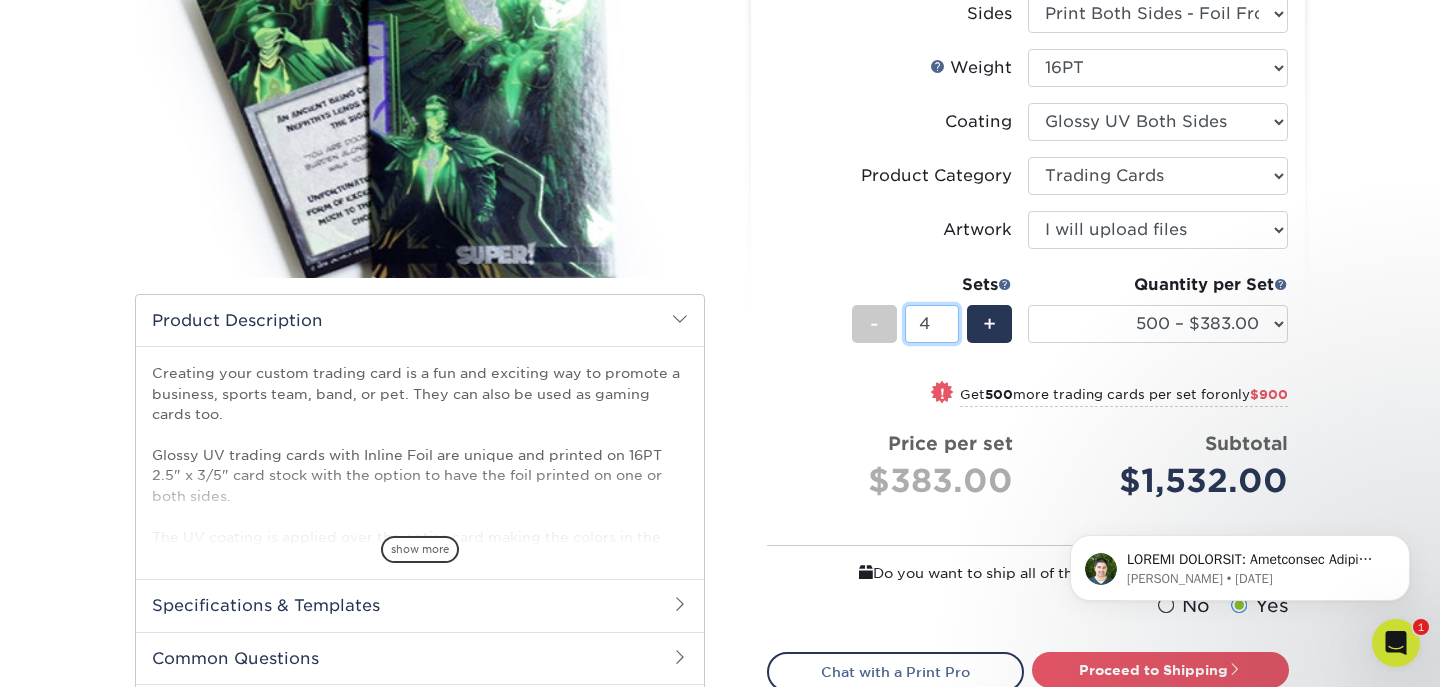 click on "4" at bounding box center [931, 324] 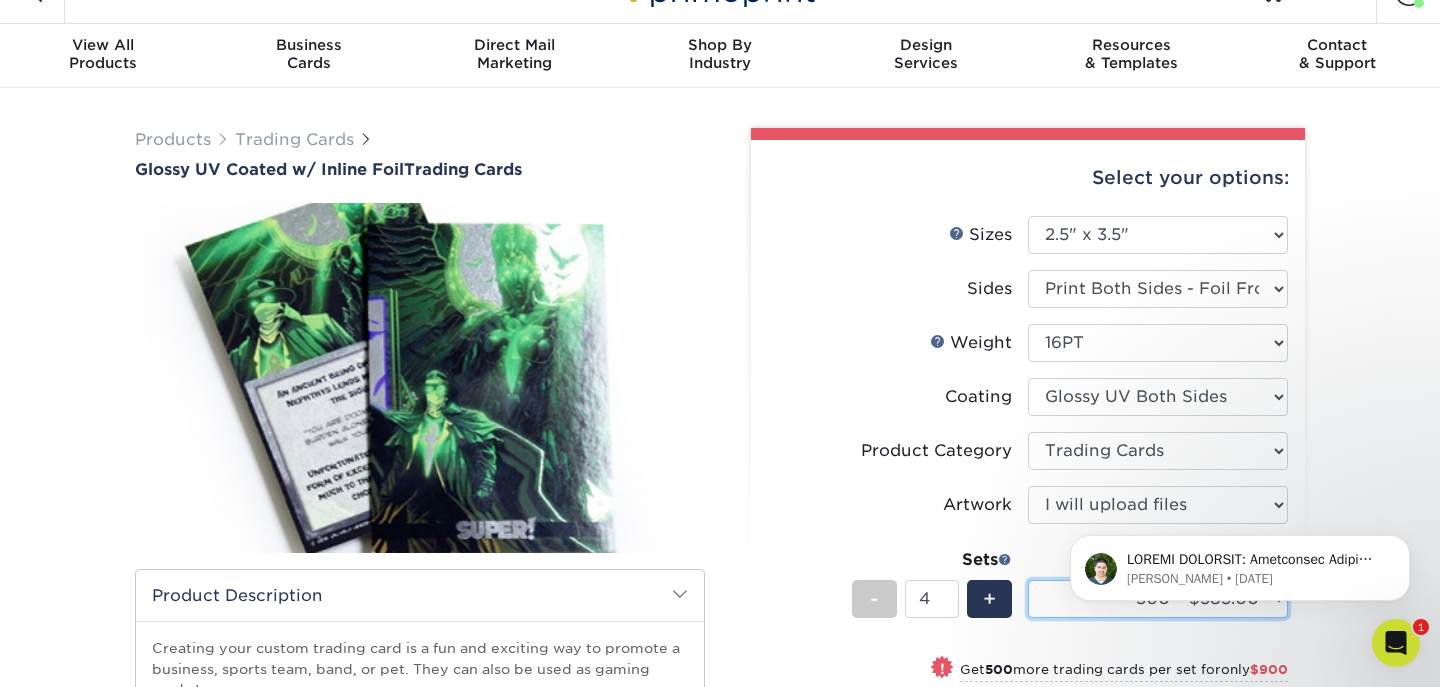 scroll, scrollTop: 39, scrollLeft: 0, axis: vertical 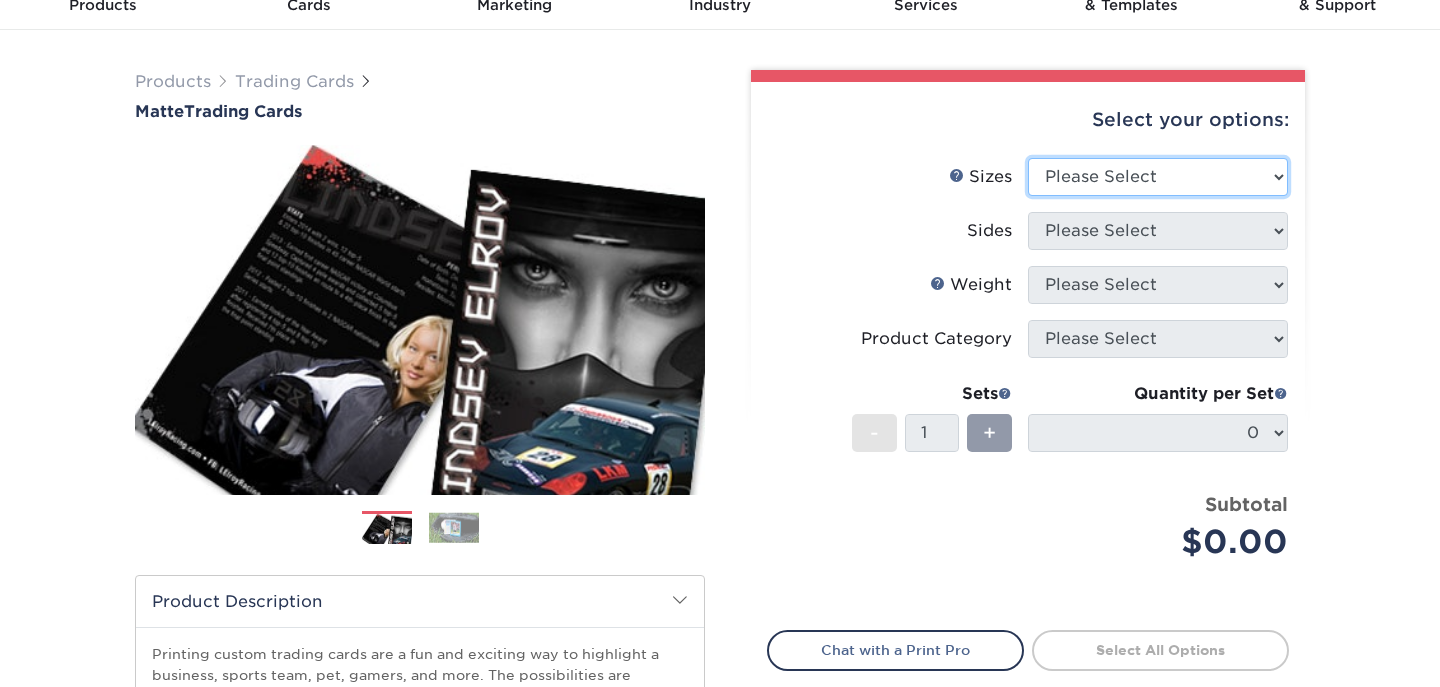 select on "2.50x3.50" 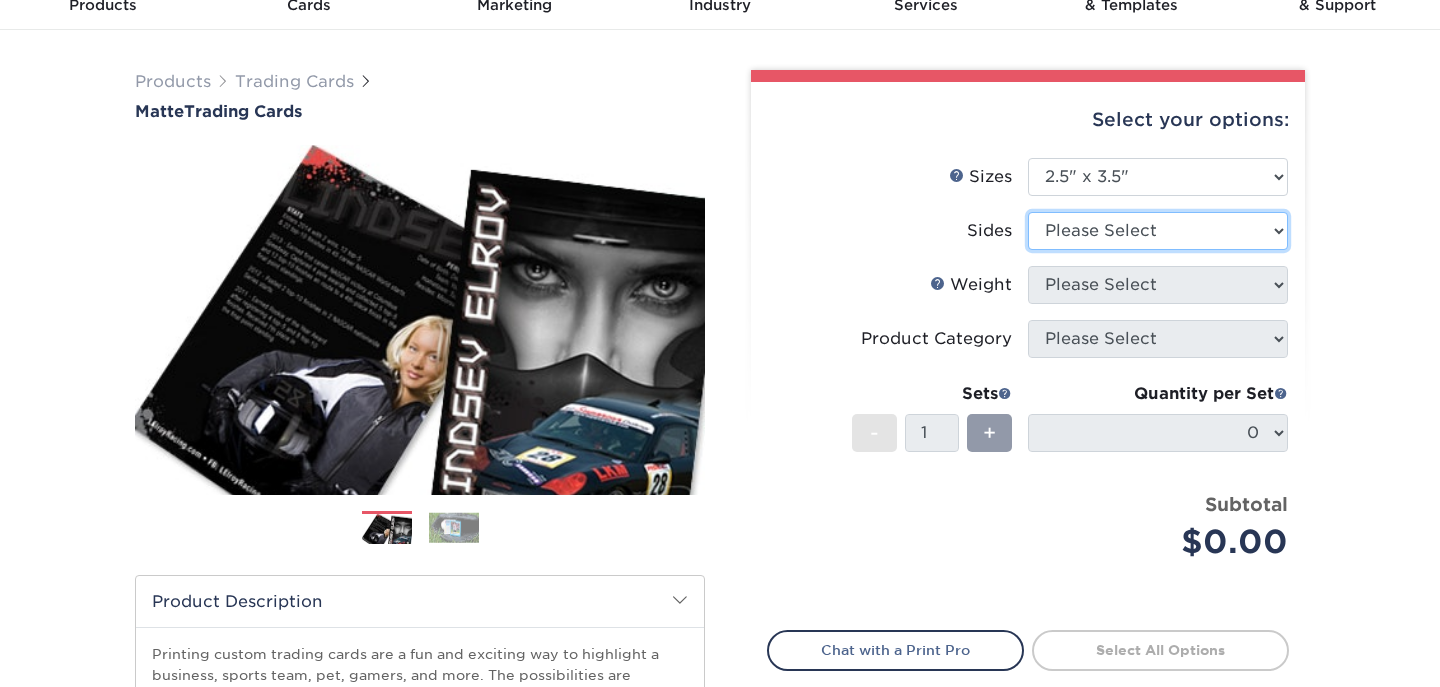 select on "13abbda7-1d64-4f25-8bb2-c179b224825d" 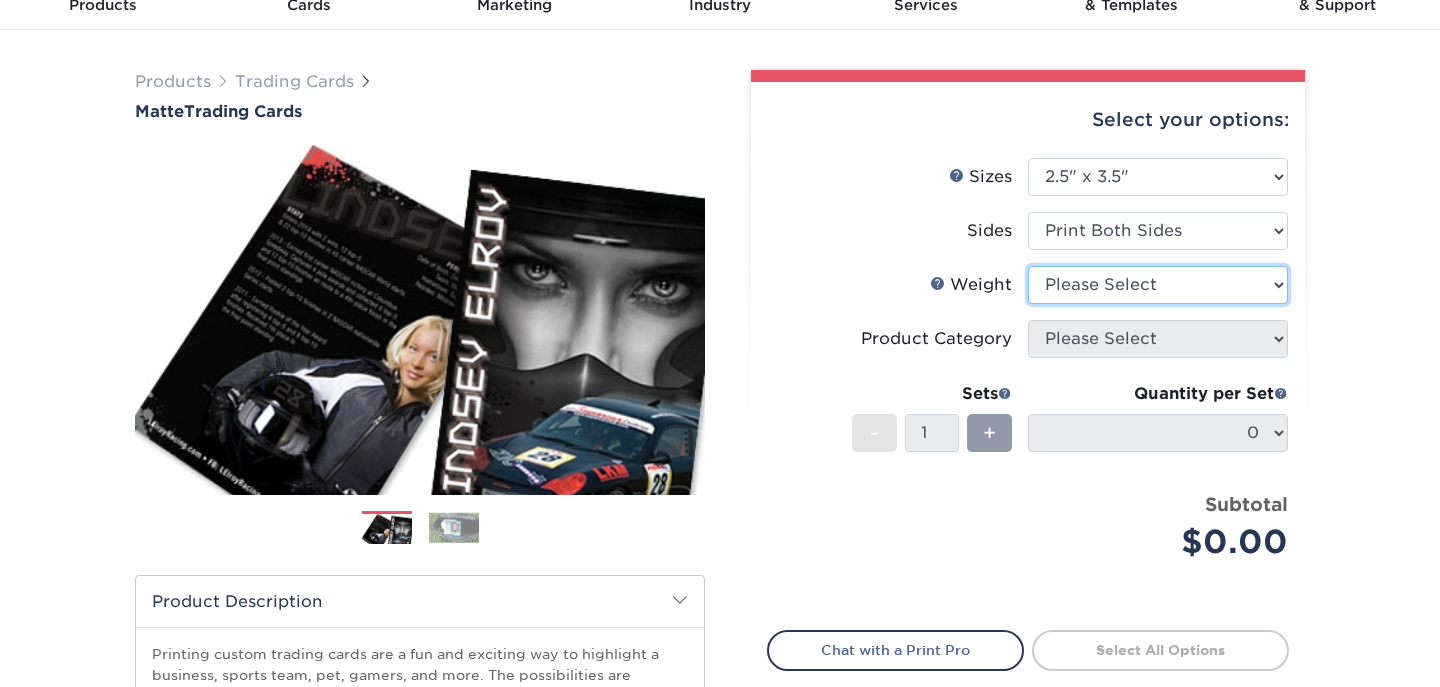 select on "14PT" 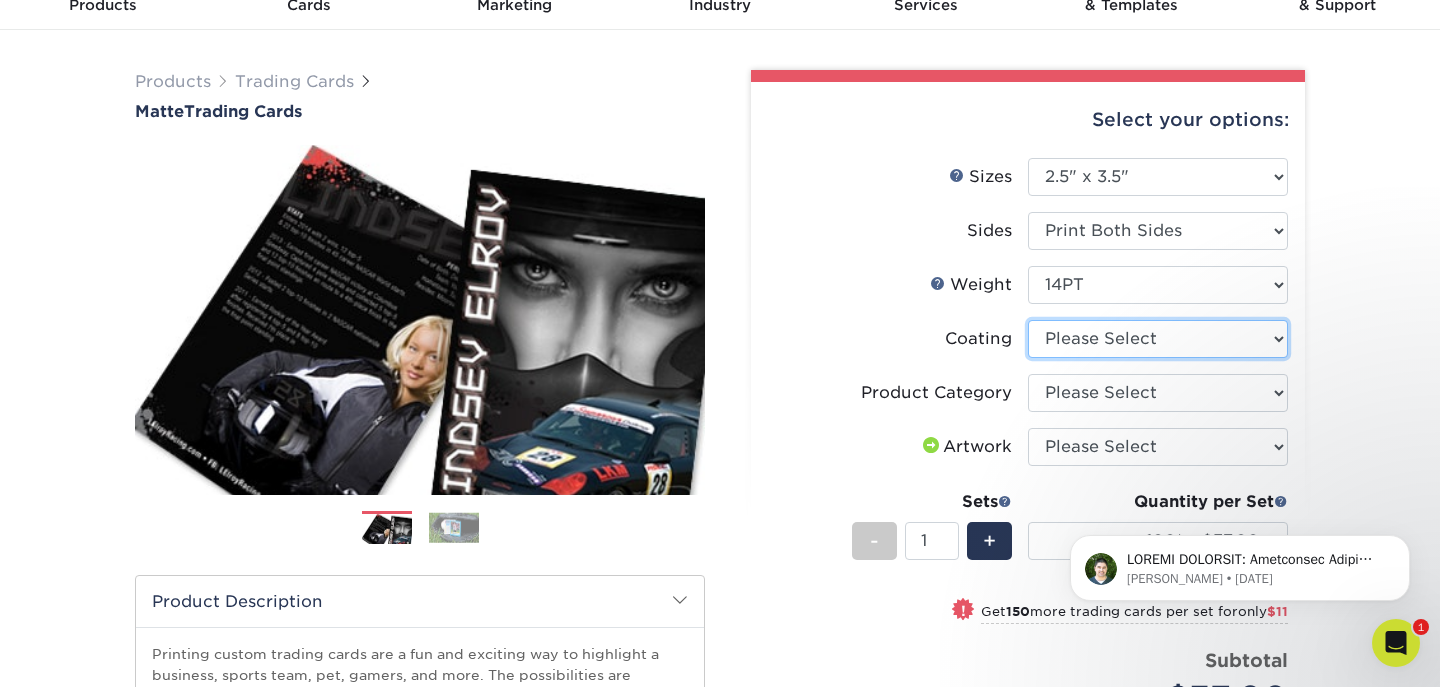 scroll, scrollTop: 0, scrollLeft: 0, axis: both 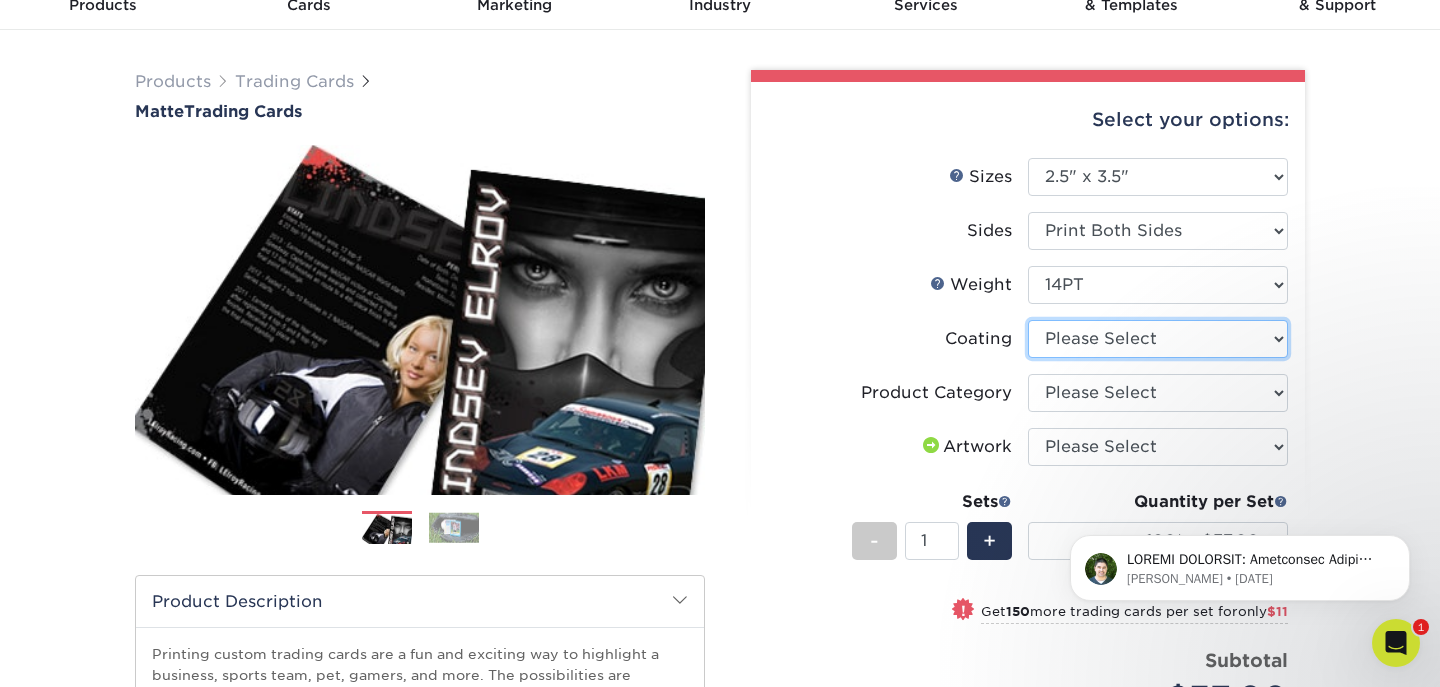 select on "121bb7b5-3b4d-429f-bd8d-bbf80e953313" 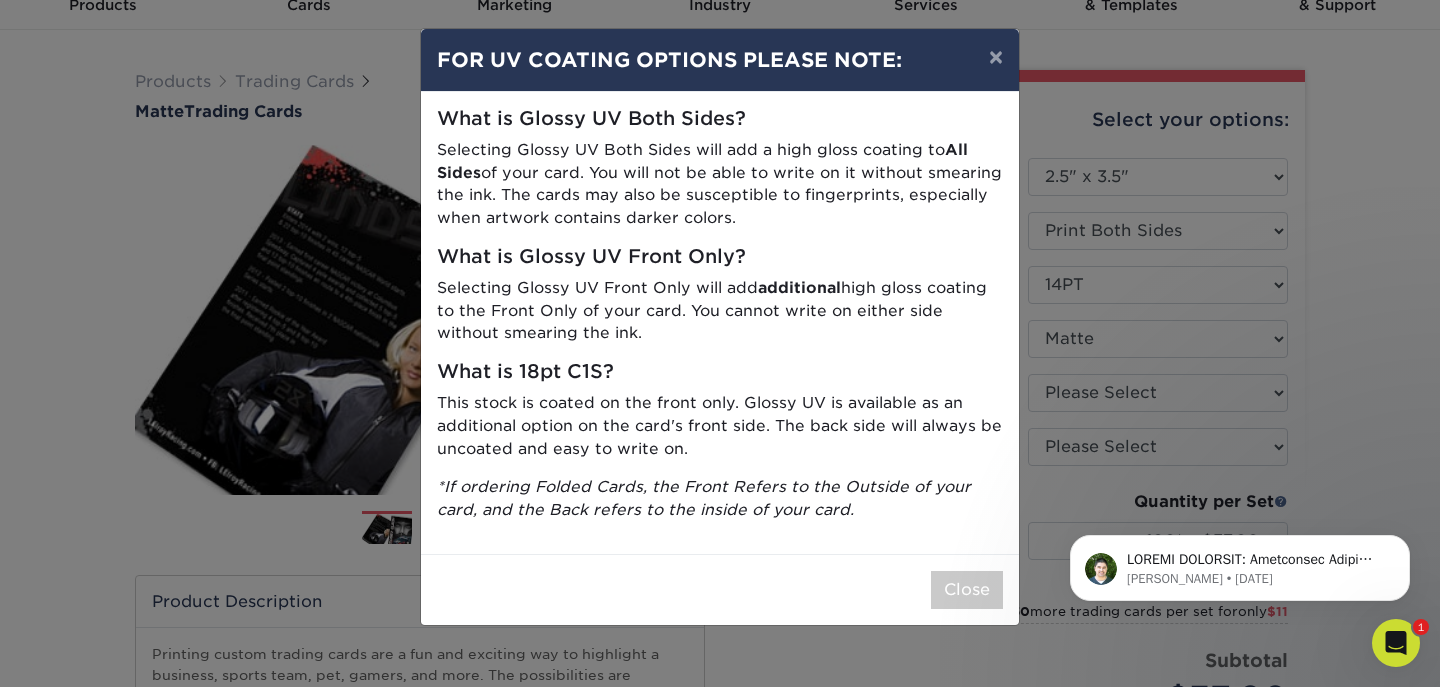 click on "×" at bounding box center [996, 57] 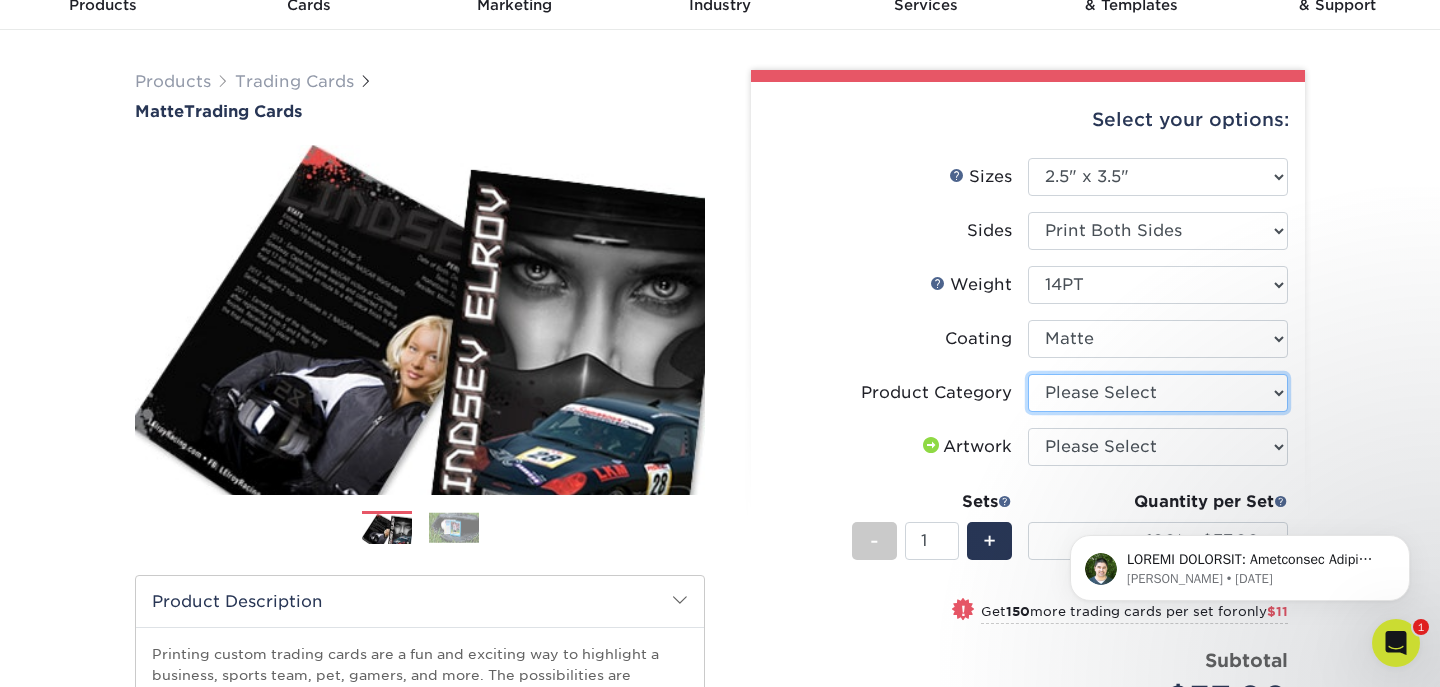 select on "c2f9bce9-36c2-409d-b101-c29d9d031e18" 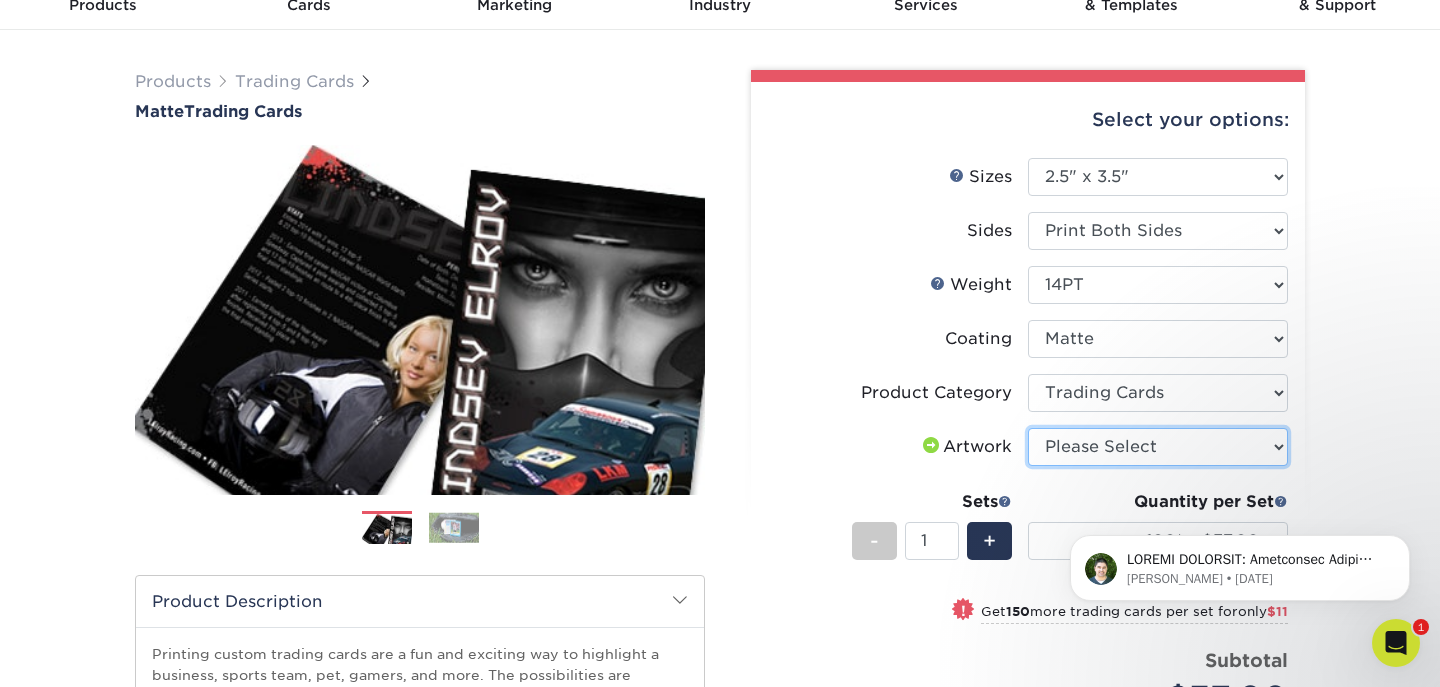 select on "upload" 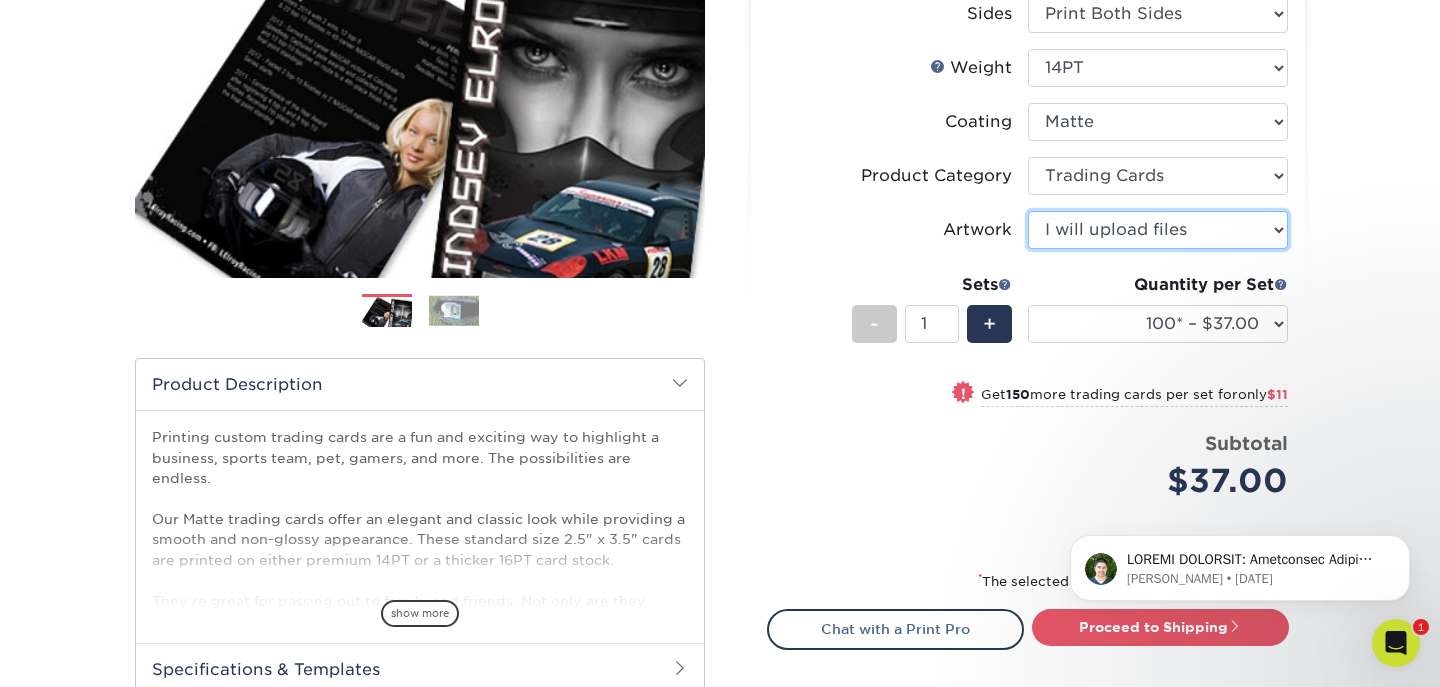 scroll, scrollTop: 316, scrollLeft: 0, axis: vertical 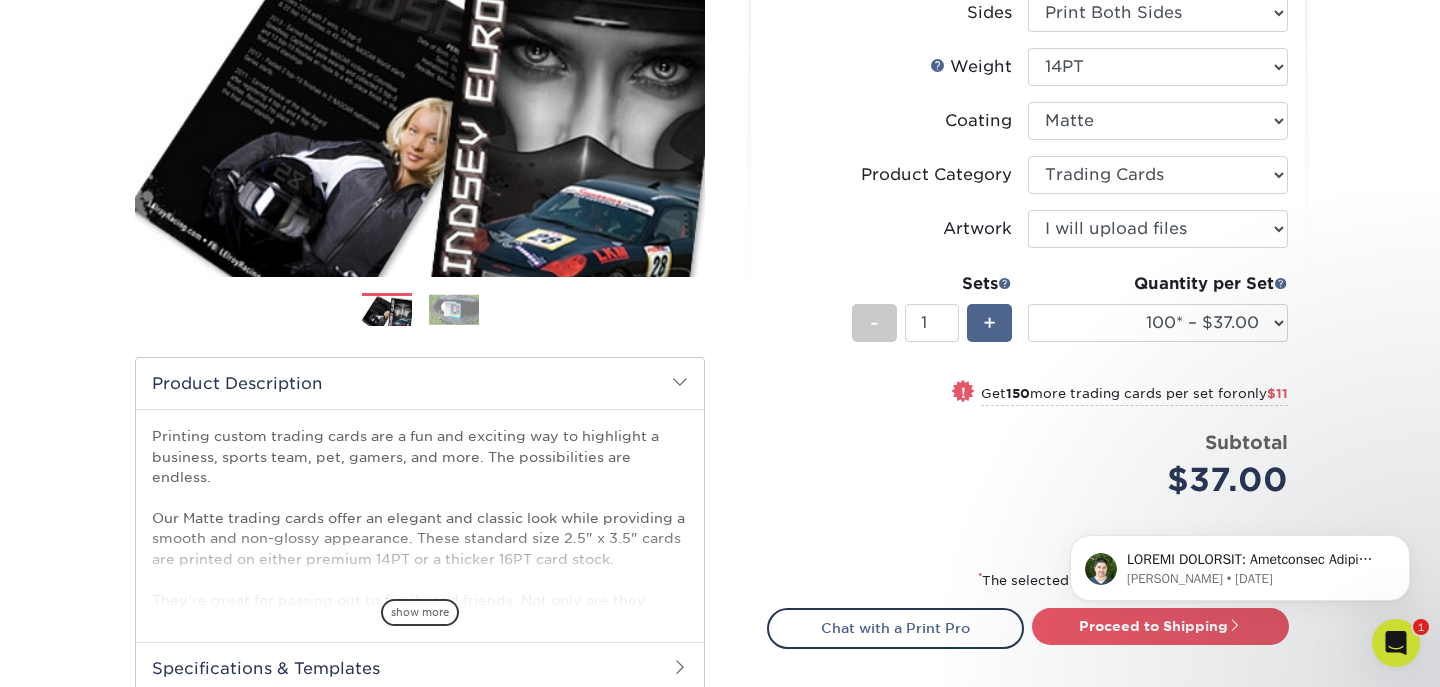 click on "+" at bounding box center (989, 323) 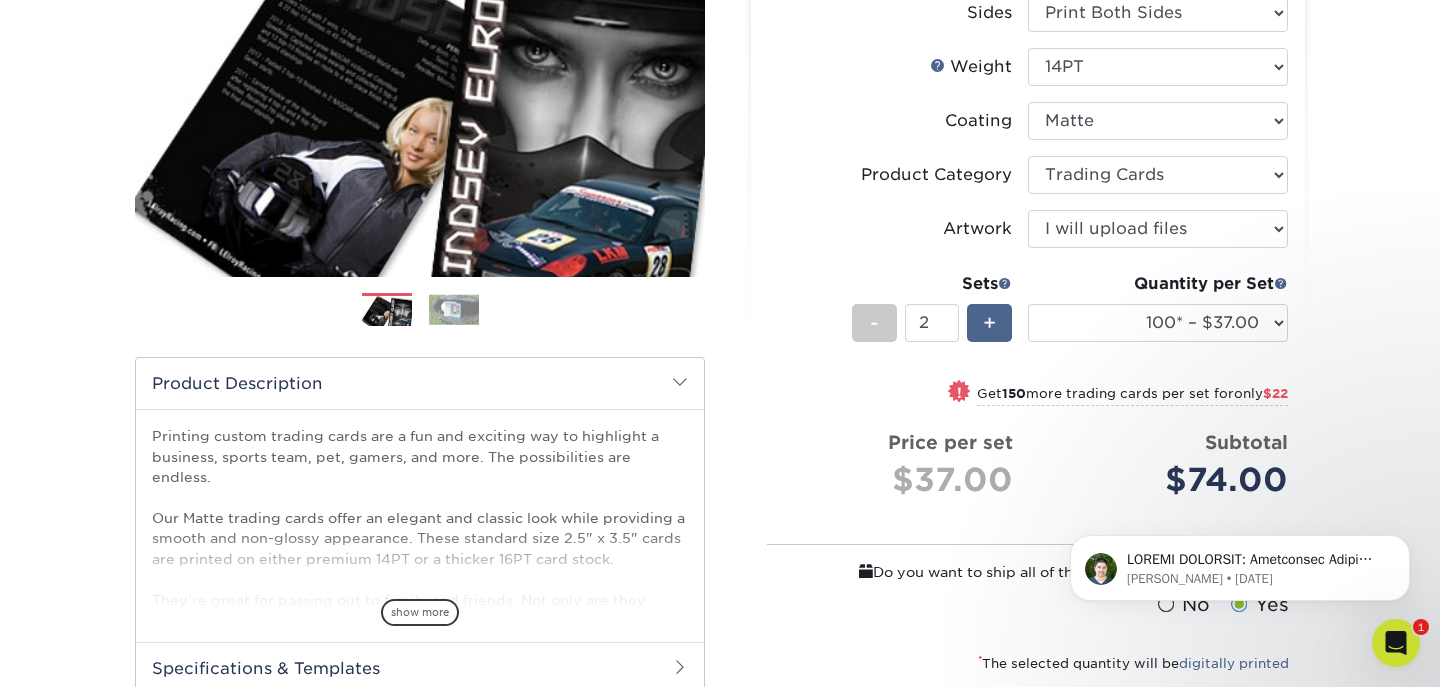 click on "+" at bounding box center [989, 323] 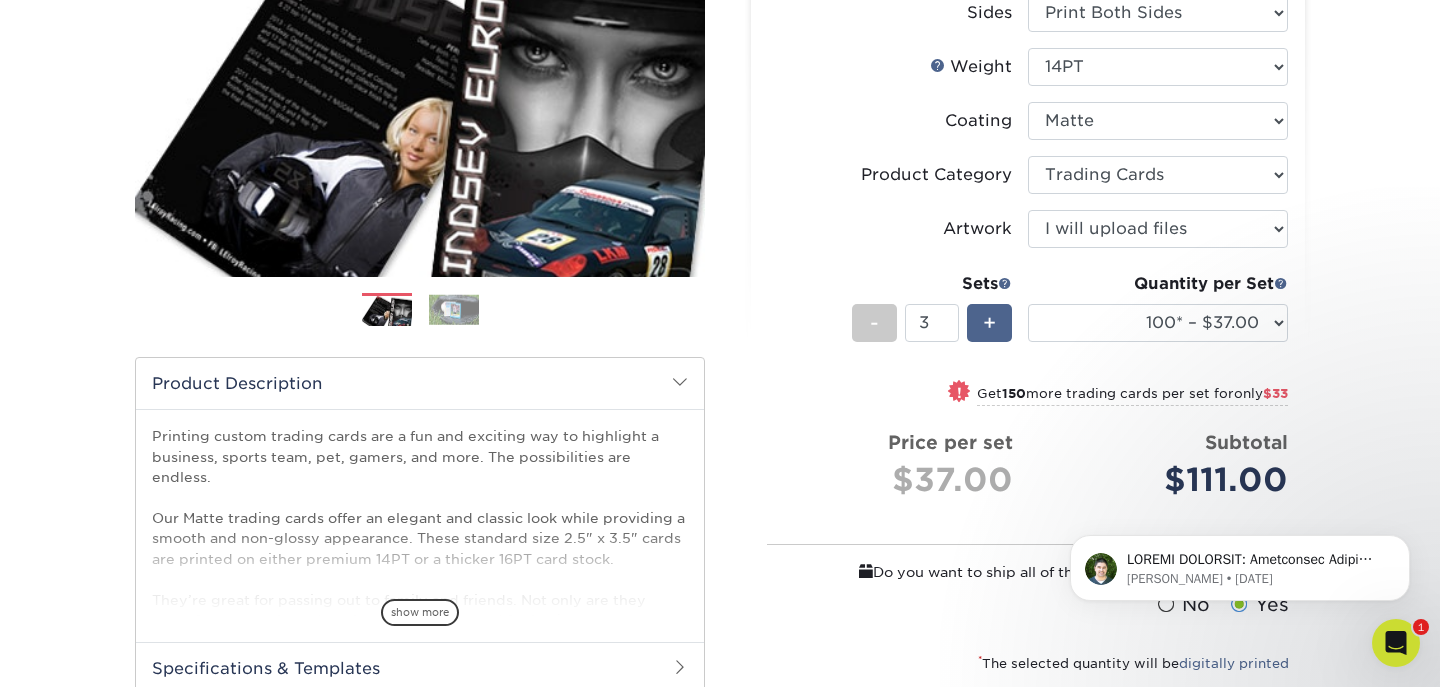 click on "+" at bounding box center (989, 323) 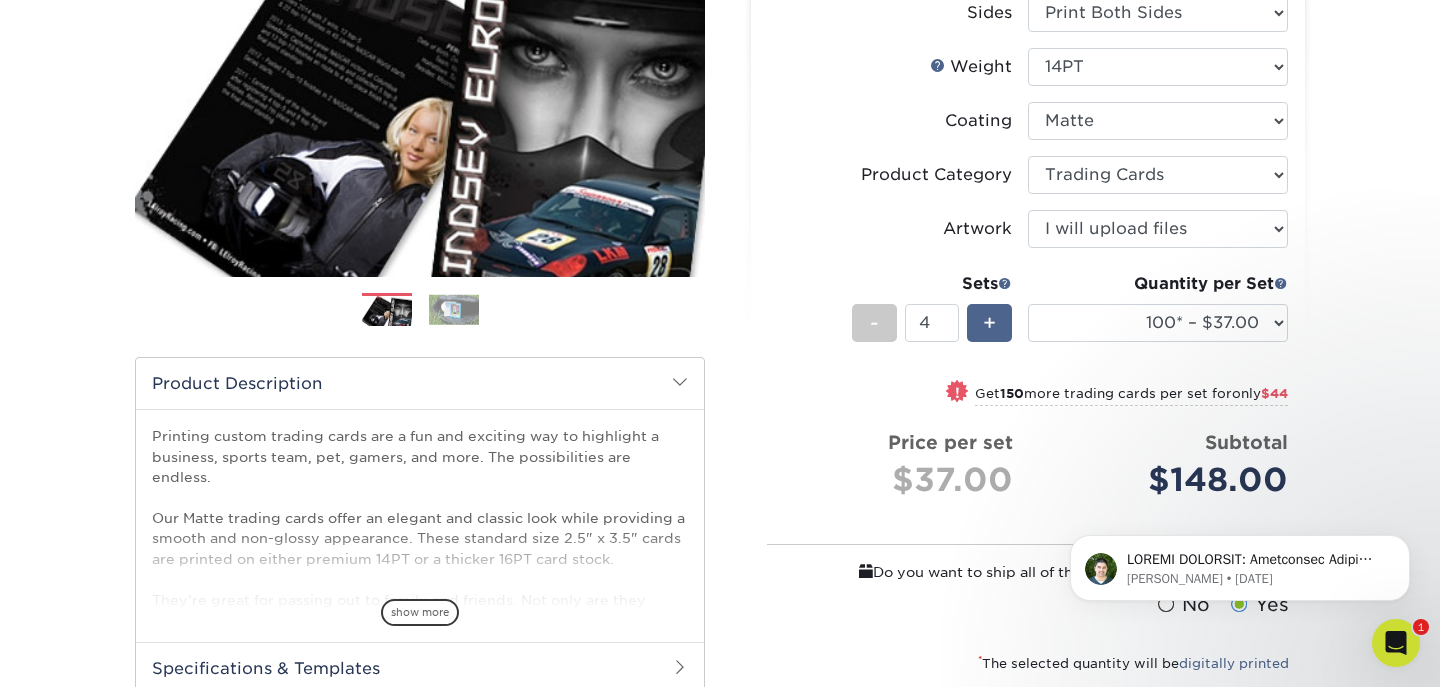 click on "+" at bounding box center (989, 323) 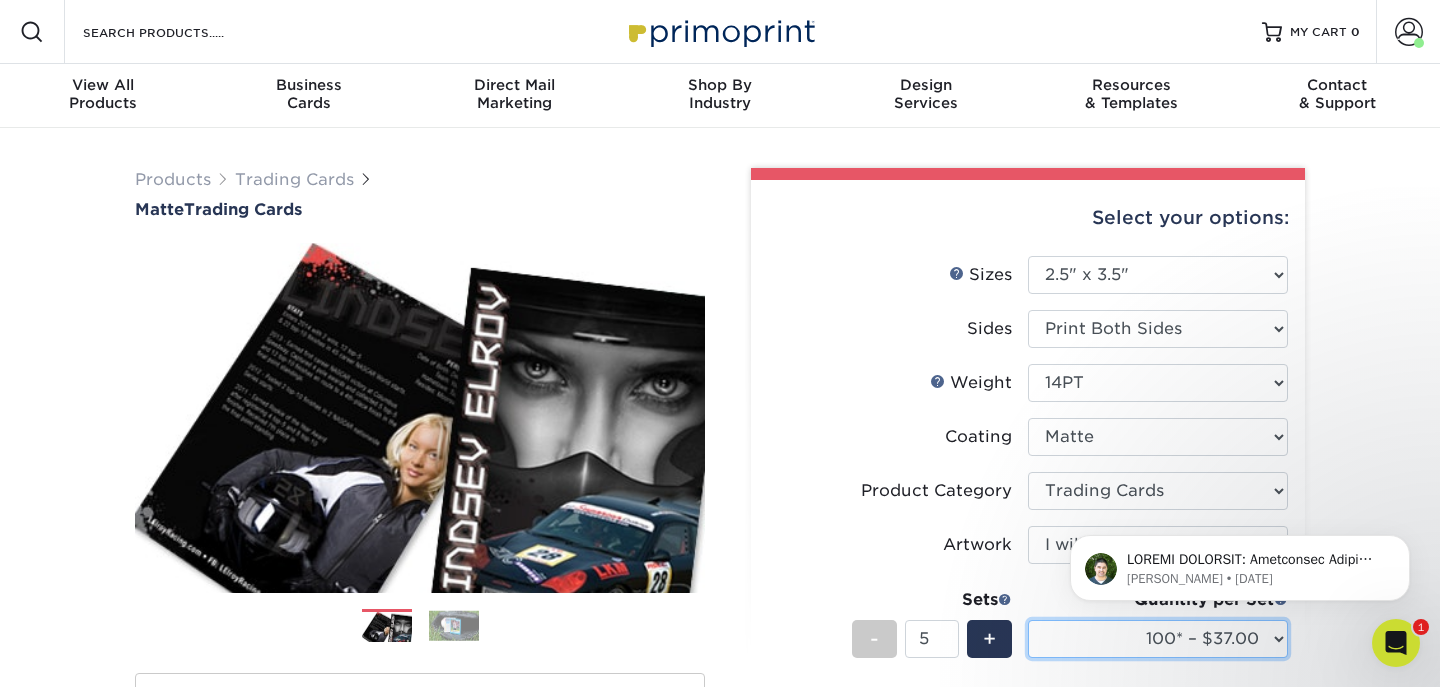 scroll, scrollTop: 0, scrollLeft: 0, axis: both 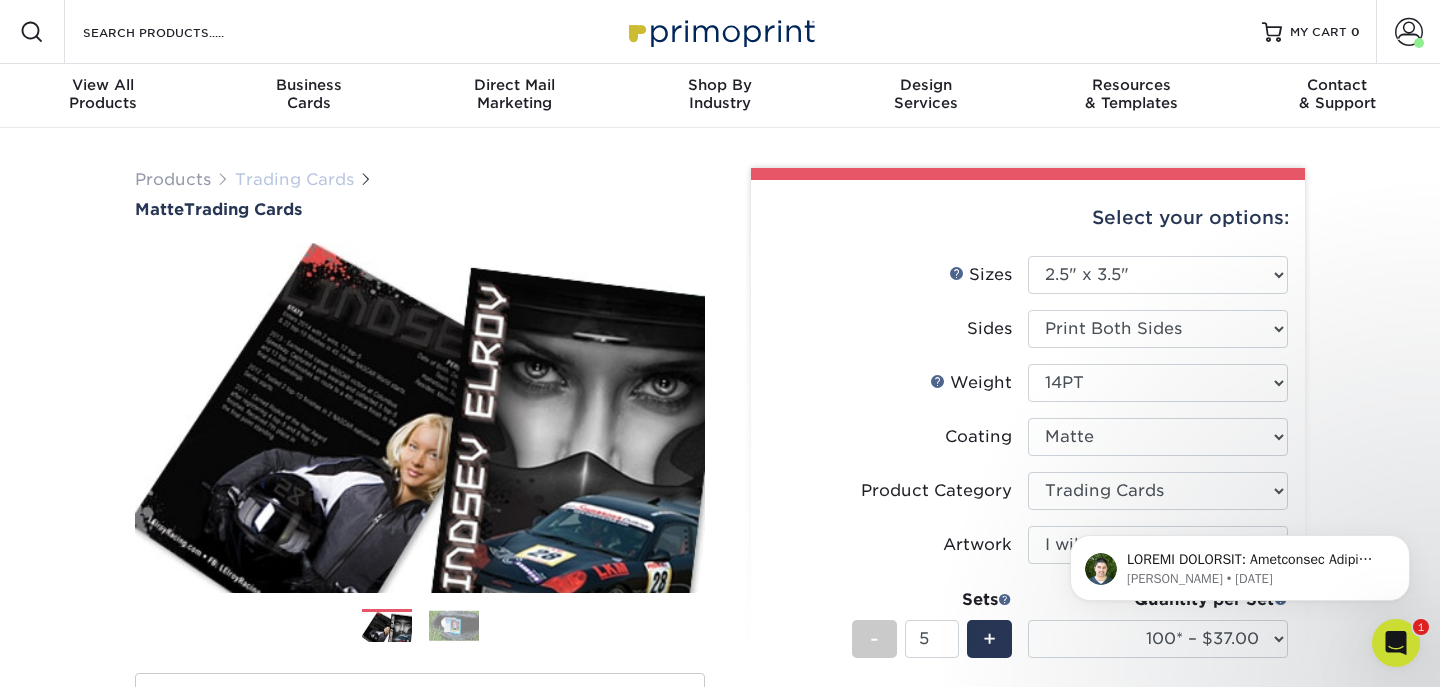 click on "Trading Cards" at bounding box center [294, 179] 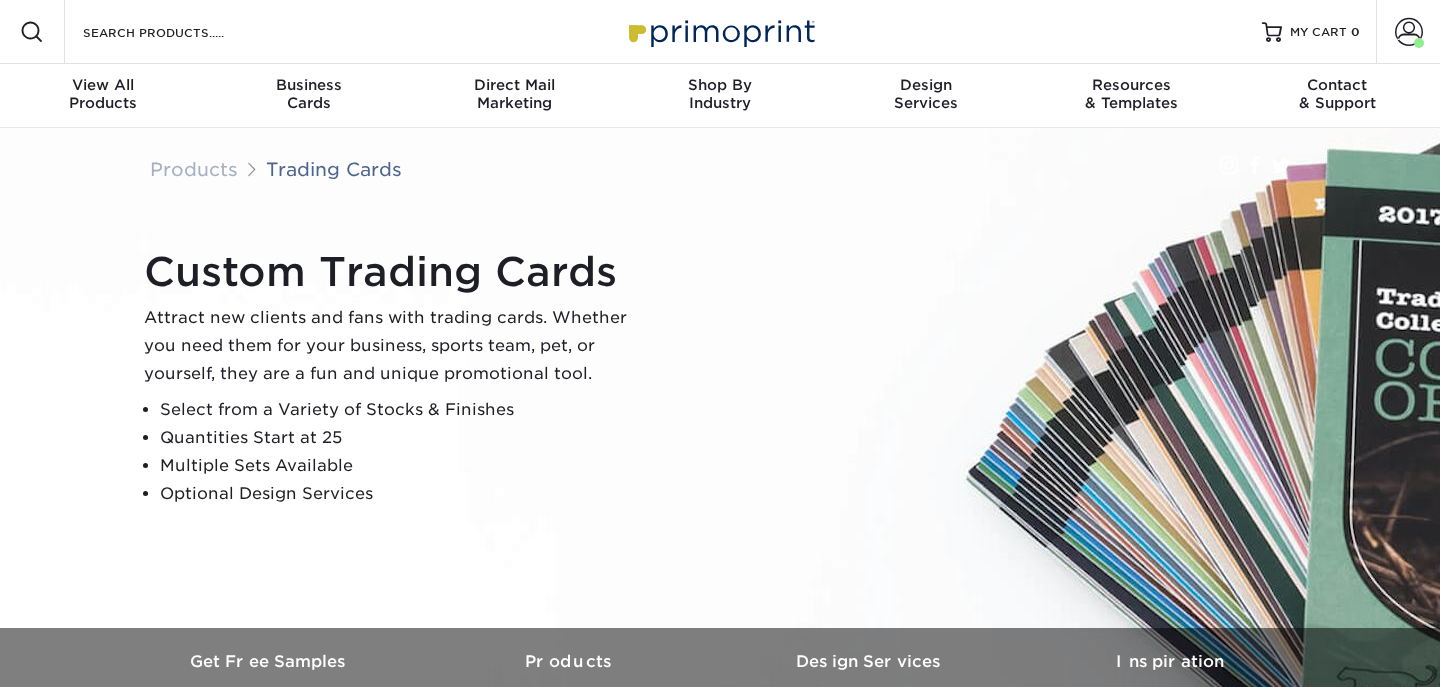 scroll, scrollTop: 0, scrollLeft: 0, axis: both 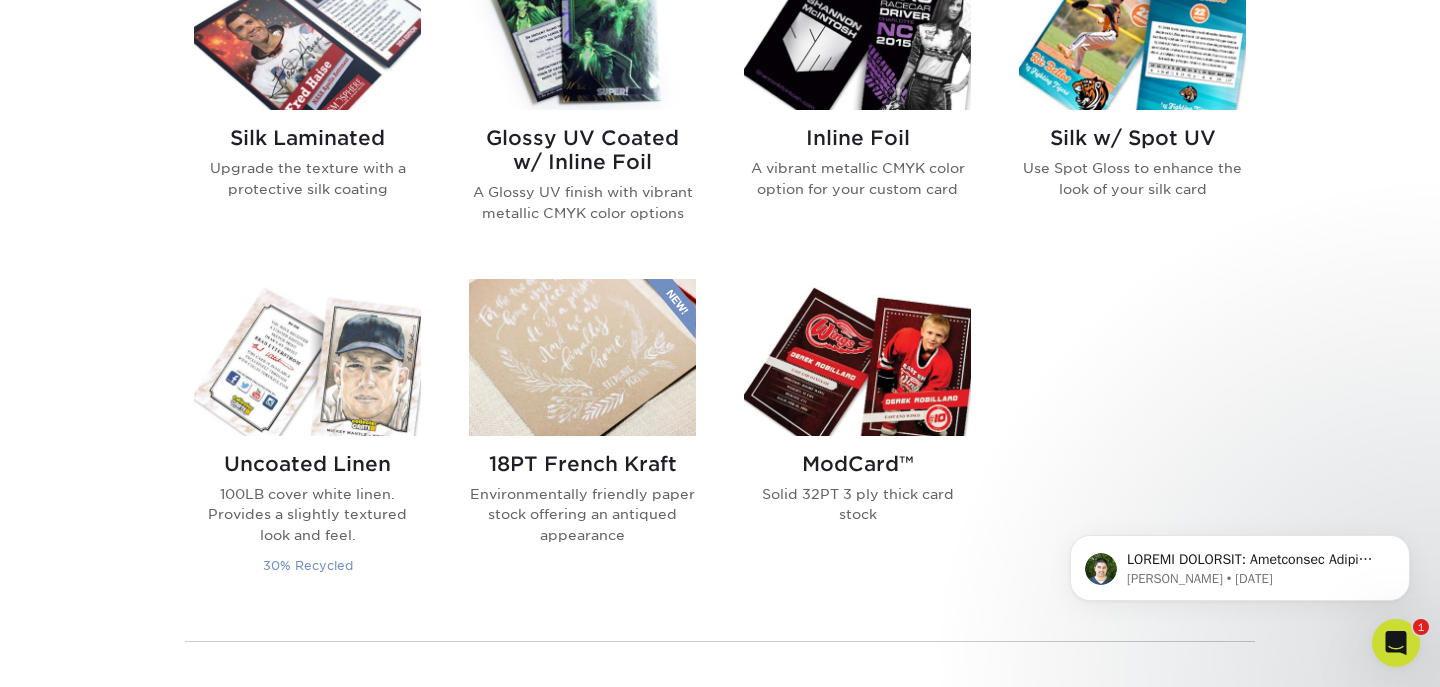click at bounding box center [307, 357] 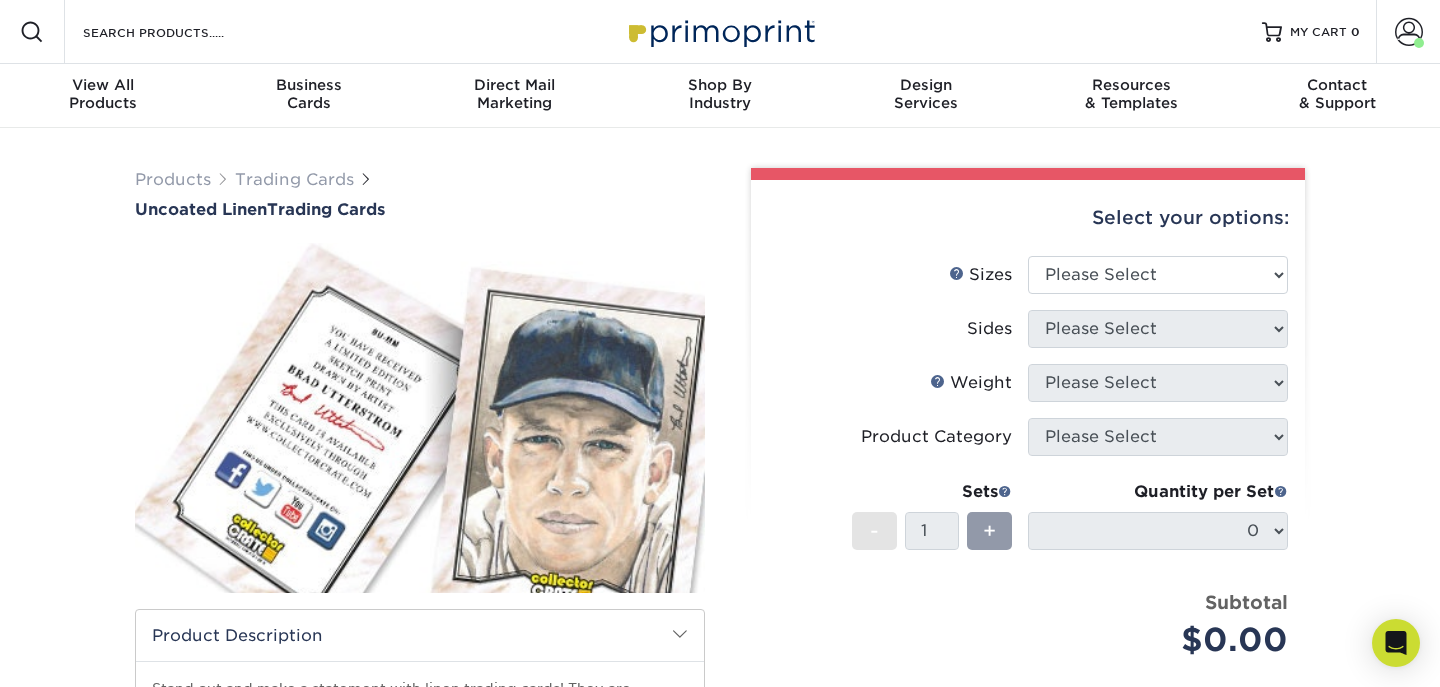 scroll, scrollTop: 0, scrollLeft: 0, axis: both 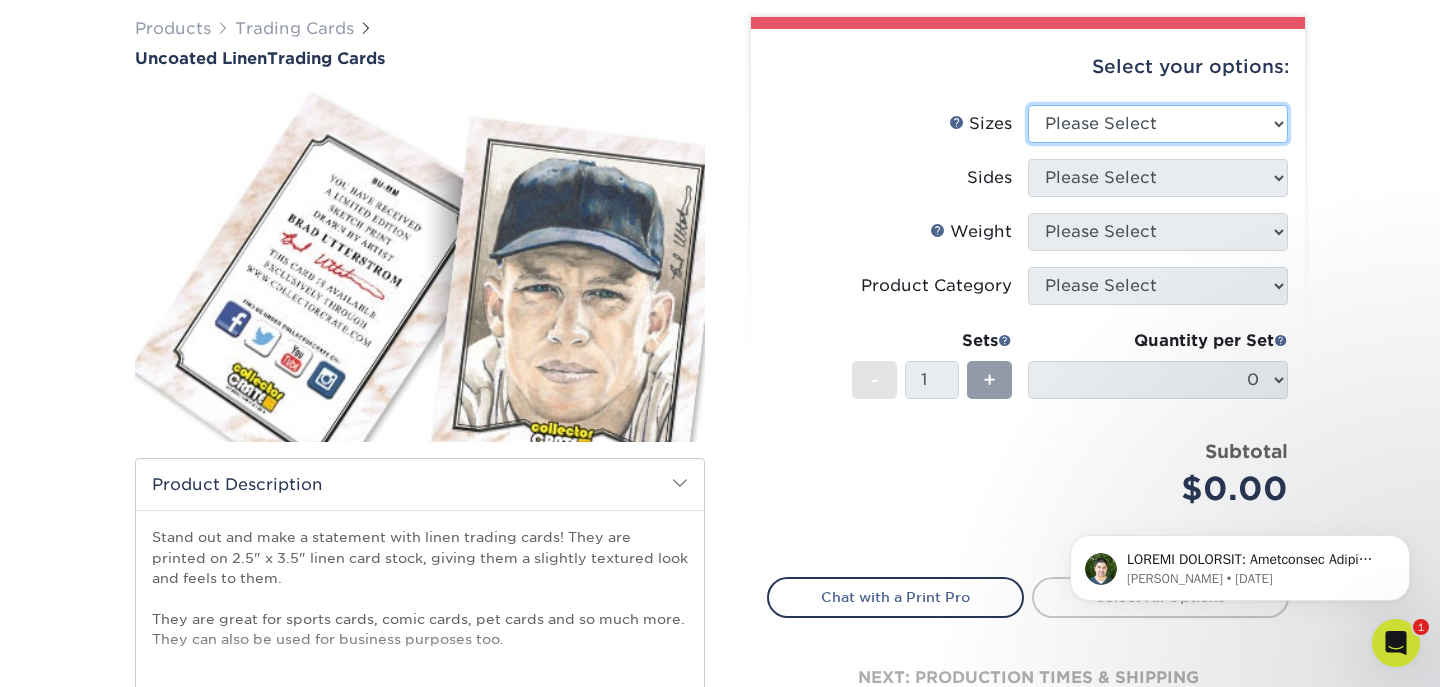 select on "2.50x3.50" 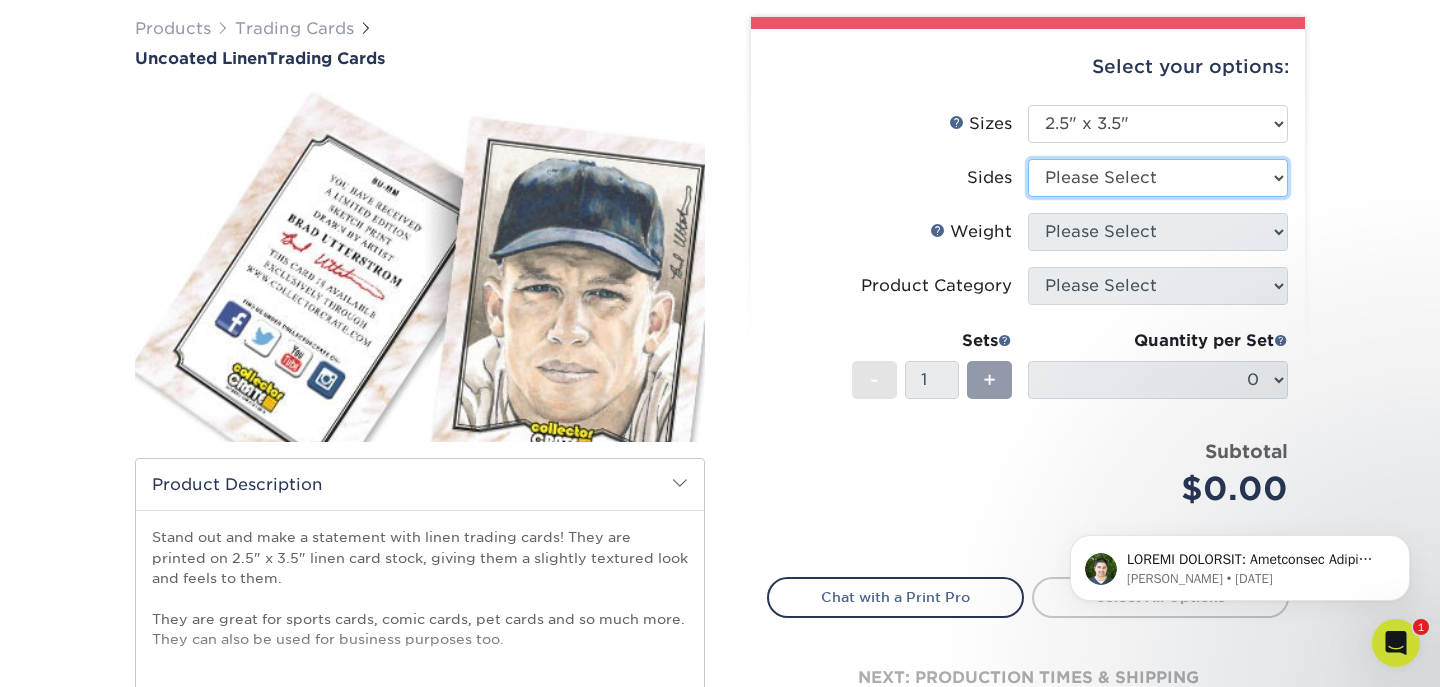 select on "13abbda7-1d64-4f25-8bb2-c179b224825d" 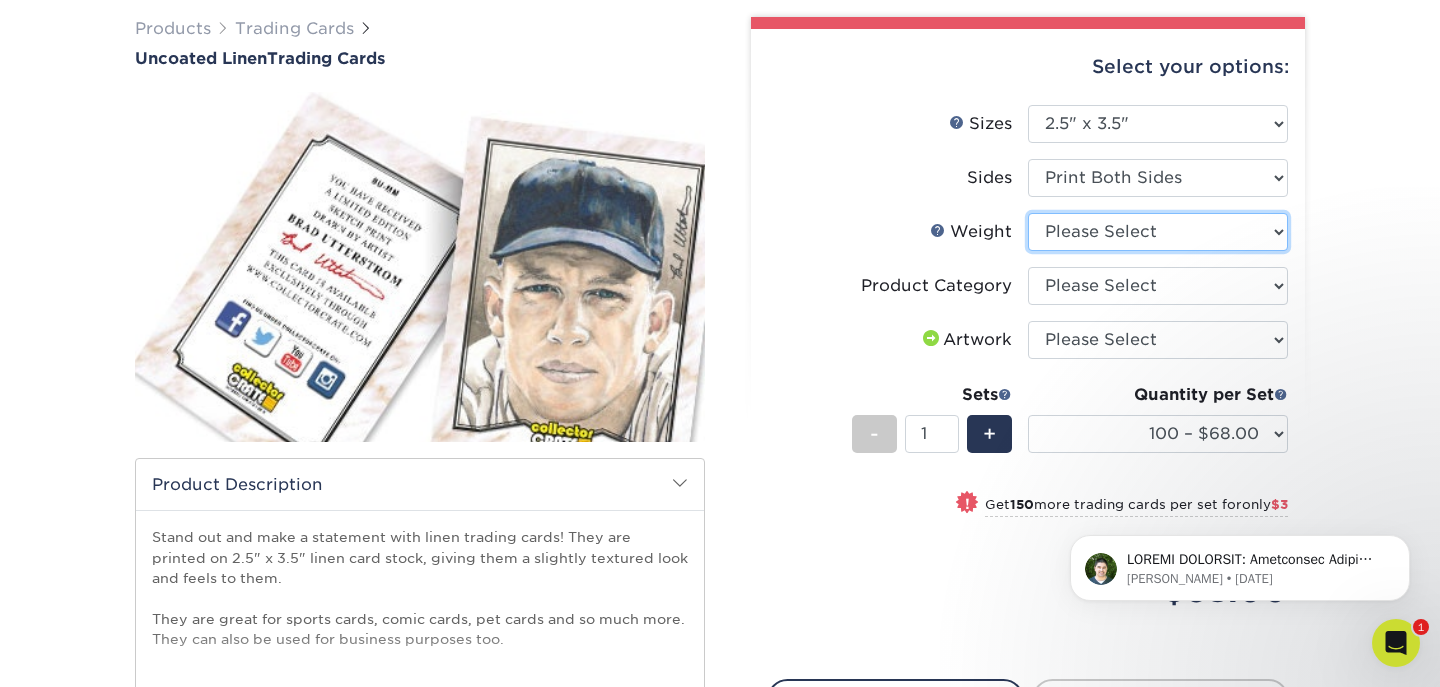 select on "100LB" 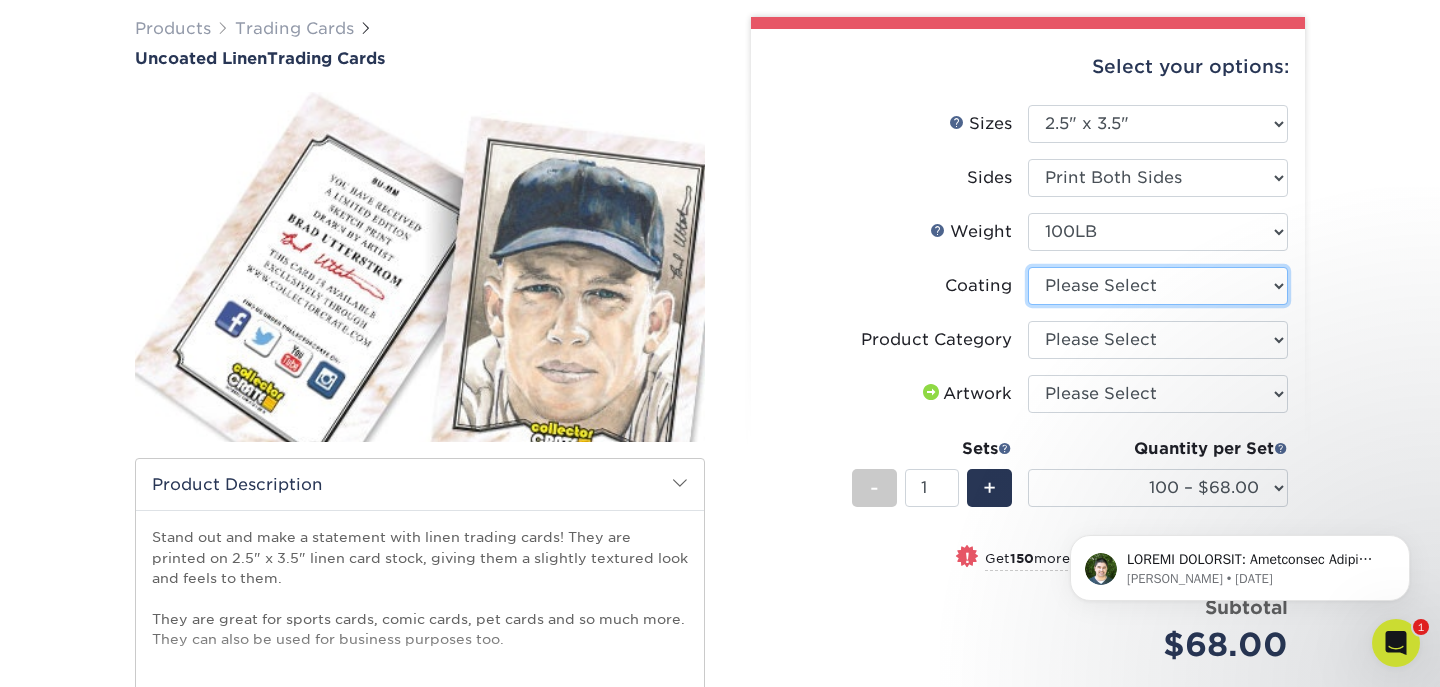 select on "3e7618de-abca-4bda-9f97-8b9129e913d8" 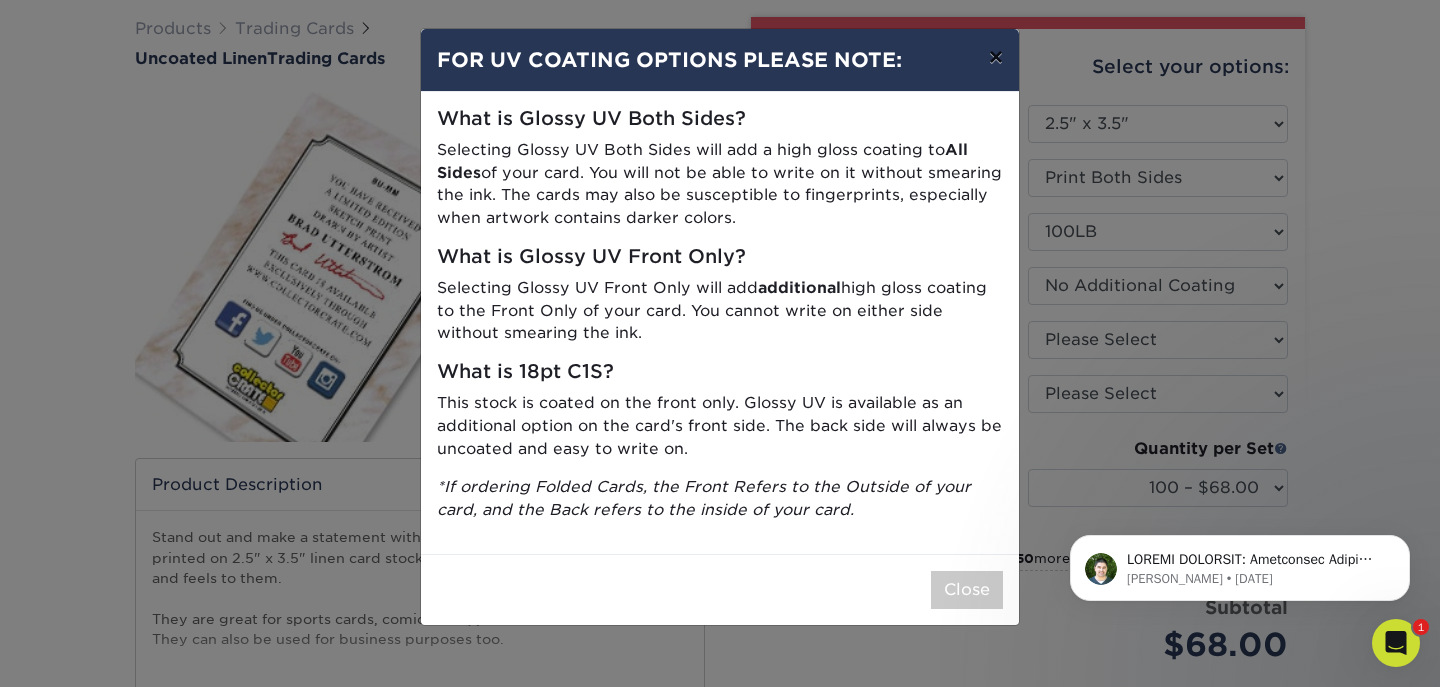 click on "×" at bounding box center [996, 57] 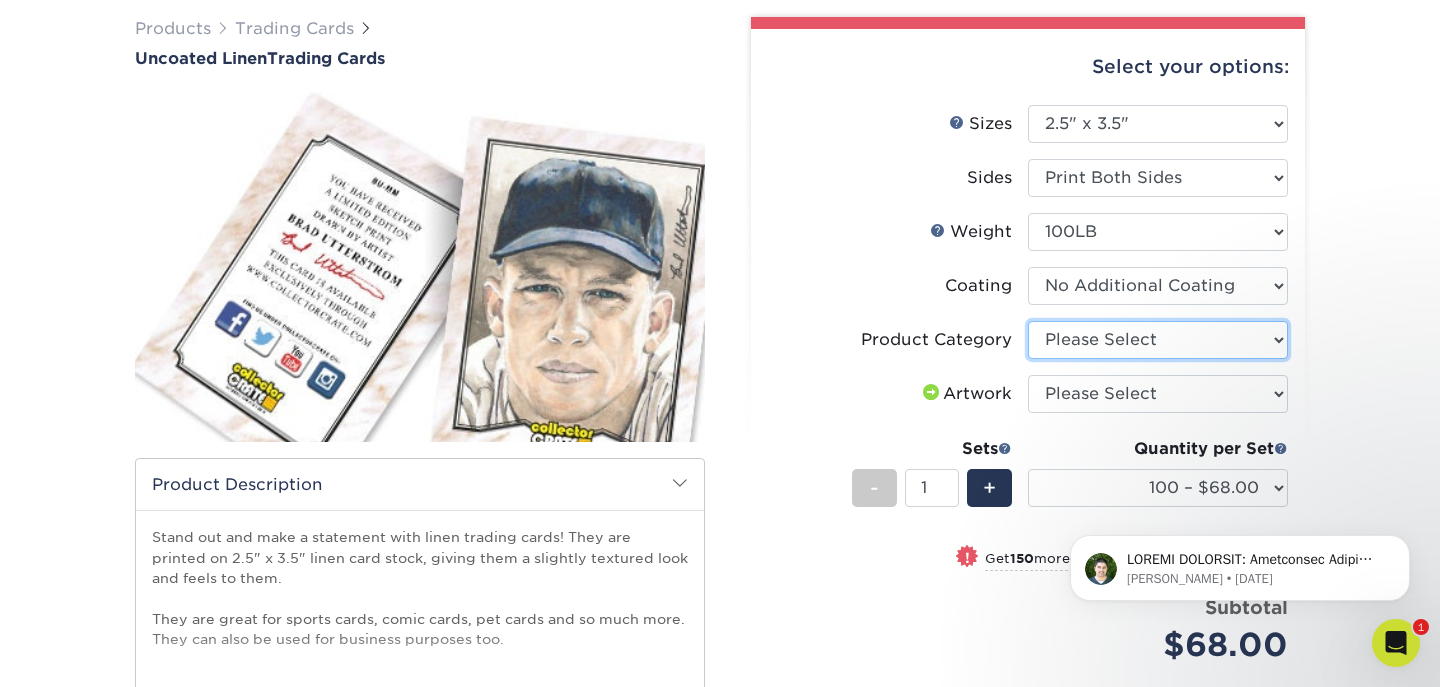 select on "c2f9bce9-36c2-409d-b101-c29d9d031e18" 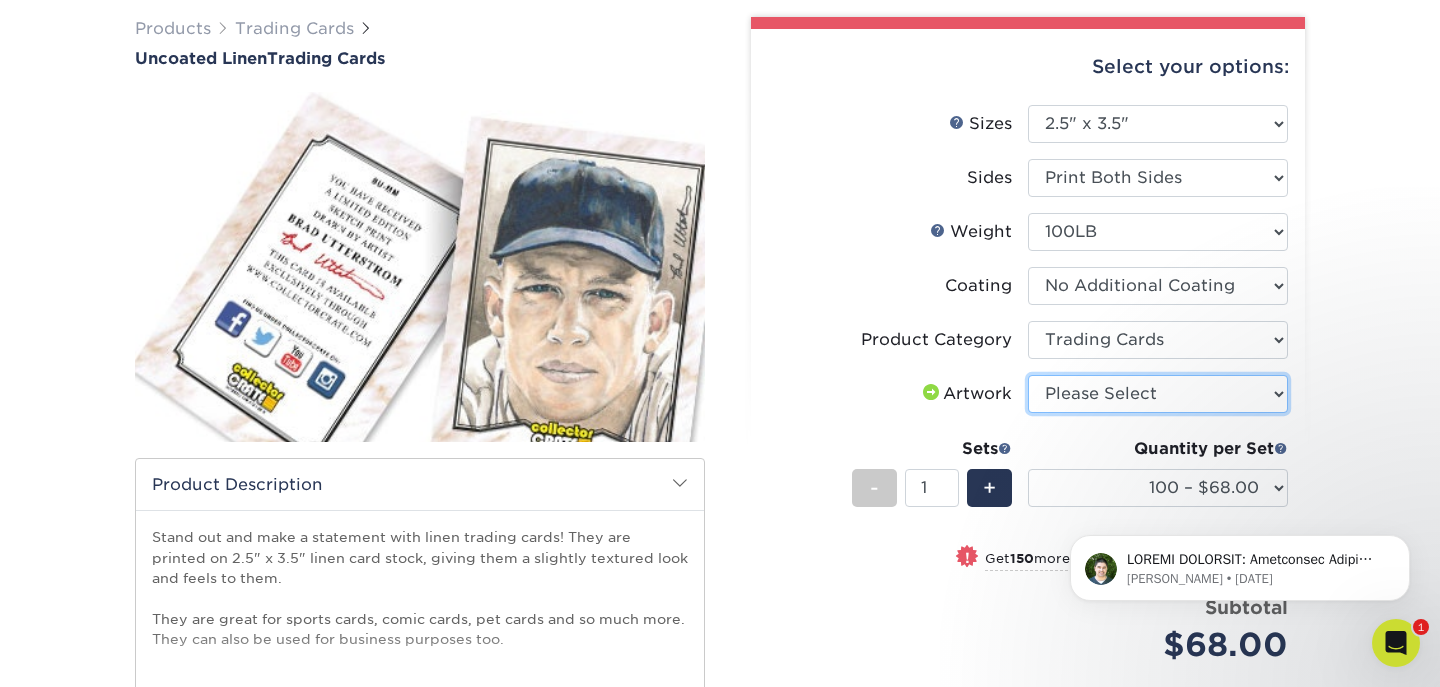 select on "upload" 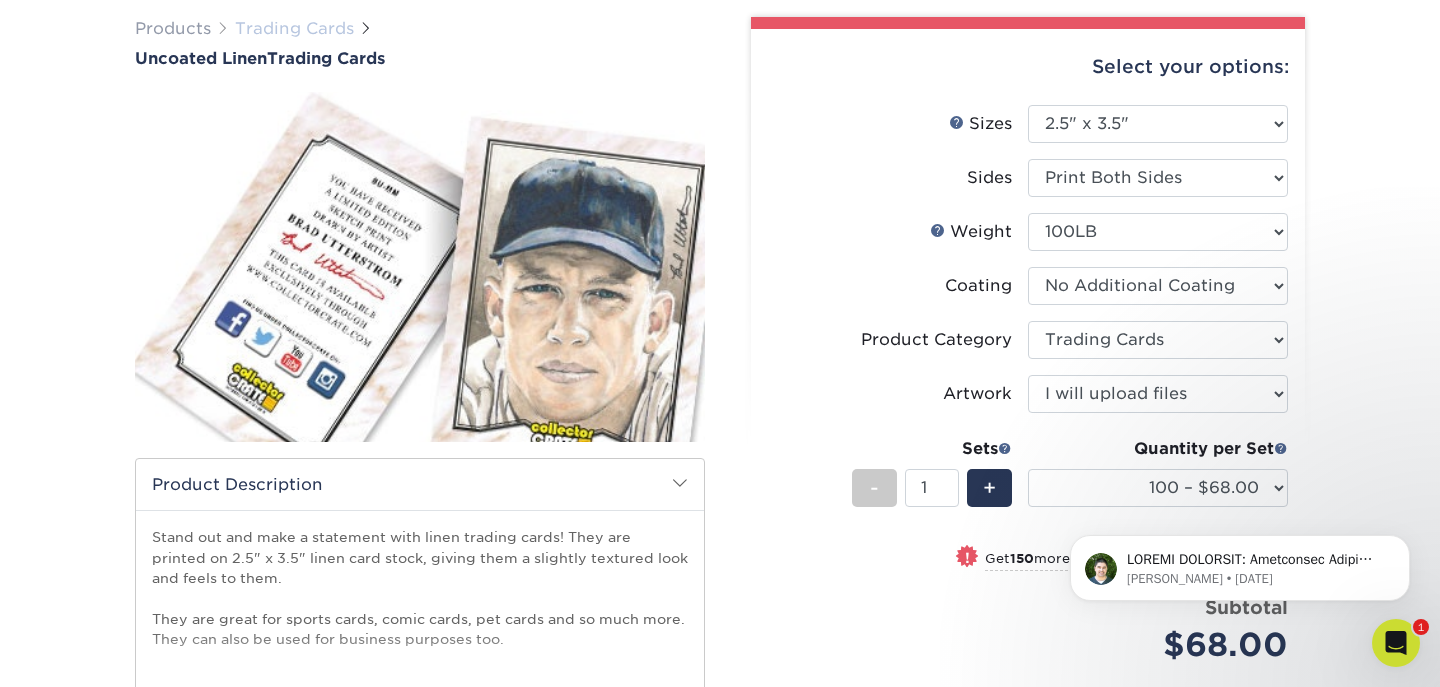 click on "Trading Cards" at bounding box center [294, 28] 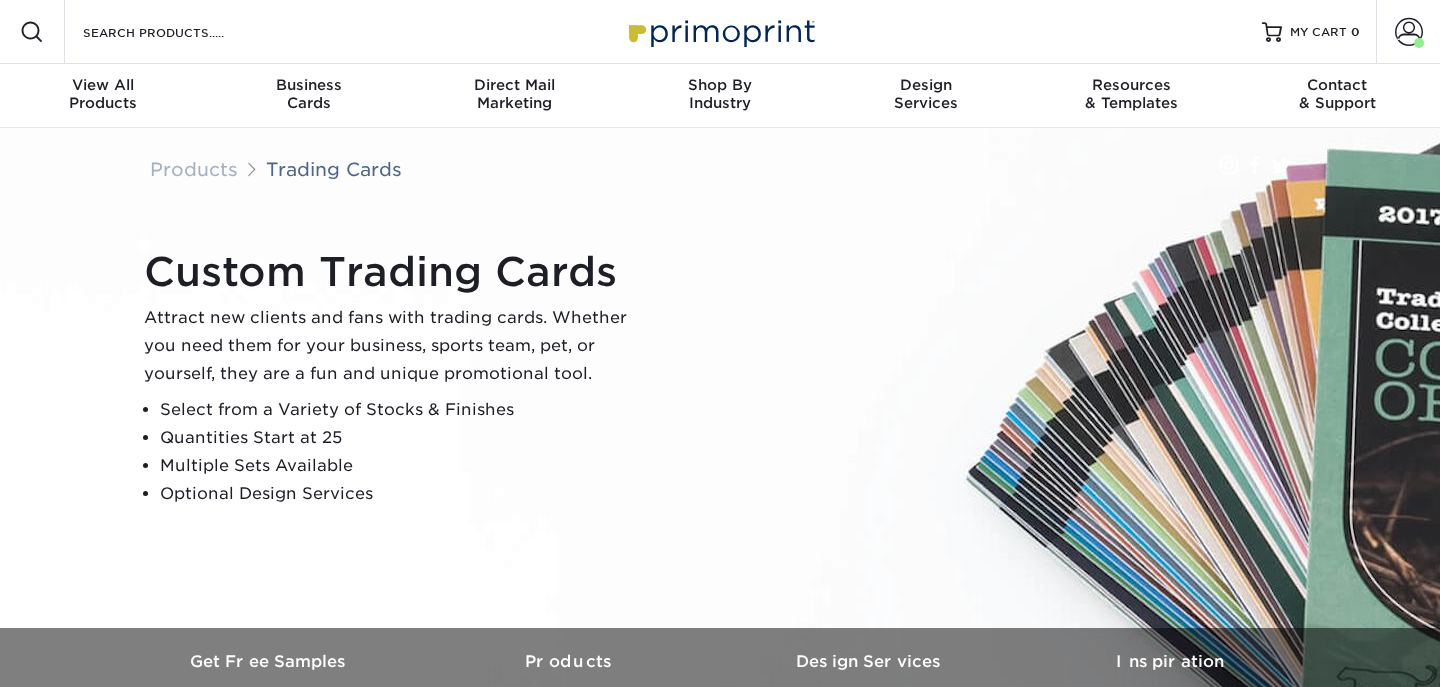 scroll, scrollTop: 0, scrollLeft: 0, axis: both 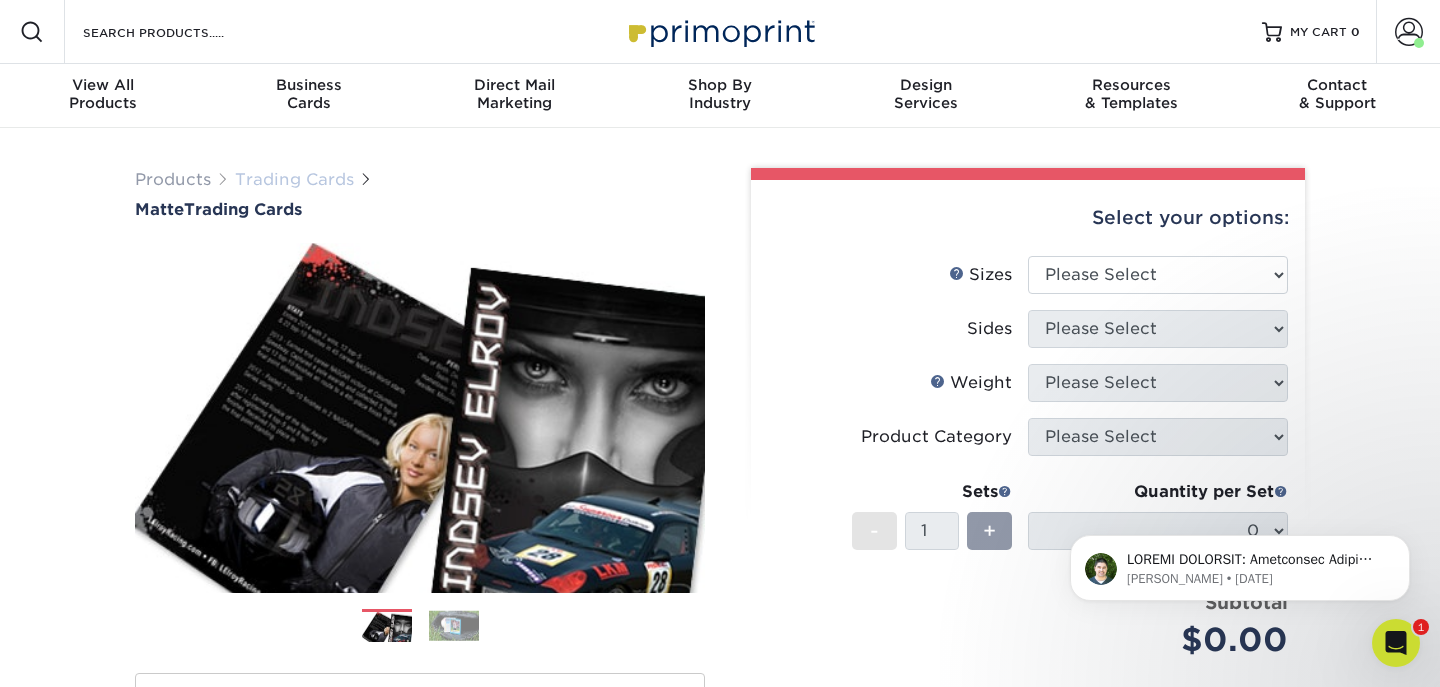 click on "Trading Cards" at bounding box center (294, 179) 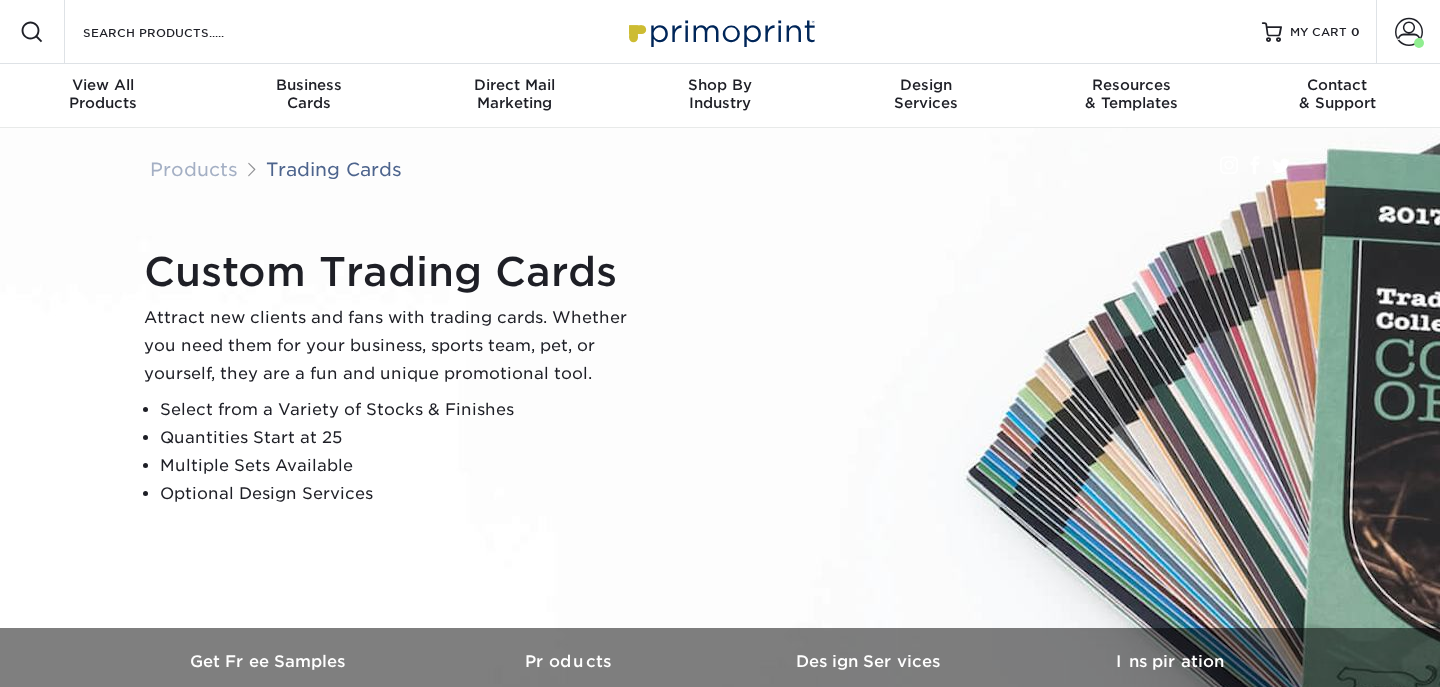 scroll, scrollTop: 0, scrollLeft: 0, axis: both 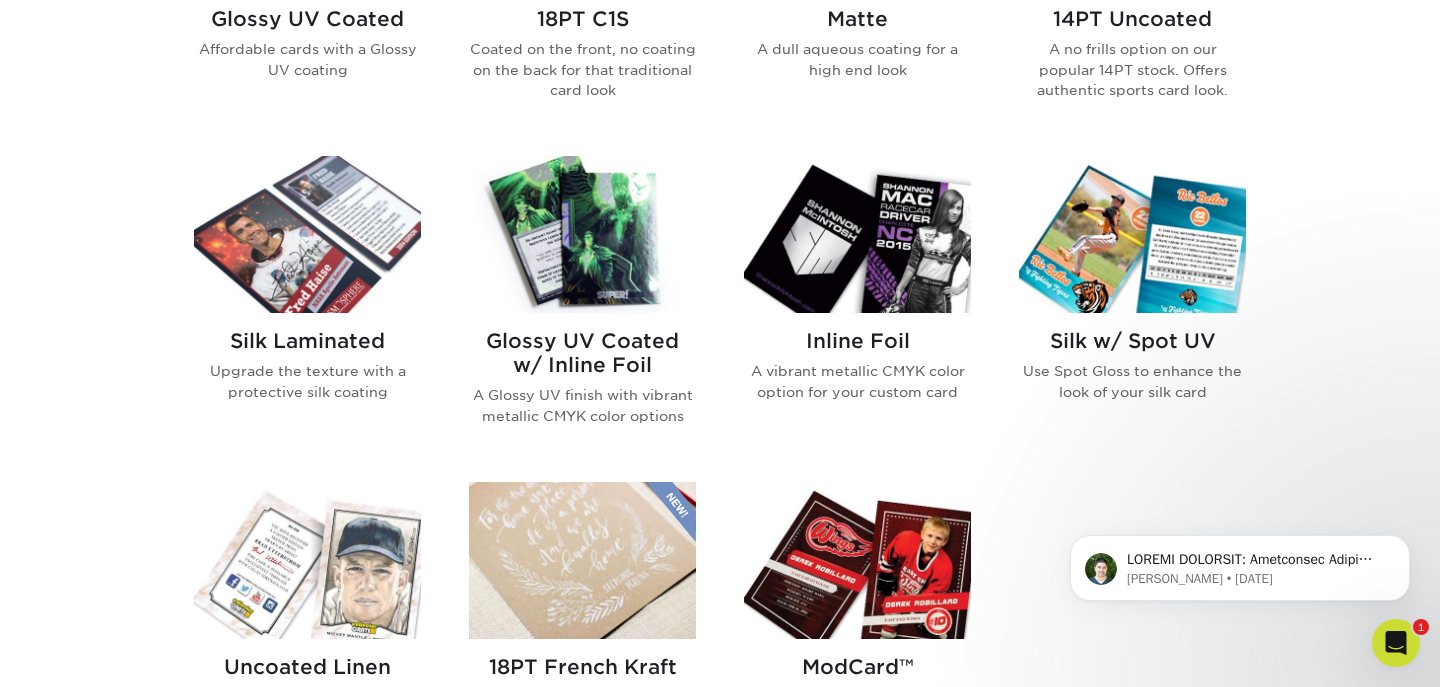 click on "Silk w/ Spot UV
Use Spot Gloss to enhance the look of your silk card" at bounding box center [1132, 373] 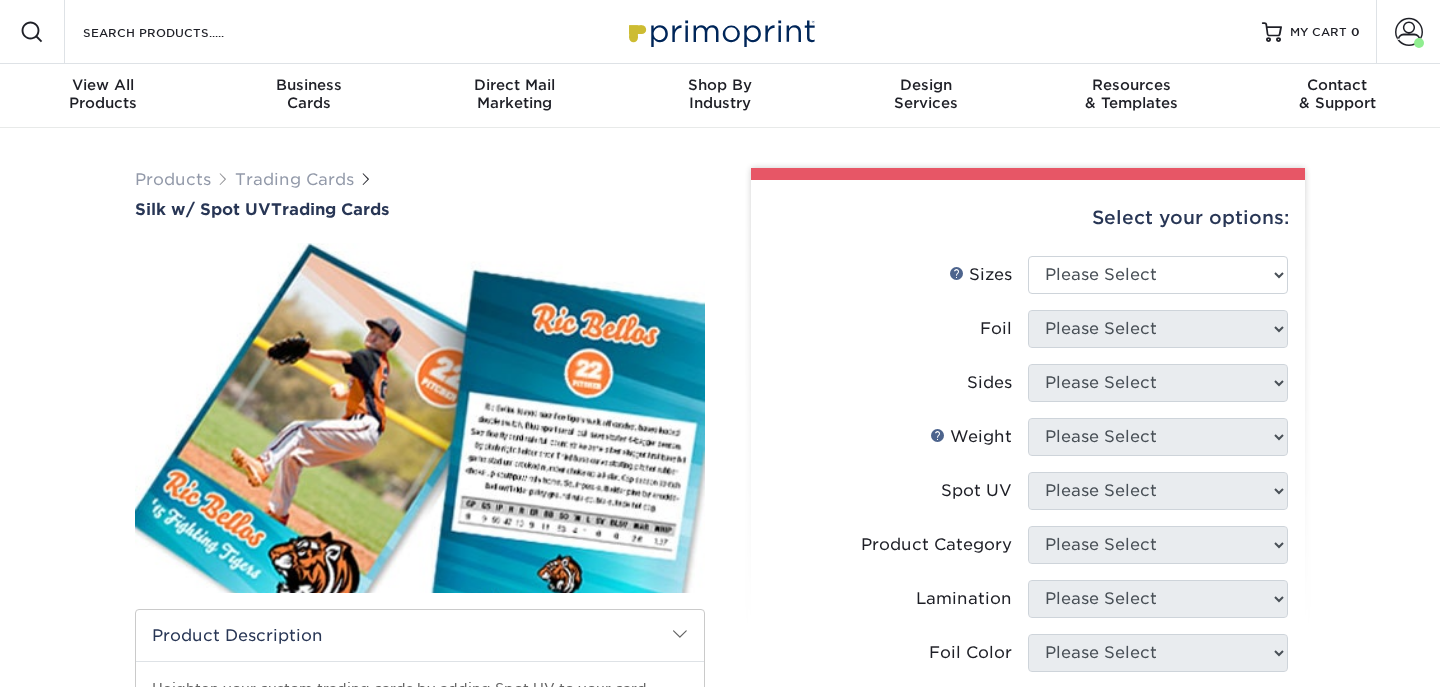 scroll, scrollTop: 0, scrollLeft: 0, axis: both 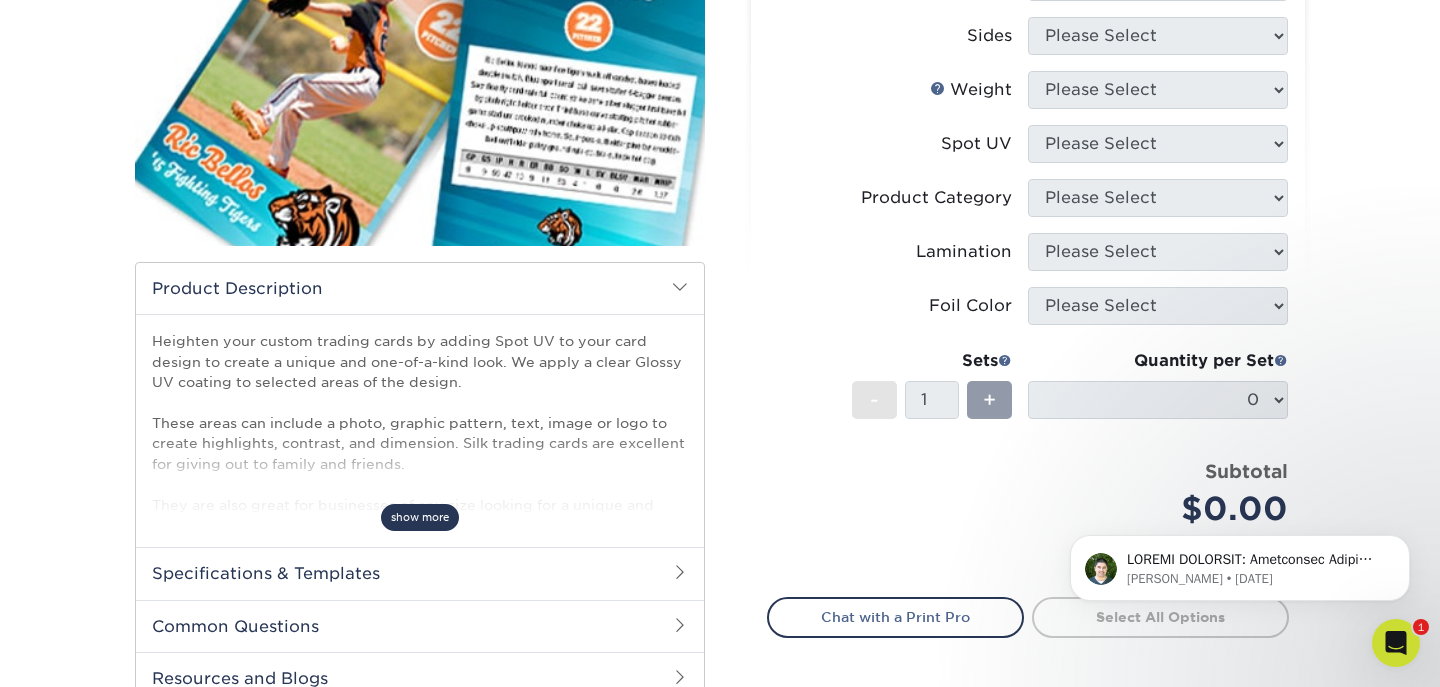 click on "show more" at bounding box center (420, 517) 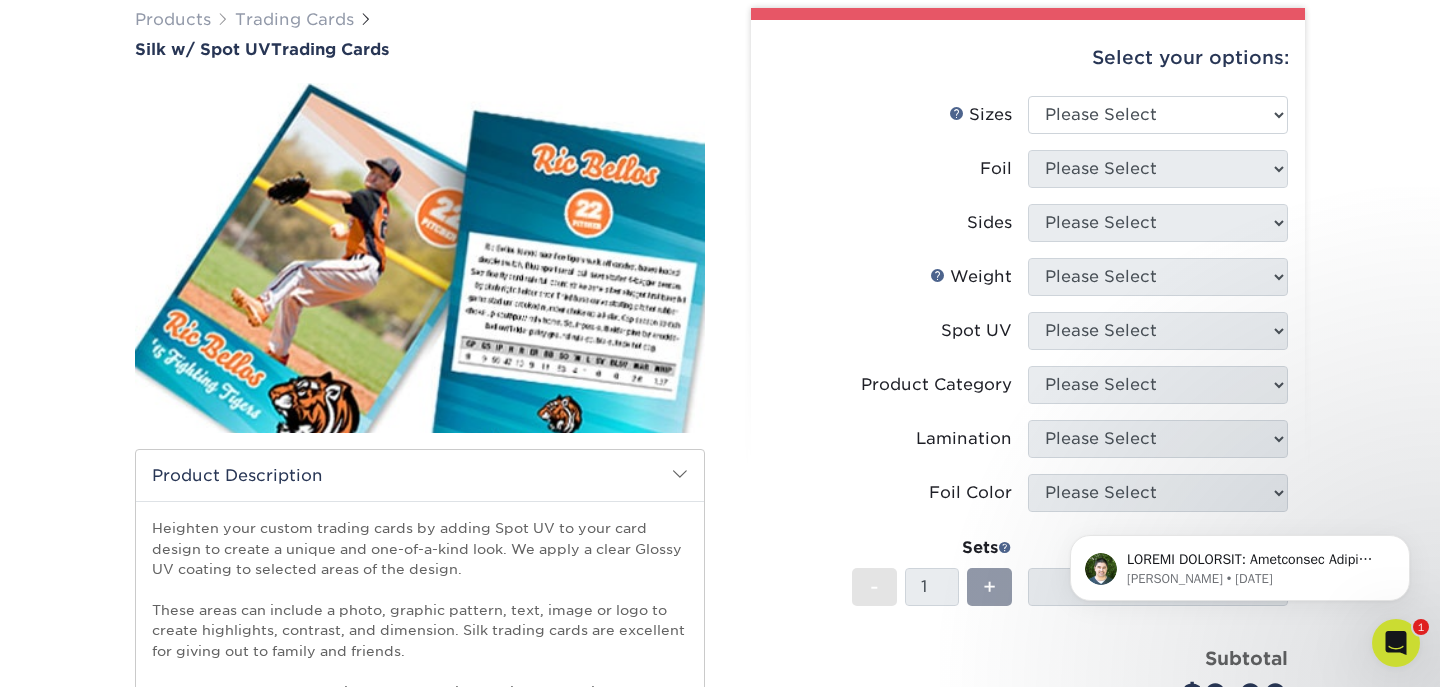 scroll, scrollTop: 159, scrollLeft: 0, axis: vertical 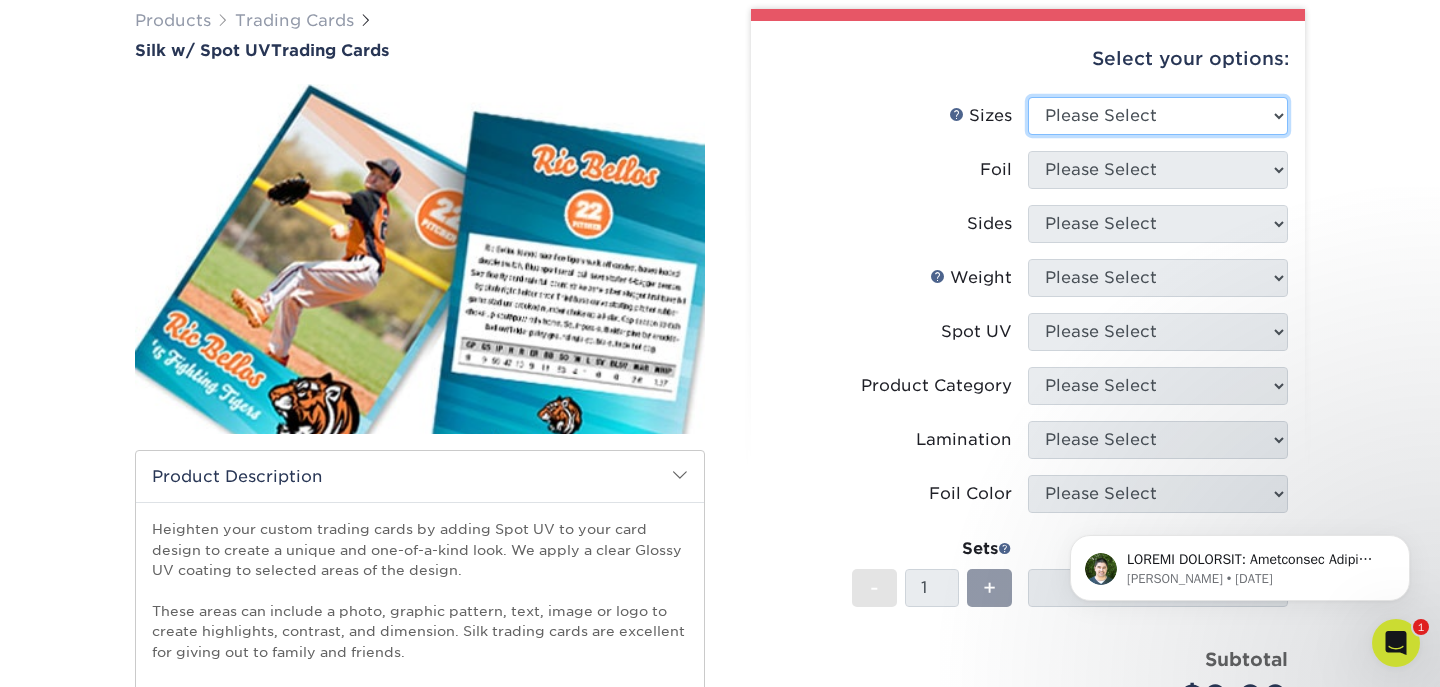 select on "2.50x3.50" 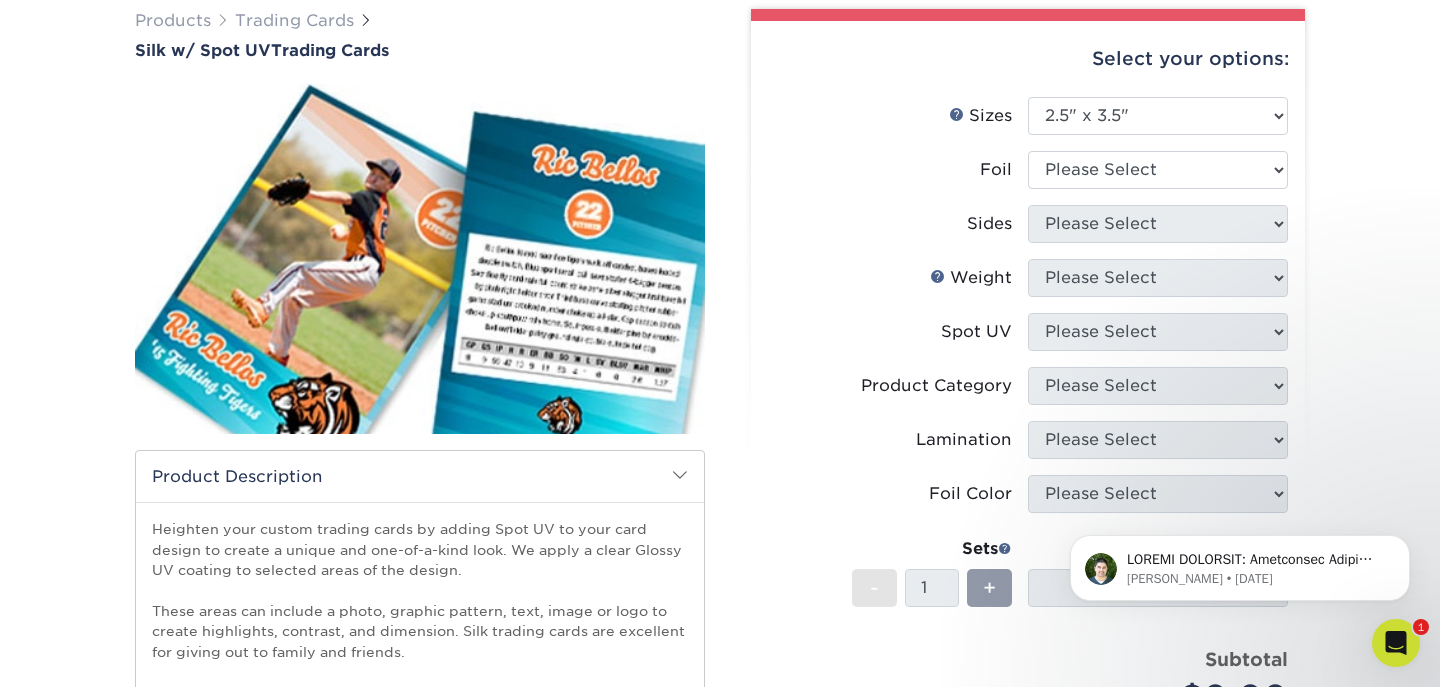 click on "Sizes Help Sizes
Please Select
2.5" x 3.5"" at bounding box center [1028, 124] 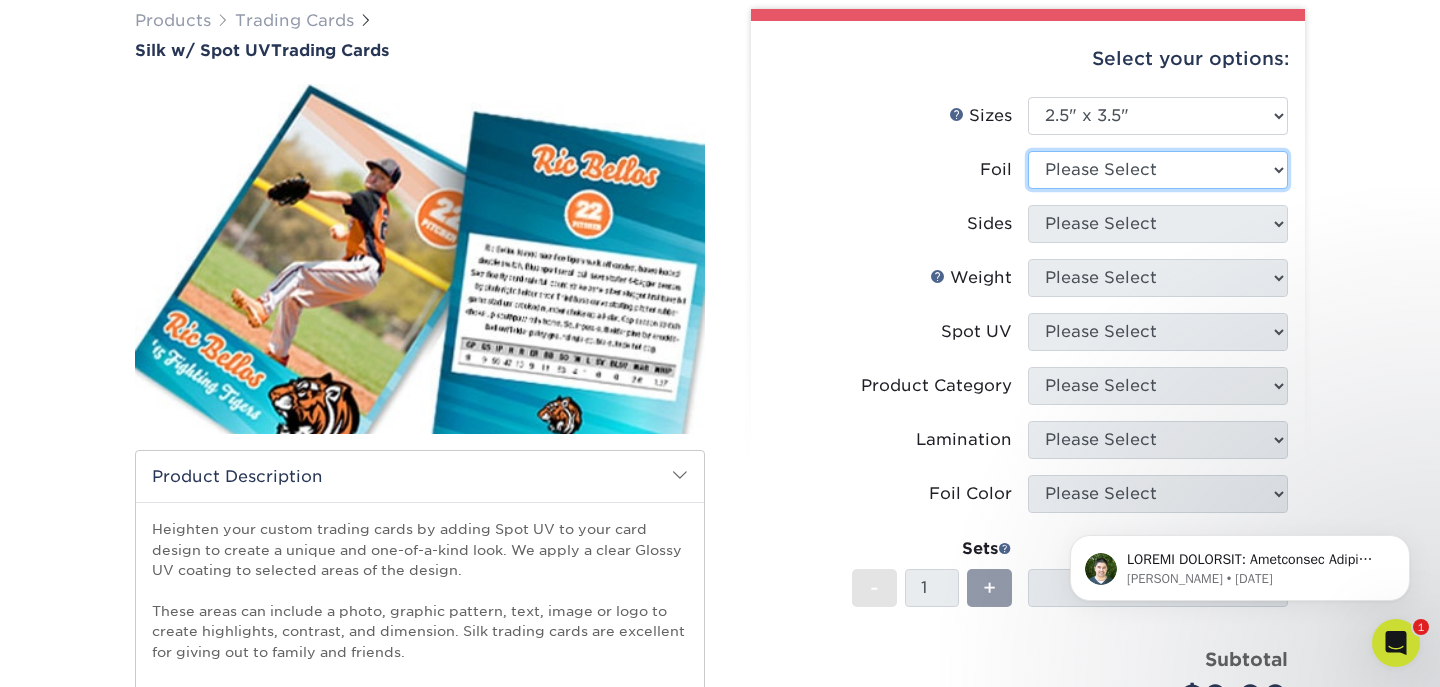 select on "1" 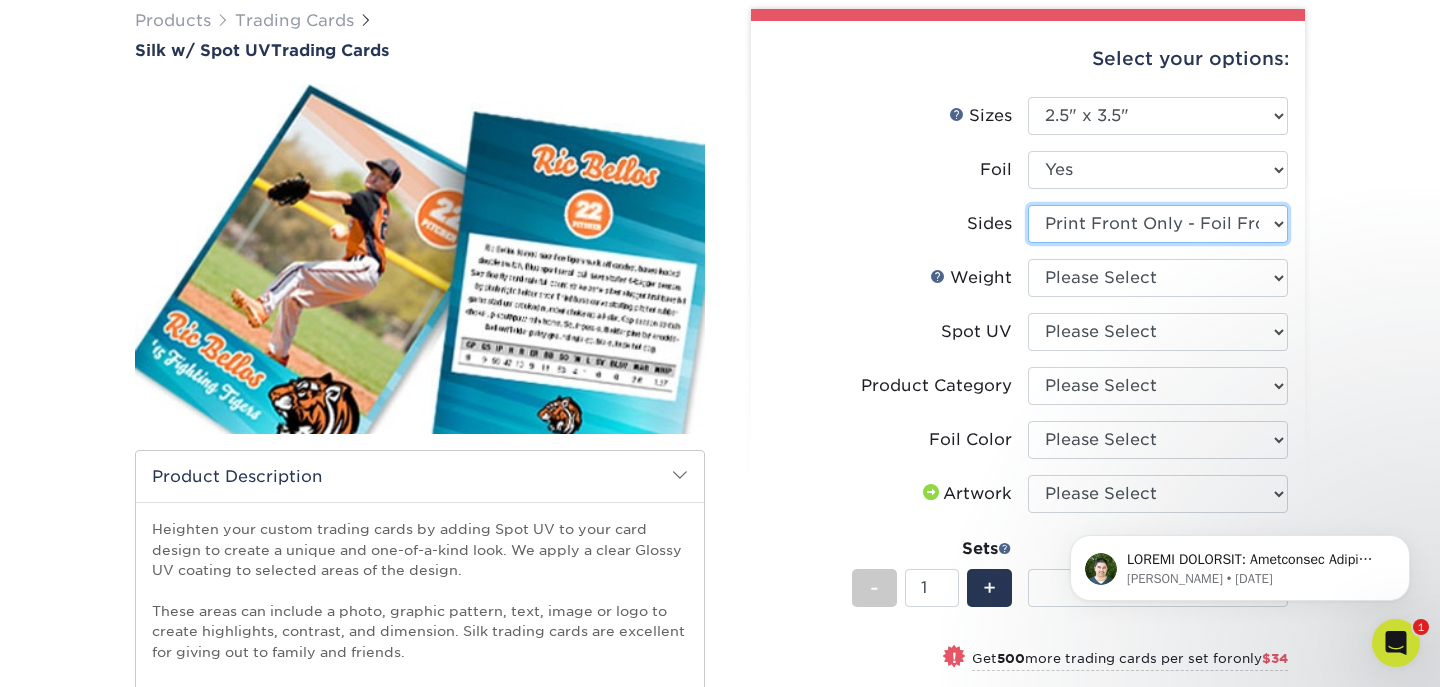 select on "34527644-b4fd-4ffb-9092-1318eefcd9d9" 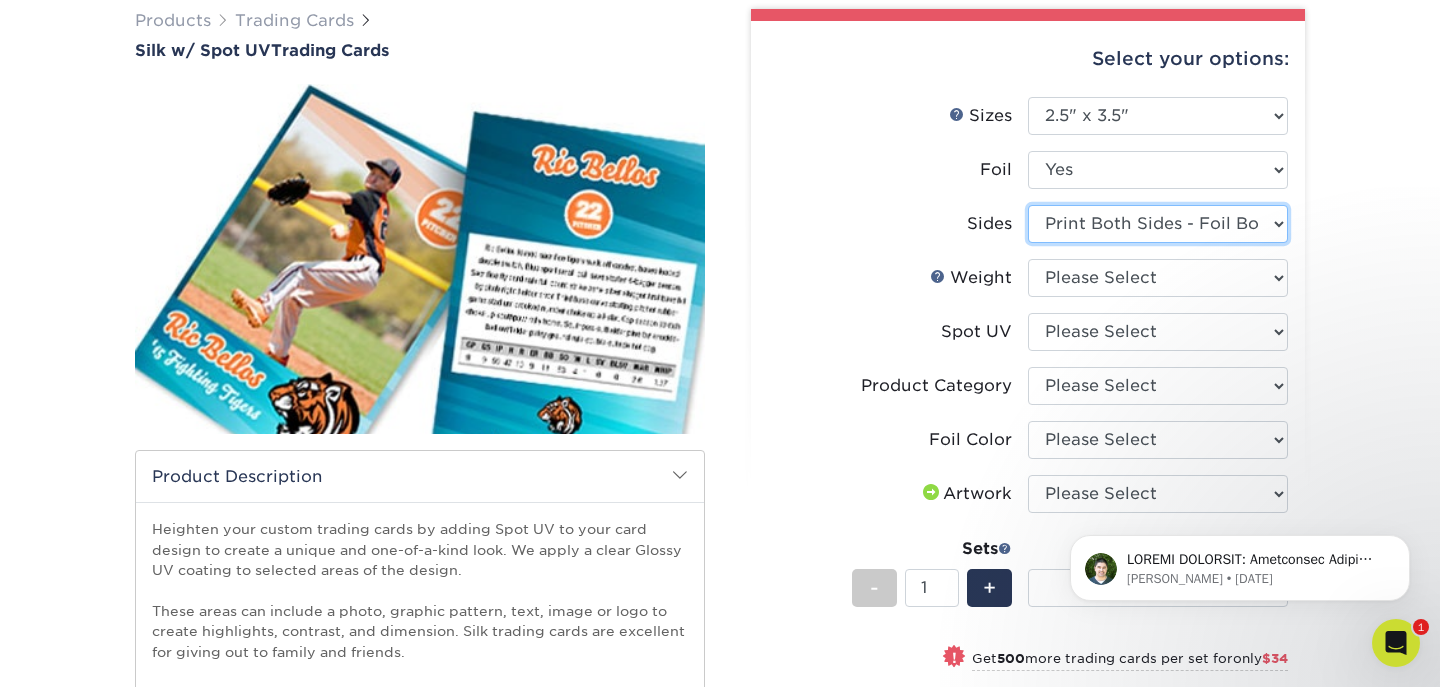 select 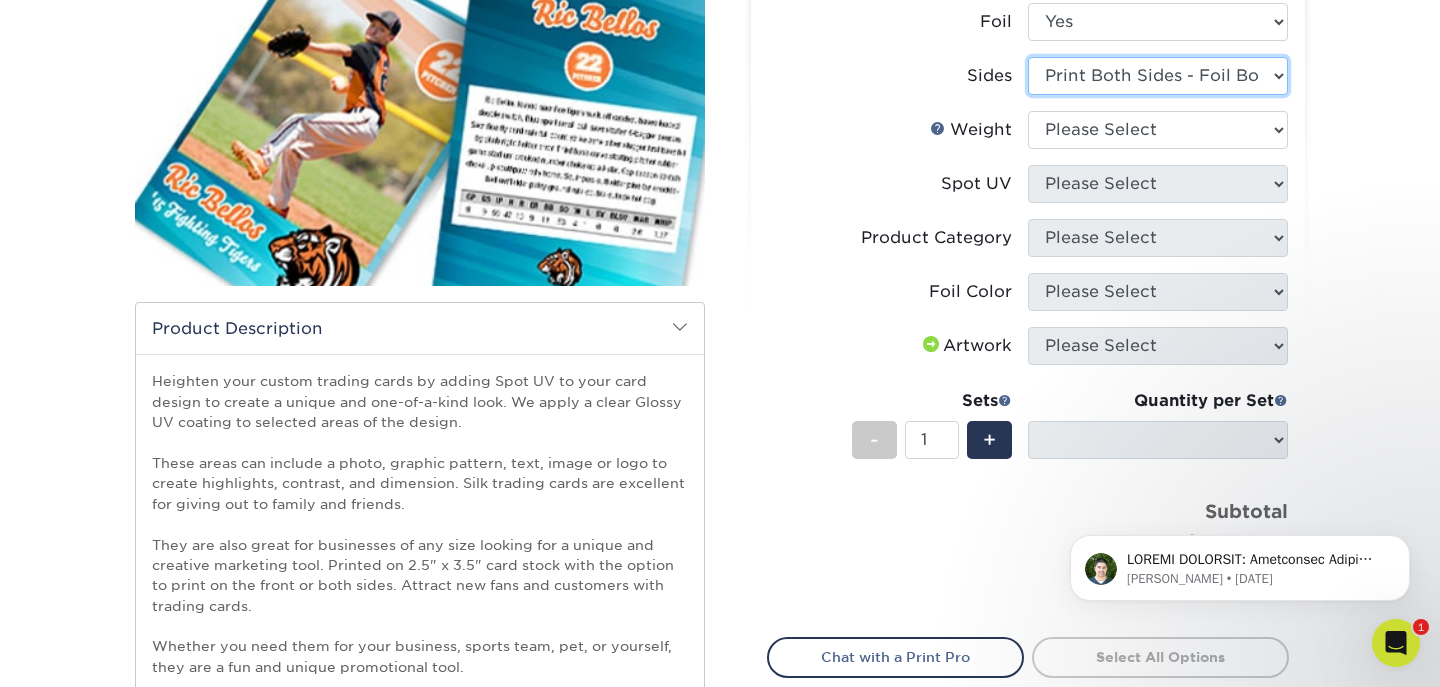 scroll, scrollTop: 307, scrollLeft: 0, axis: vertical 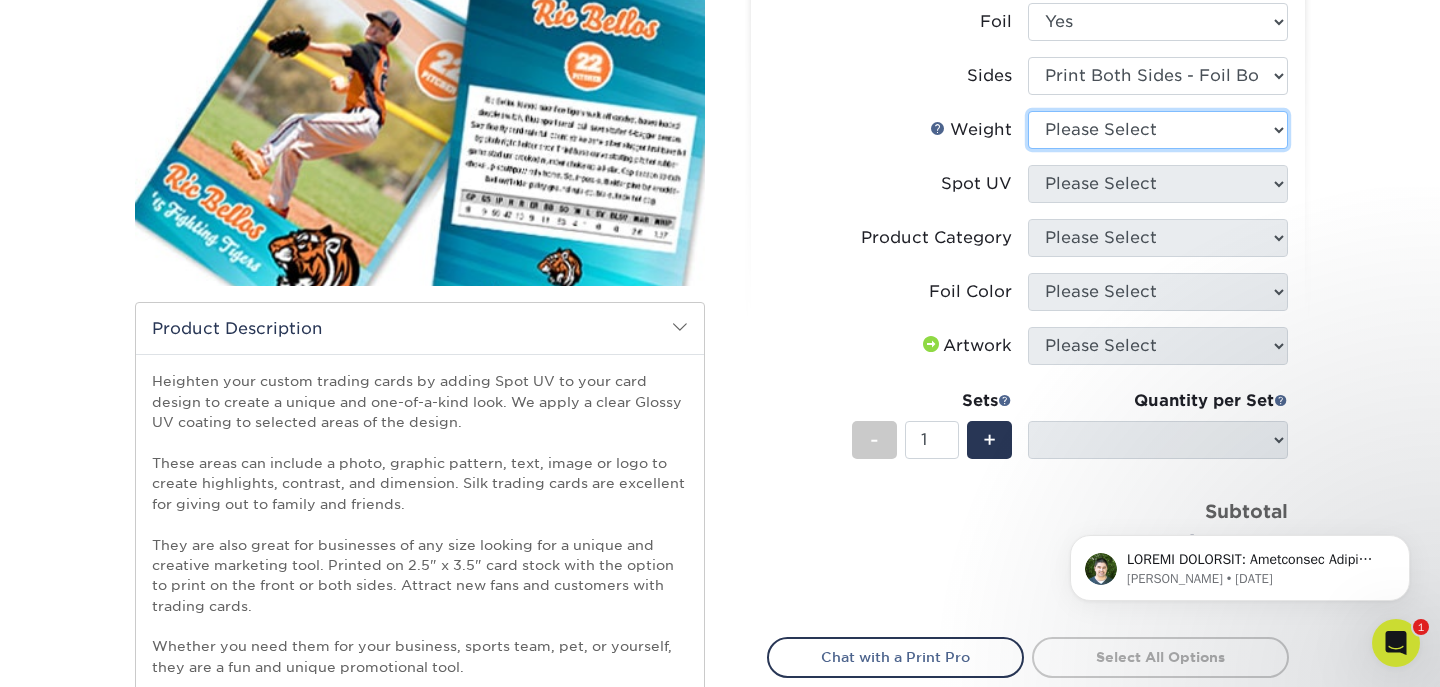 select on "16PT" 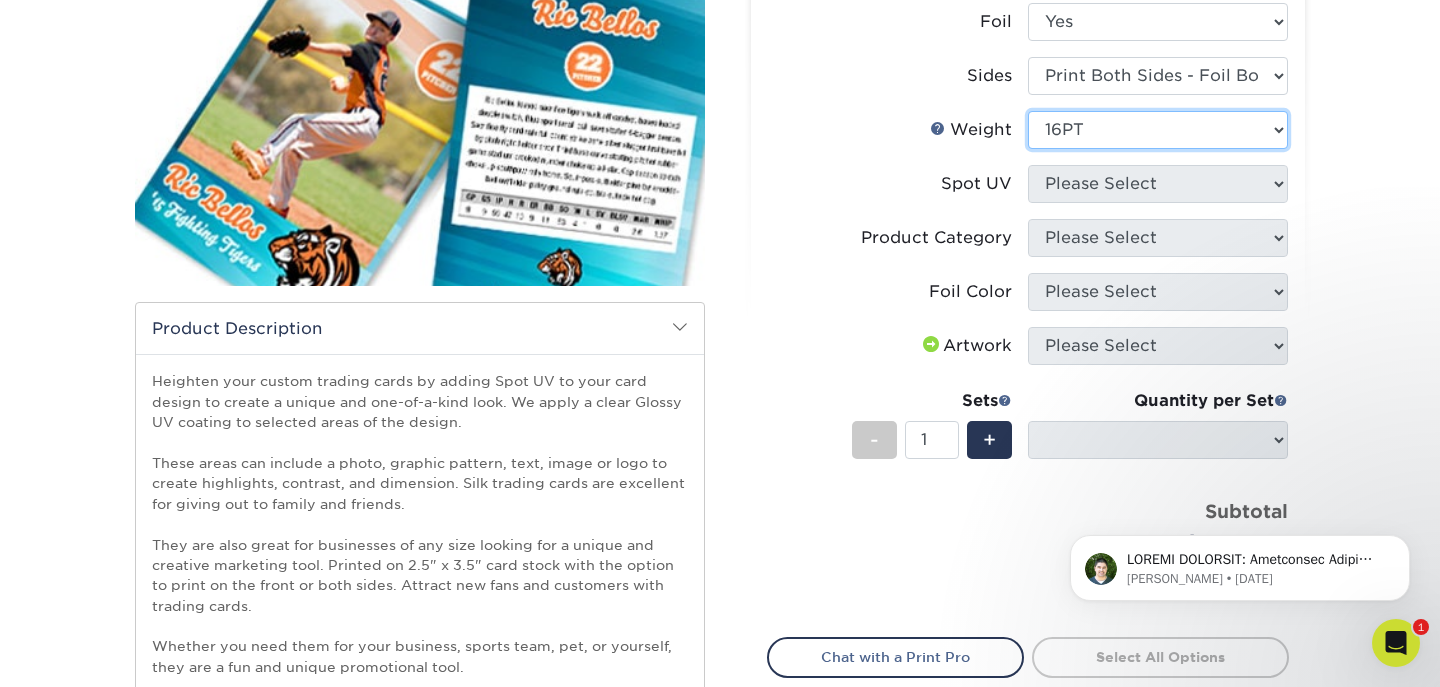 select 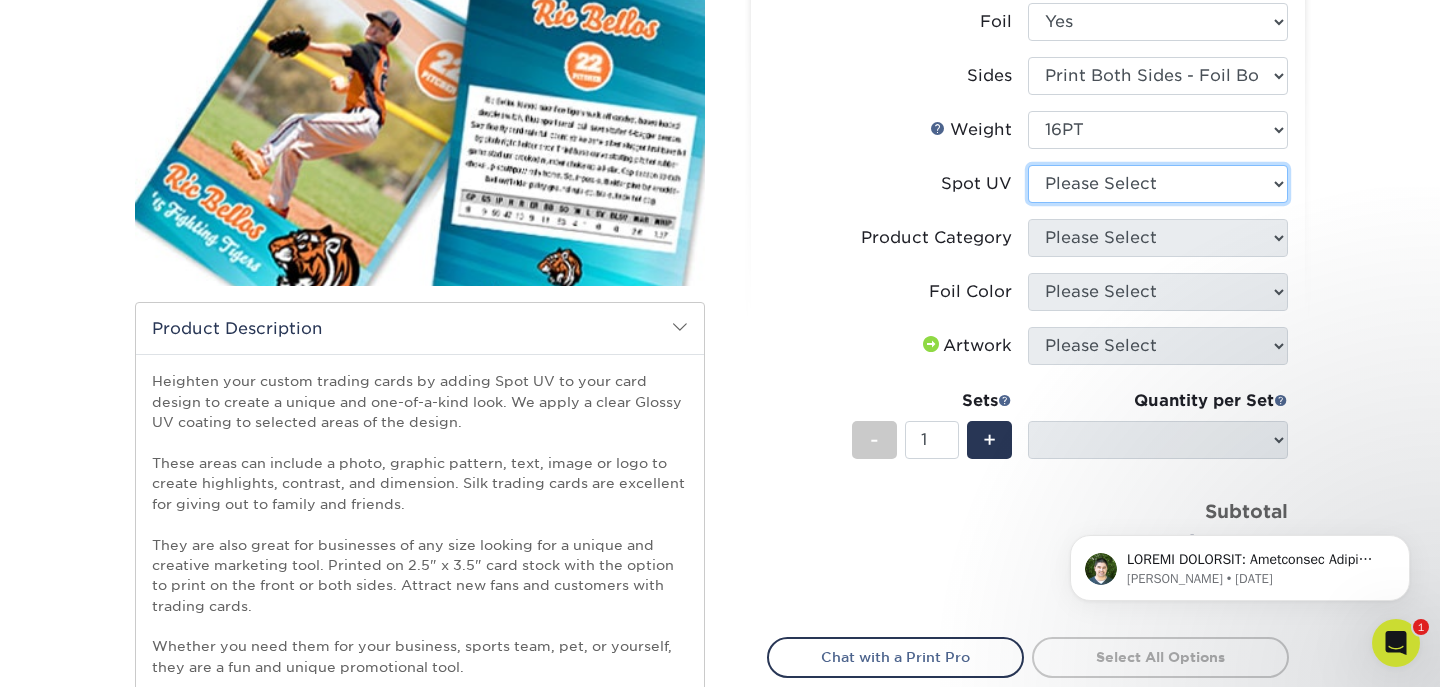 select on "1" 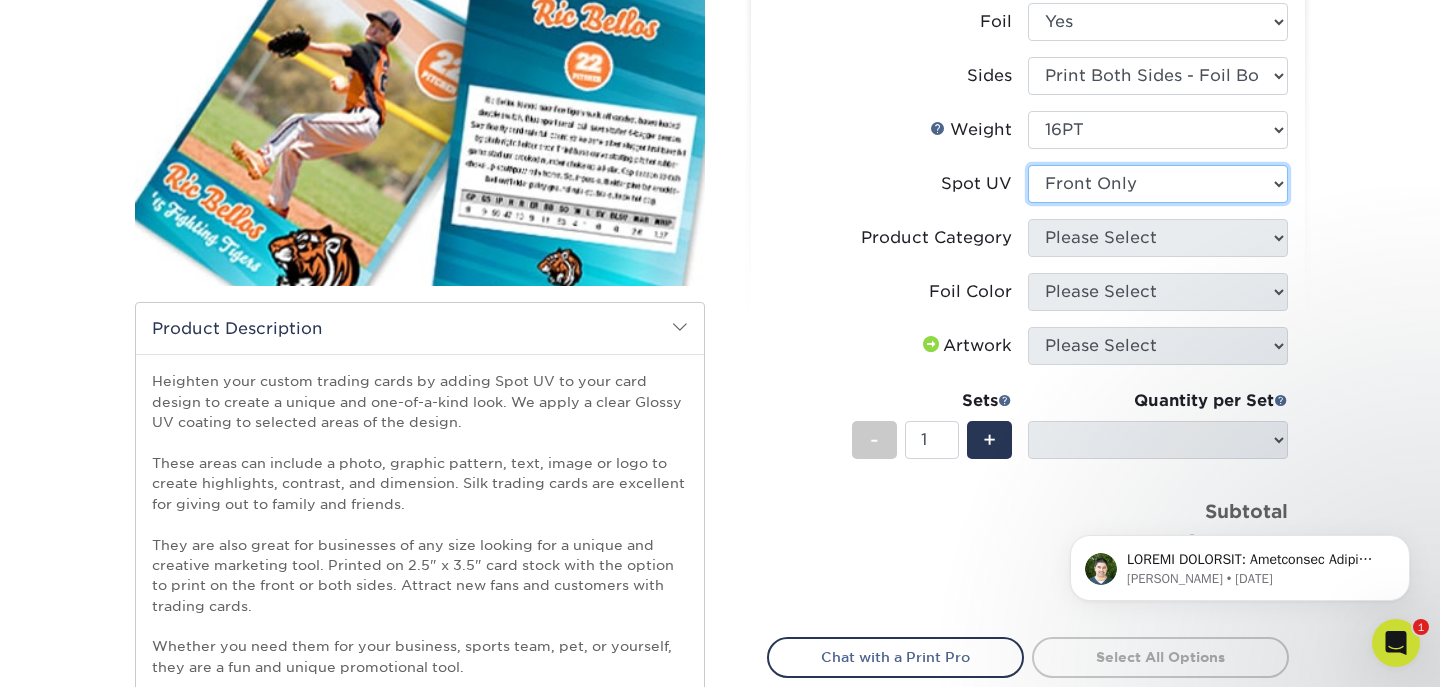 select on "-1" 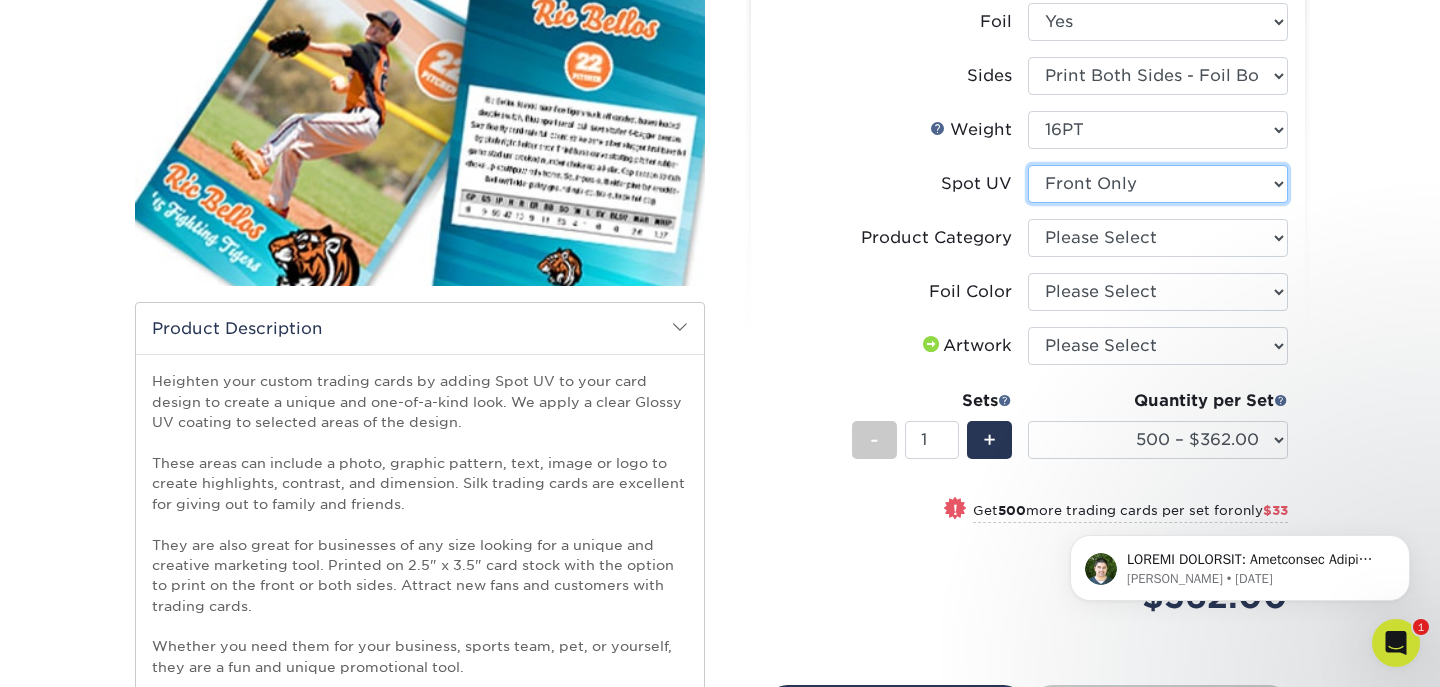 select on "0" 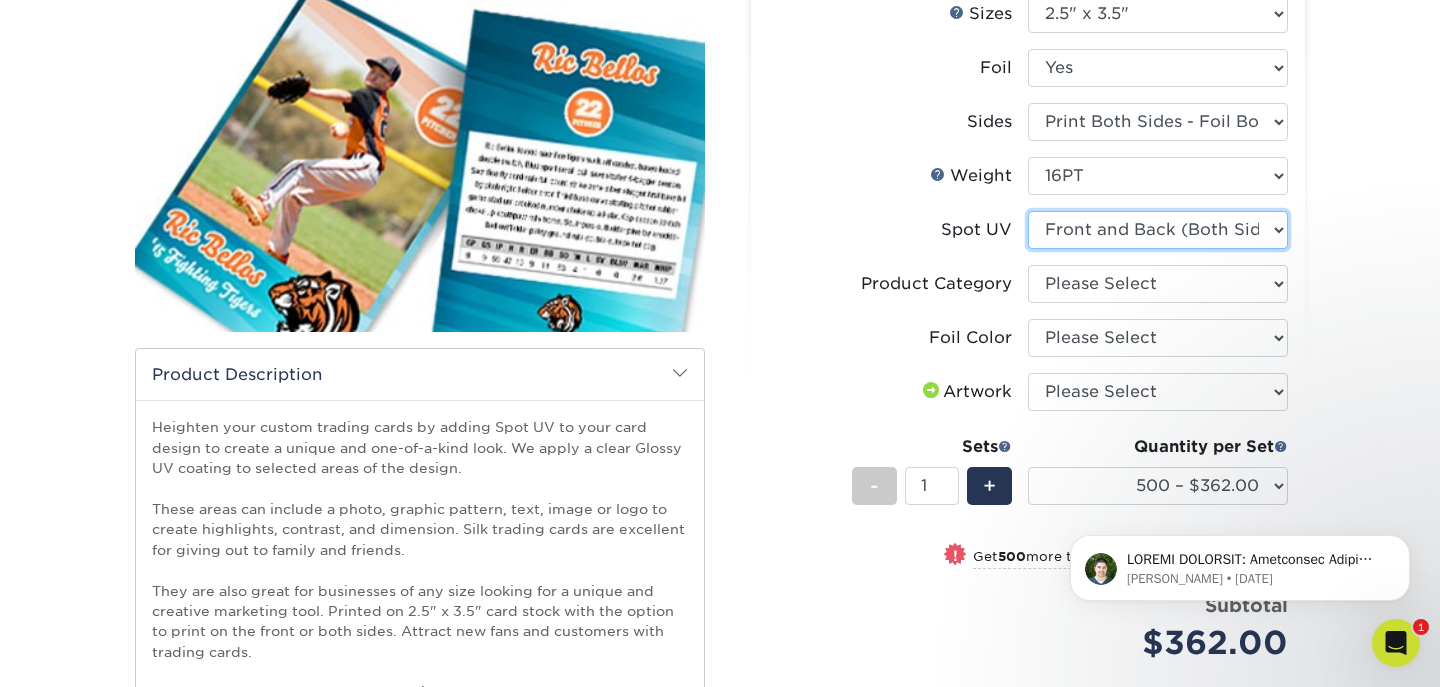 scroll, scrollTop: 258, scrollLeft: 0, axis: vertical 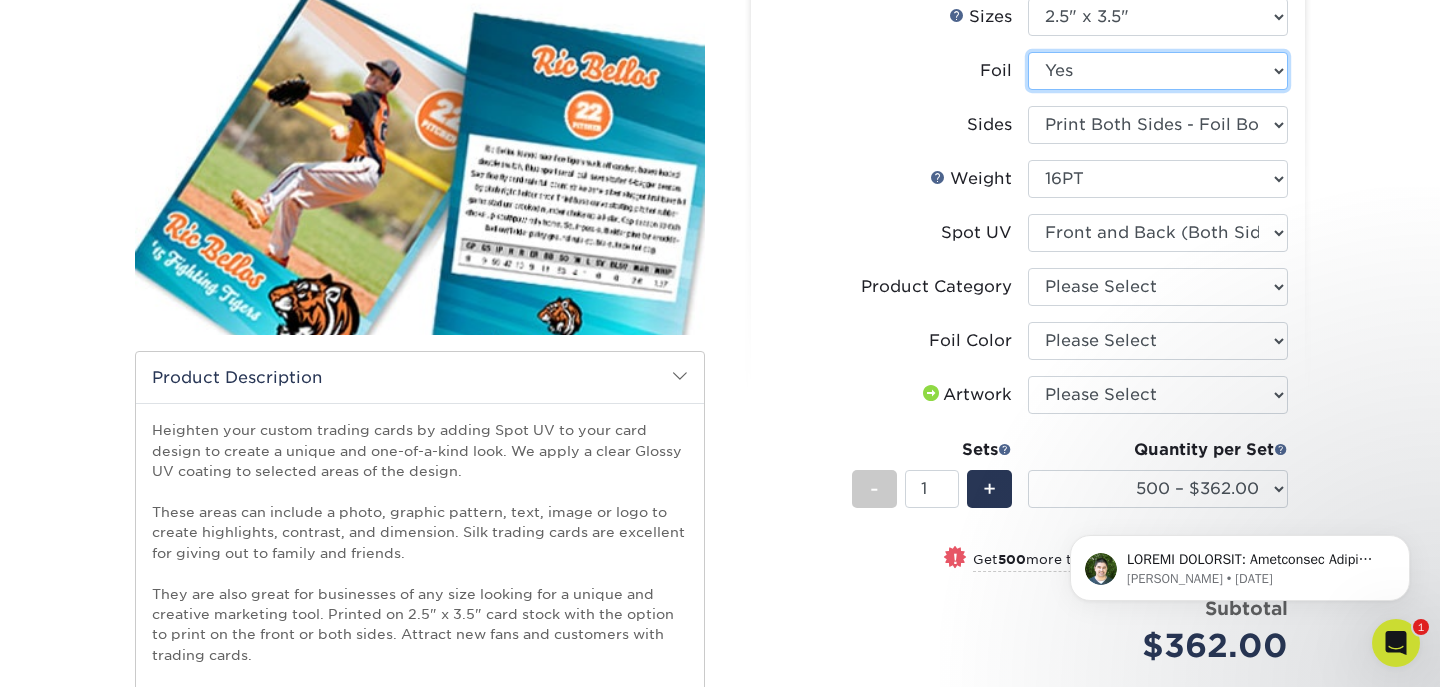 select on "0" 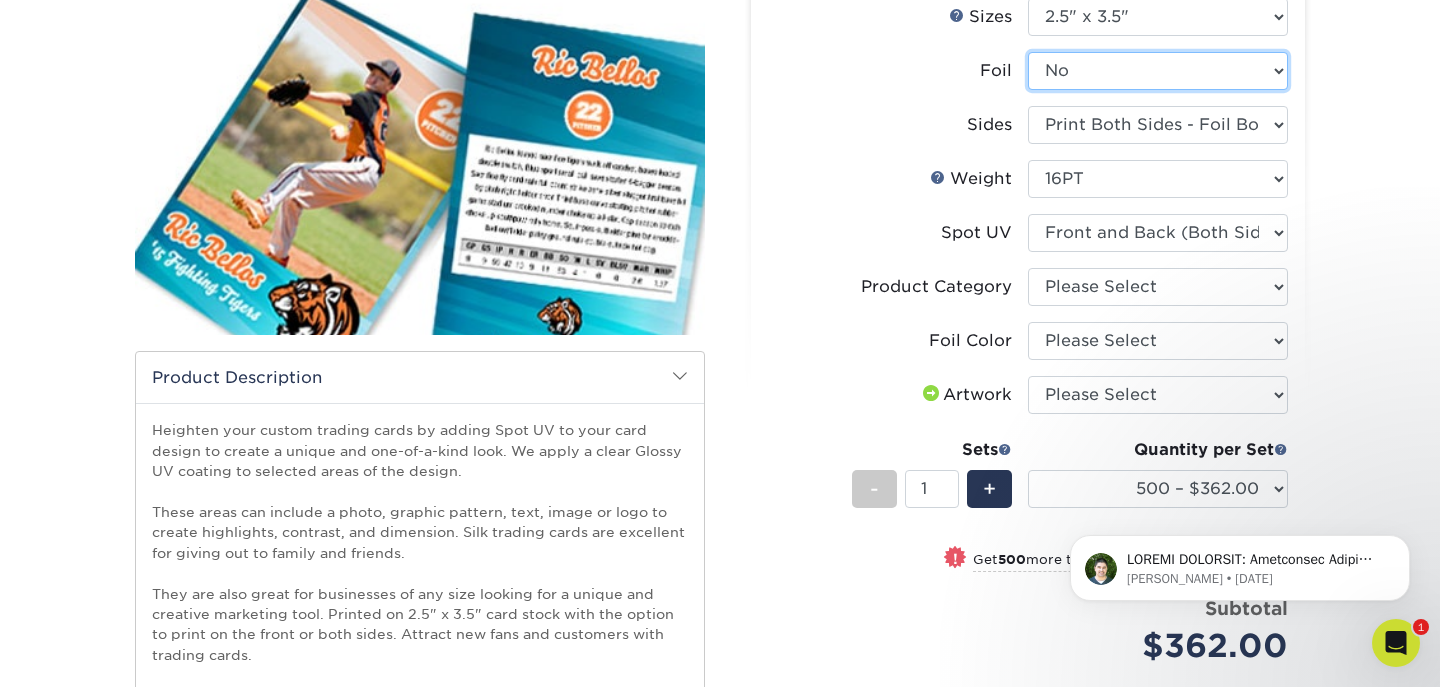 select 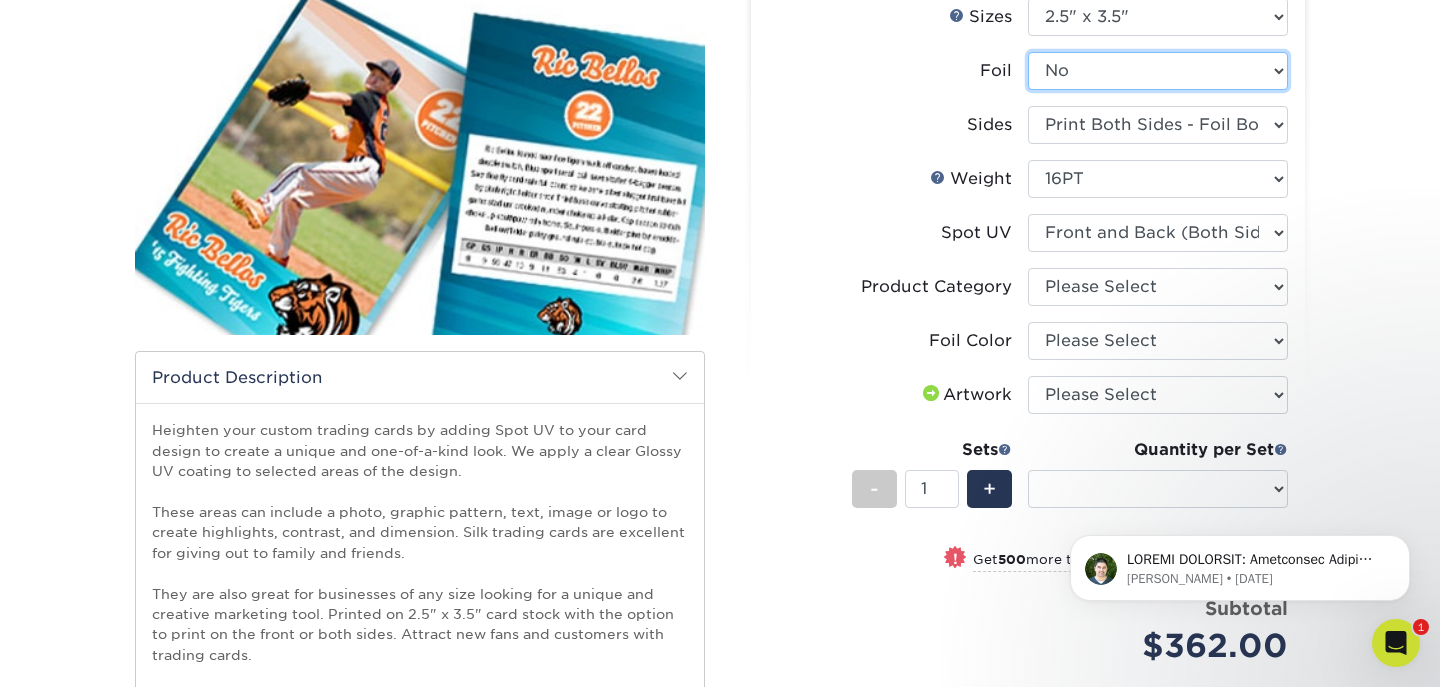 select on "-1" 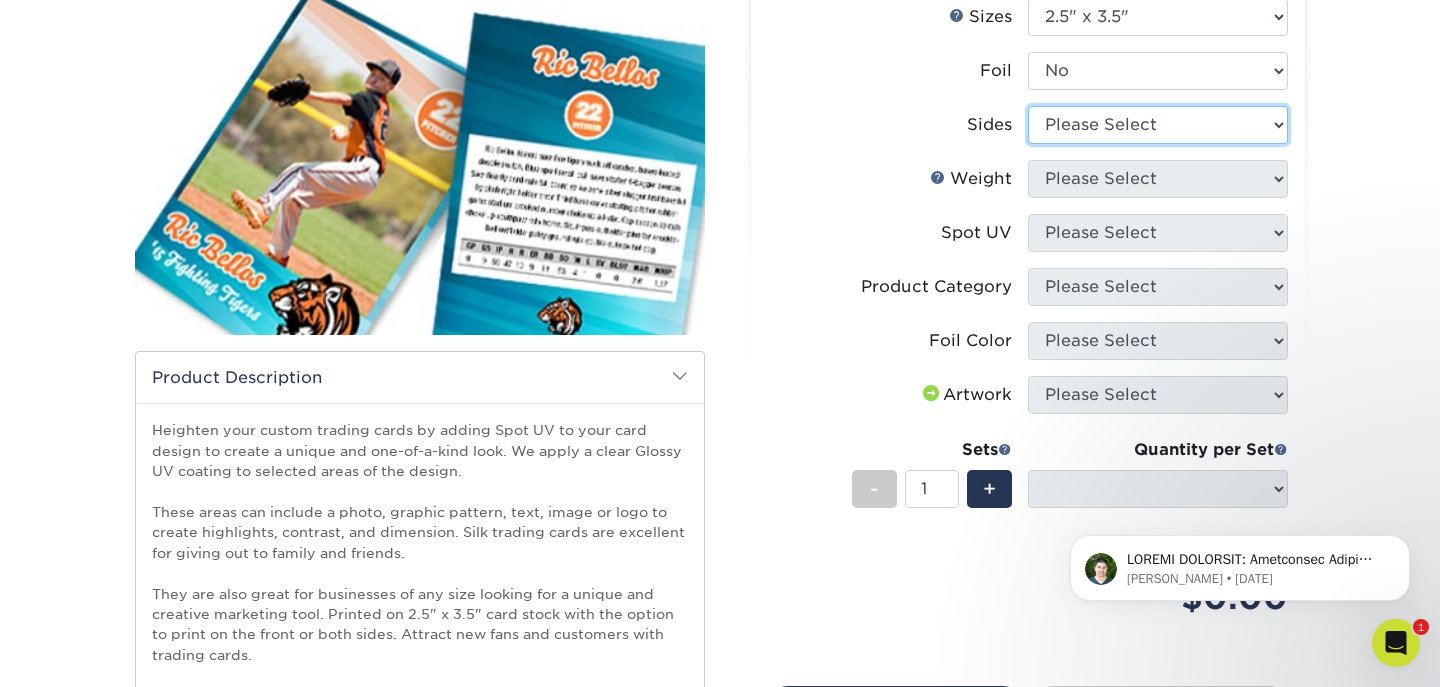 select on "13abbda7-1d64-4f25-8bb2-c179b224825d" 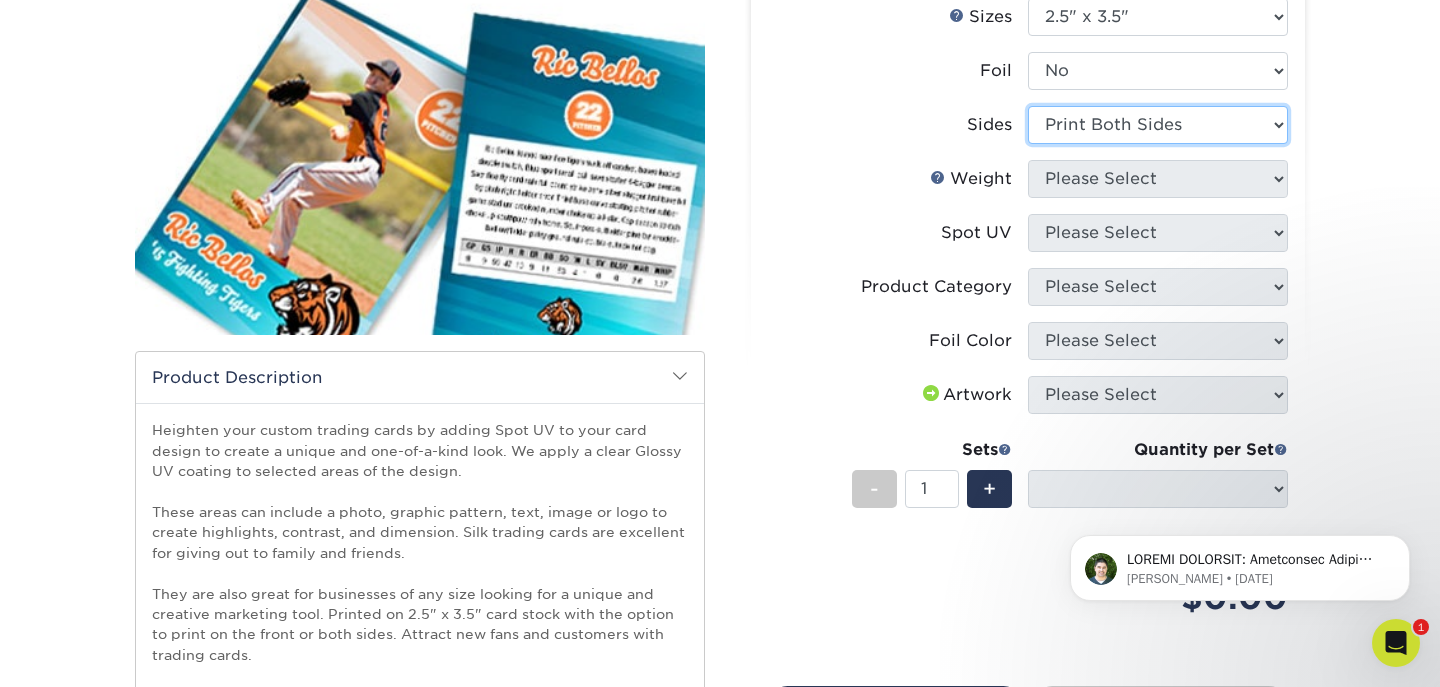 select 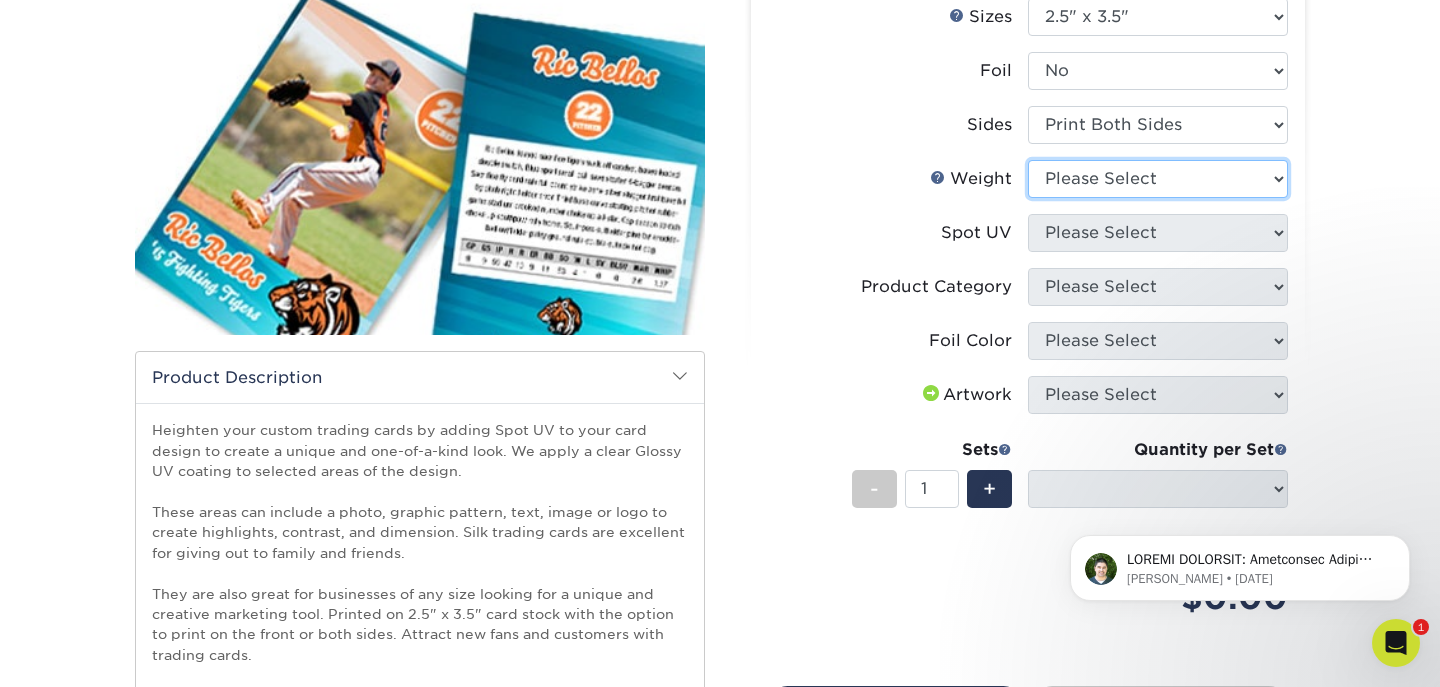 select on "16PT" 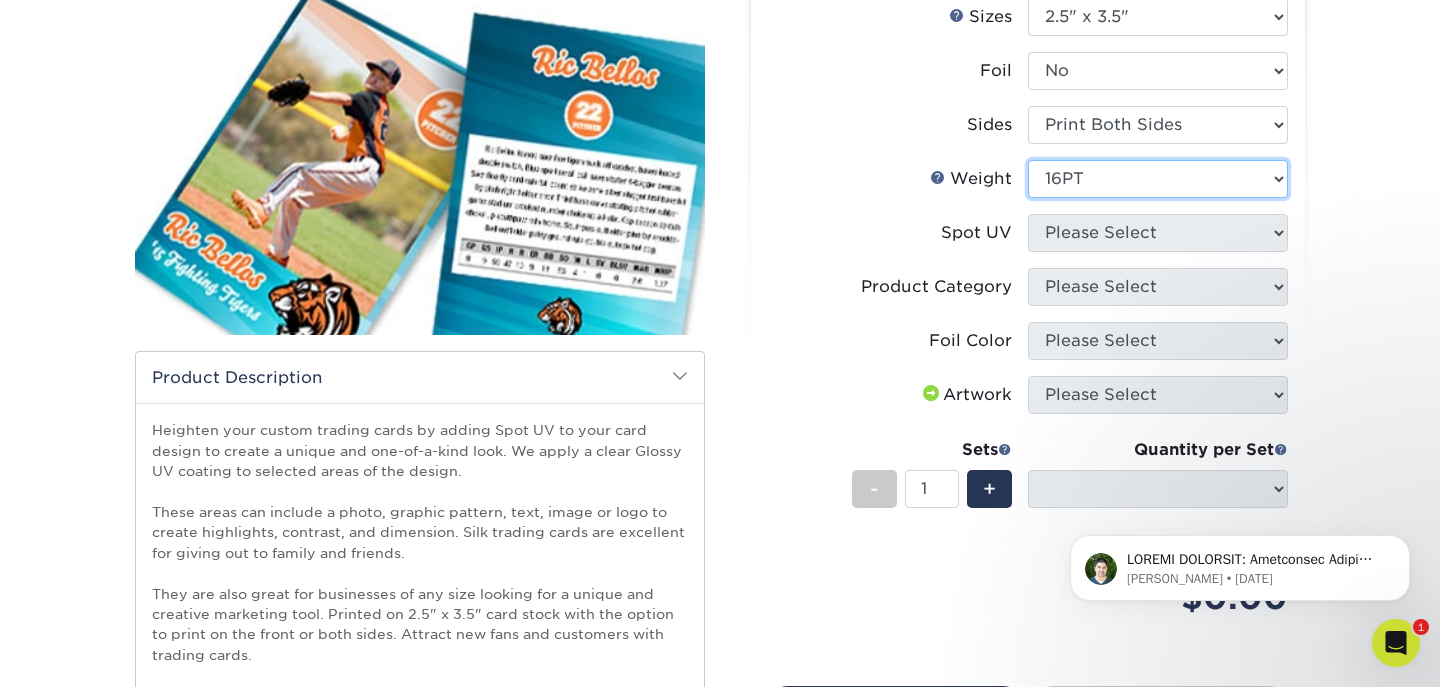 select 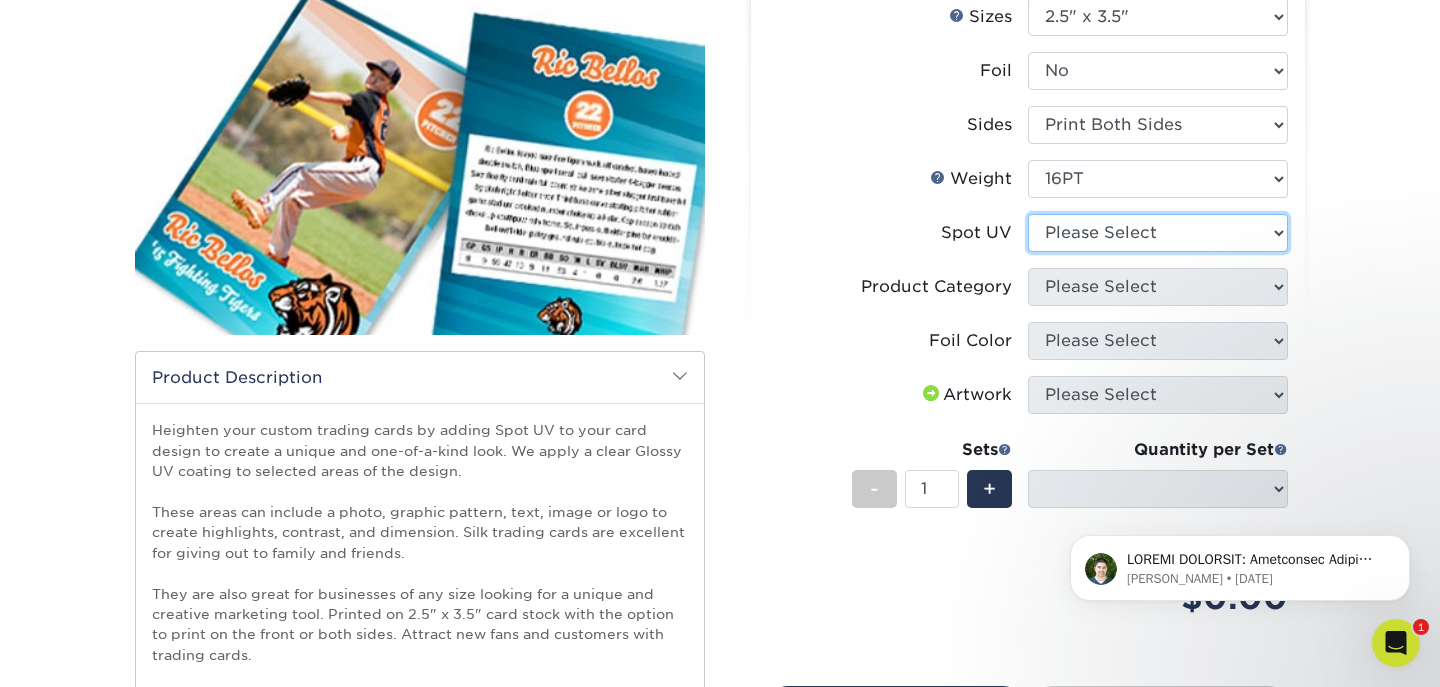 select on "1" 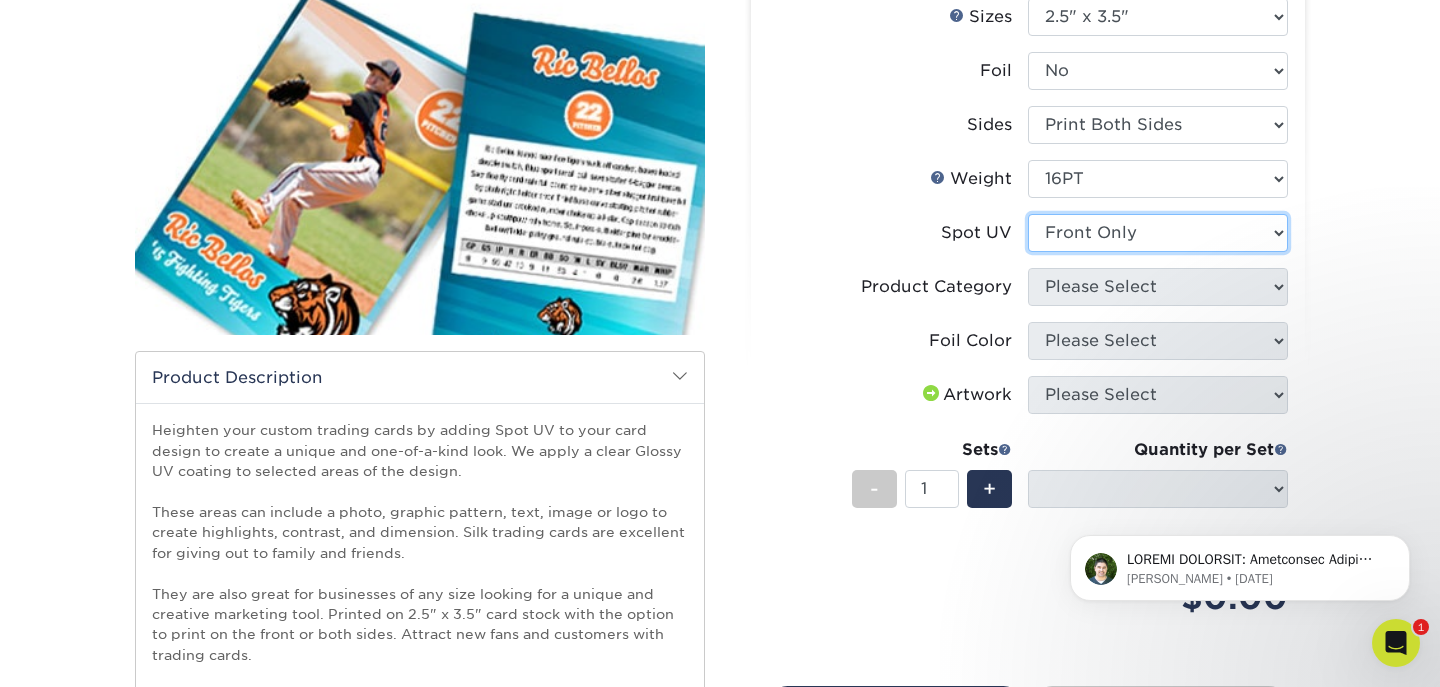 select on "-1" 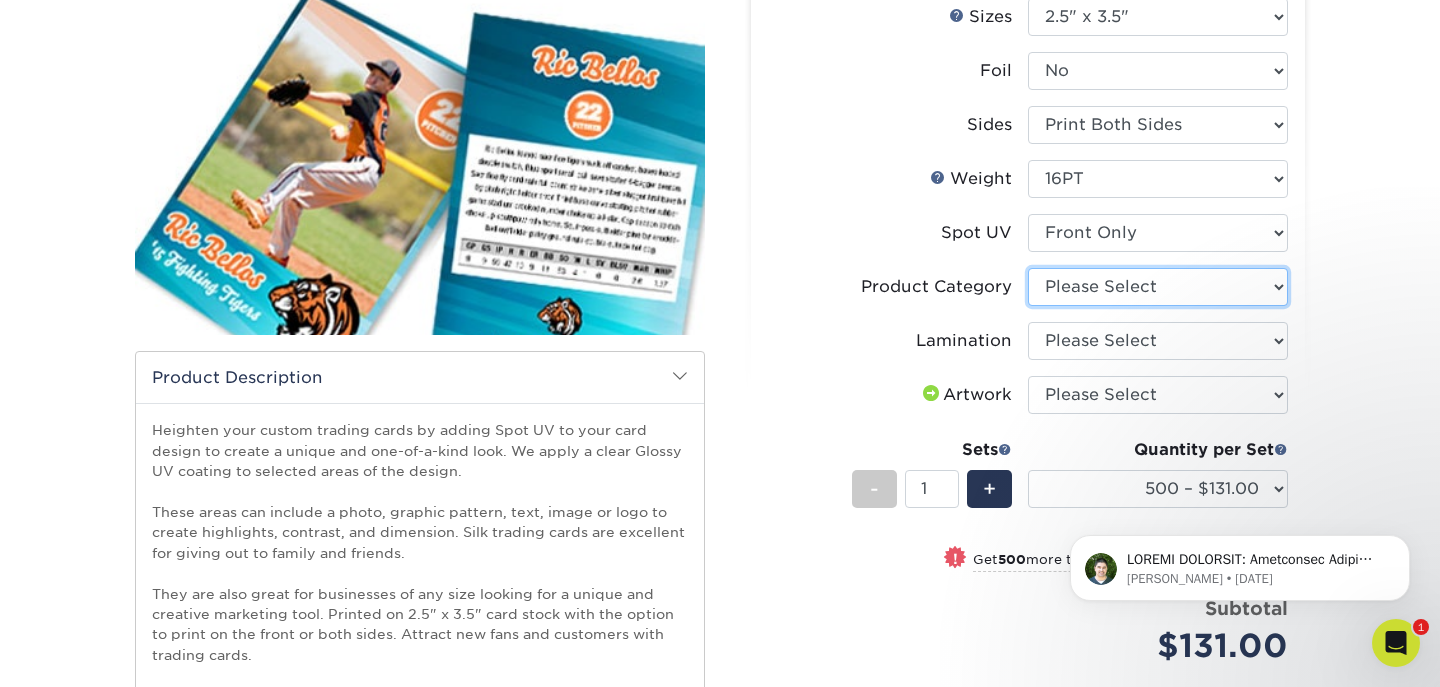 select on "c2f9bce9-36c2-409d-b101-c29d9d031e18" 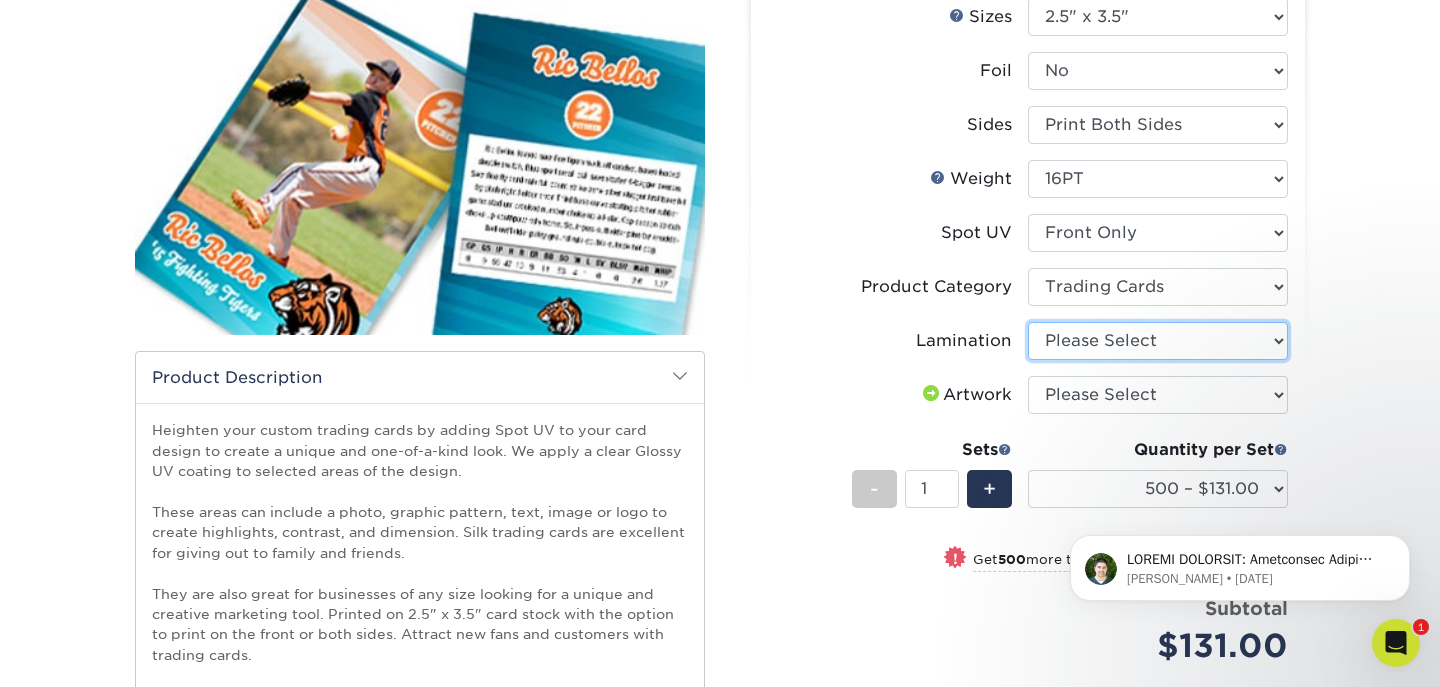 select on "ccacb42f-45f7-42d3-bbd3-7c8421cf37f0" 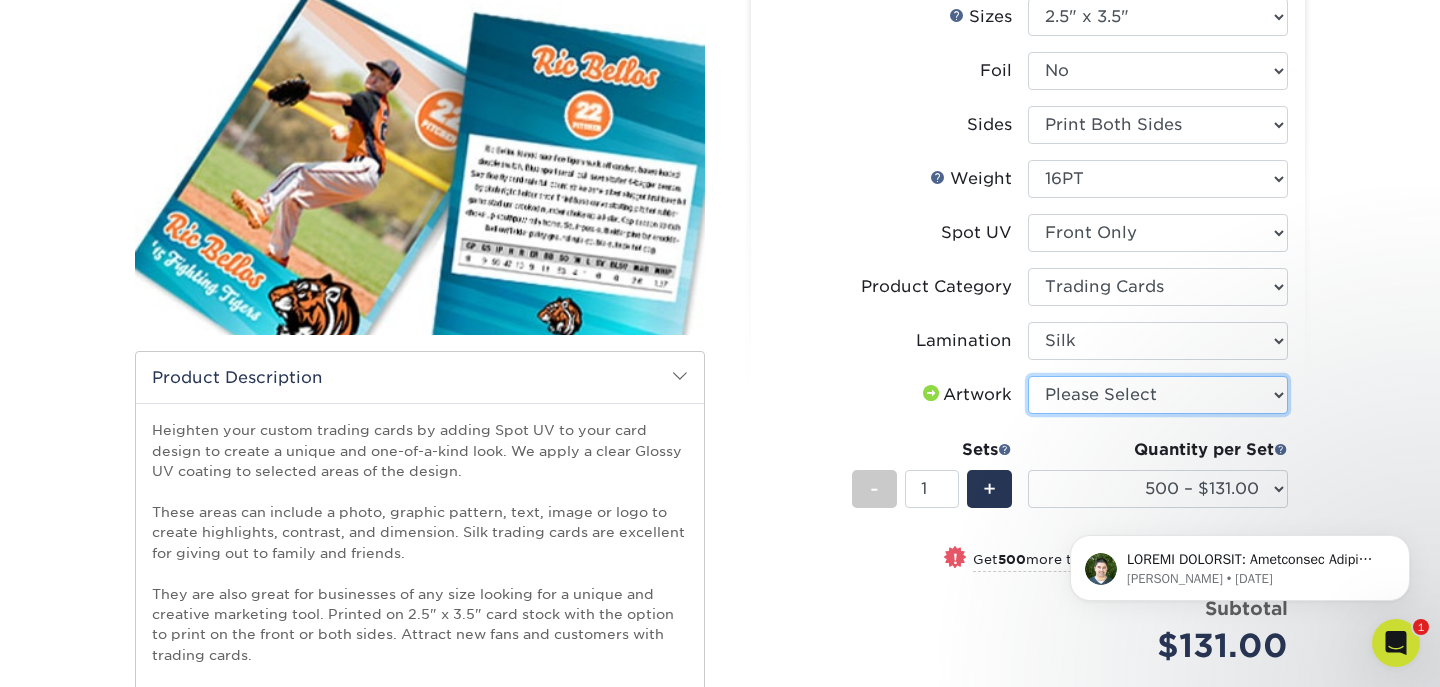 select on "upload" 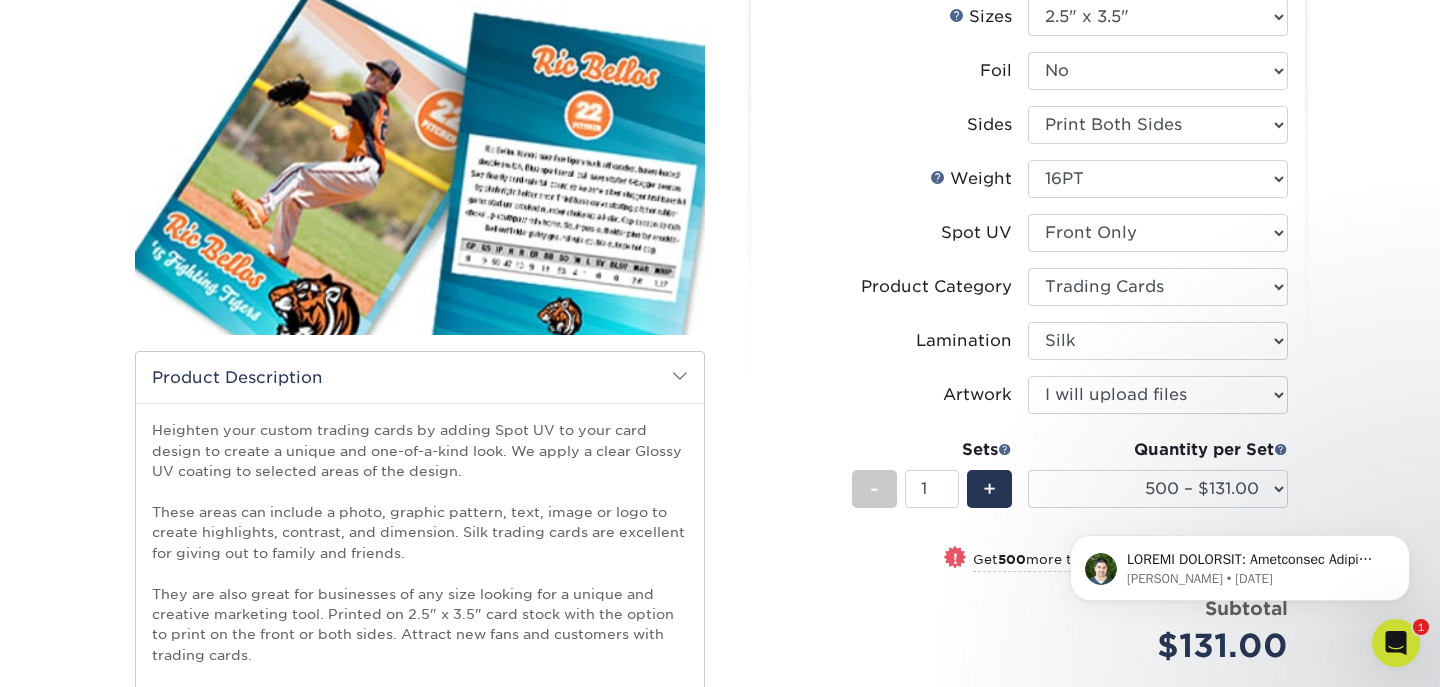 click on "Matthew • 6d ago" 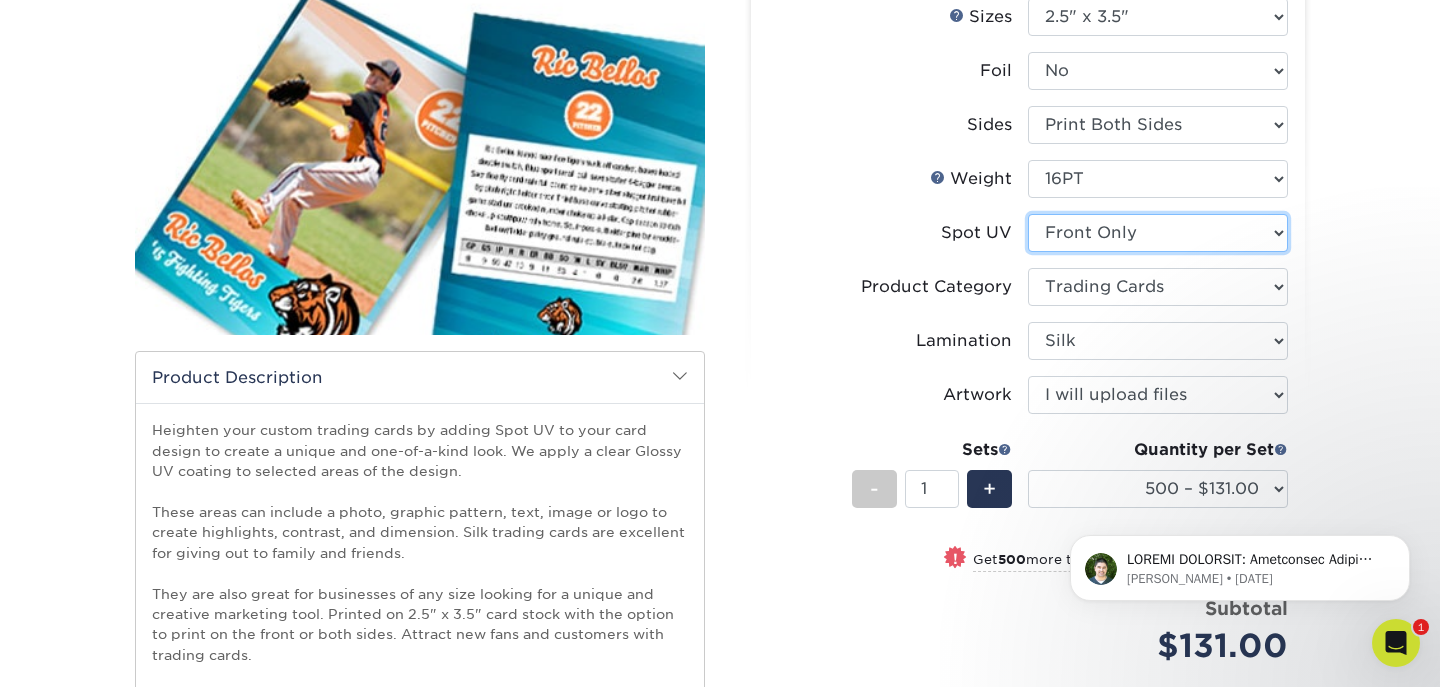 select on "0" 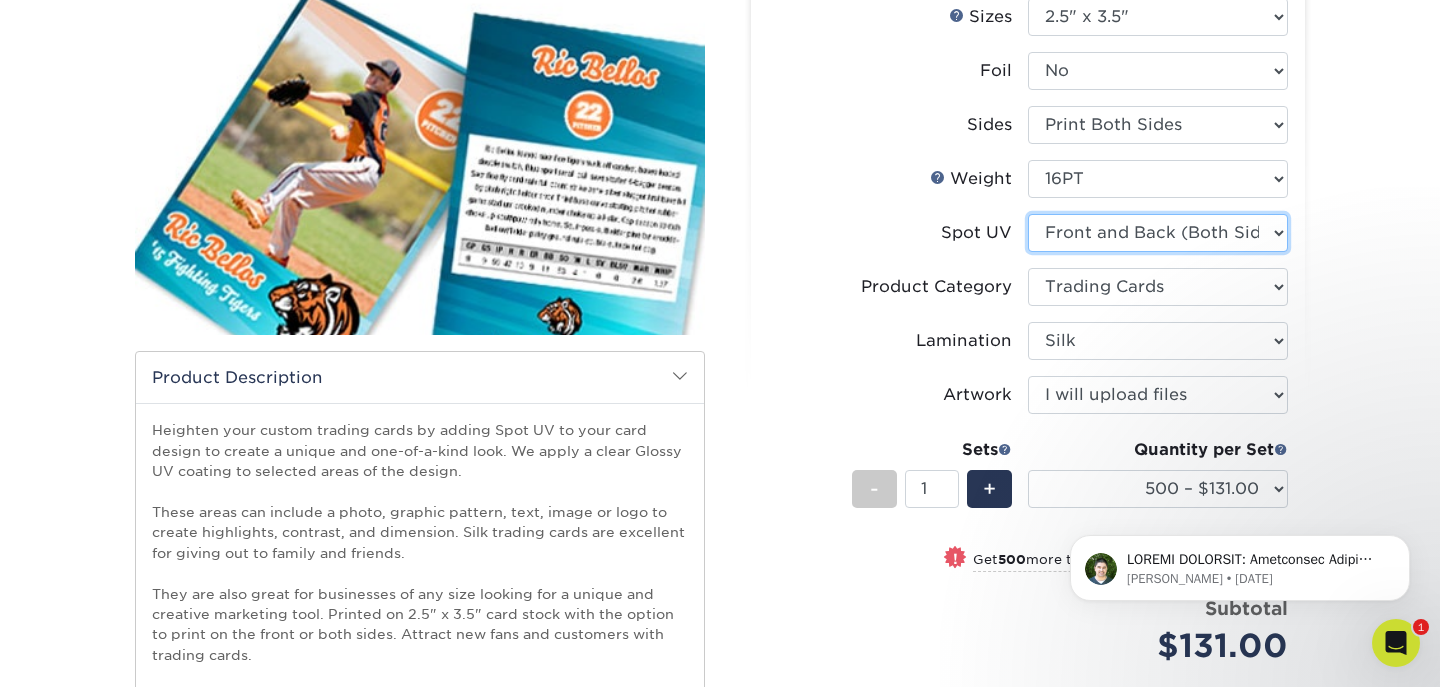 select on "-1" 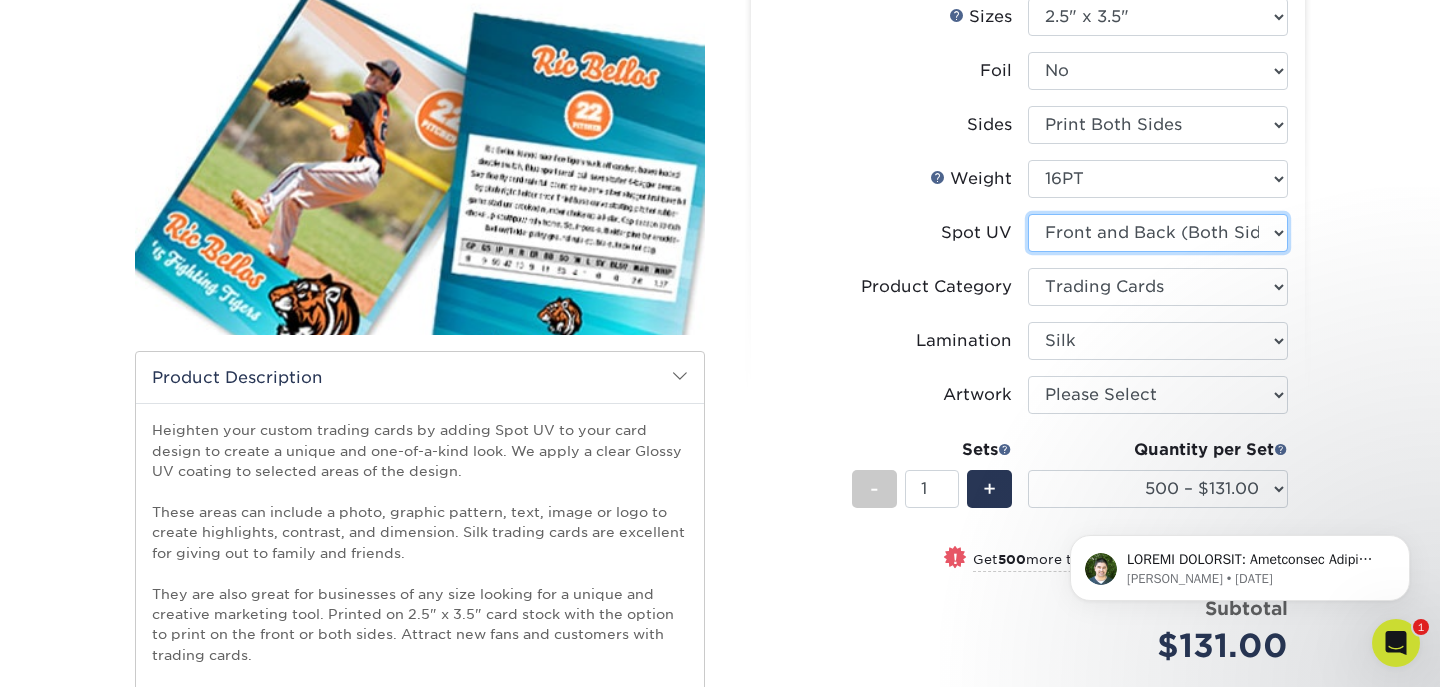 select on "-1" 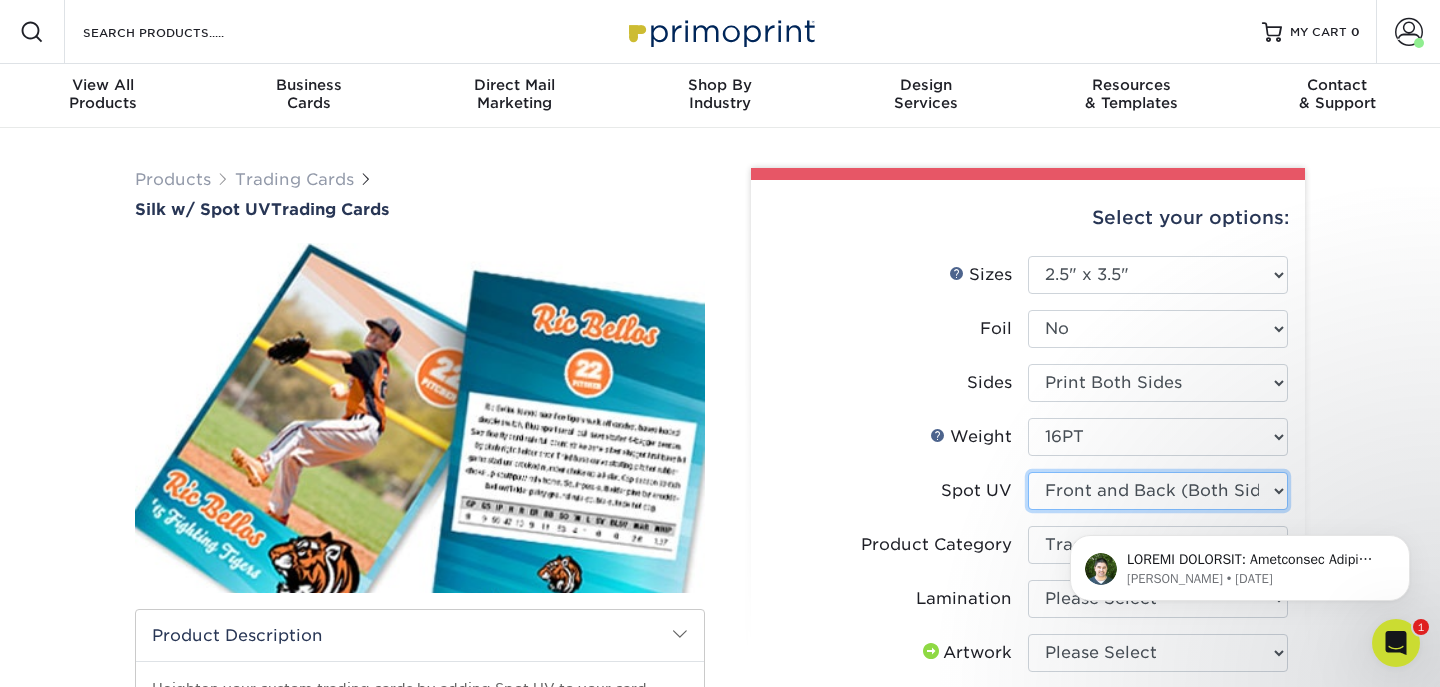 scroll, scrollTop: 0, scrollLeft: 0, axis: both 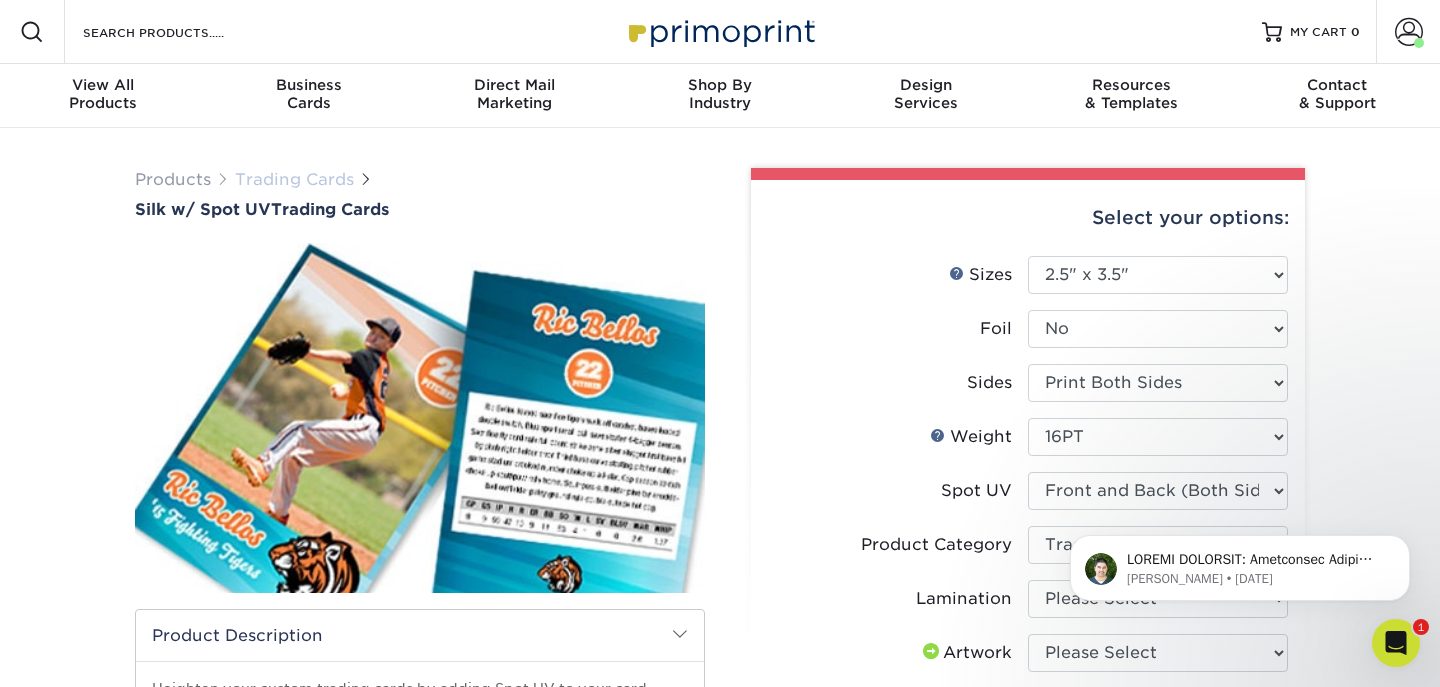 click on "Trading Cards" at bounding box center [294, 179] 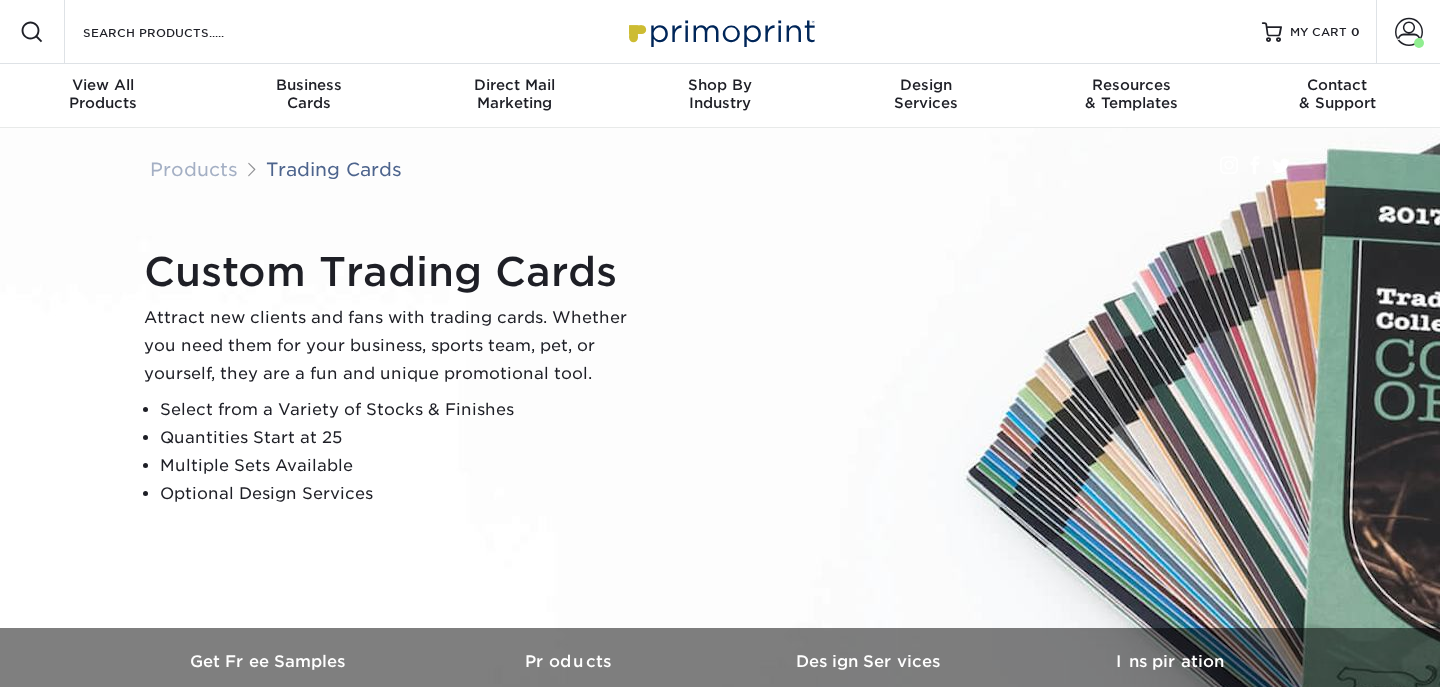 scroll, scrollTop: 0, scrollLeft: 0, axis: both 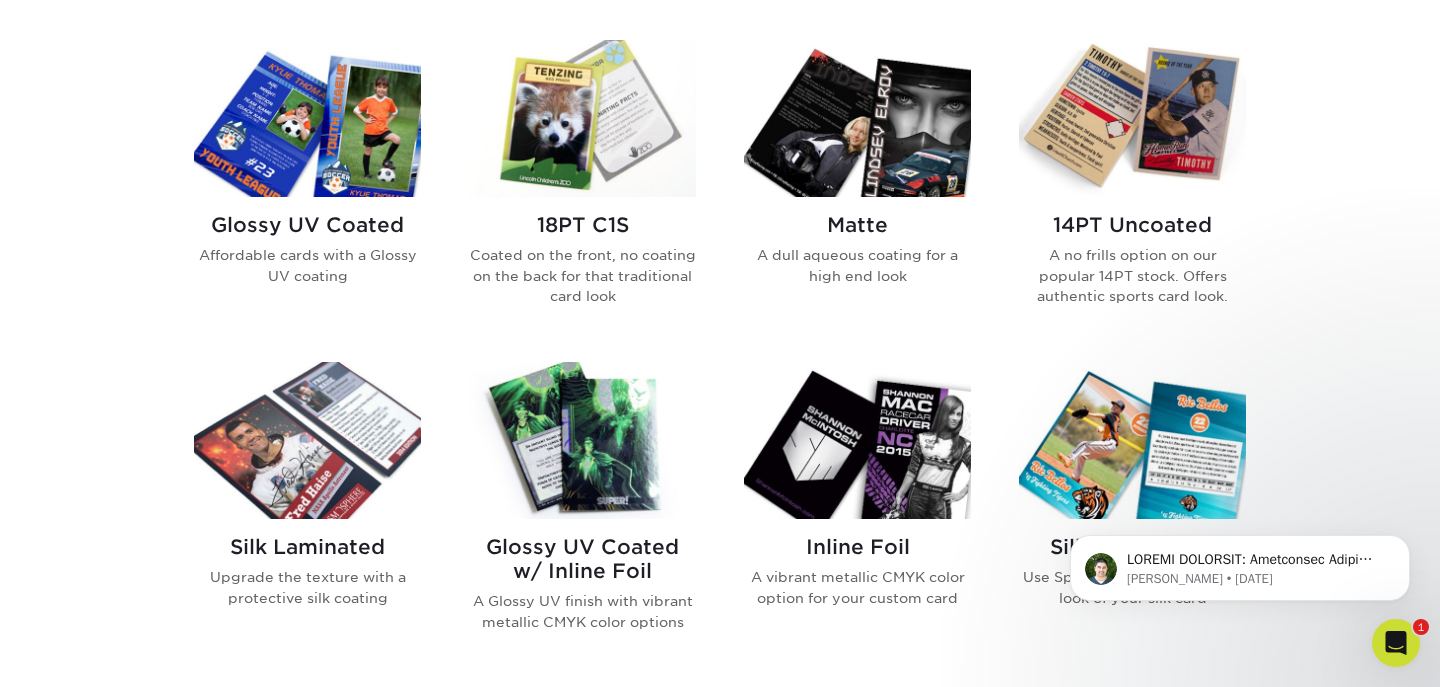 click on "Glossy UV Coated" at bounding box center [307, 225] 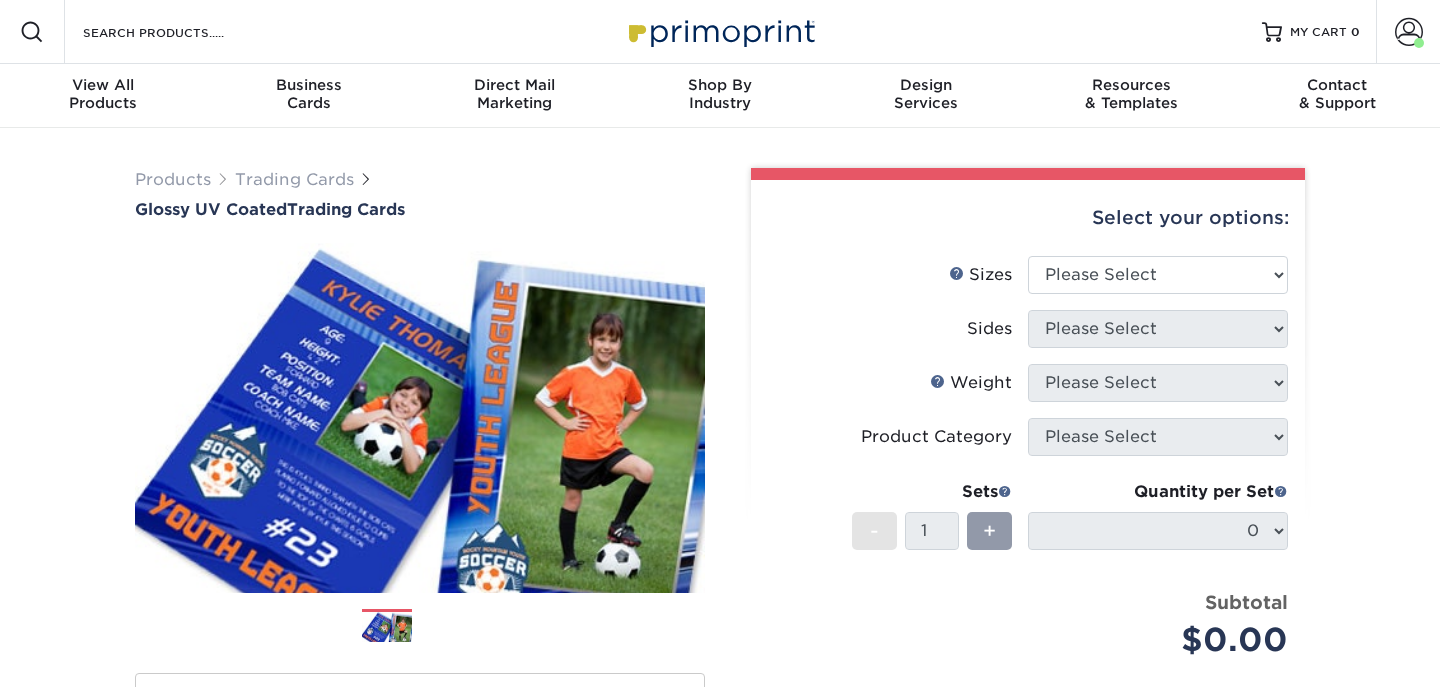 scroll, scrollTop: 0, scrollLeft: 0, axis: both 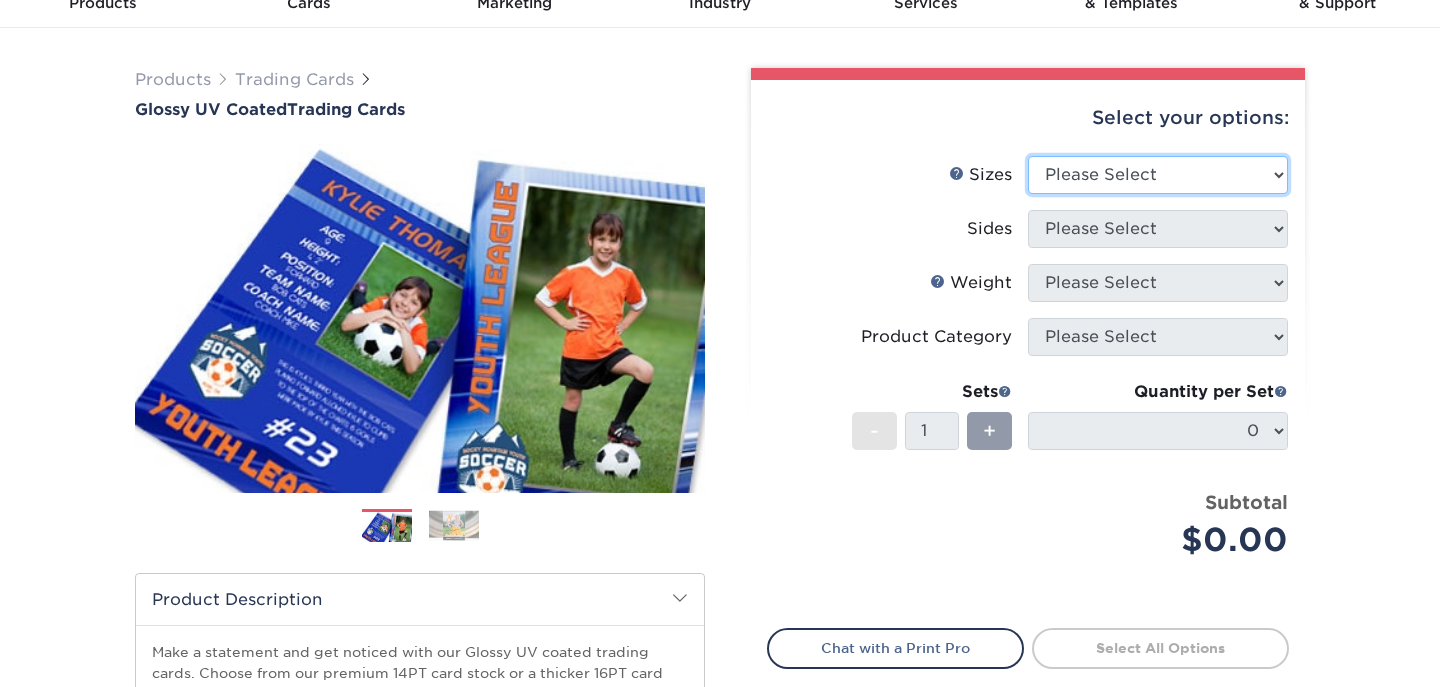 select on "2.50x3.50" 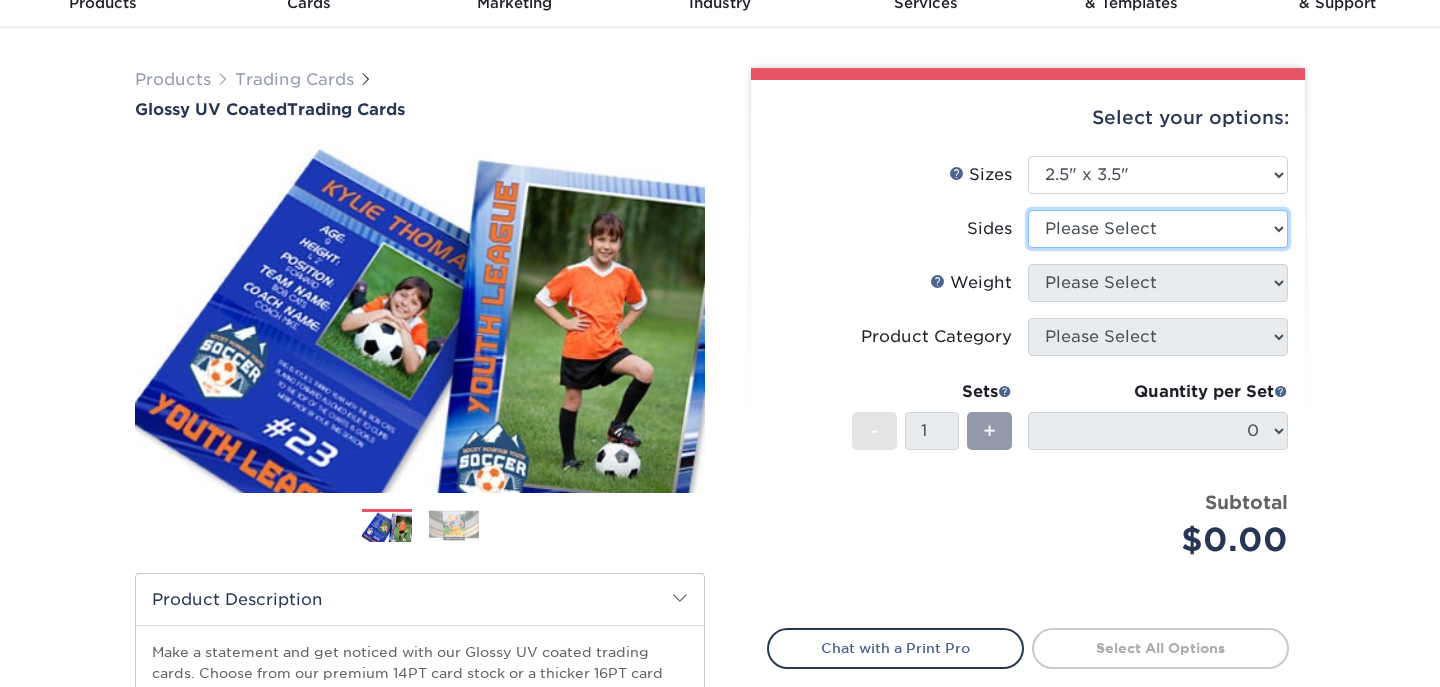 select on "13abbda7-1d64-4f25-8bb2-c179b224825d" 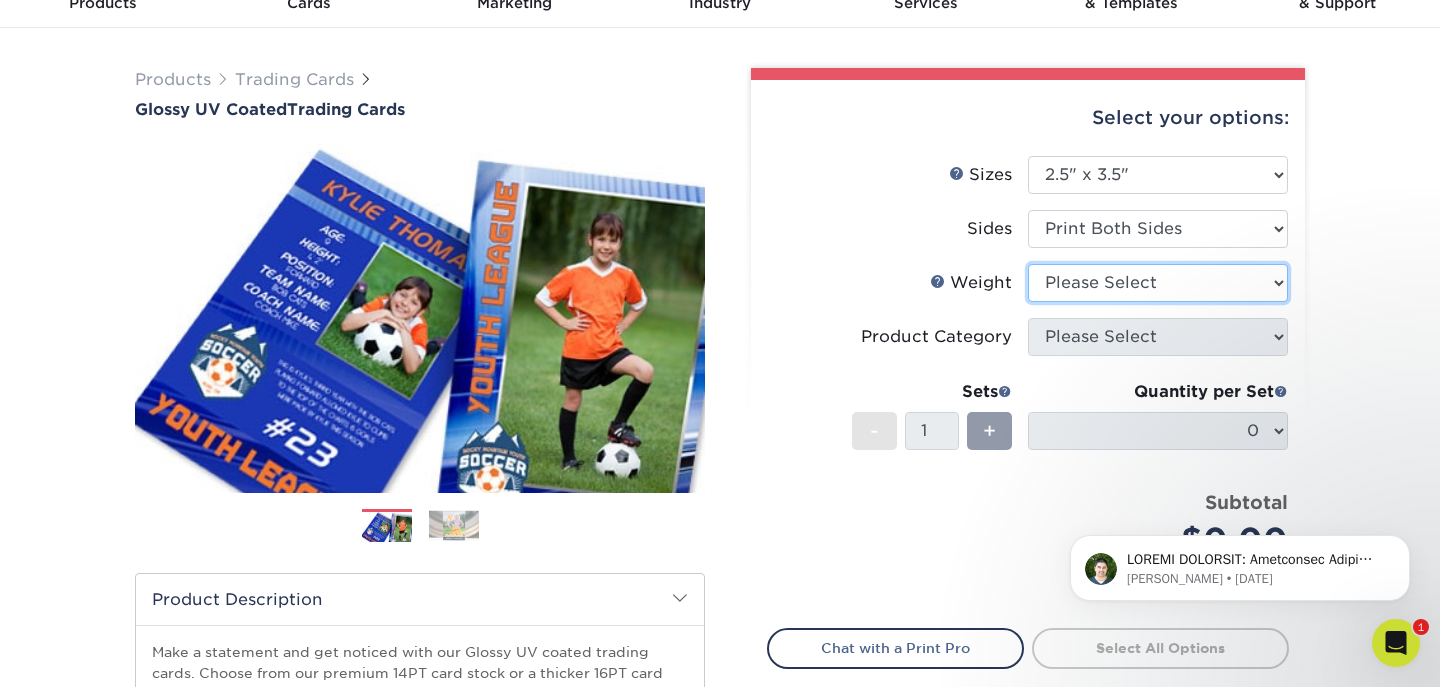 scroll, scrollTop: 0, scrollLeft: 0, axis: both 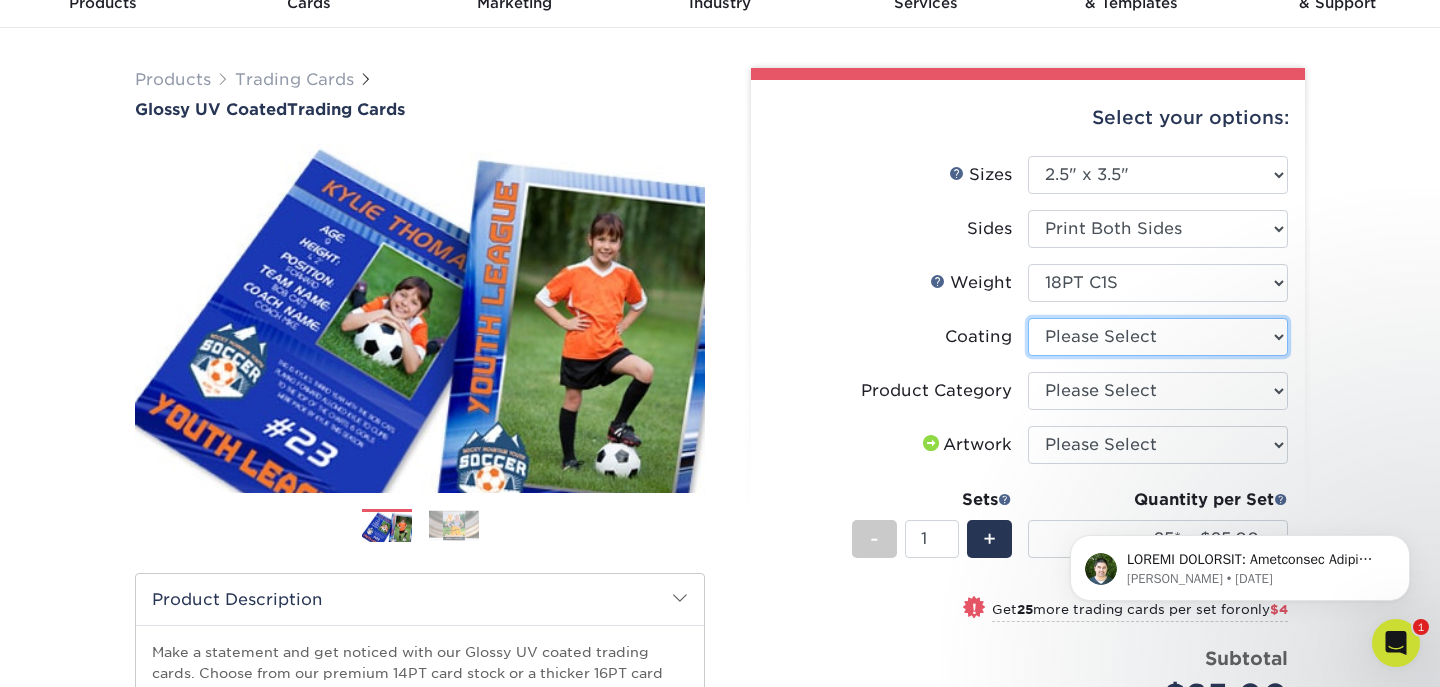 select on "1e8116af-acfc-44b1-83dc-8181aa338834" 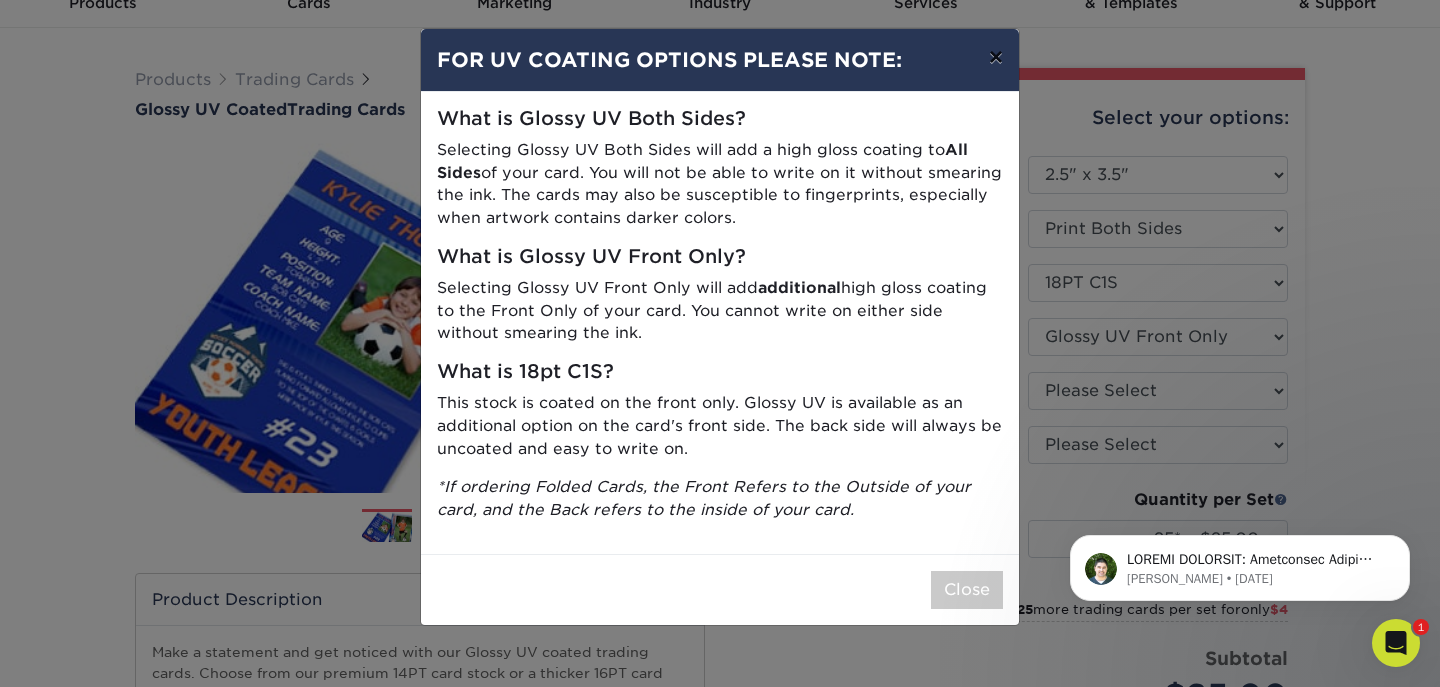 click on "×" at bounding box center (996, 57) 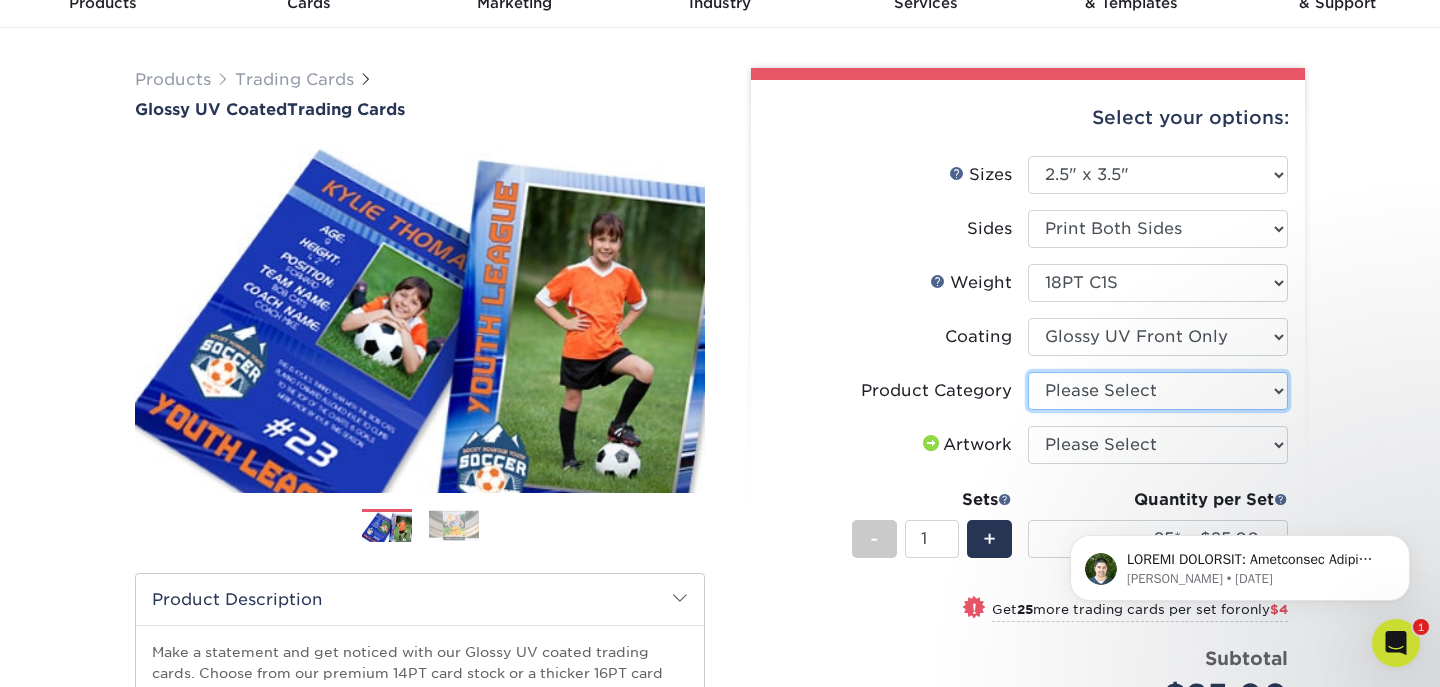 select on "c2f9bce9-36c2-409d-b101-c29d9d031e18" 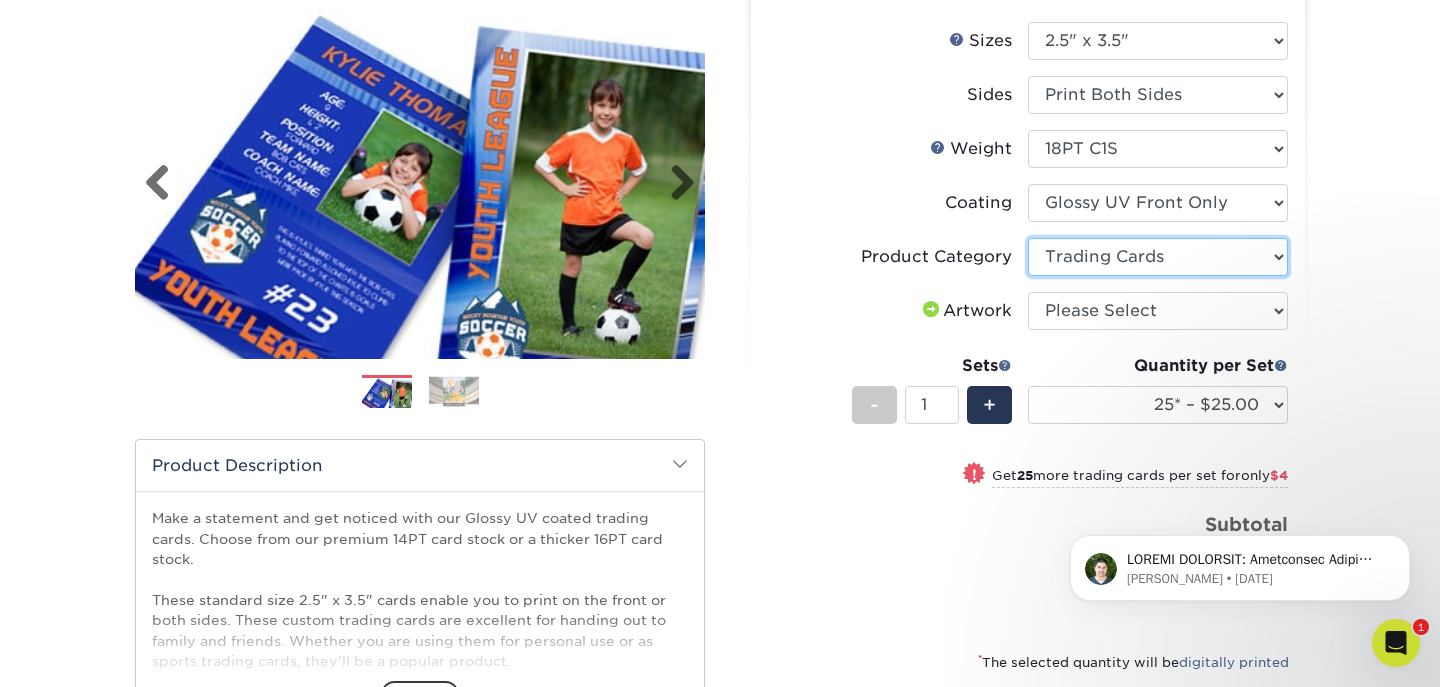 scroll, scrollTop: 232, scrollLeft: 0, axis: vertical 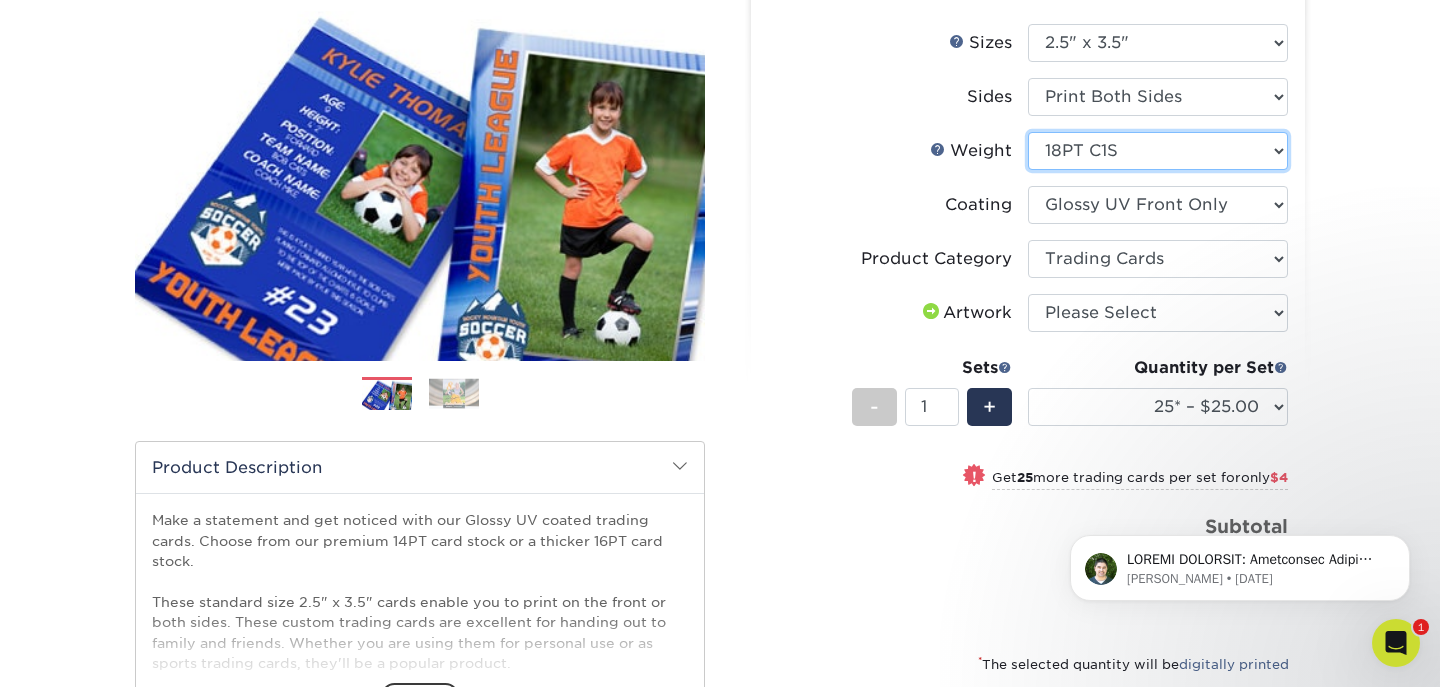 select on "14PT" 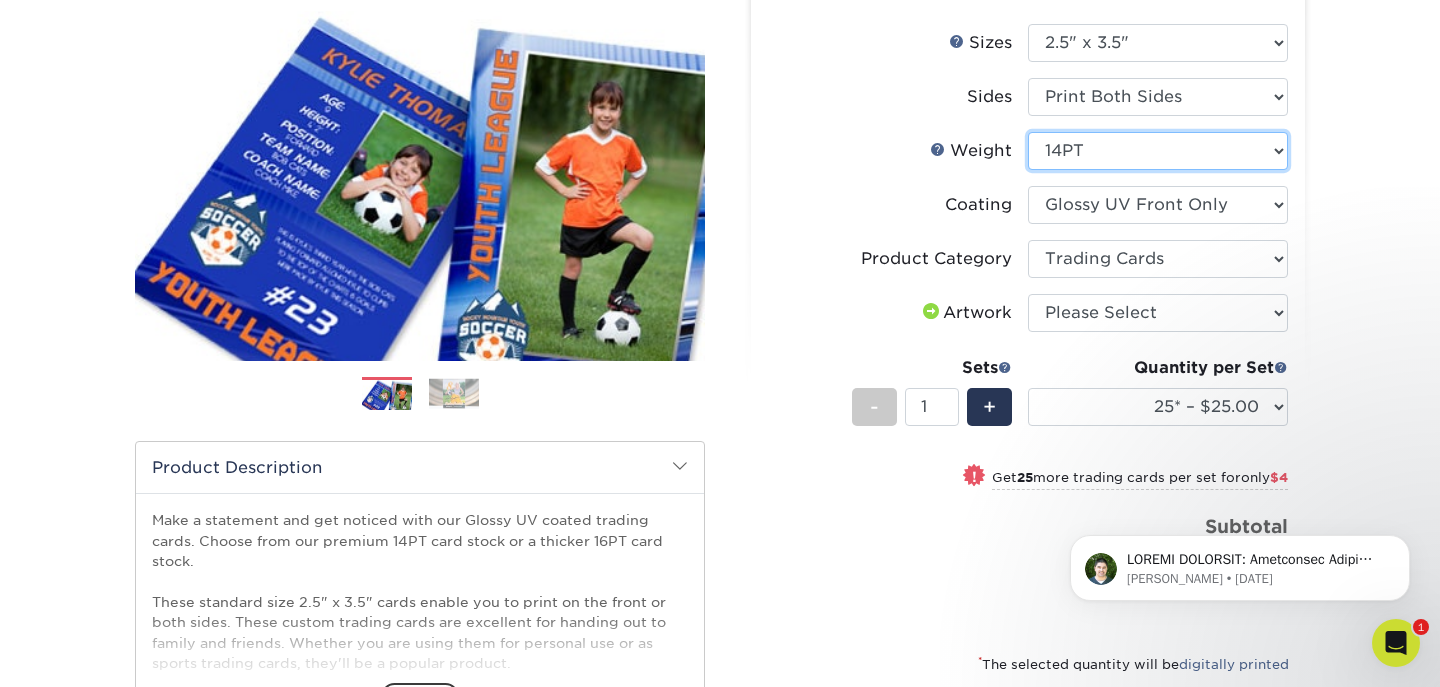 select on "-1" 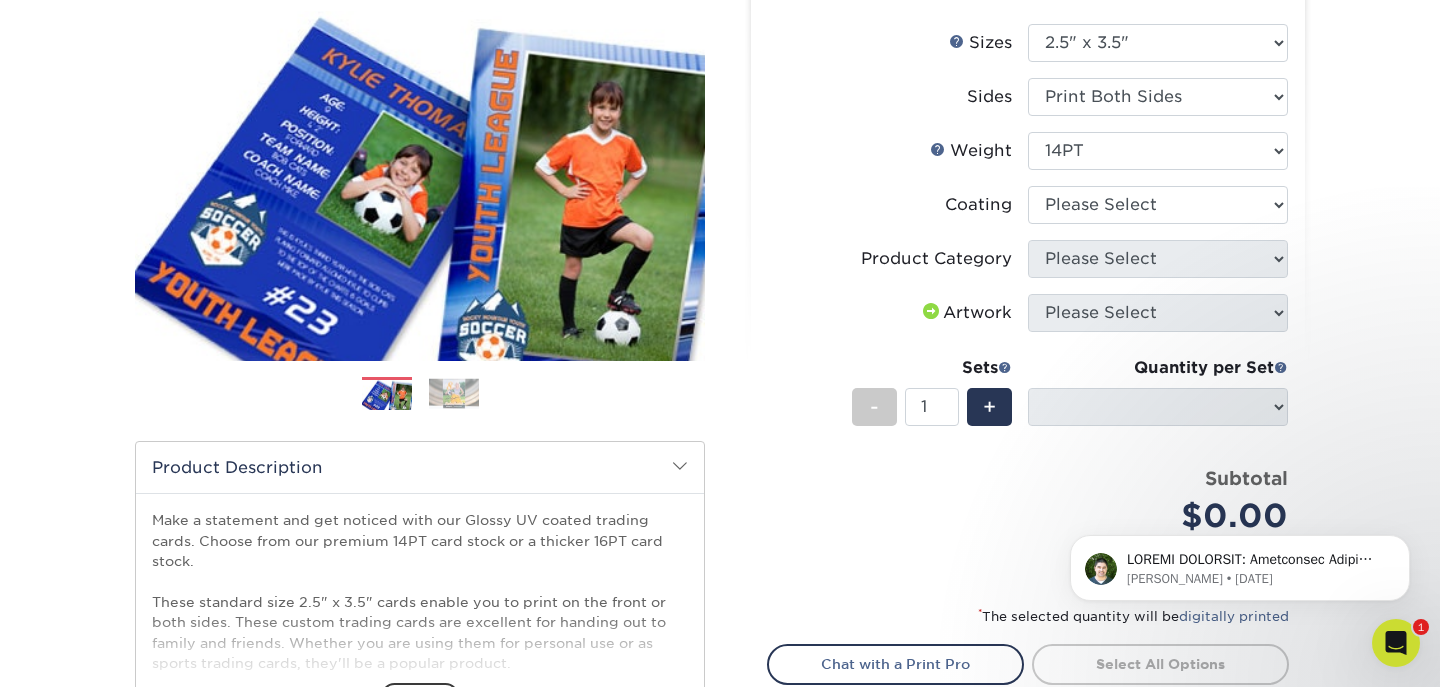 click on "Weight Help Weight
Please Select 16PT 14PT 18PT C1S" at bounding box center [1028, 159] 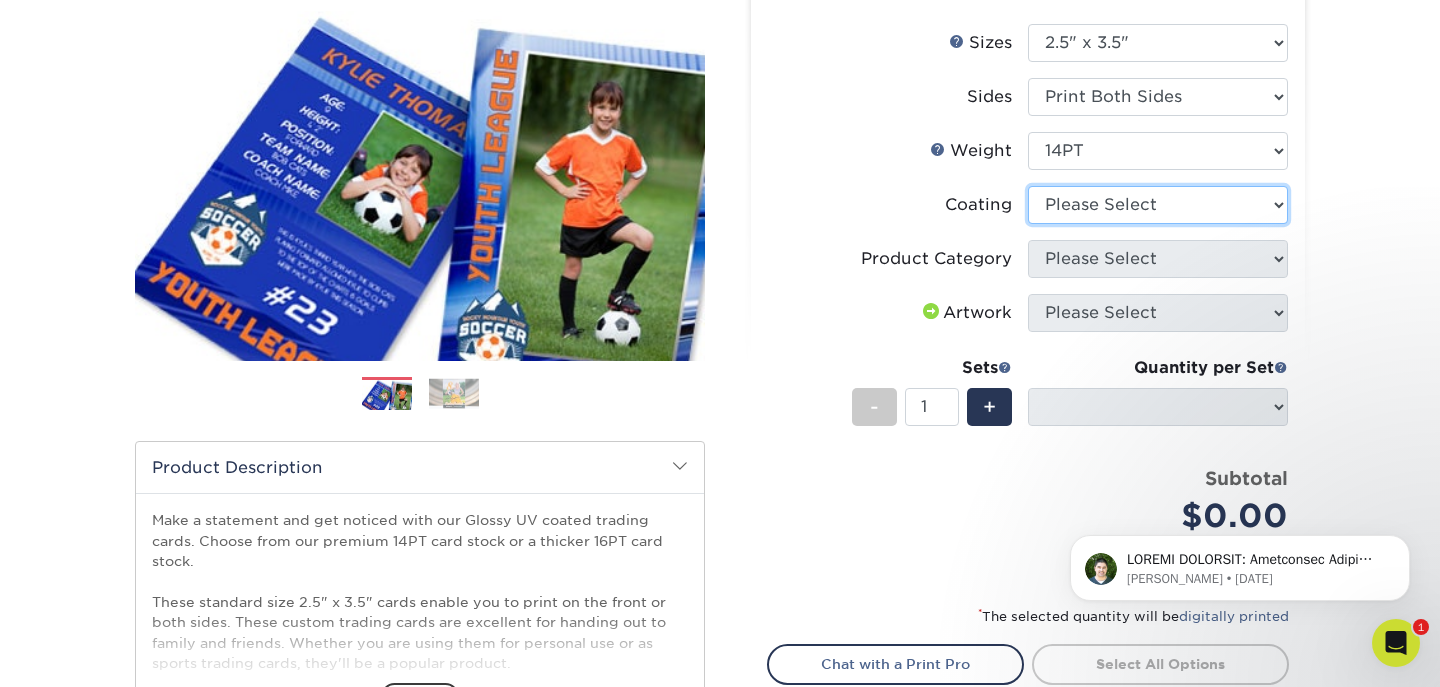 select on "ae367451-b2b8-45df-a344-0f05b6a12993" 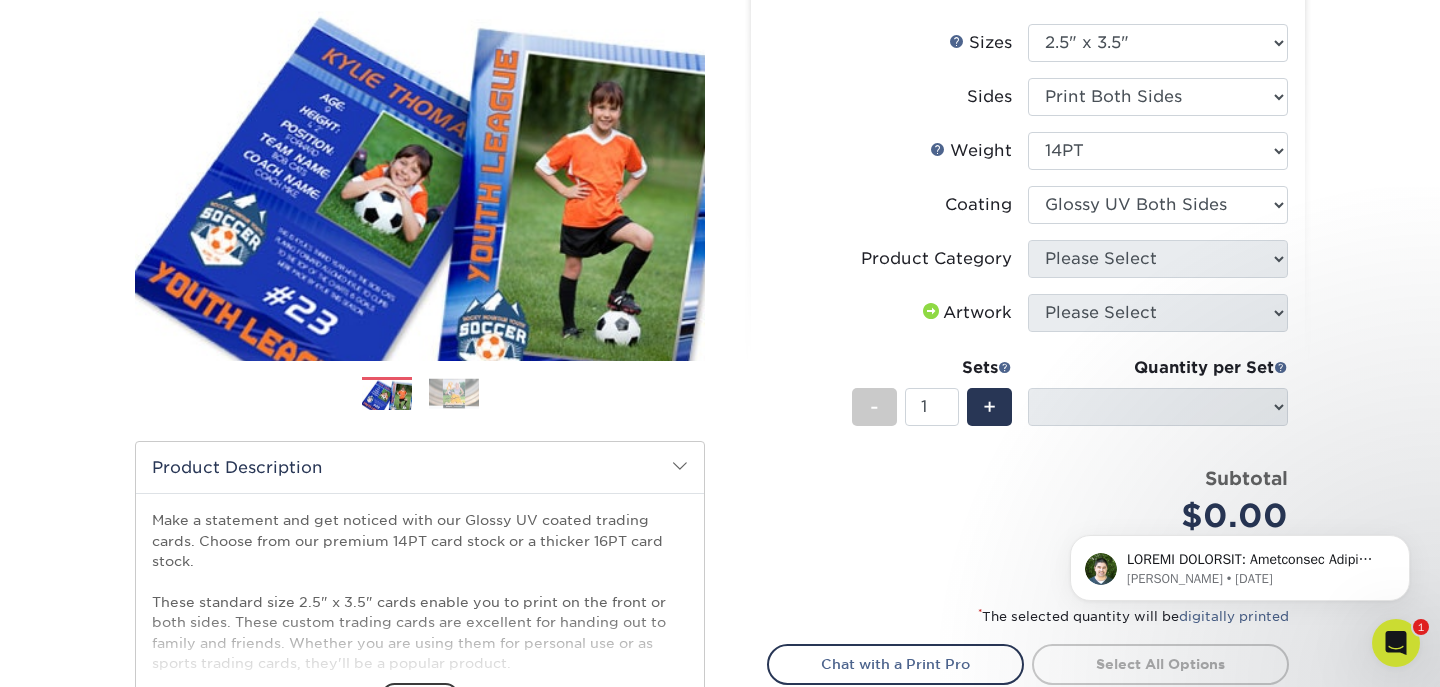 select on "-1" 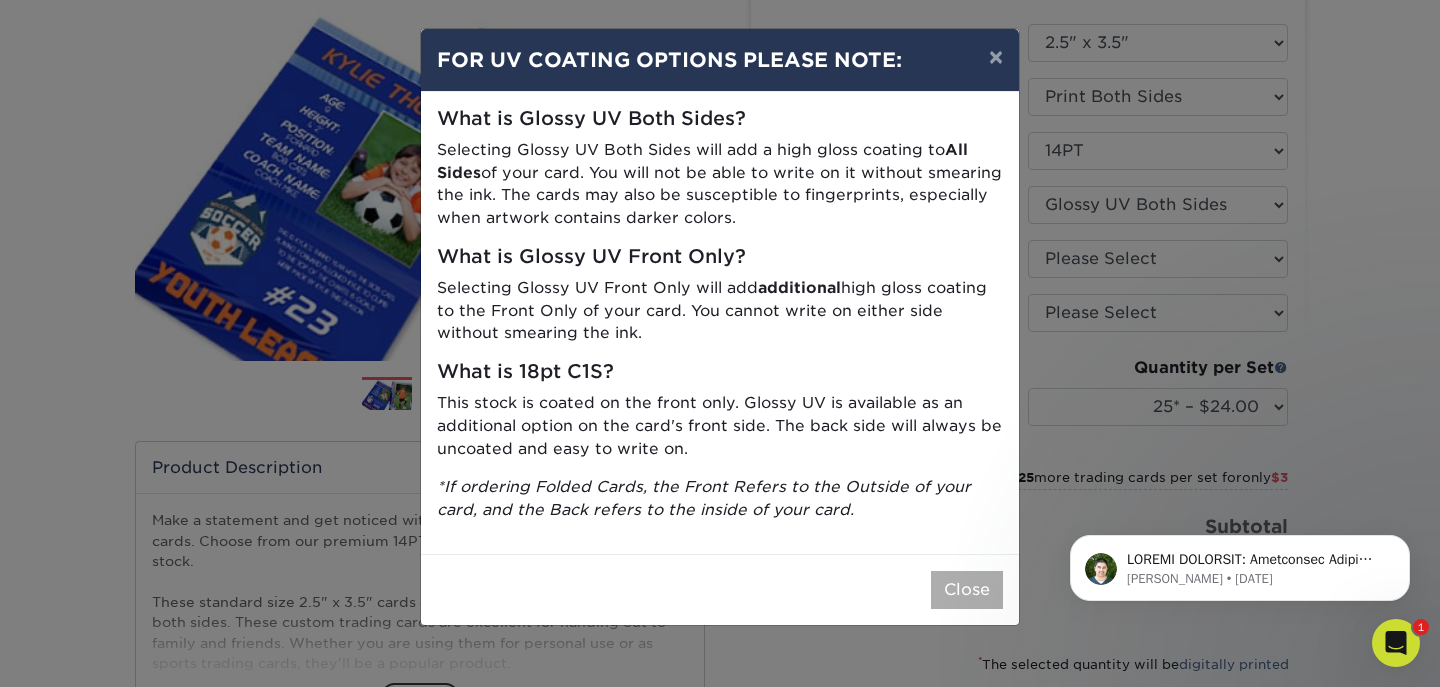 click on "Close" at bounding box center [967, 590] 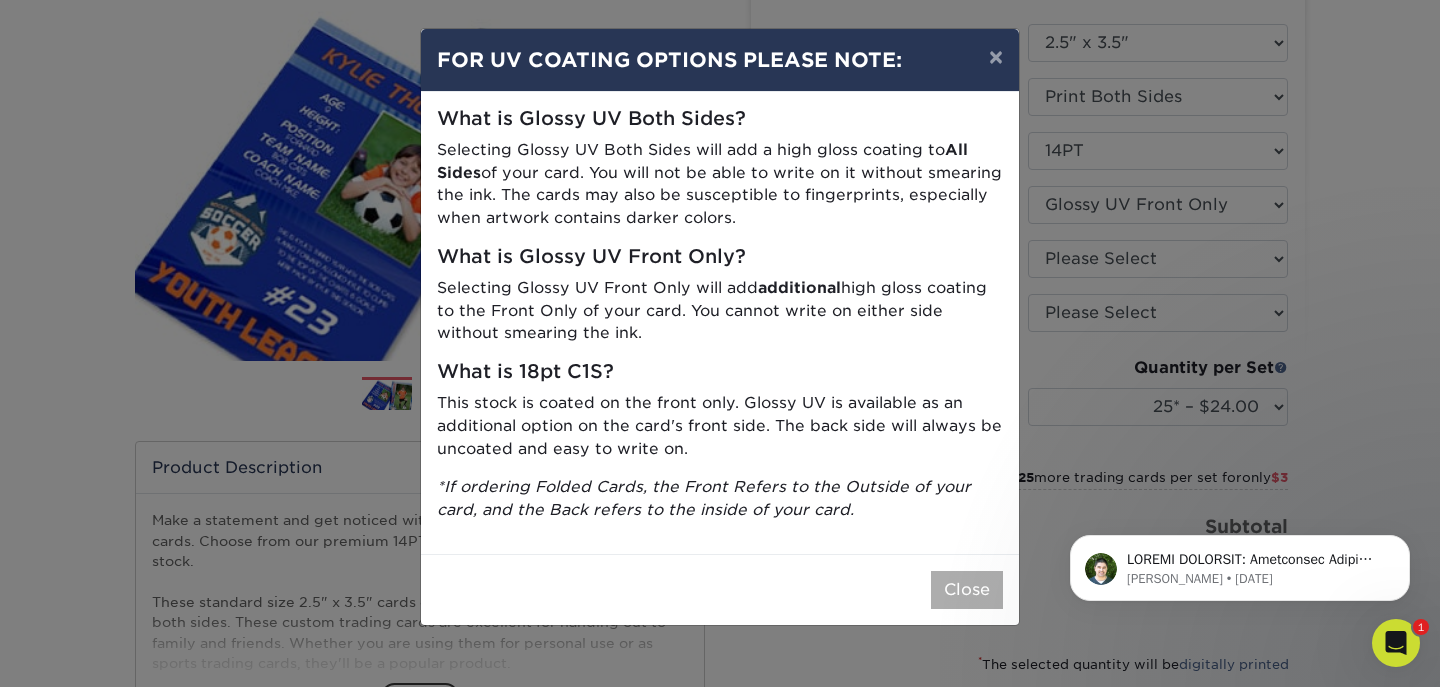 click on "Close" at bounding box center [967, 590] 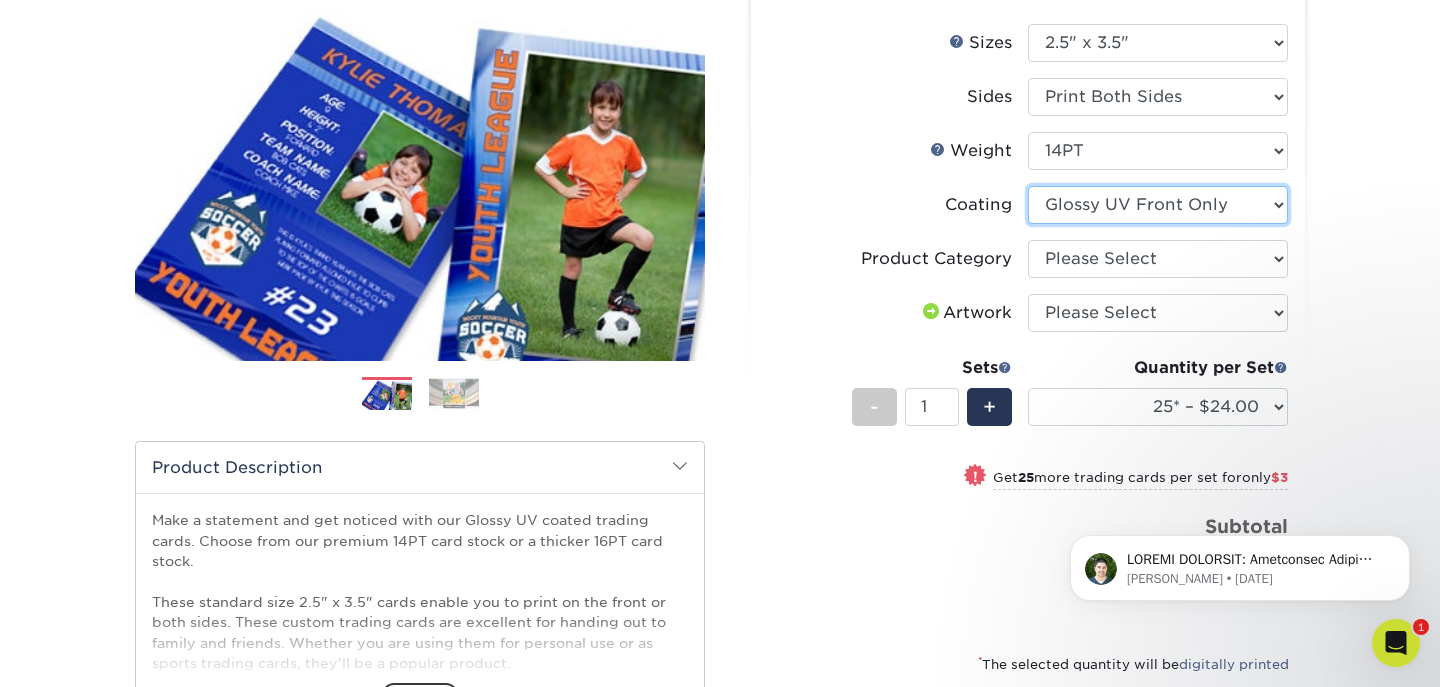 select on "ae367451-b2b8-45df-a344-0f05b6a12993" 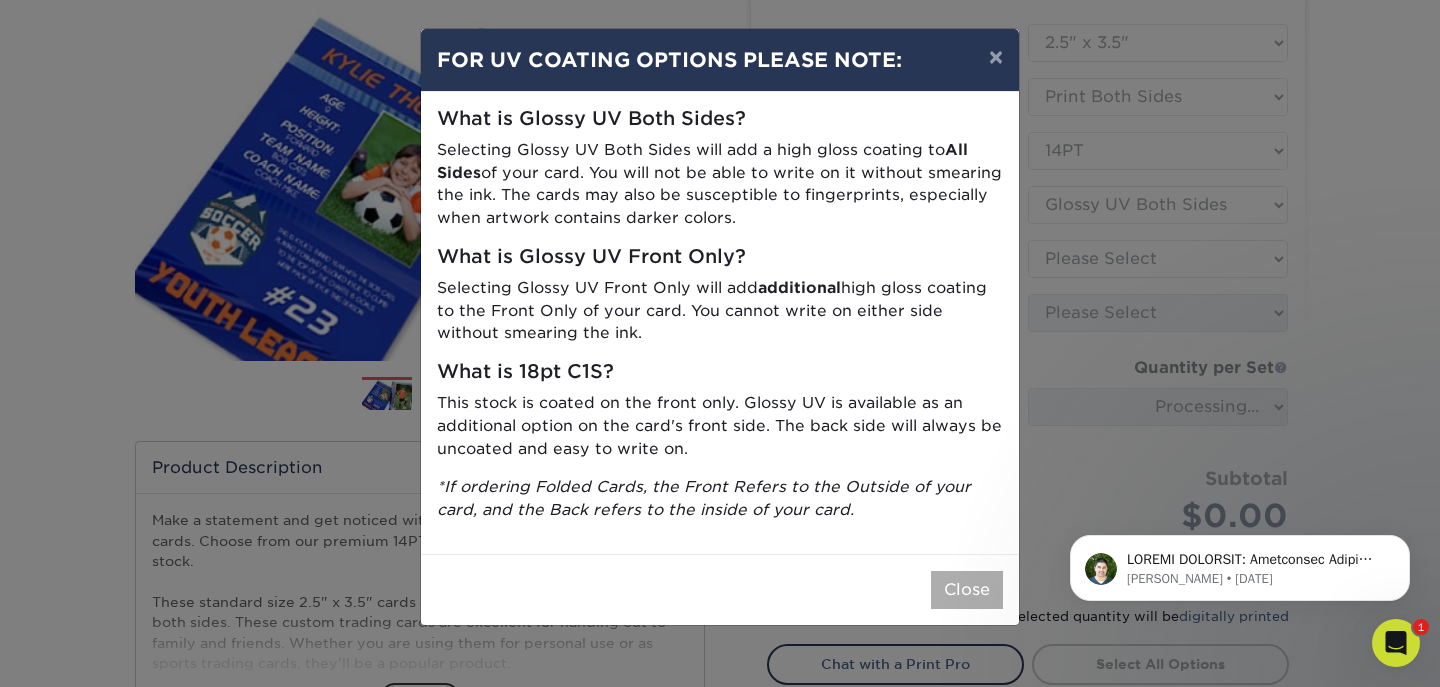 click on "Close" at bounding box center [967, 590] 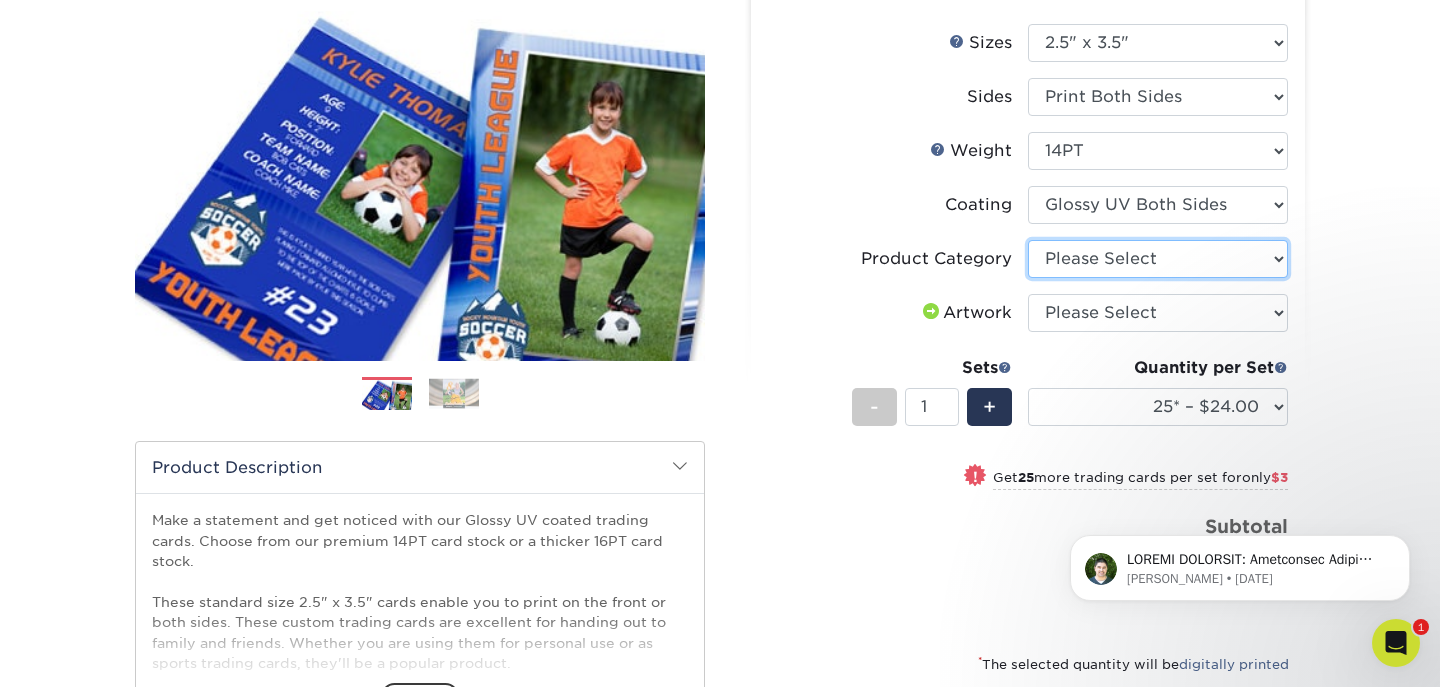 select on "c2f9bce9-36c2-409d-b101-c29d9d031e18" 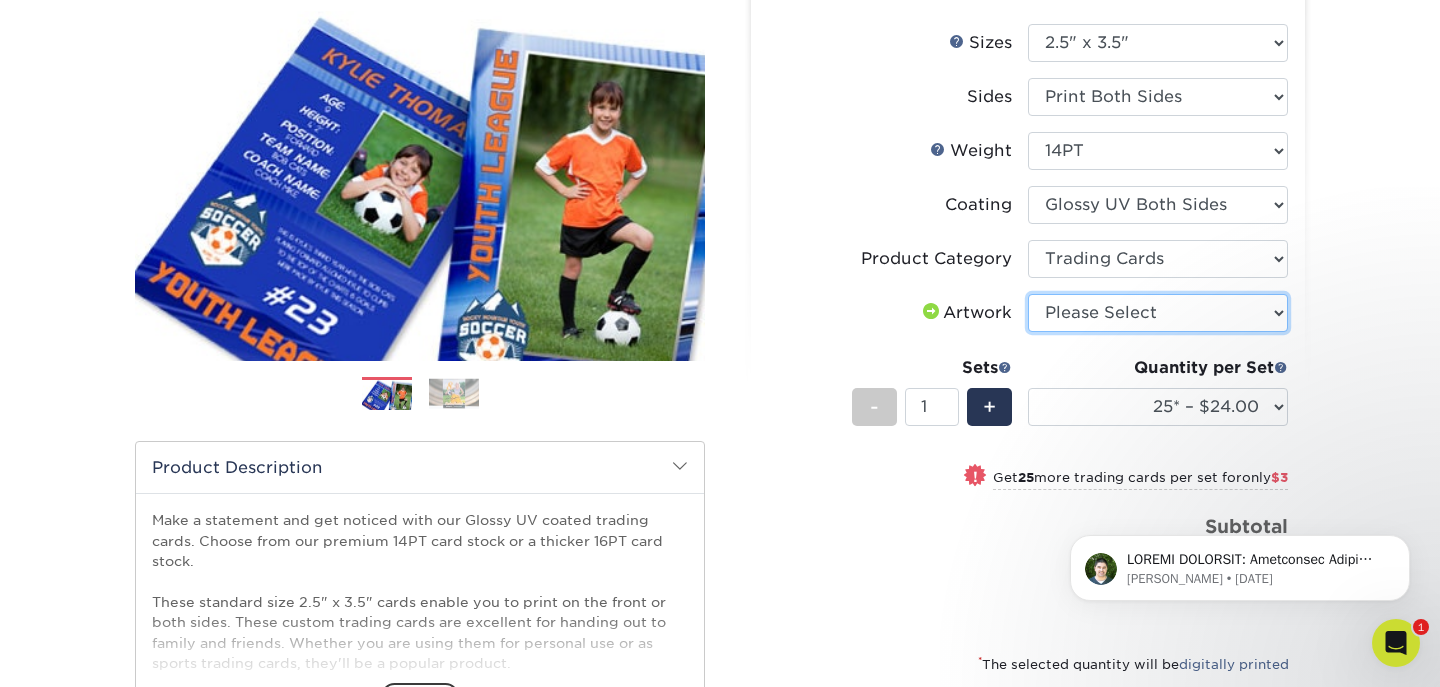 select on "upload" 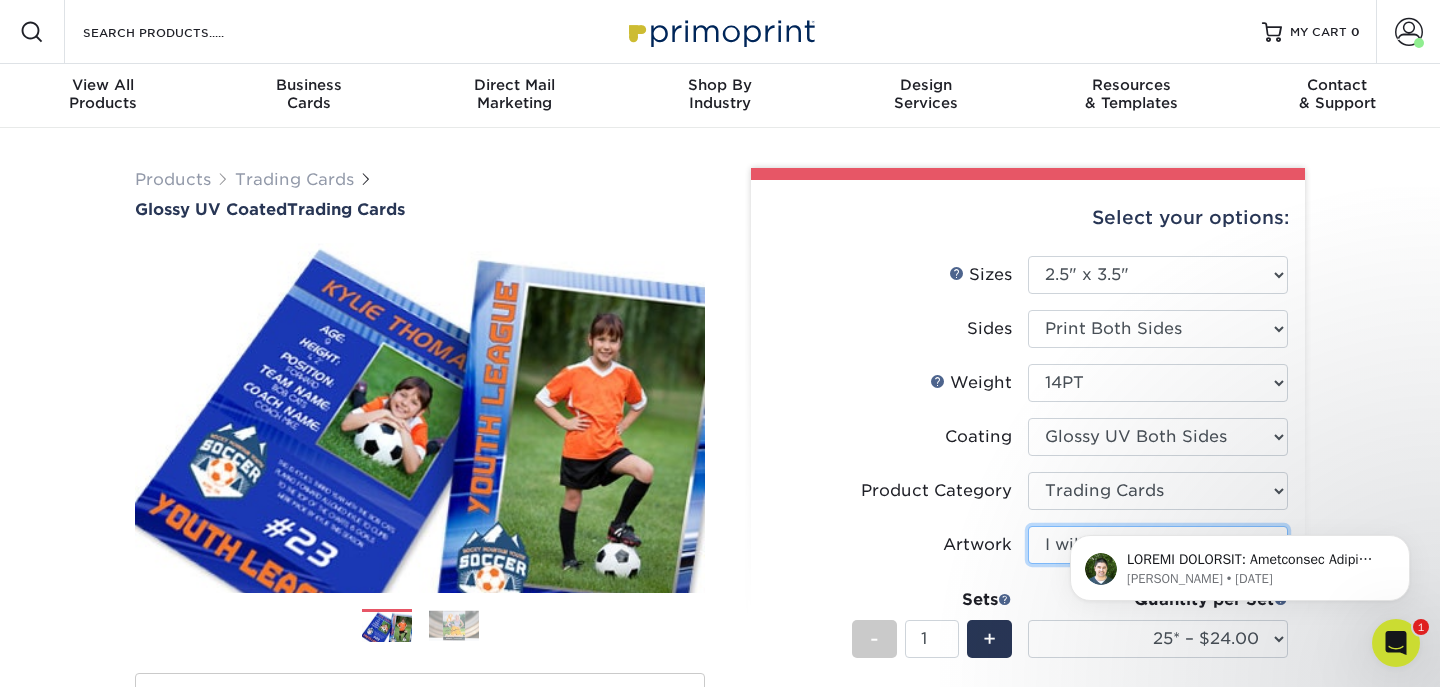 scroll, scrollTop: 0, scrollLeft: 0, axis: both 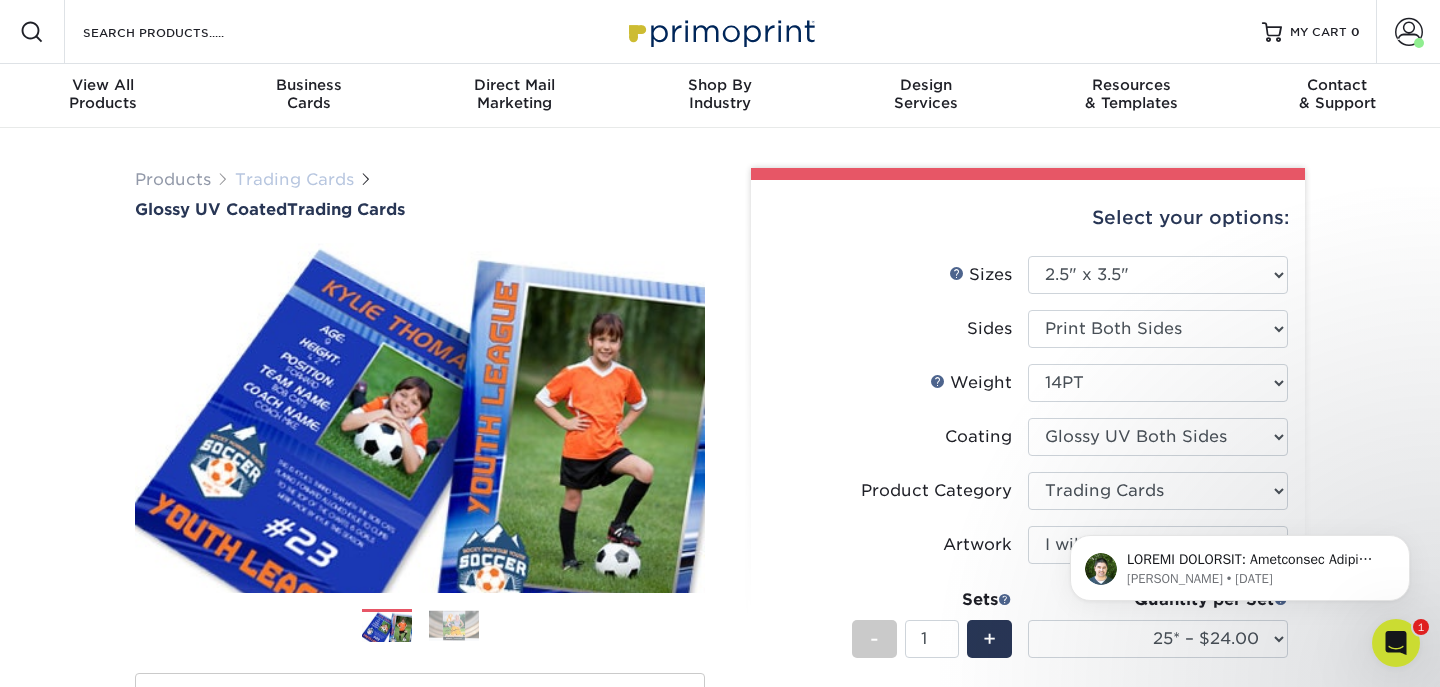 click on "Trading Cards" at bounding box center [294, 179] 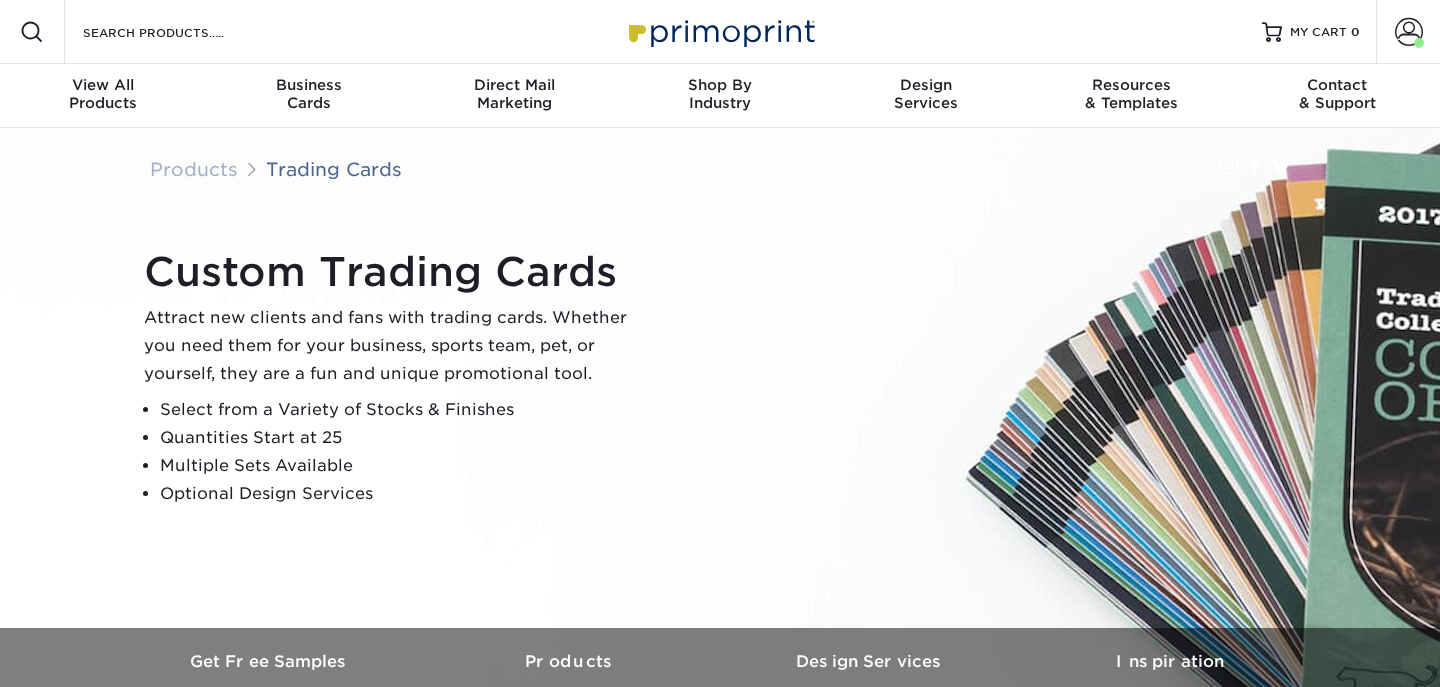 scroll, scrollTop: 0, scrollLeft: 0, axis: both 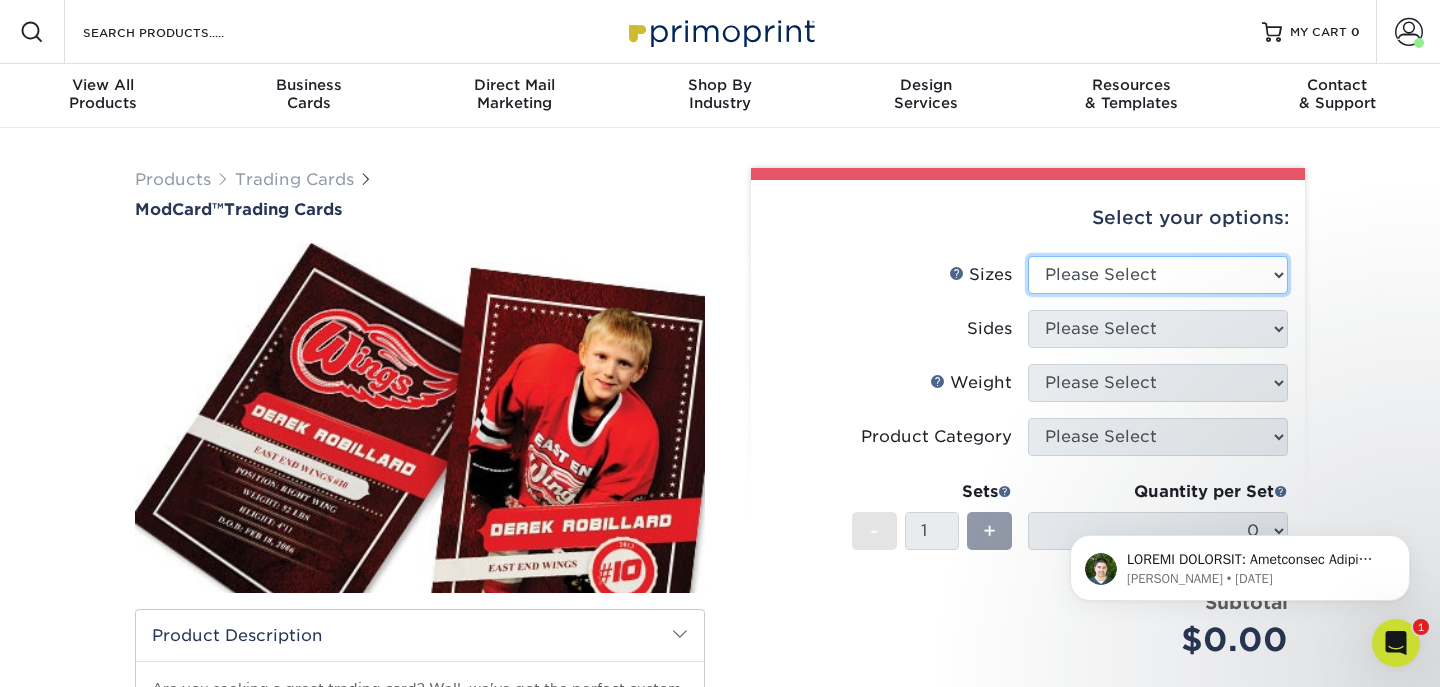 select on "2.50x3.50" 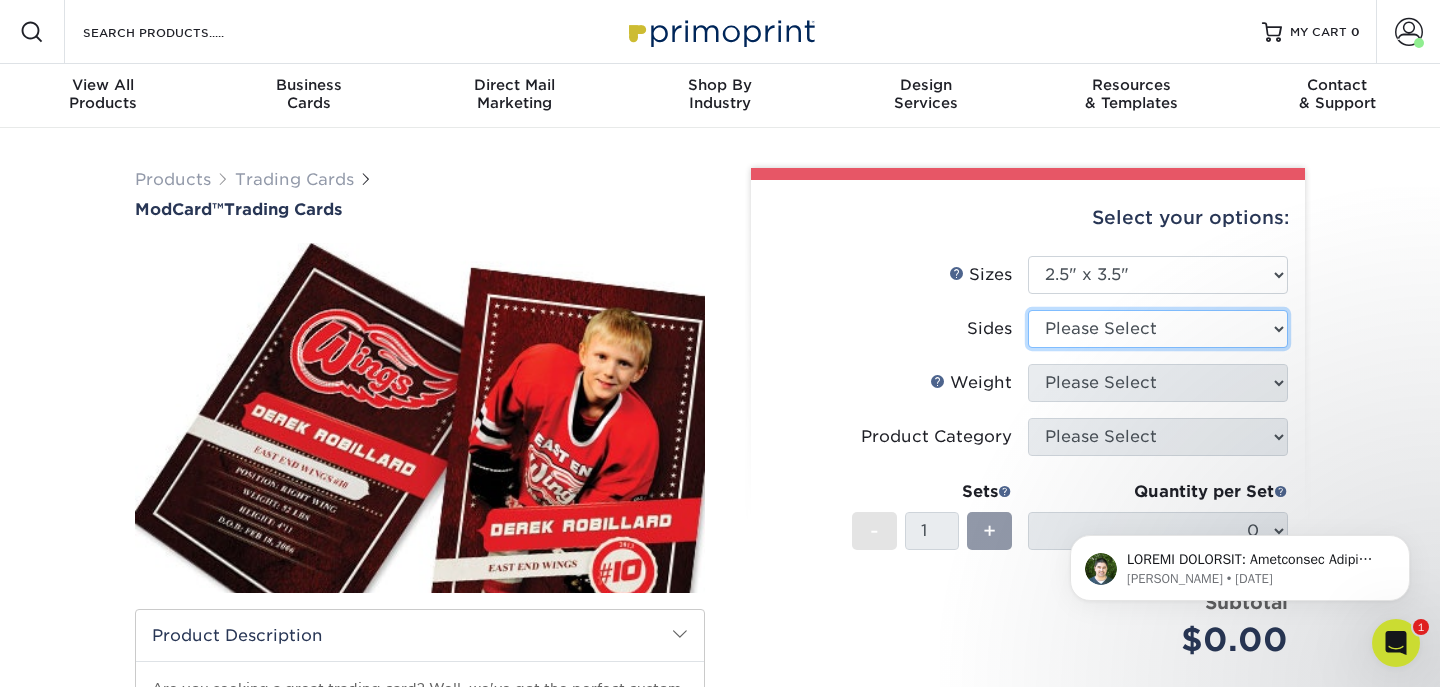 select on "13abbda7-1d64-4f25-8bb2-c179b224825d" 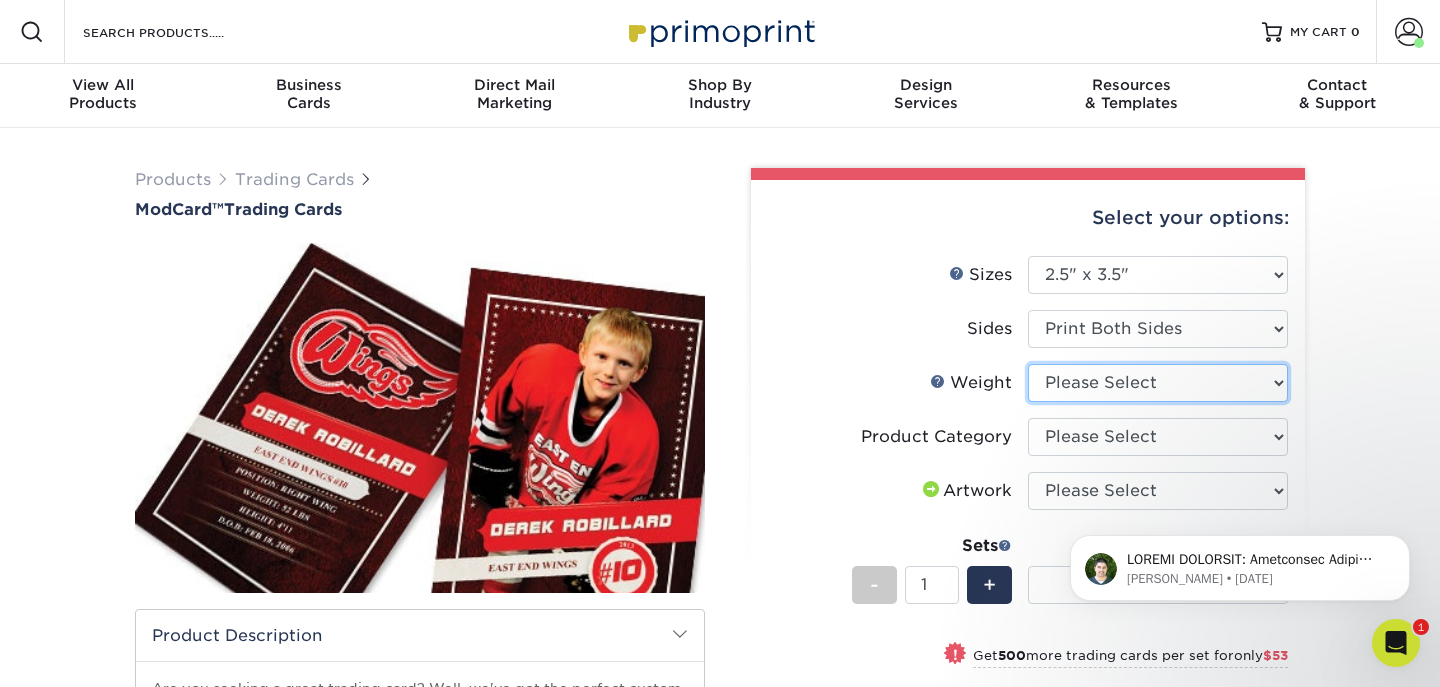 select on "32PTUCBLK" 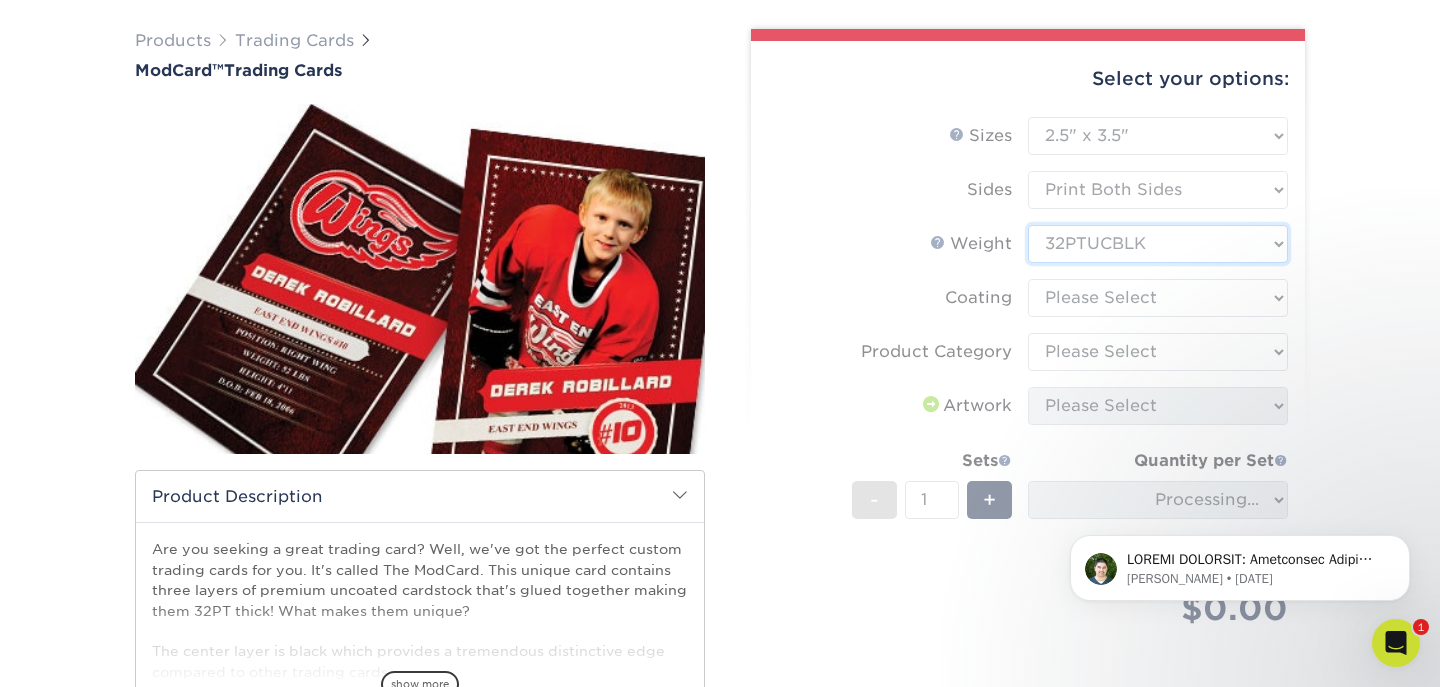 scroll, scrollTop: 138, scrollLeft: 0, axis: vertical 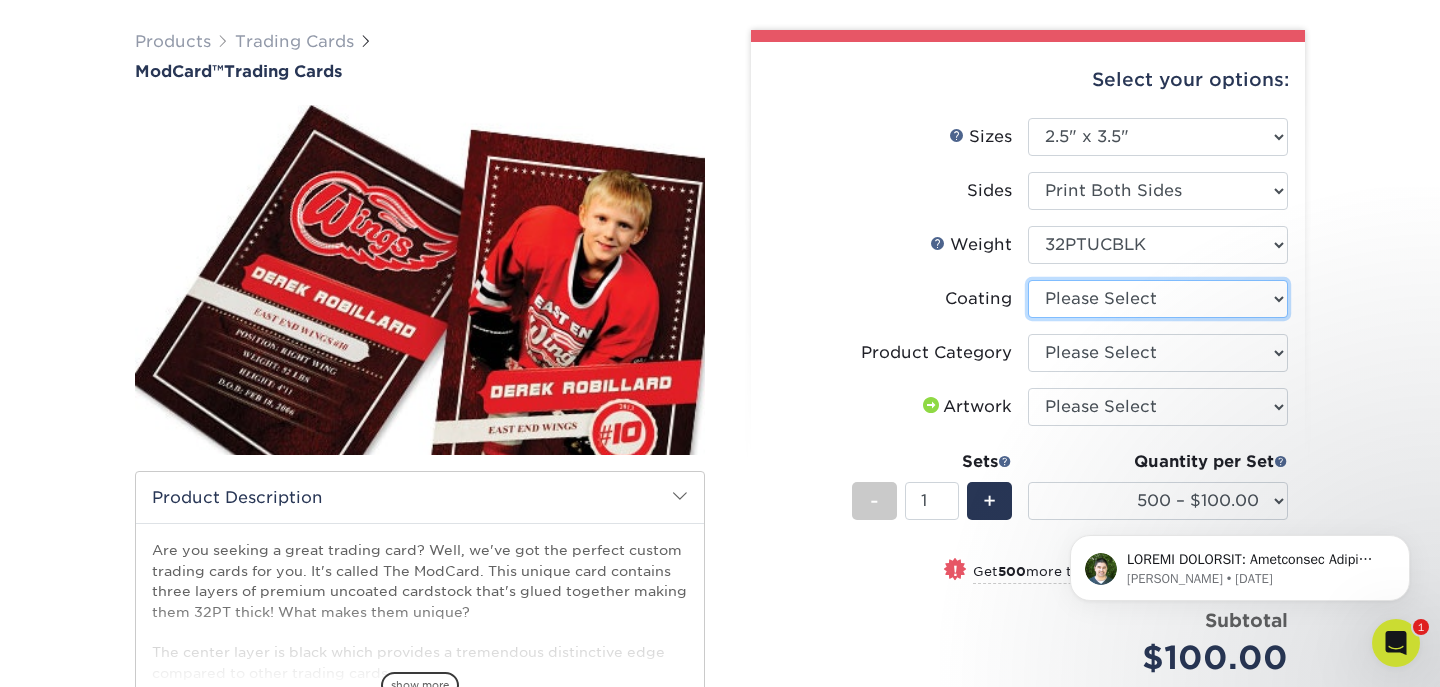 select on "3e7618de-abca-4bda-9f97-8b9129e913d8" 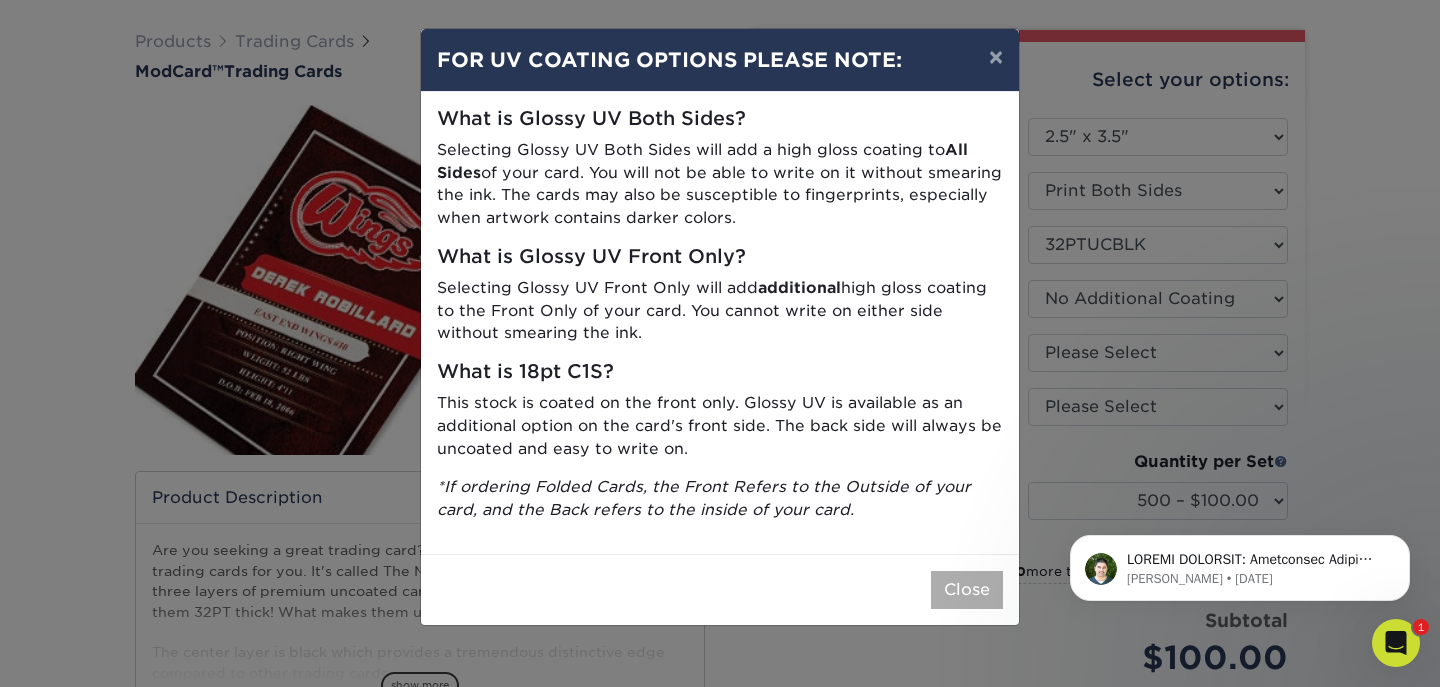 click on "Close" at bounding box center [967, 590] 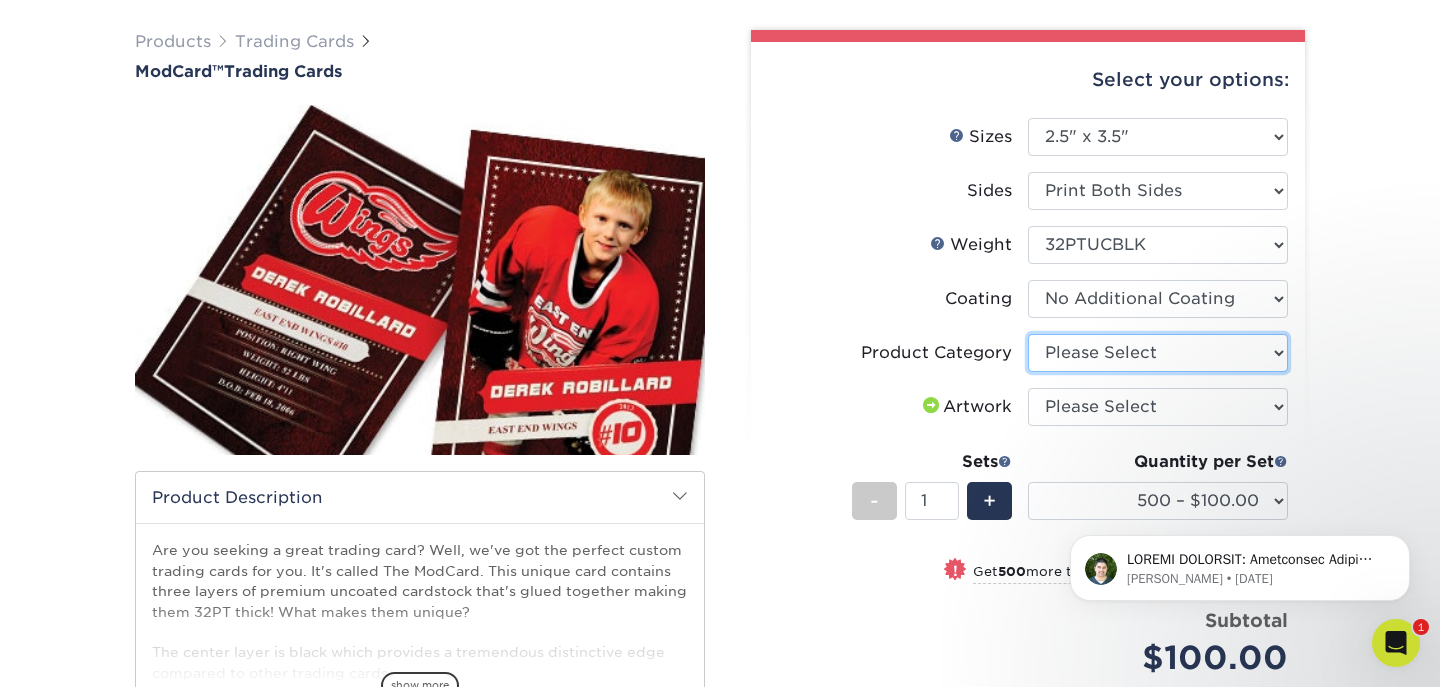 select on "c2f9bce9-36c2-409d-b101-c29d9d031e18" 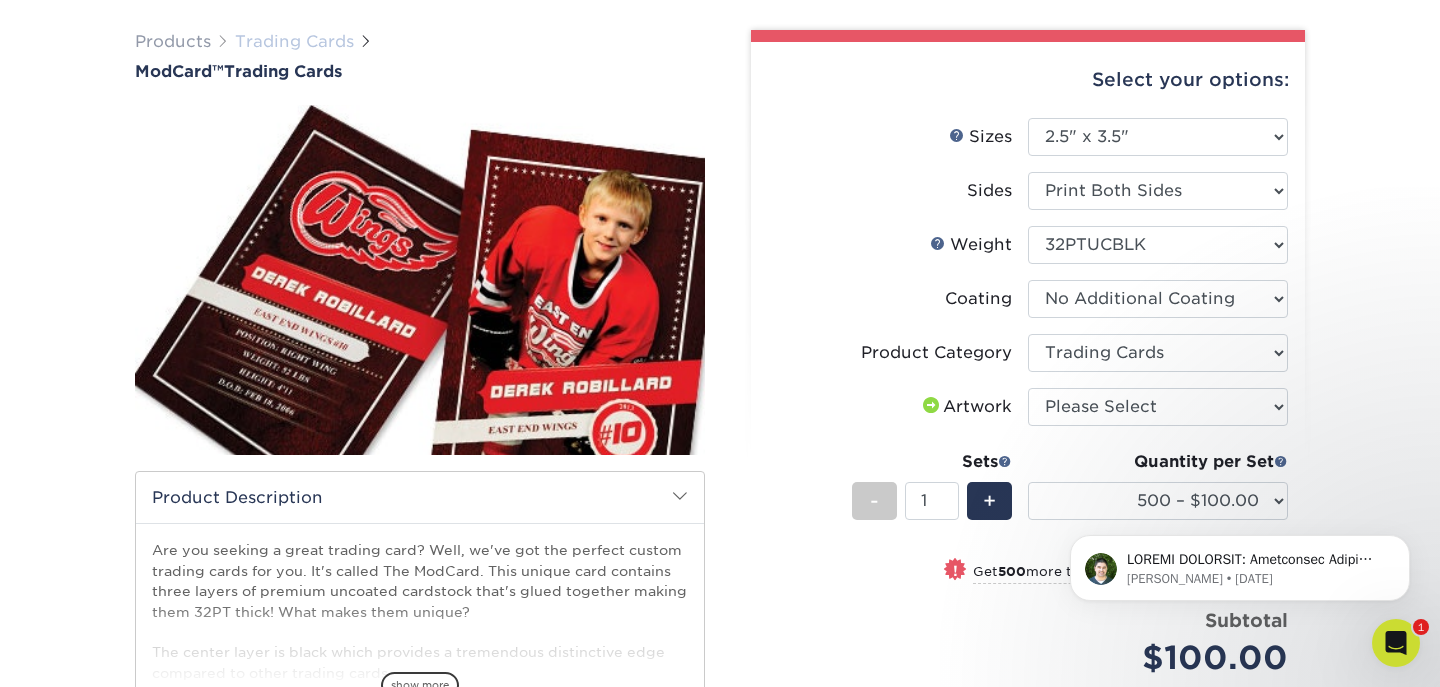click on "Trading Cards" at bounding box center [294, 41] 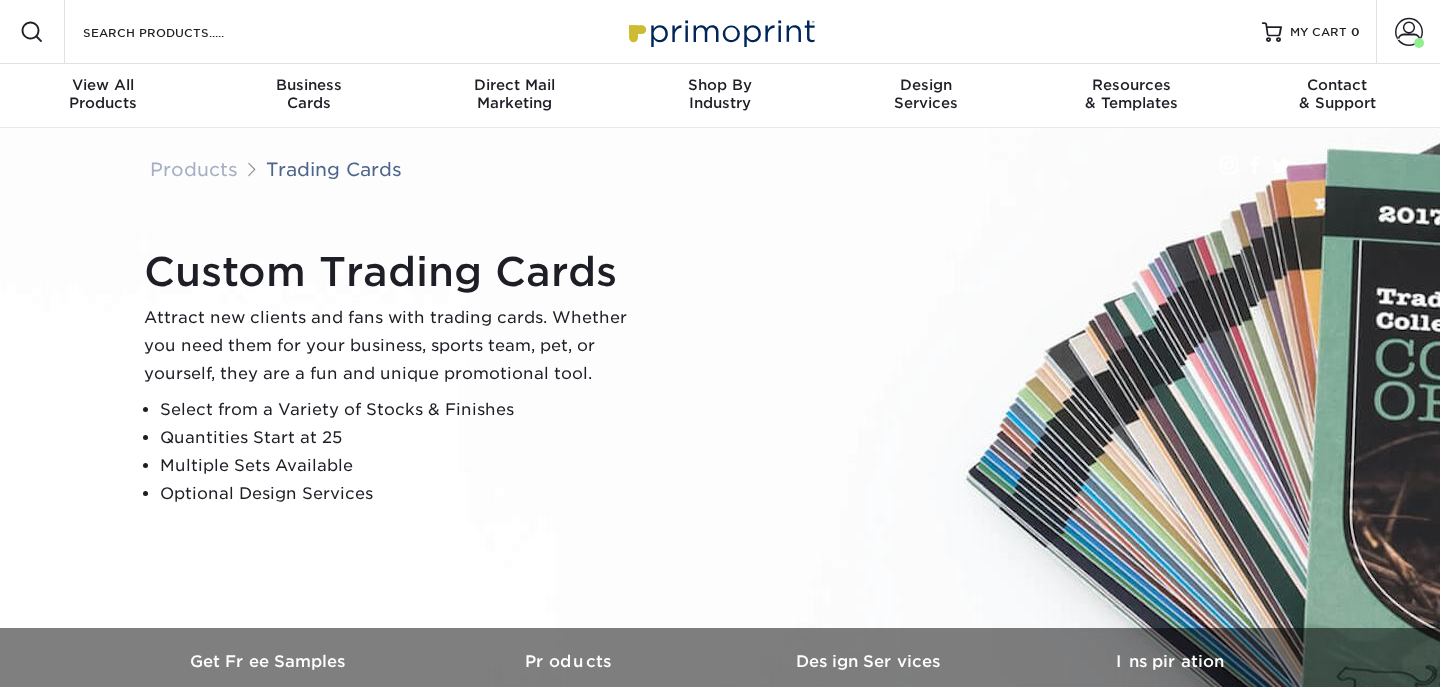 scroll, scrollTop: 0, scrollLeft: 0, axis: both 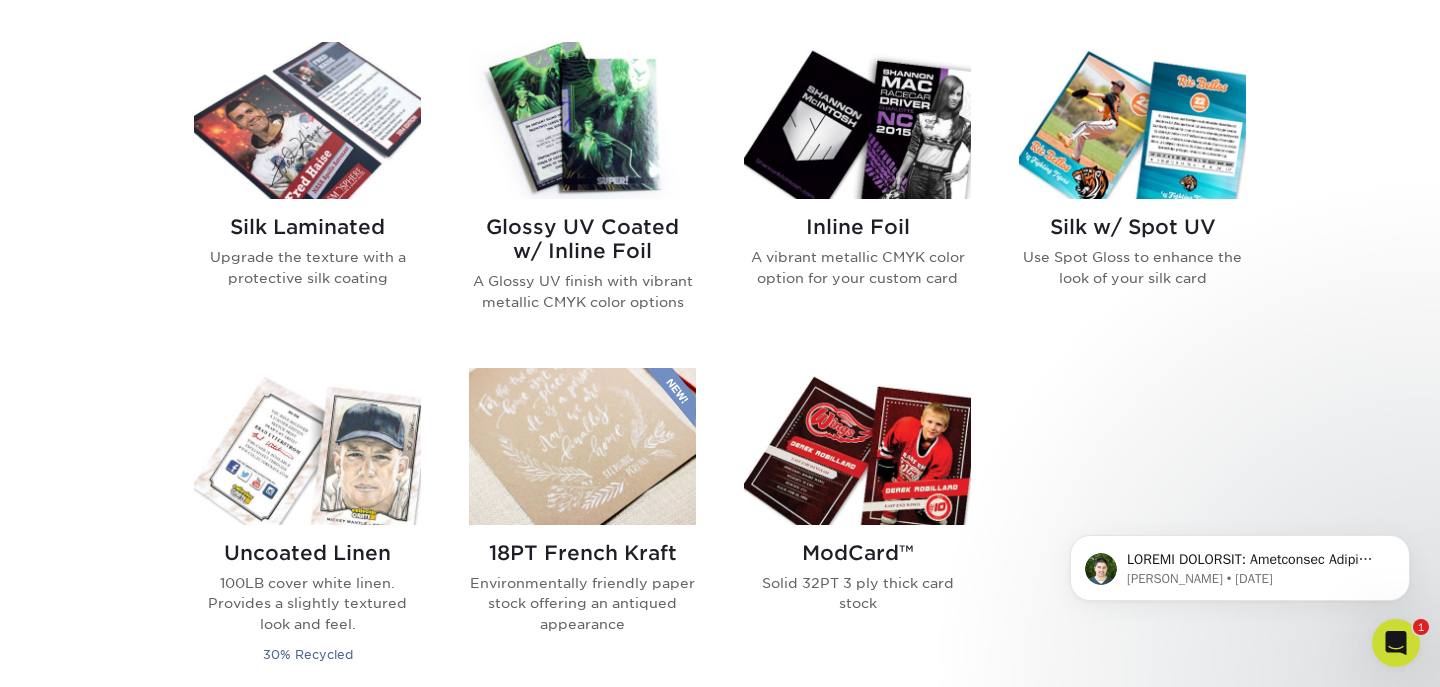 click at bounding box center [857, 120] 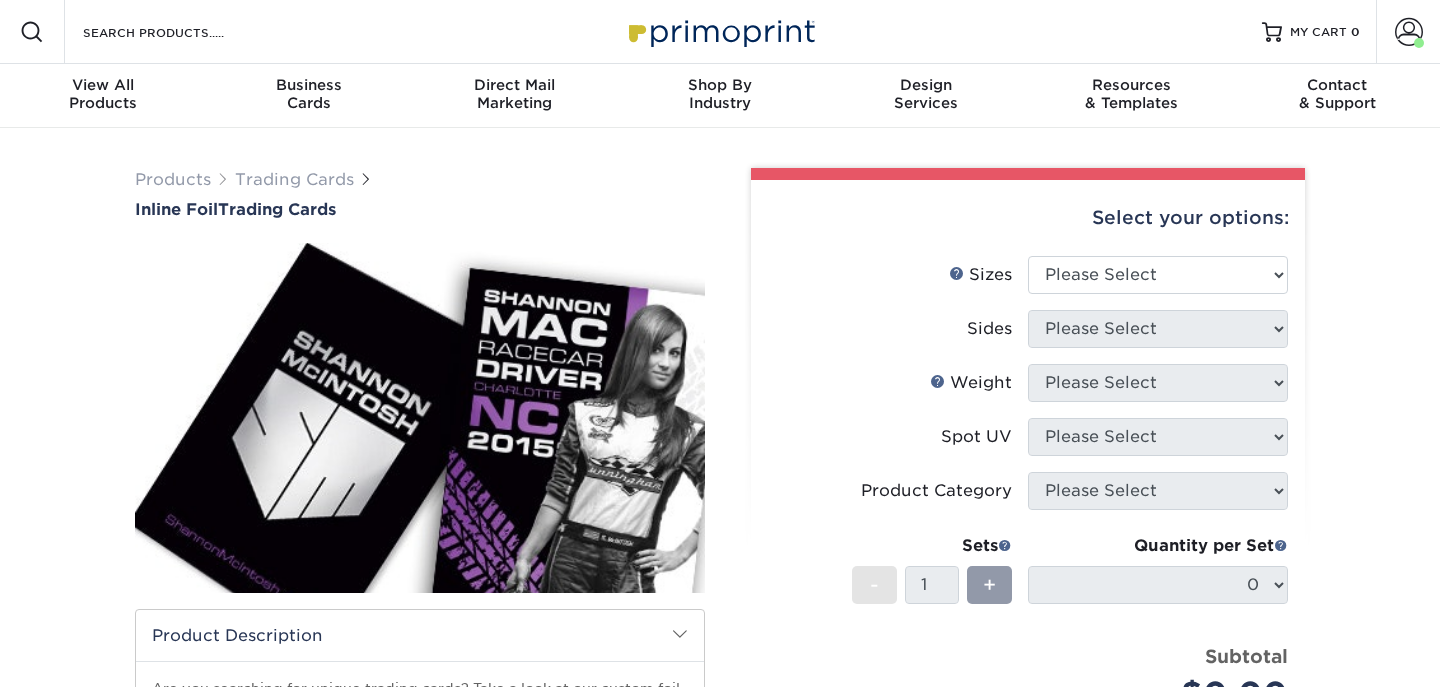scroll, scrollTop: 0, scrollLeft: 0, axis: both 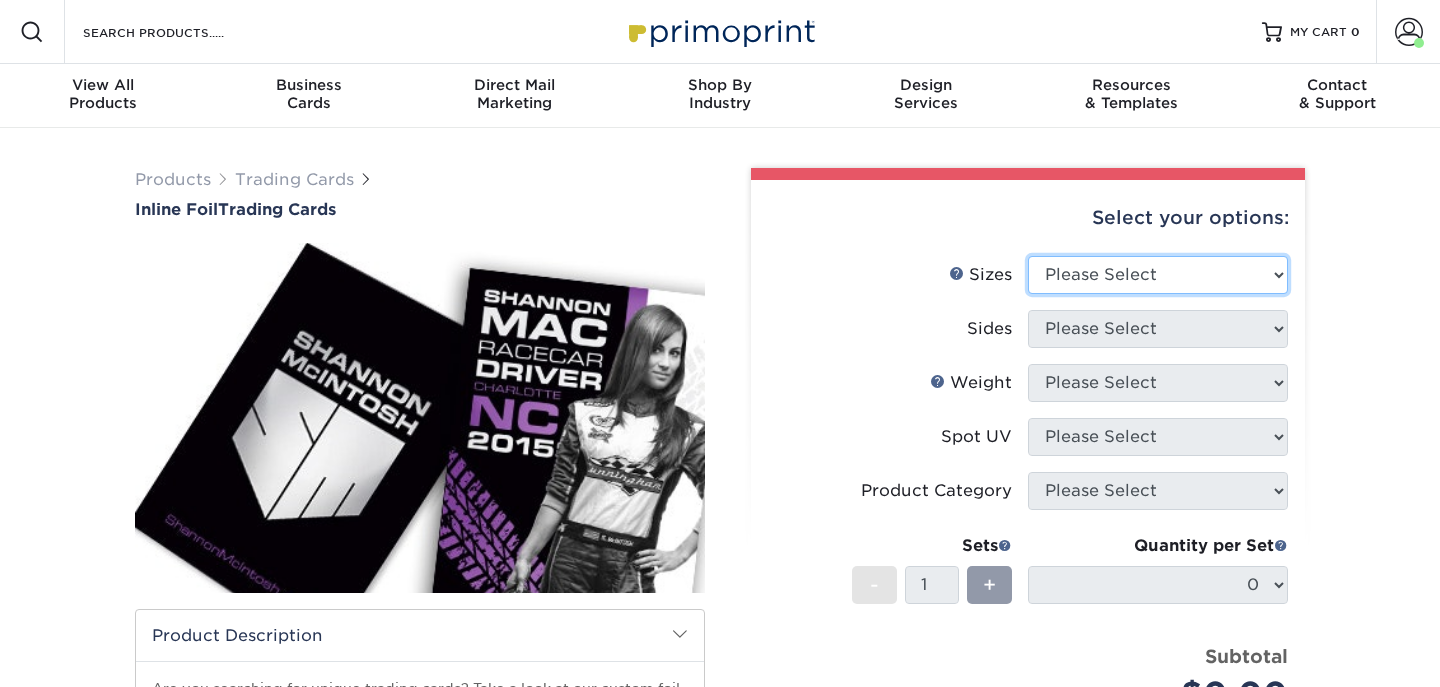 select on "2.50x3.50" 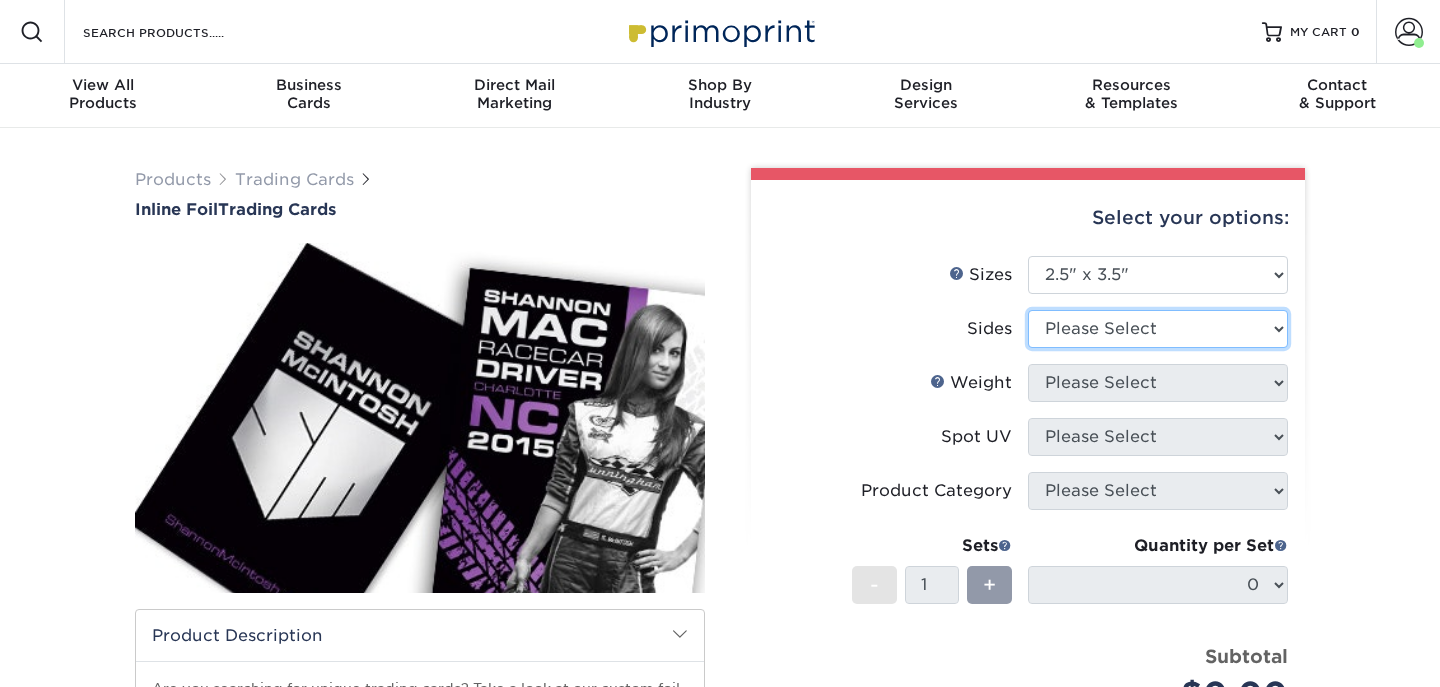 select on "e9e9dfb3-fba1-4d60-972c-fd9ca5904d33" 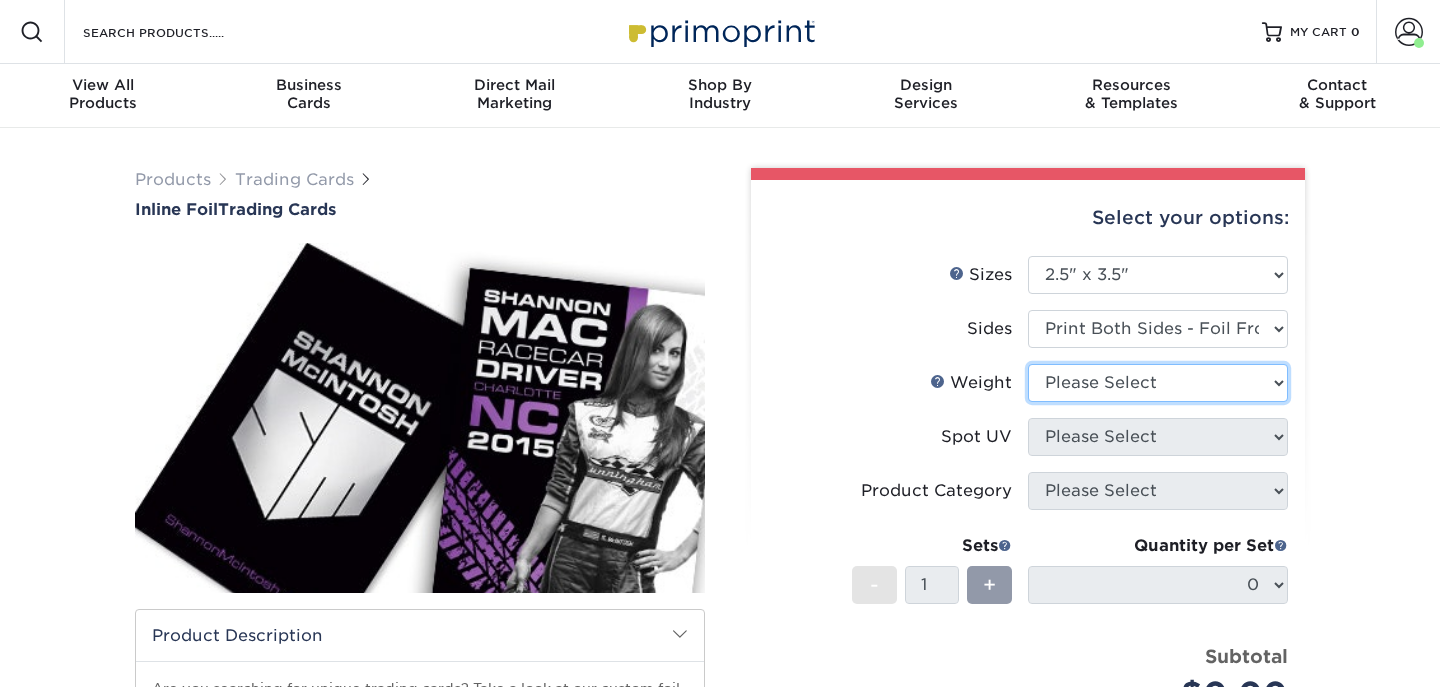 select on "16PT" 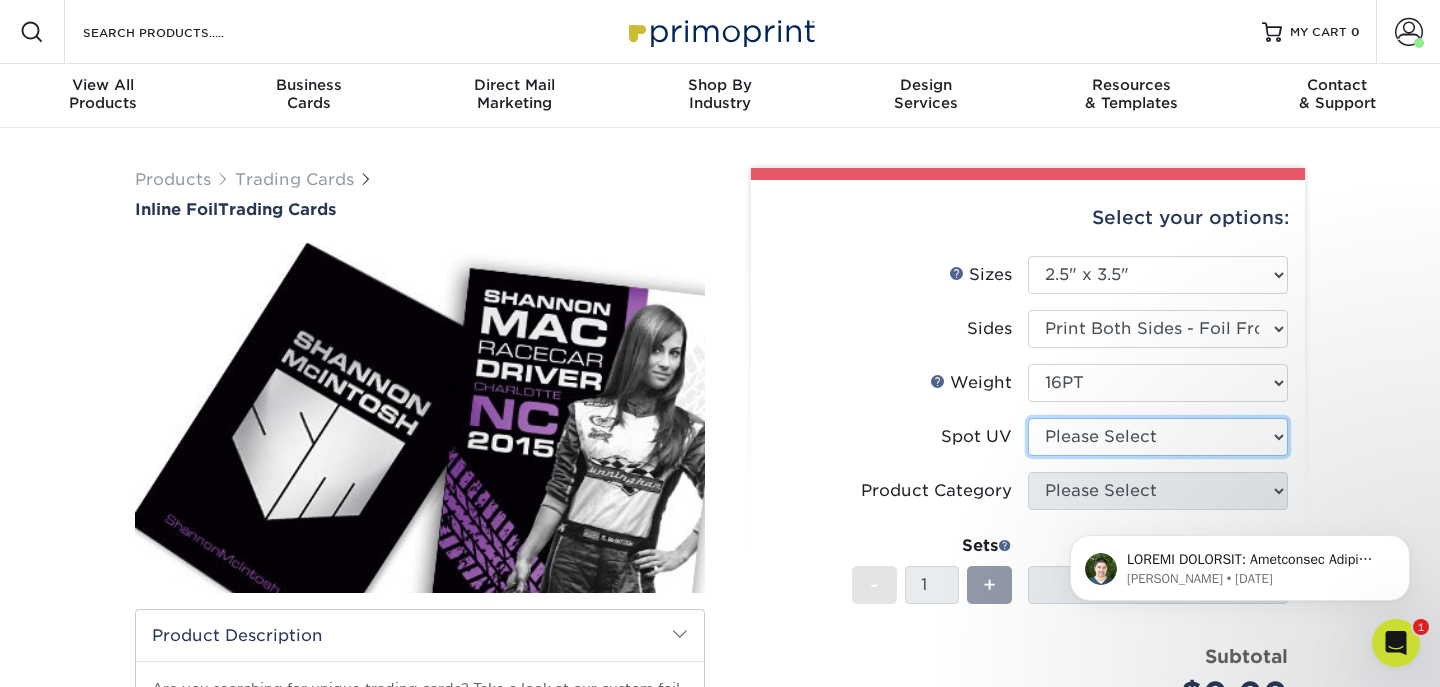 scroll, scrollTop: 0, scrollLeft: 0, axis: both 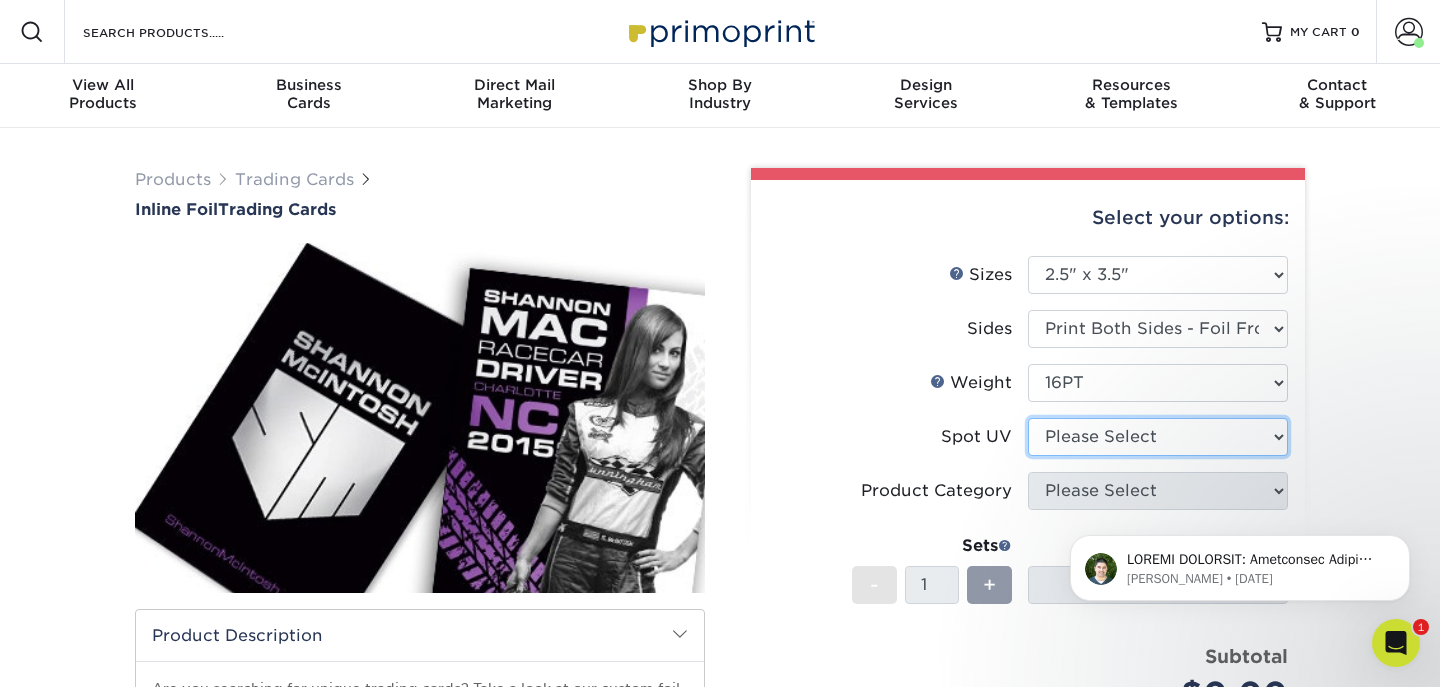 select on "1" 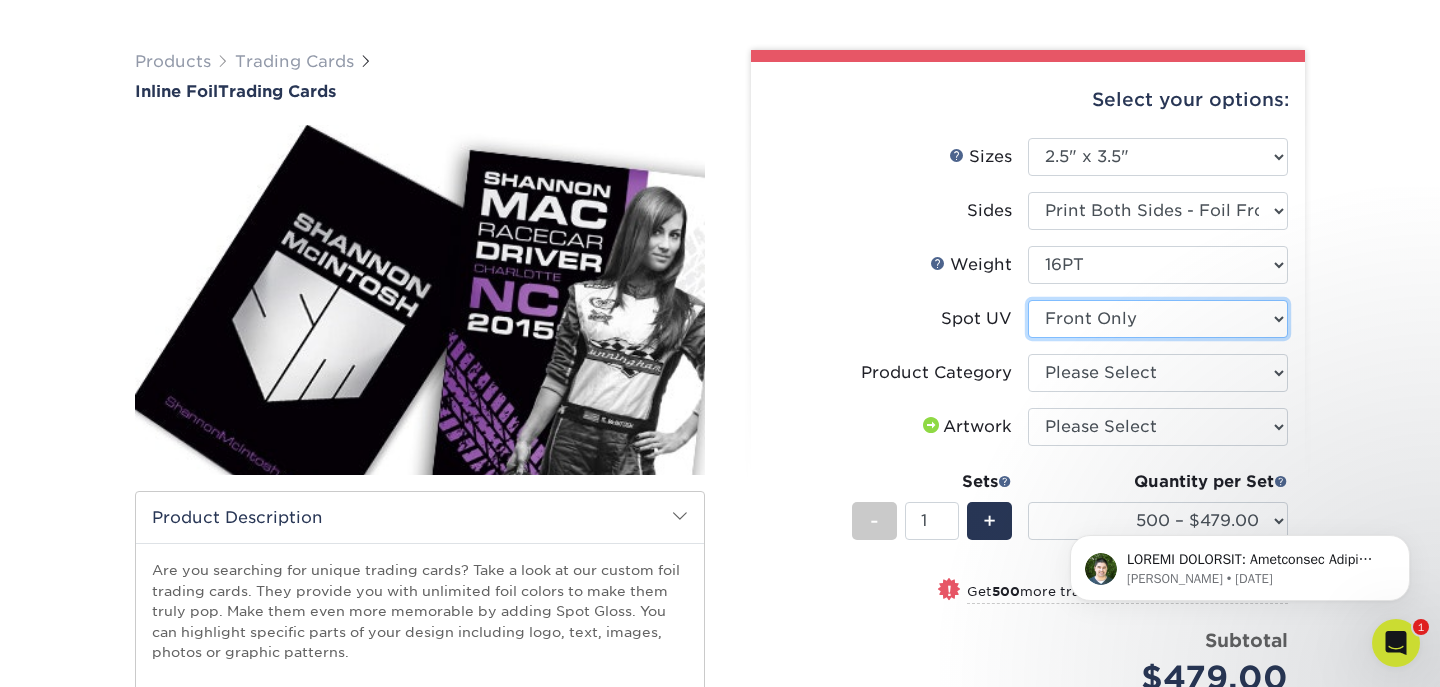 scroll, scrollTop: 119, scrollLeft: 0, axis: vertical 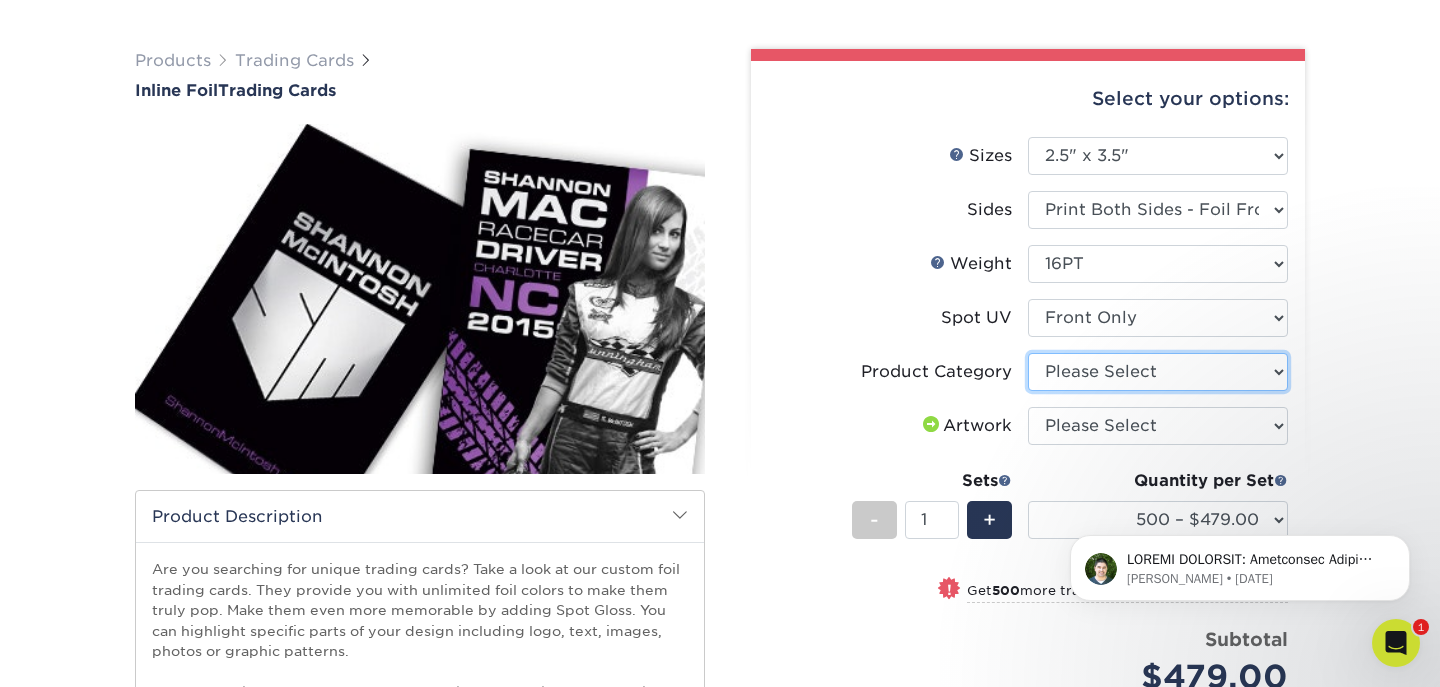 select on "c2f9bce9-36c2-409d-b101-c29d9d031e18" 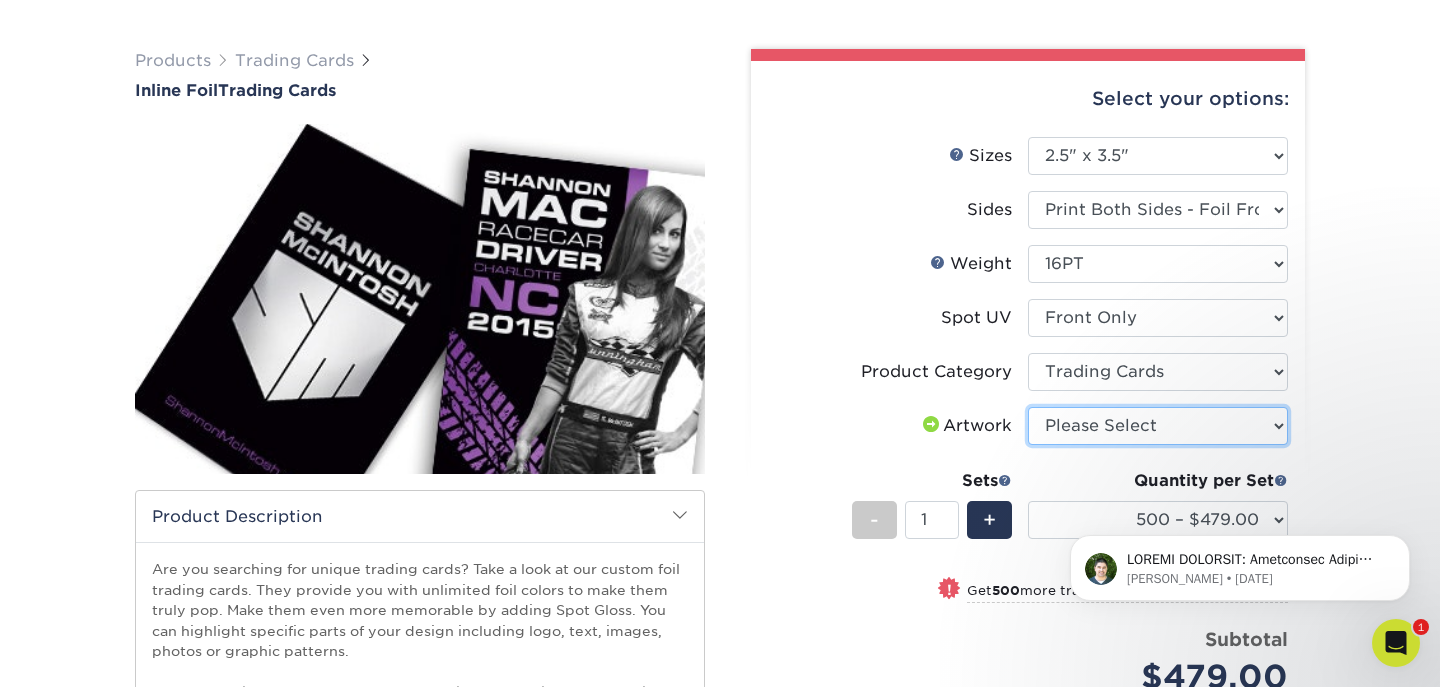 select on "upload" 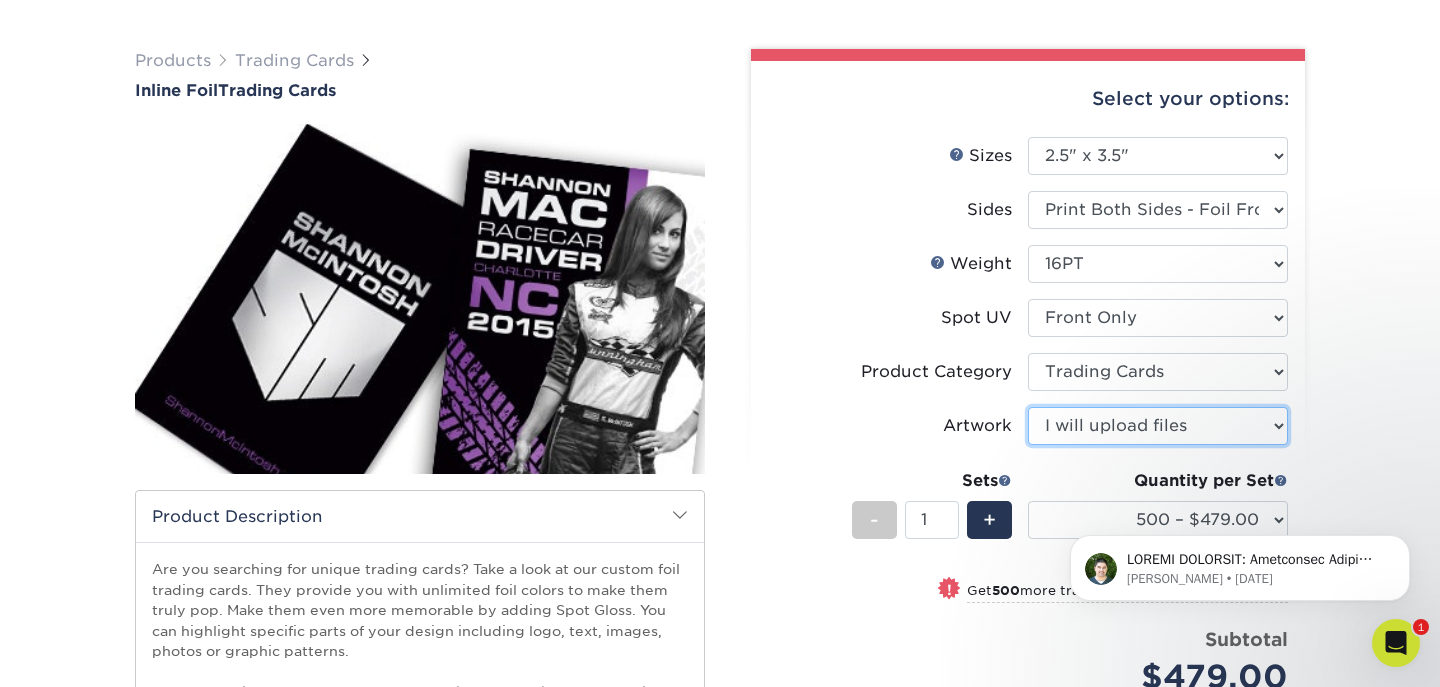 scroll, scrollTop: 258, scrollLeft: 0, axis: vertical 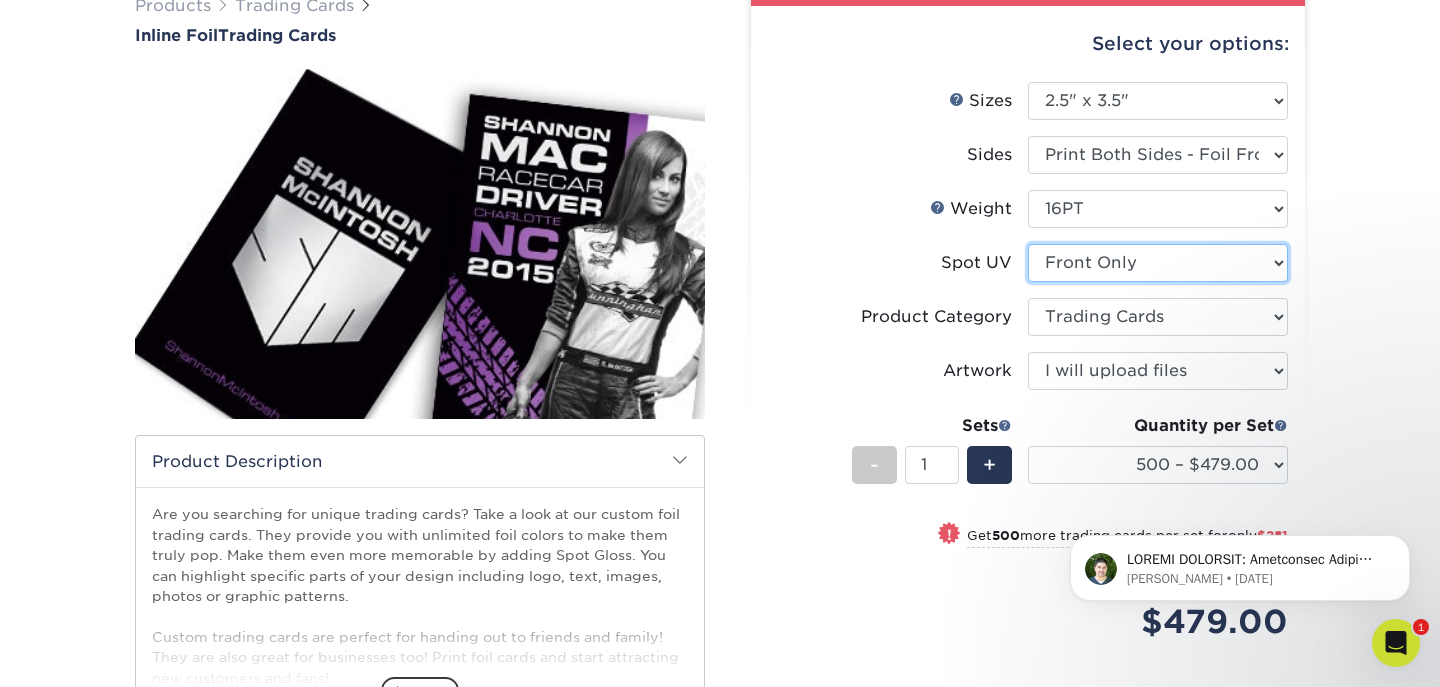 select on "3" 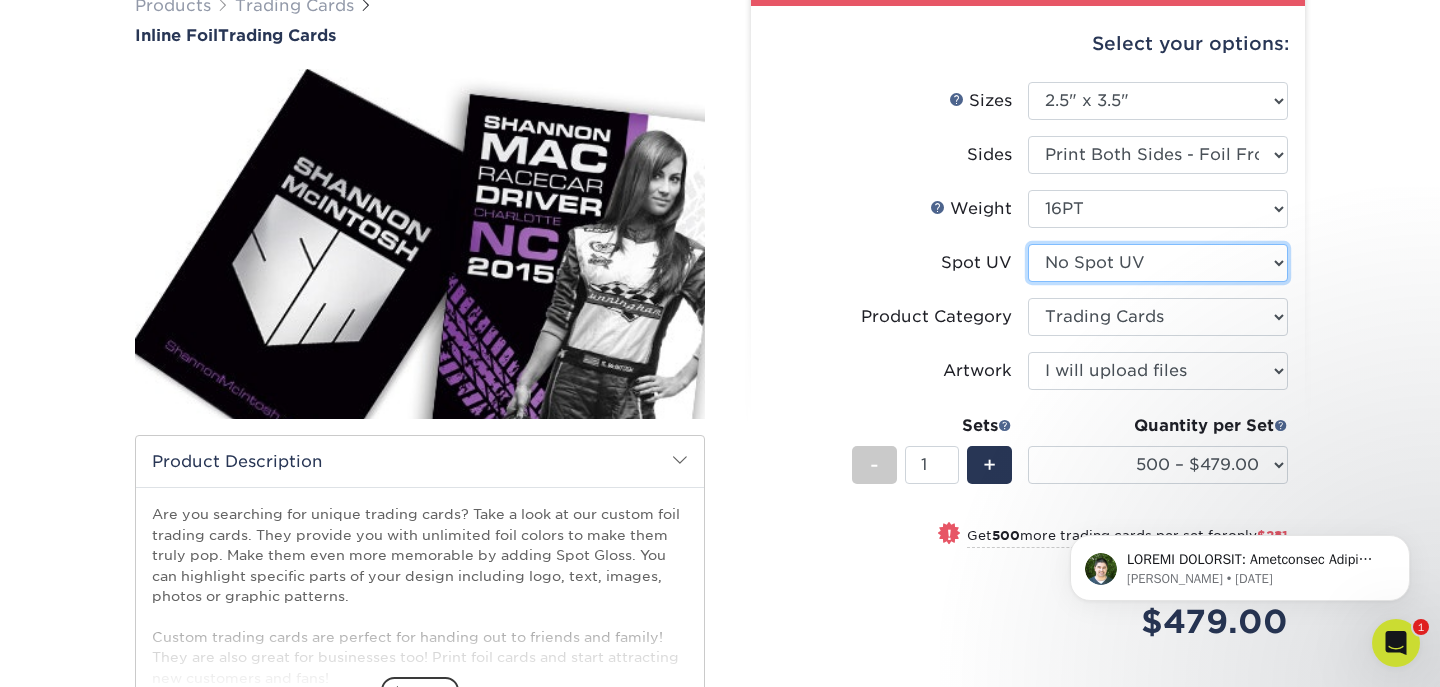 select on "-1" 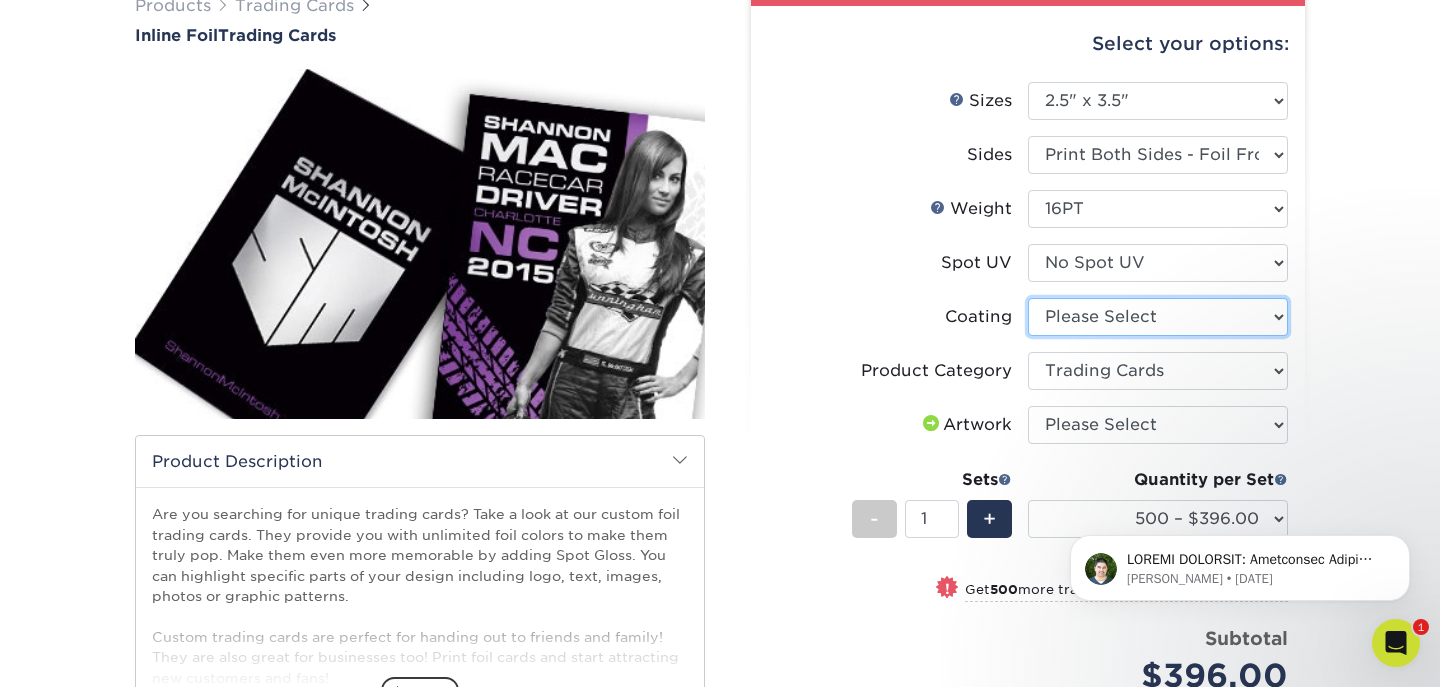 select on "3e7618de-abca-4bda-9f97-8b9129e913d8" 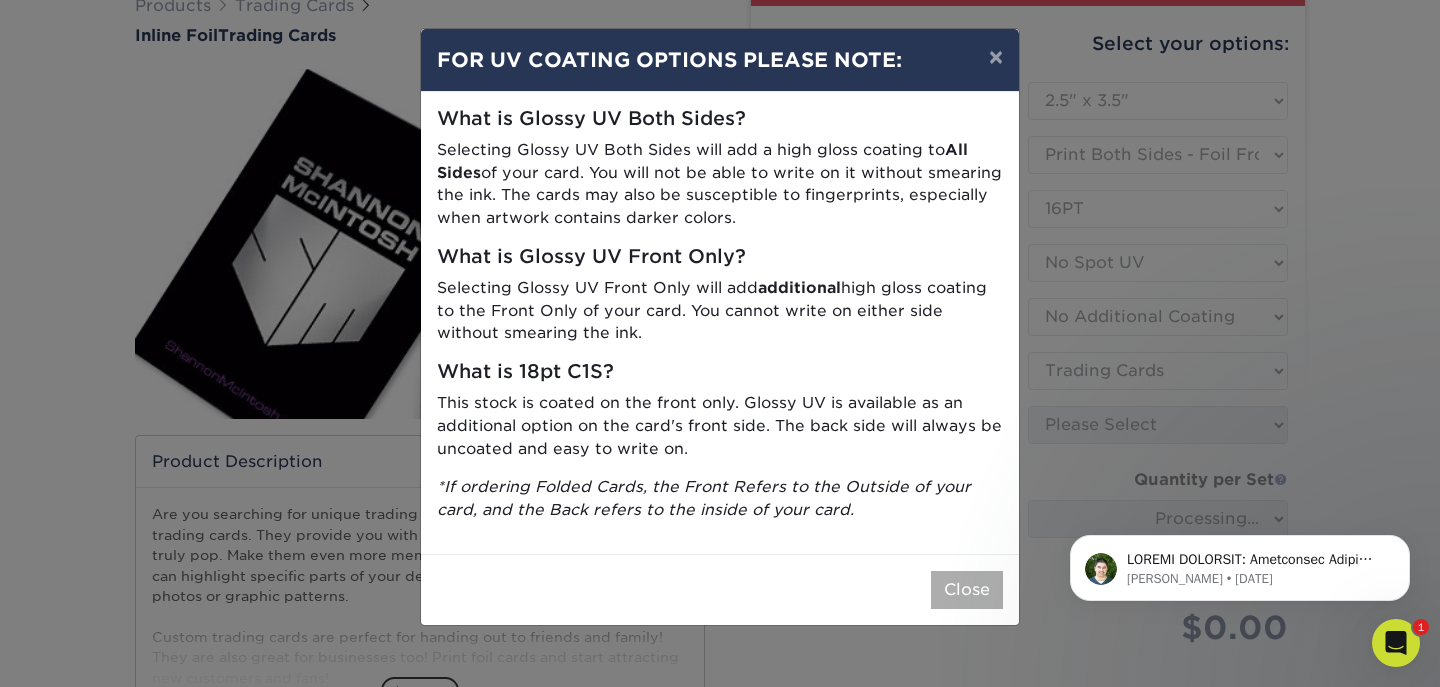 click on "Close" at bounding box center [967, 590] 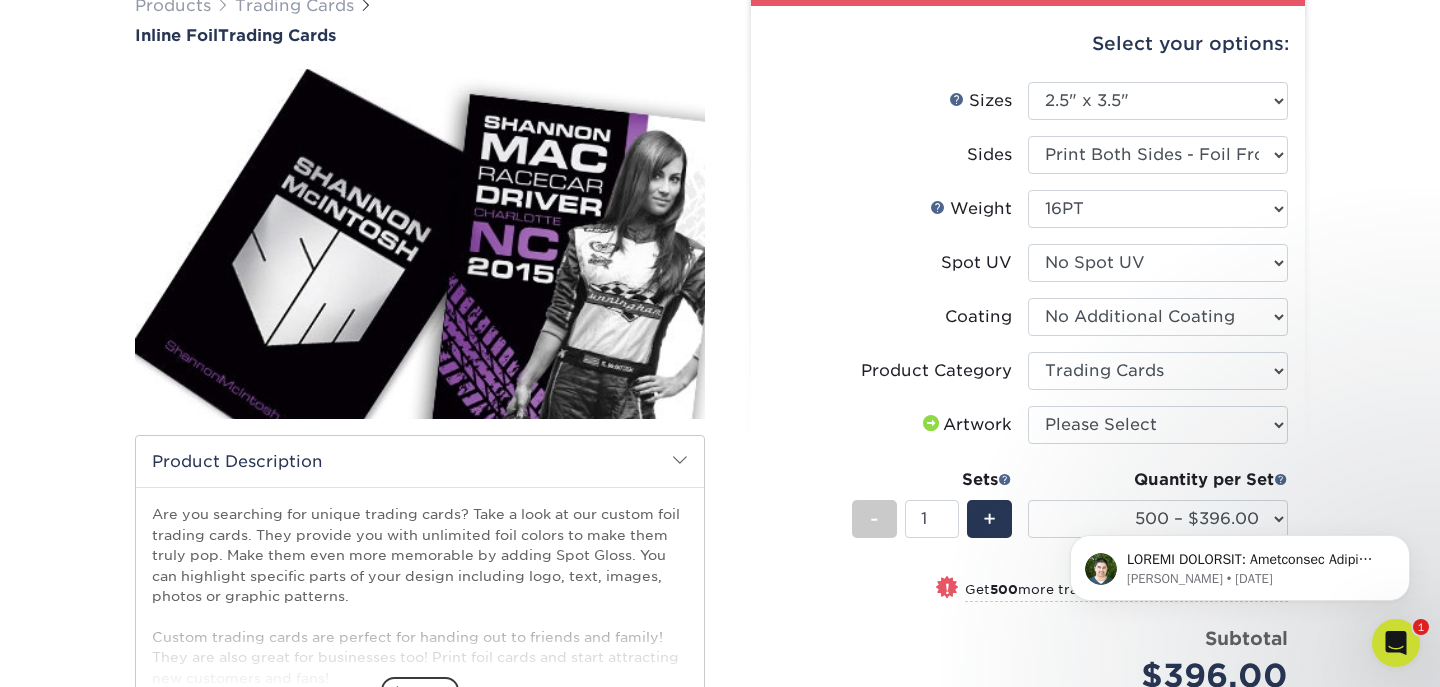 click on "[PERSON_NAME] • [DATE]" at bounding box center [1240, 563] 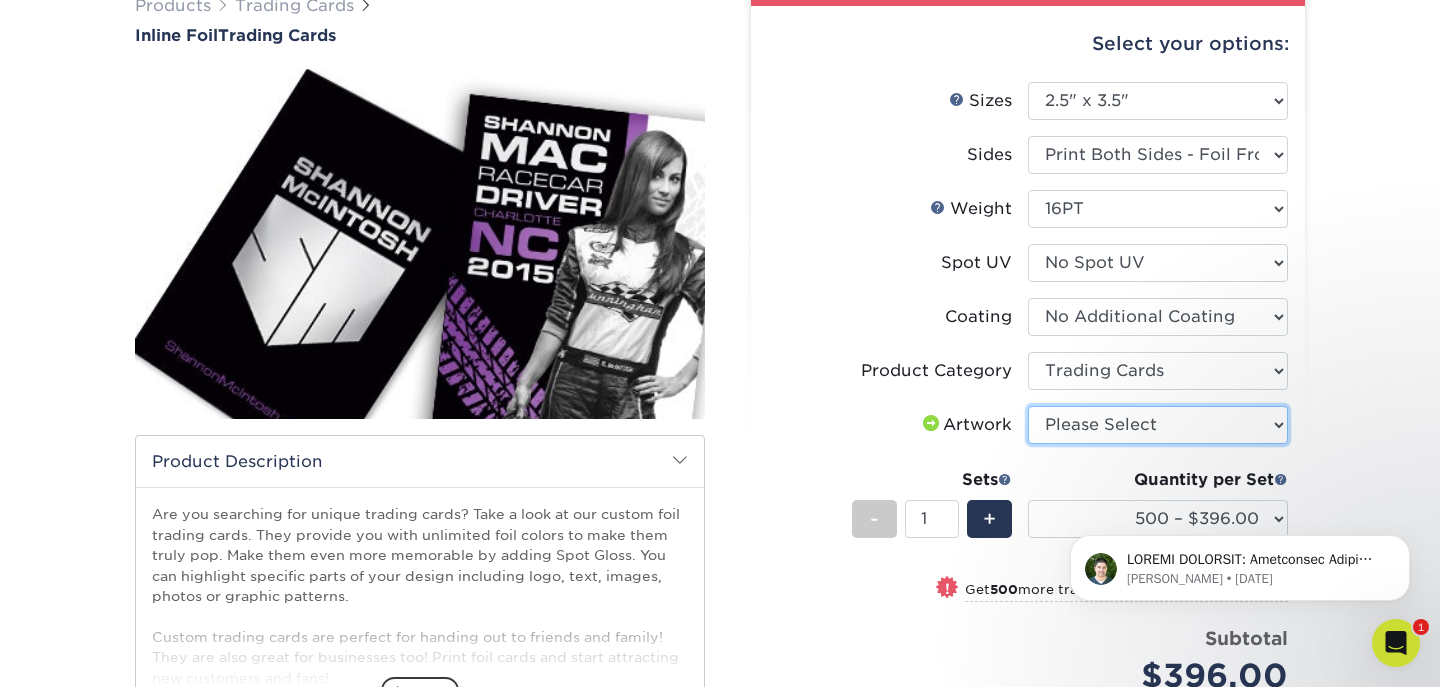 select on "upload" 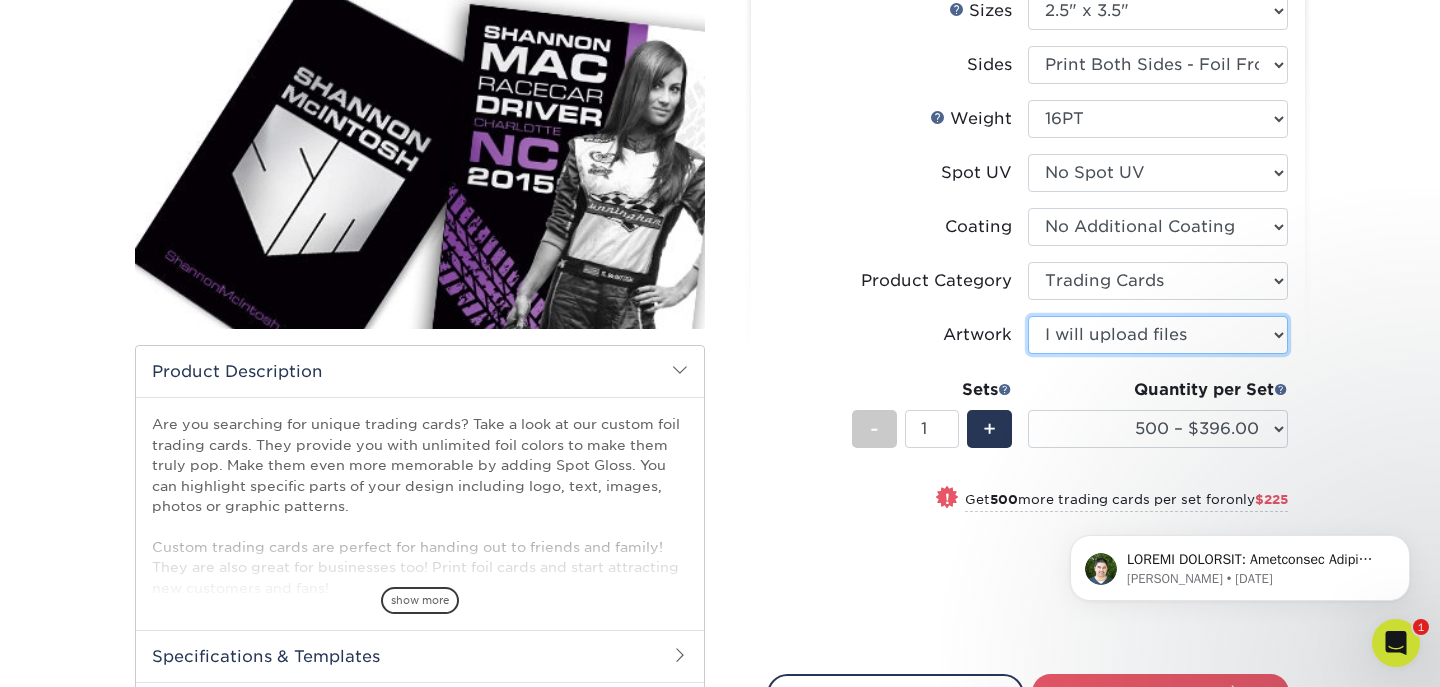scroll, scrollTop: 265, scrollLeft: 0, axis: vertical 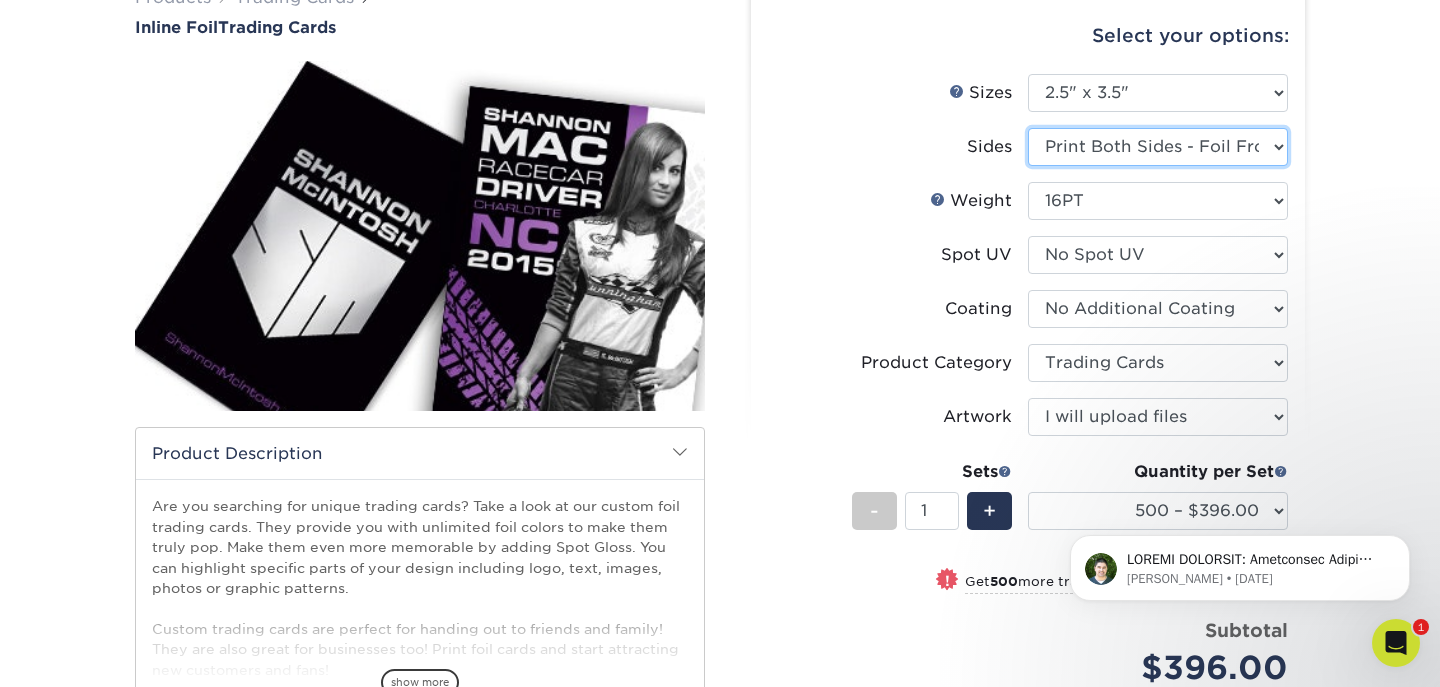 select on "34527644-b4fd-4ffb-9092-1318eefcd9d9" 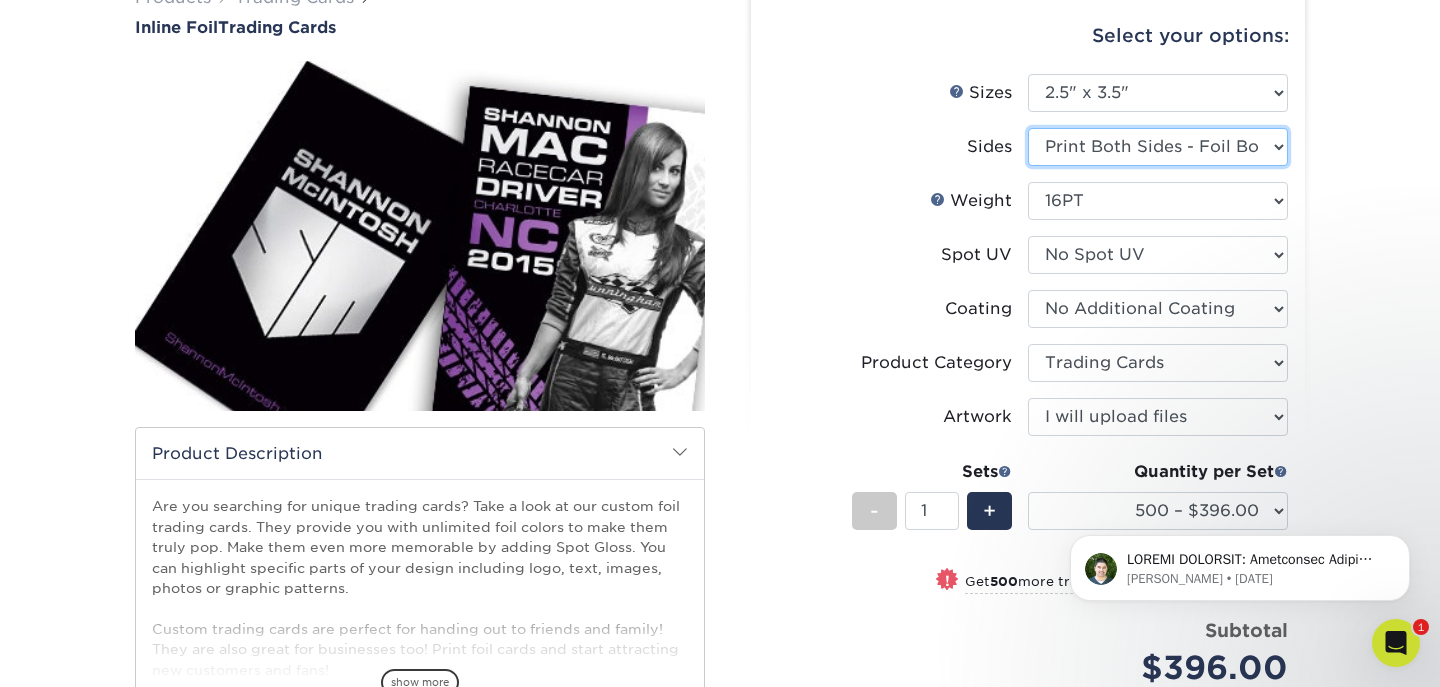 select on "-1" 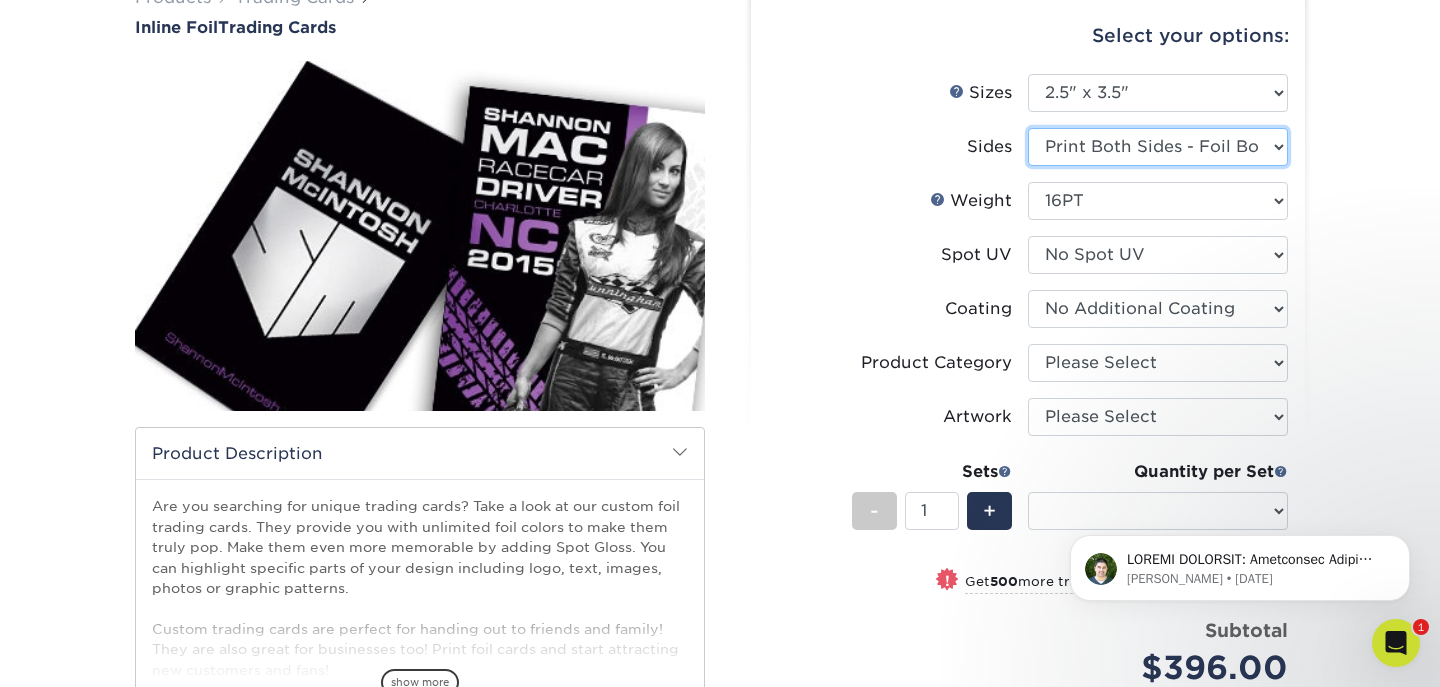 select on "-1" 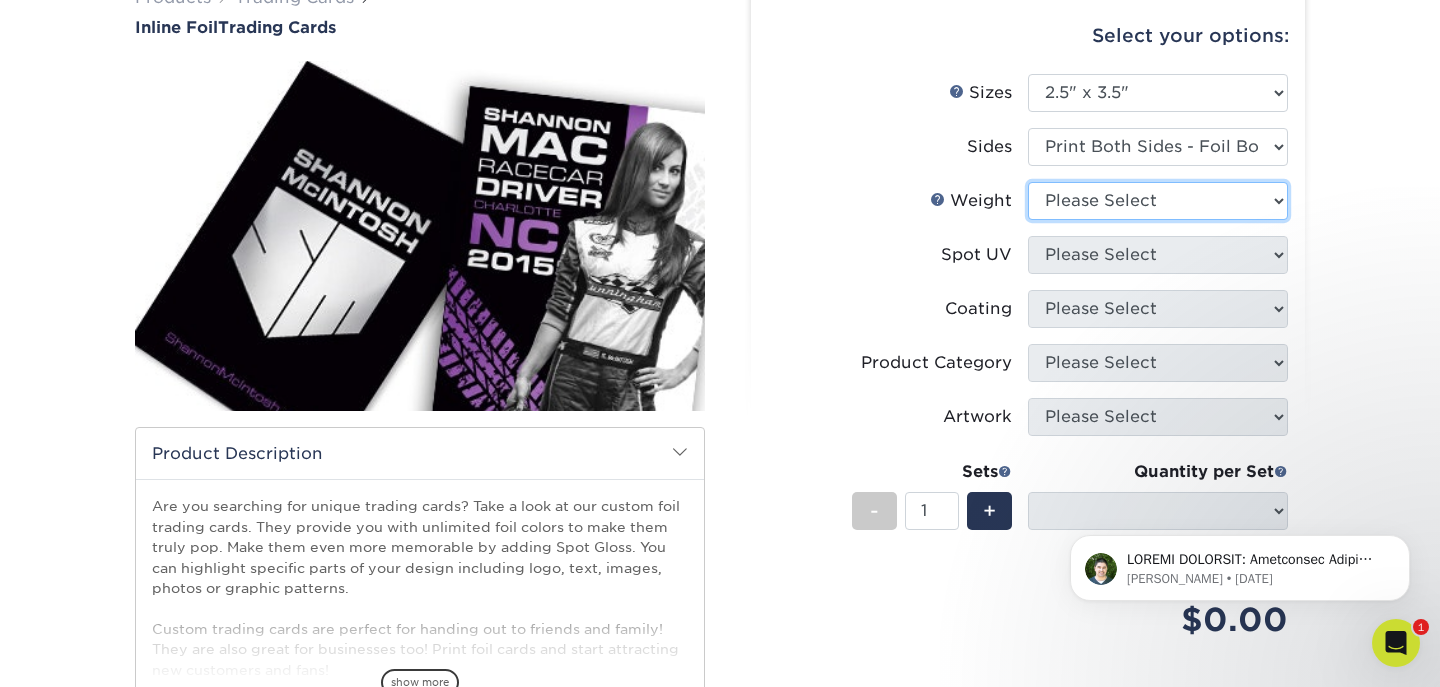 select on "16PT" 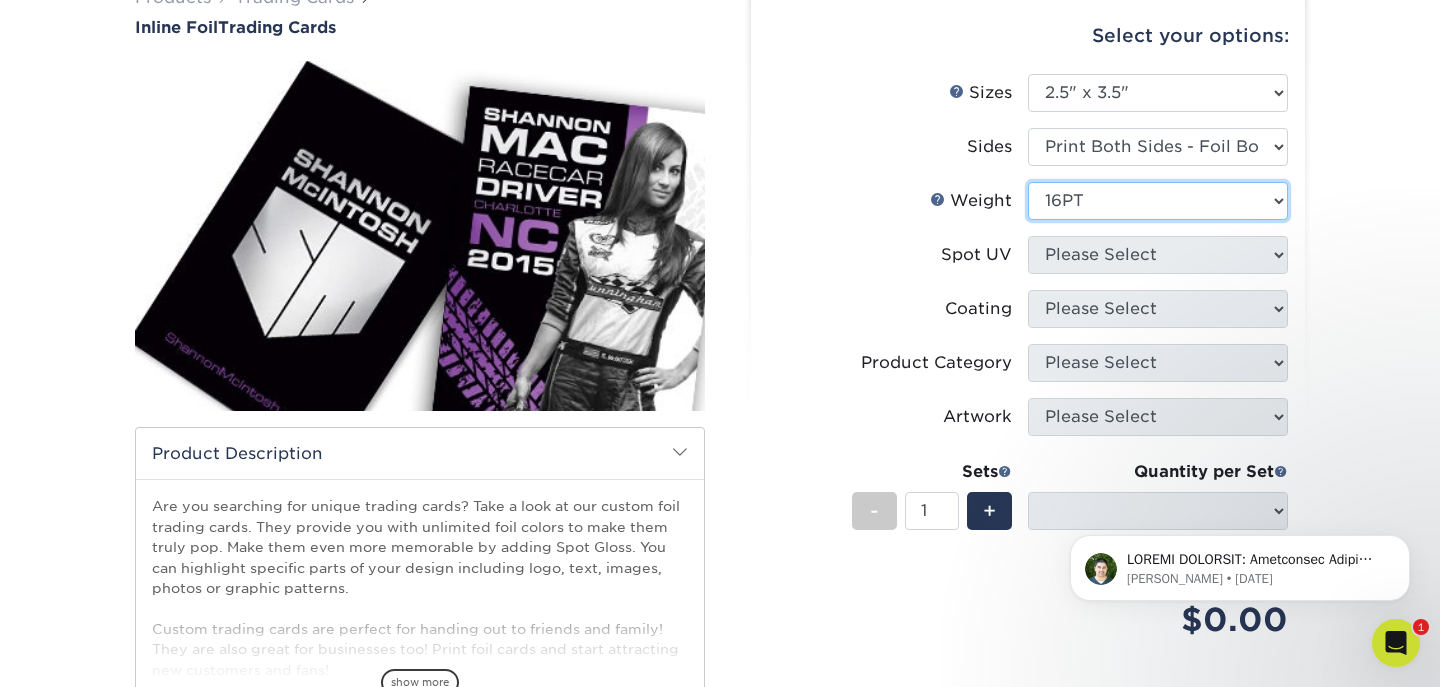 select 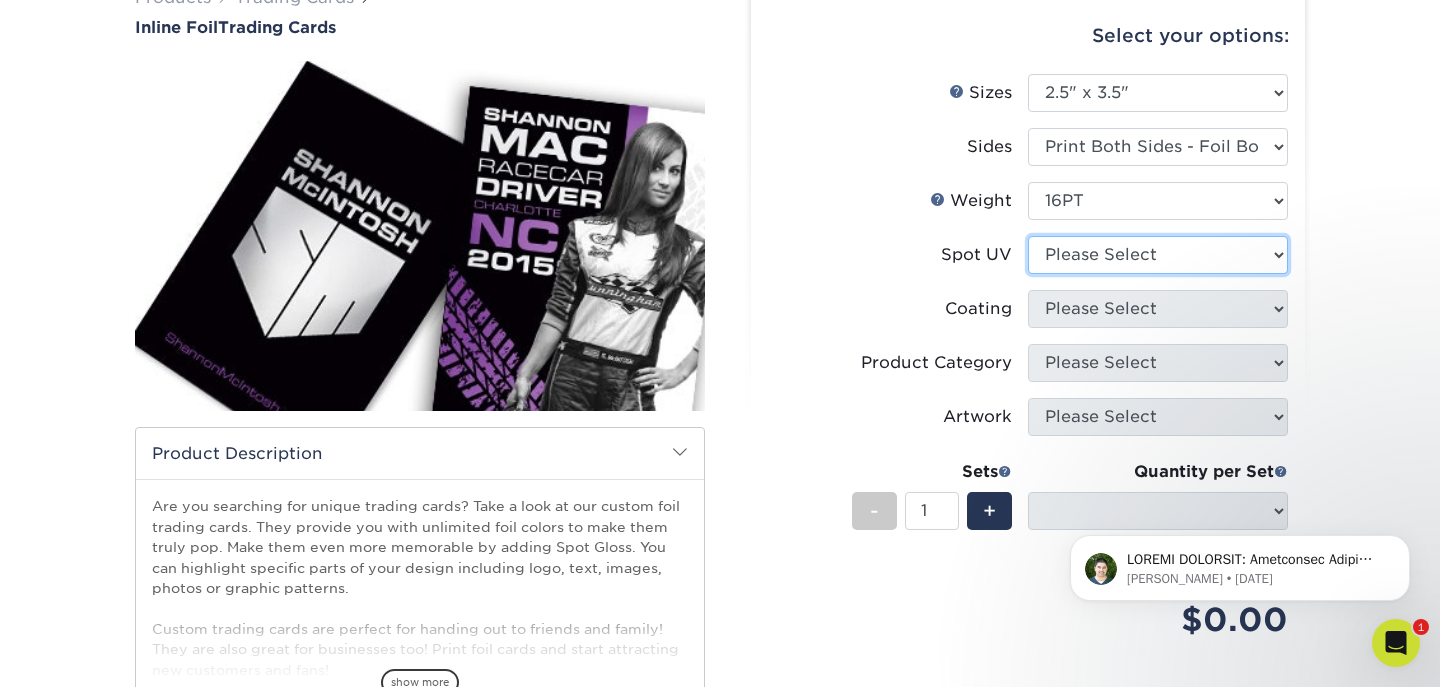select on "3" 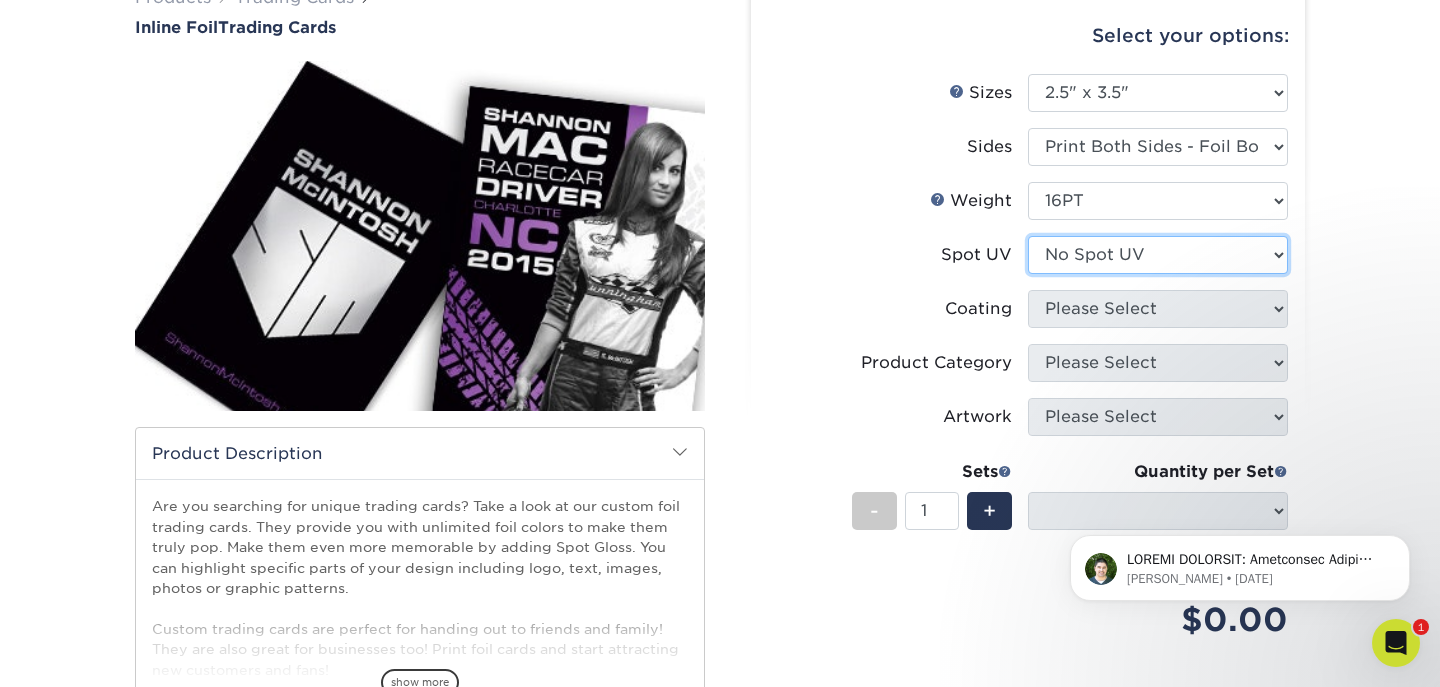 select on "-1" 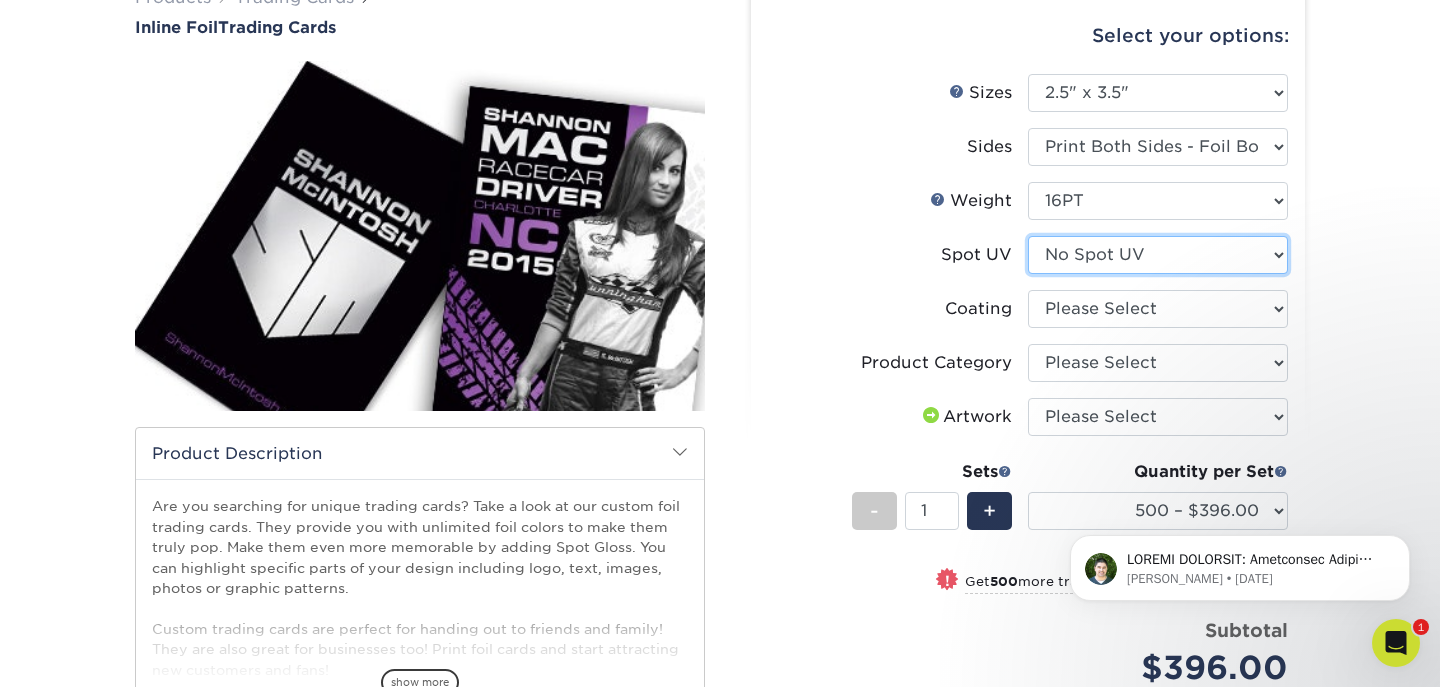 select on "1" 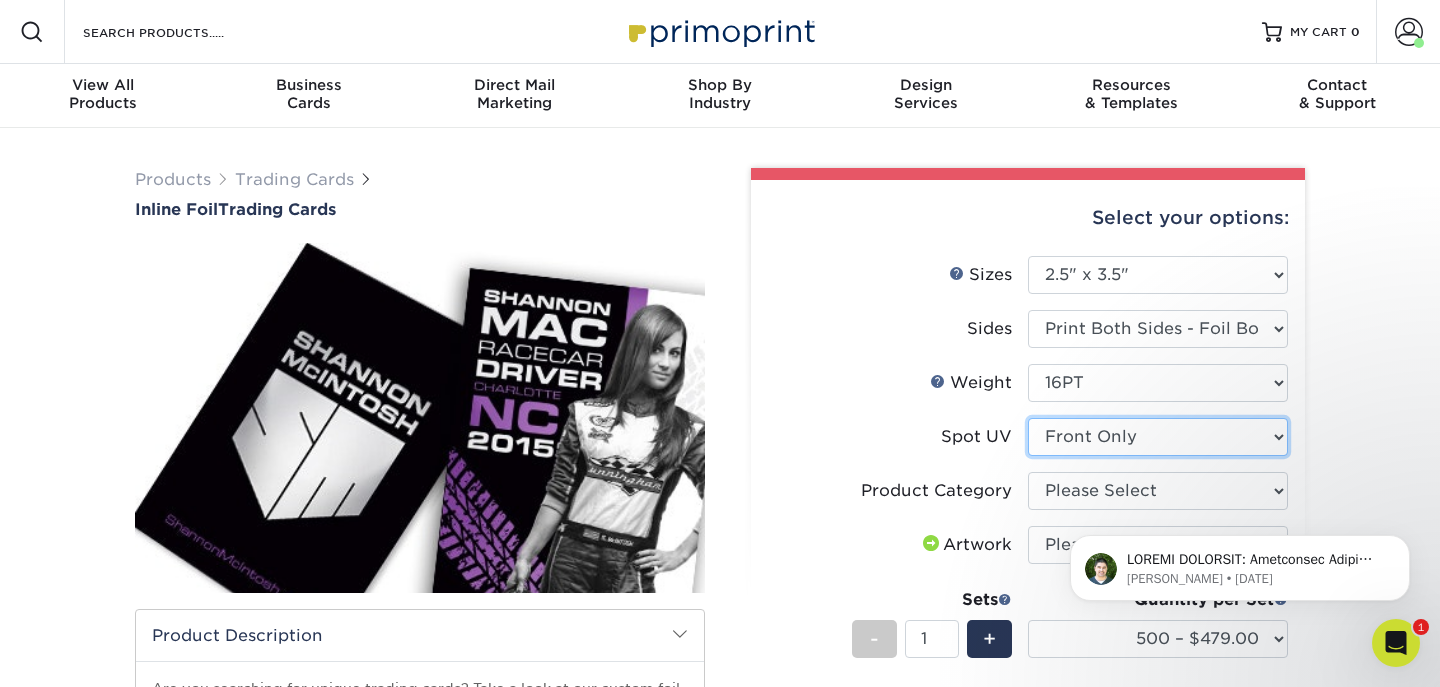 scroll, scrollTop: 0, scrollLeft: 0, axis: both 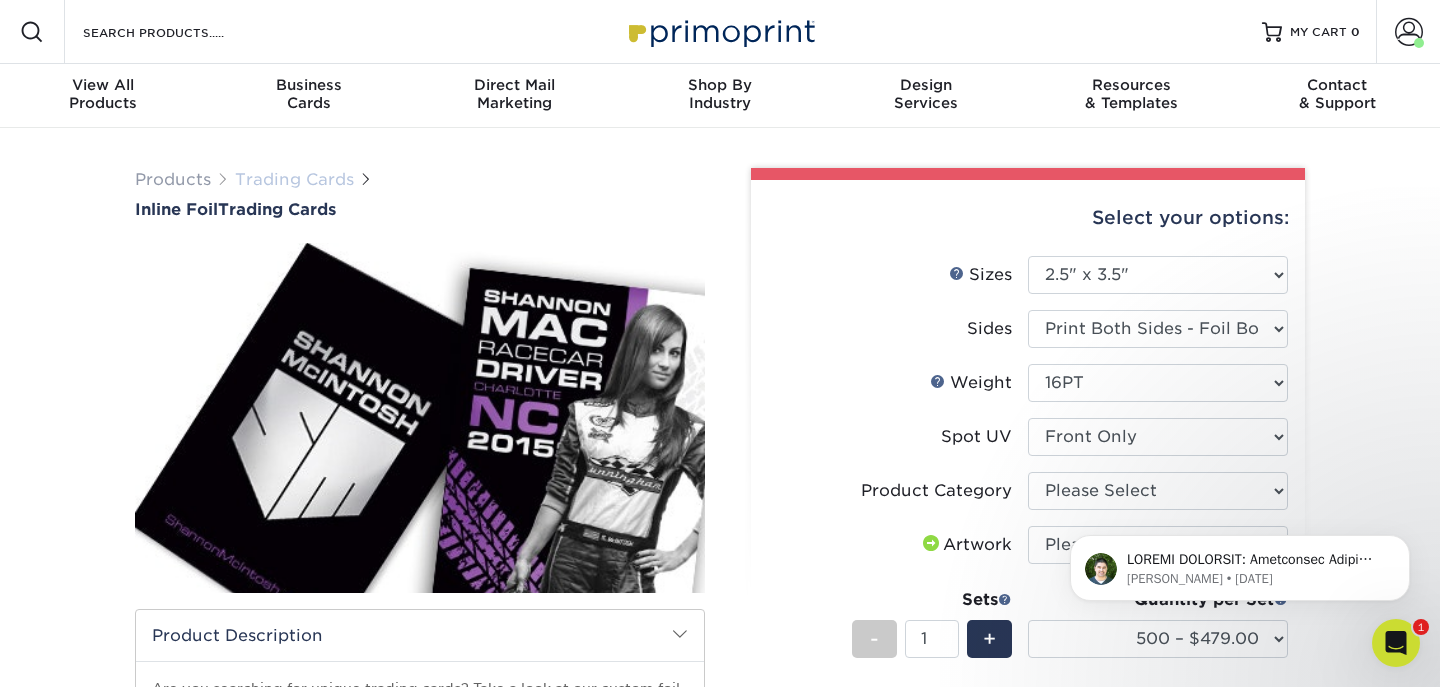 click on "Trading Cards" at bounding box center (294, 179) 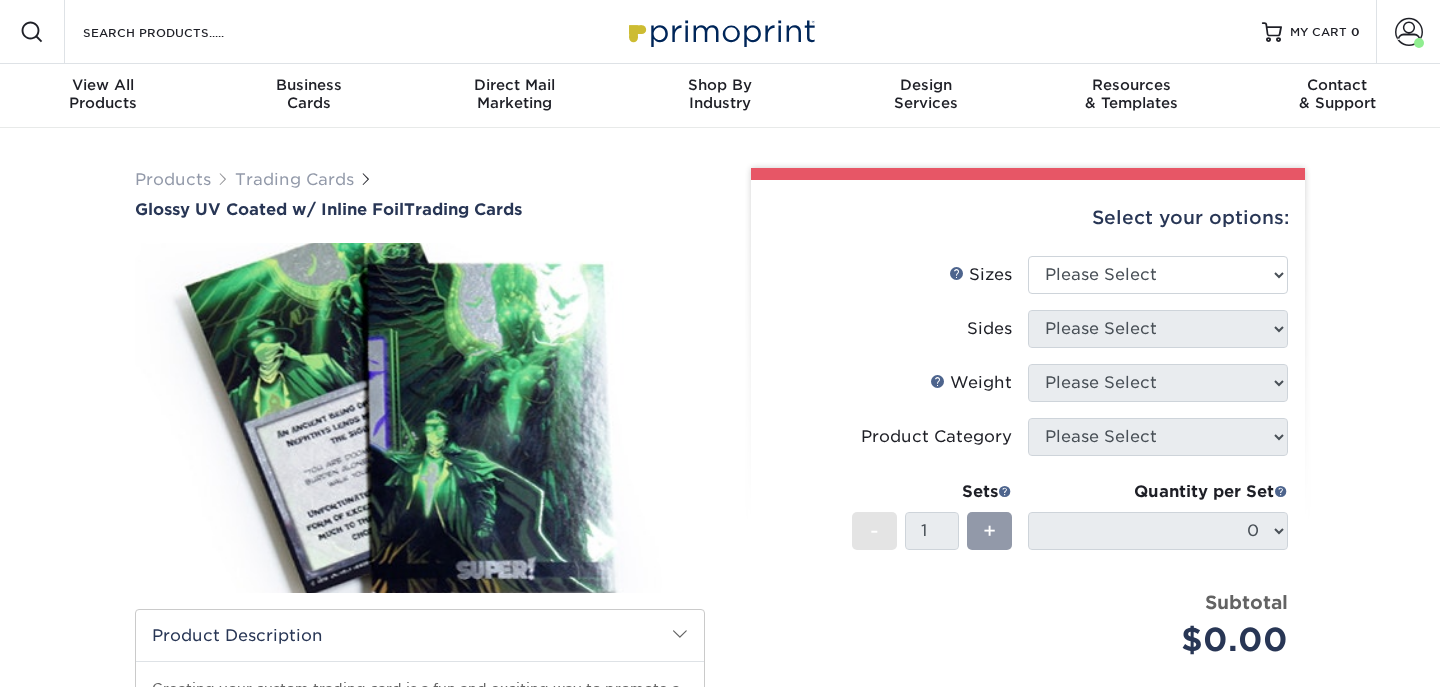 scroll, scrollTop: 224, scrollLeft: 0, axis: vertical 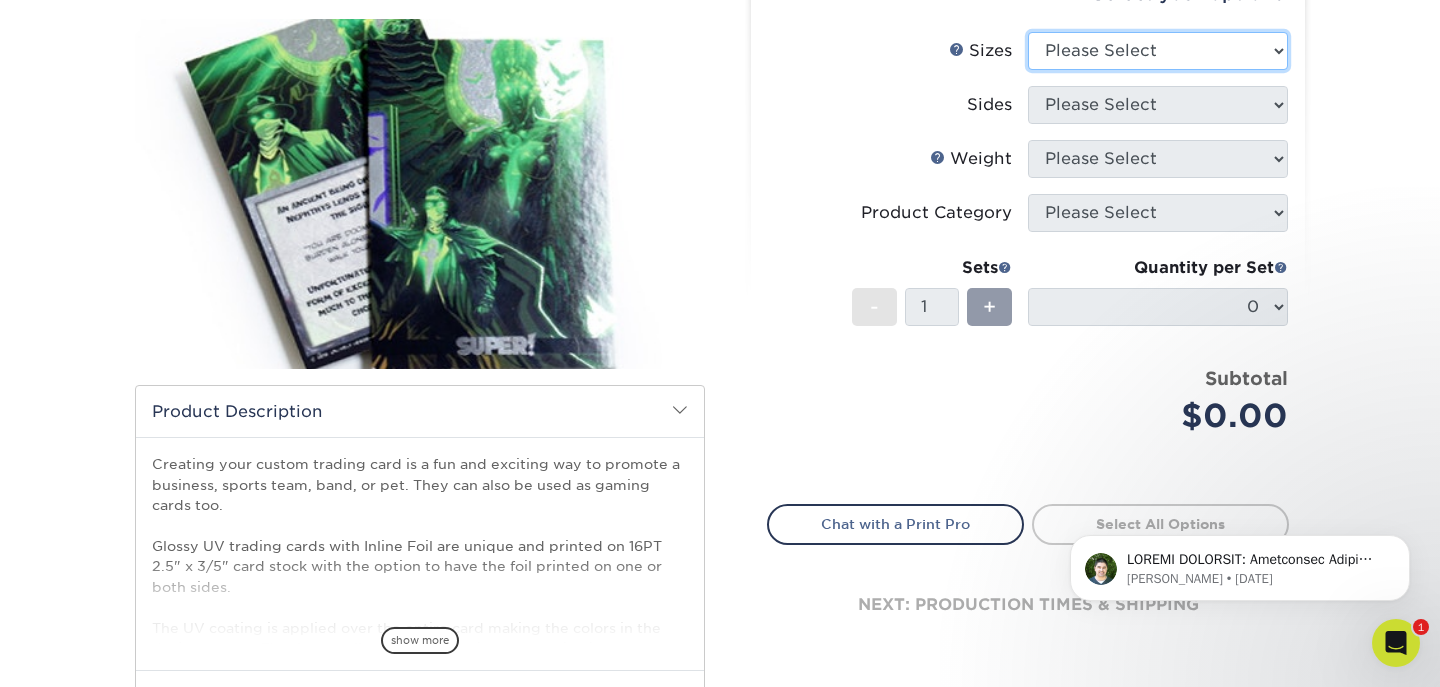 select on "2.50x3.50" 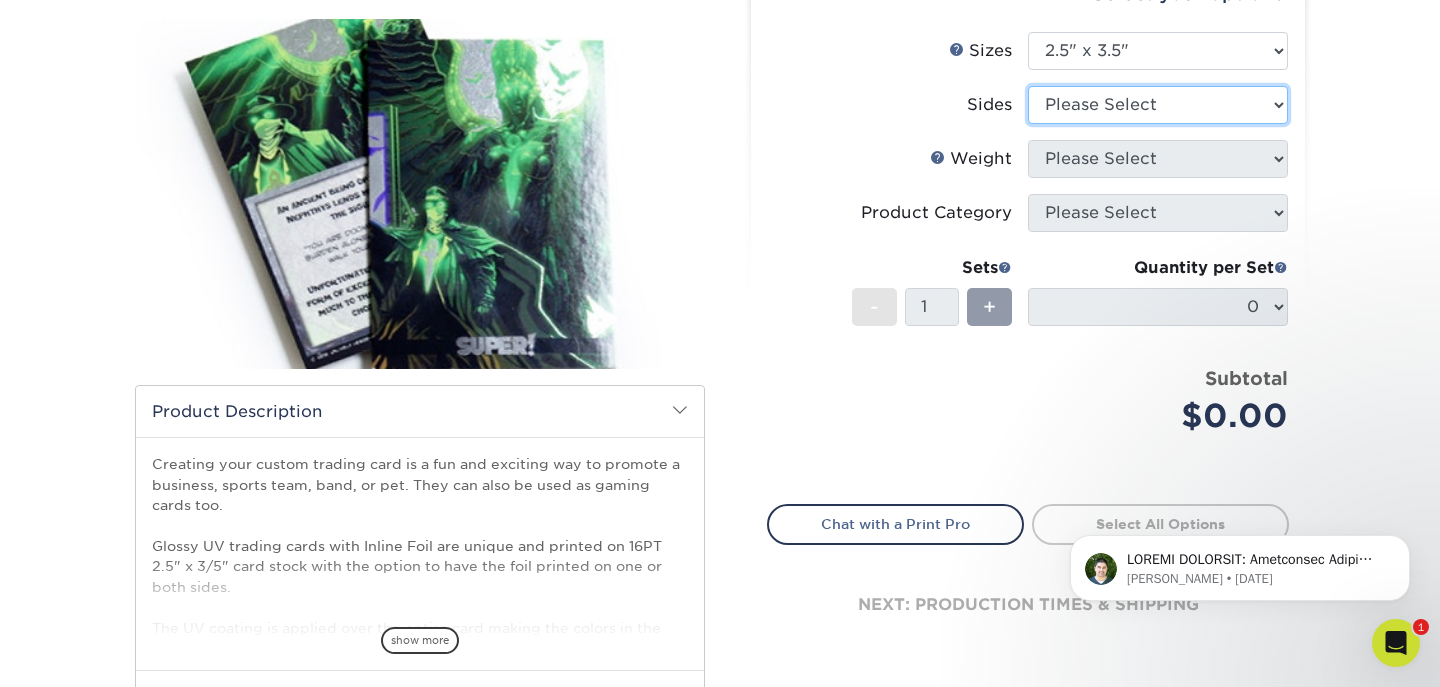 select on "e9e9dfb3-fba1-4d60-972c-fd9ca5904d33" 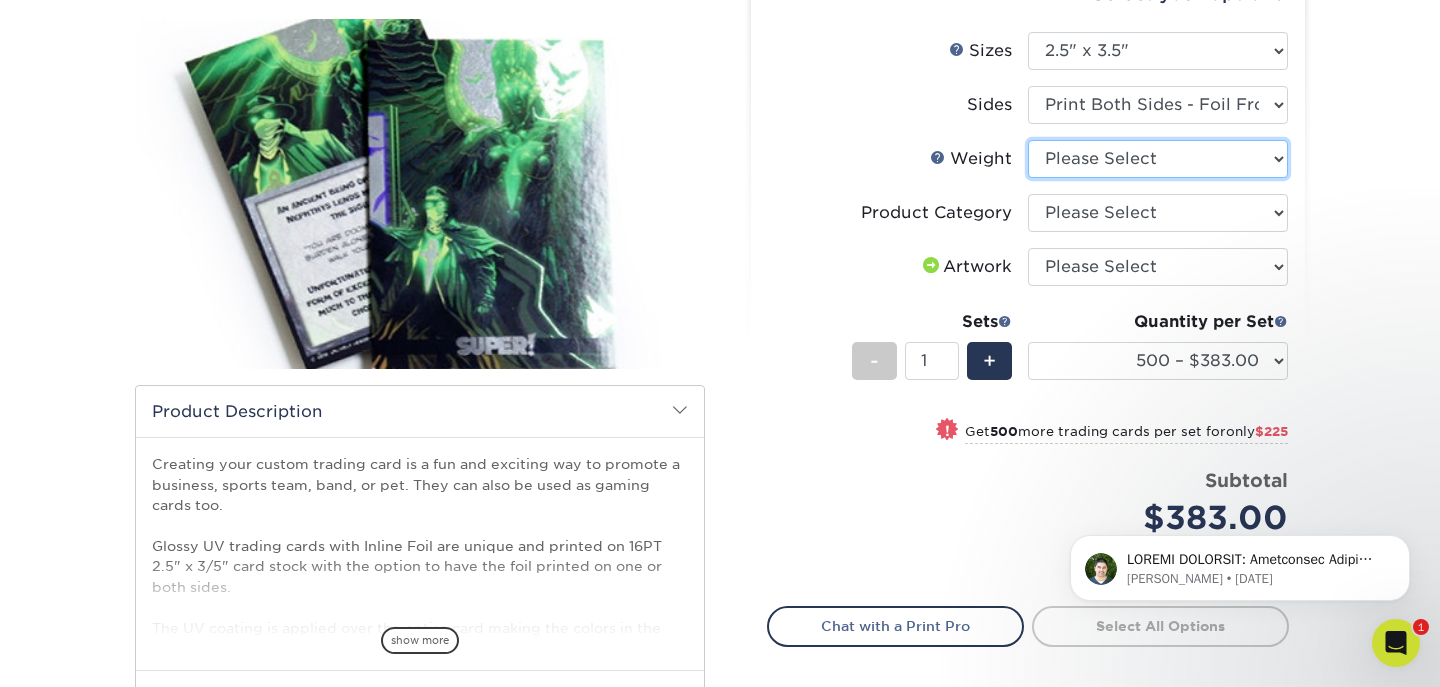 select on "16PT" 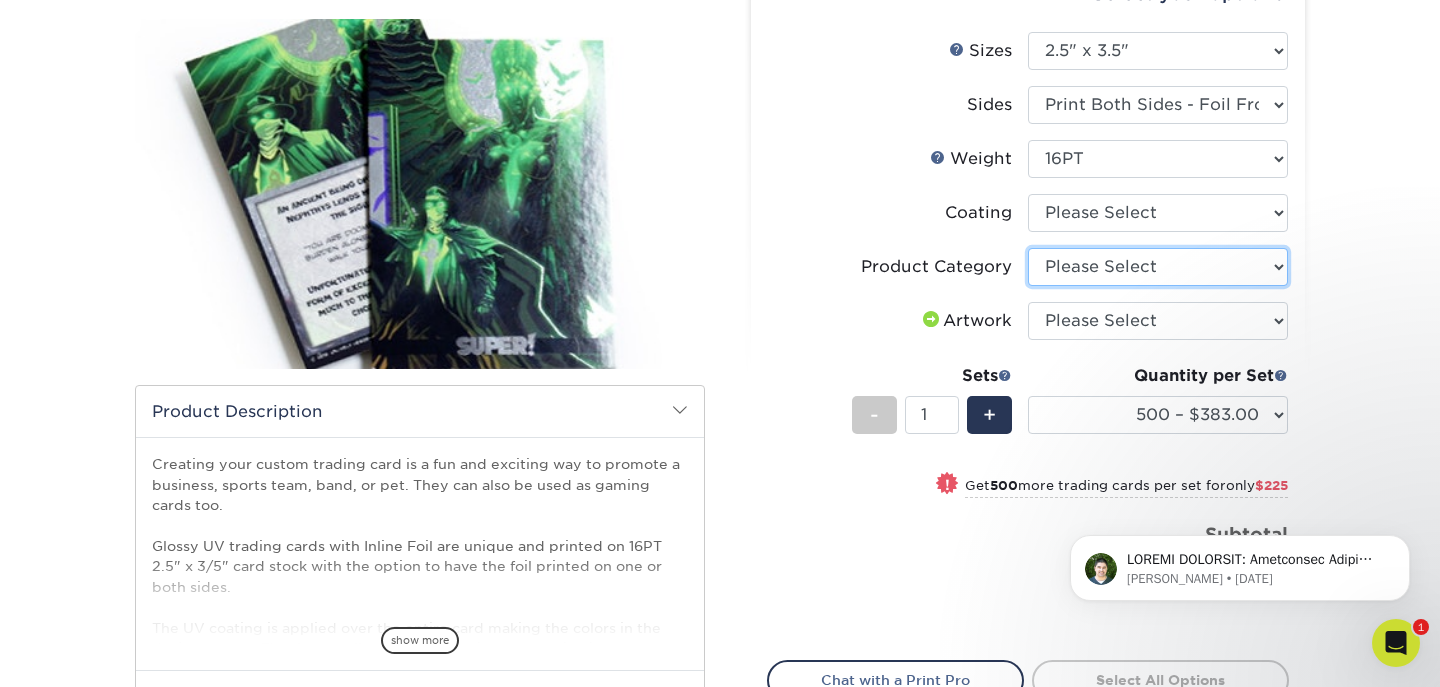 select on "c2f9bce9-36c2-409d-b101-c29d9d031e18" 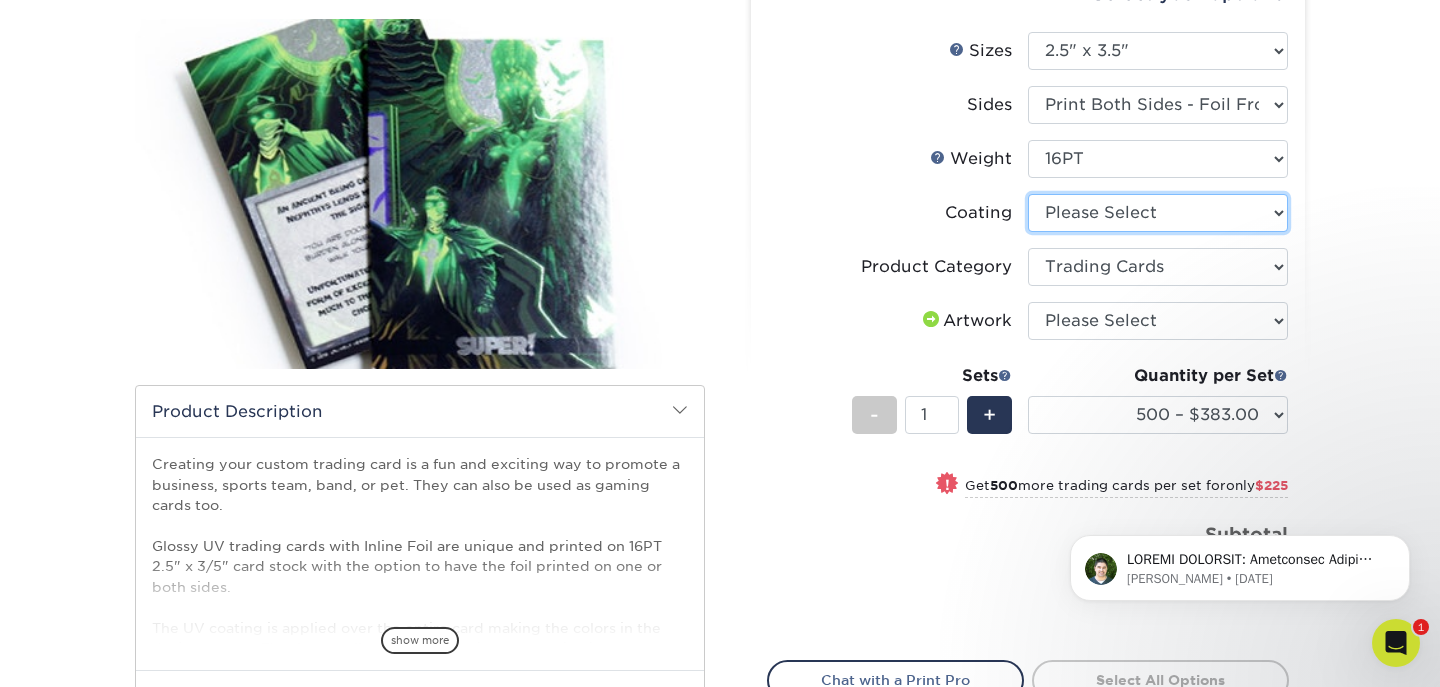 select on "ae367451-b2b8-45df-a344-0f05b6a12993" 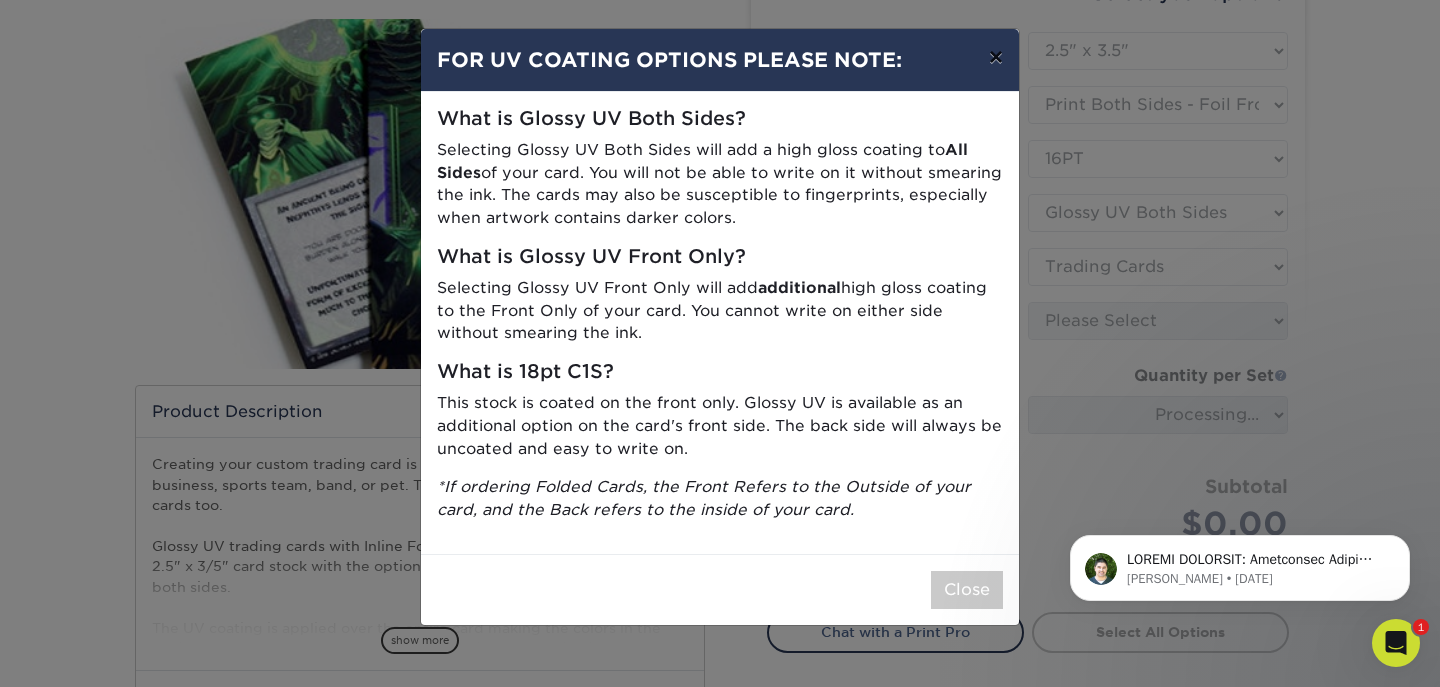 click on "×" at bounding box center [996, 57] 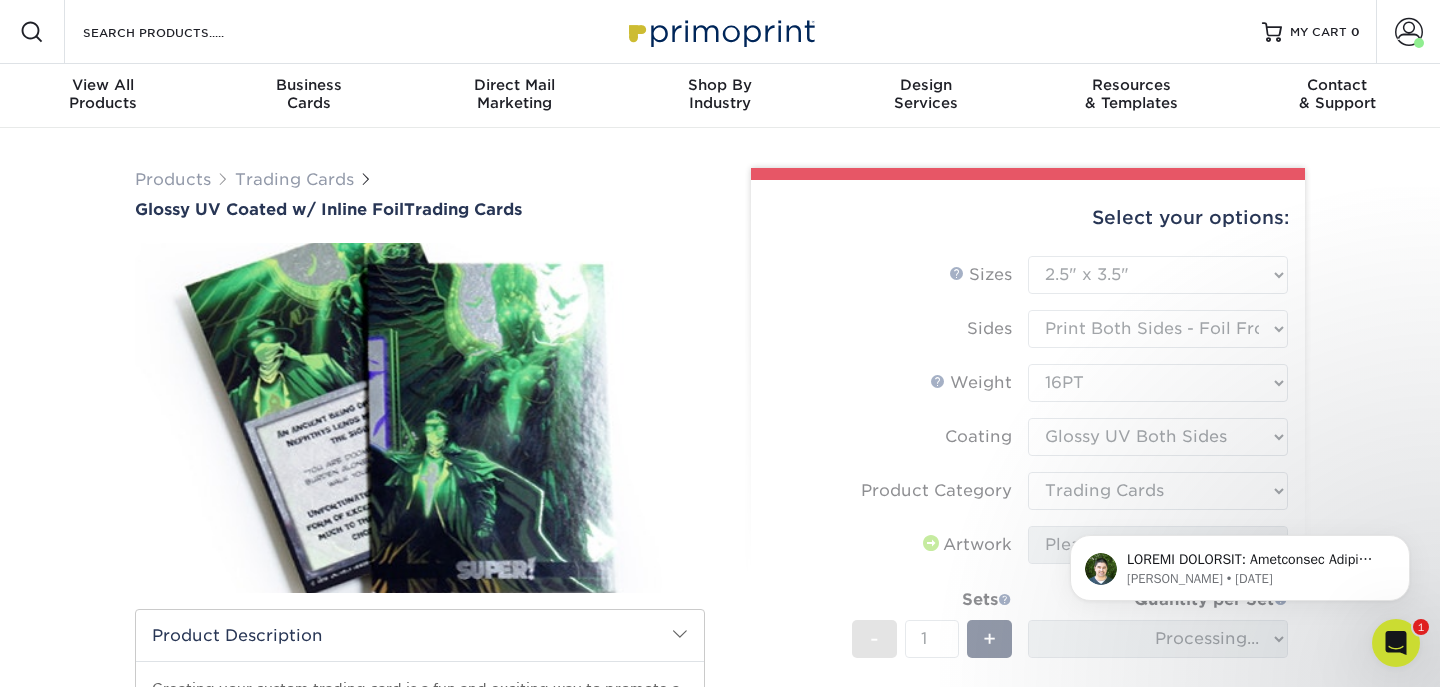 scroll, scrollTop: 0, scrollLeft: 0, axis: both 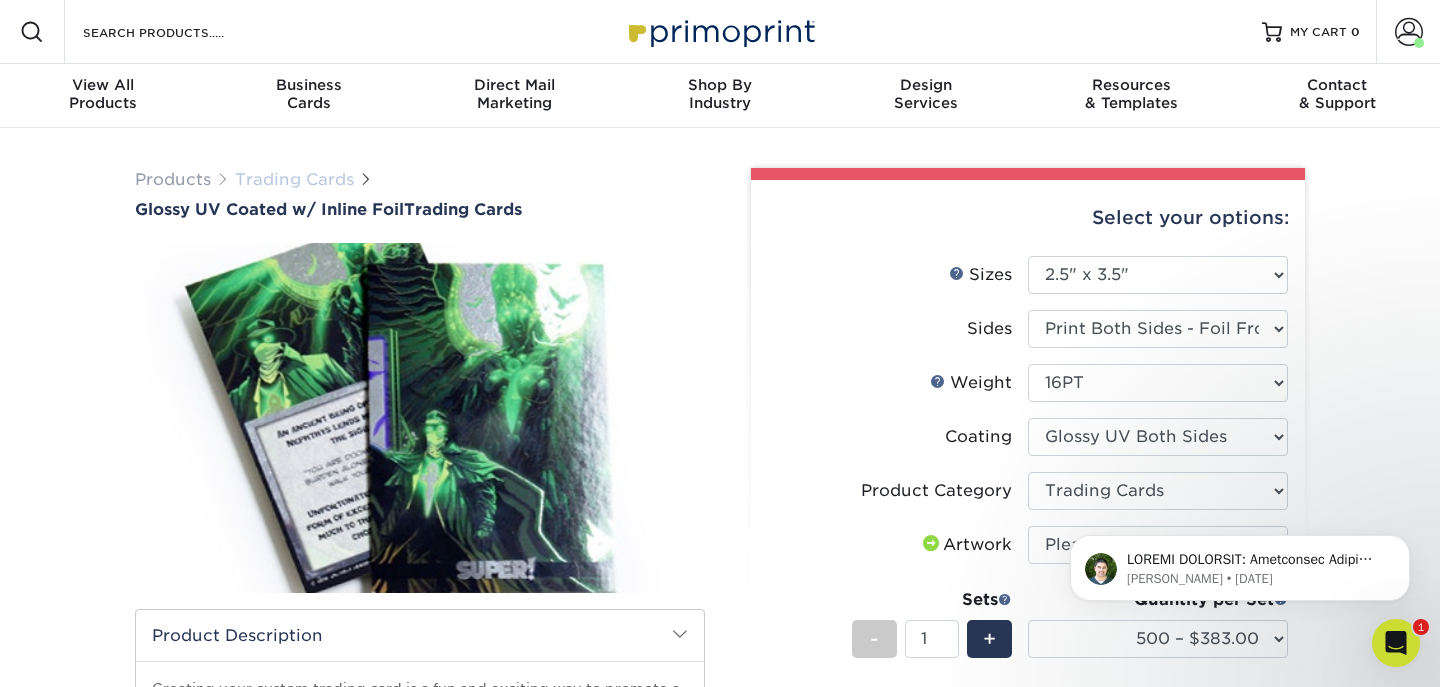 click on "Trading Cards" at bounding box center (294, 179) 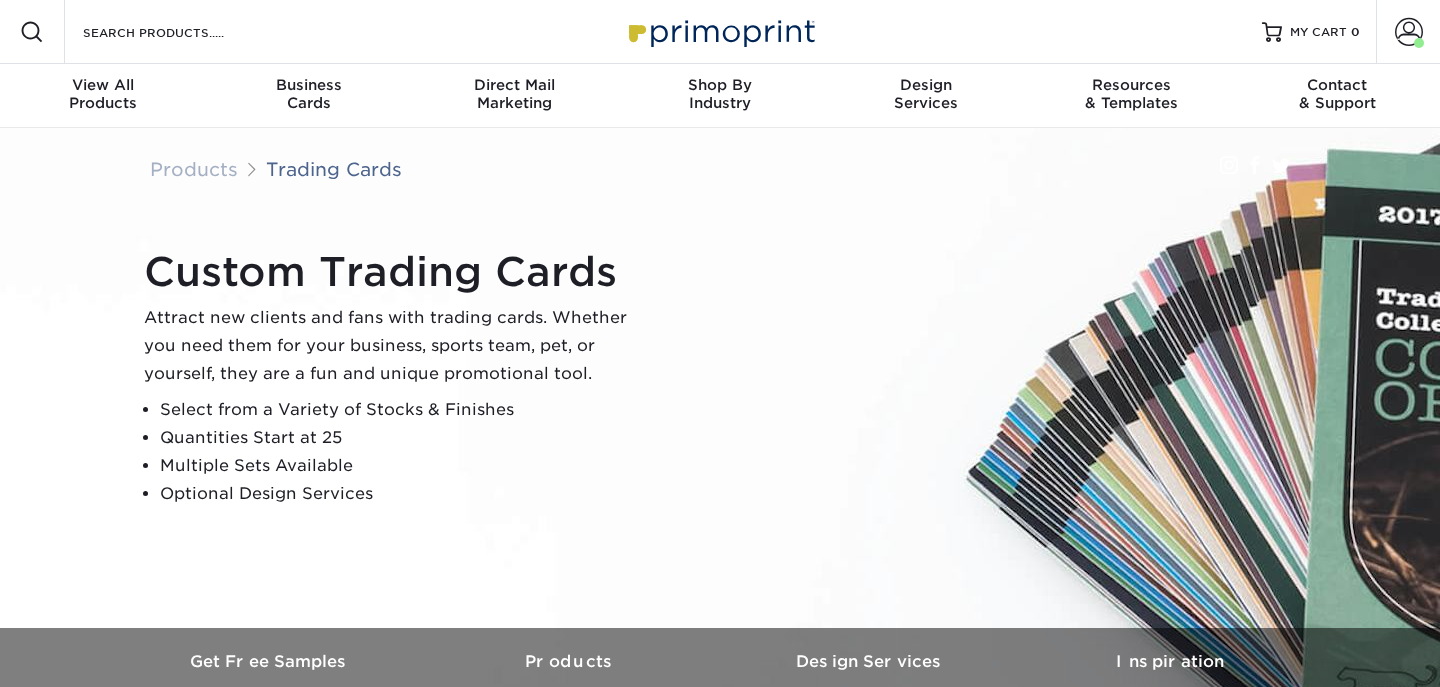 scroll, scrollTop: 0, scrollLeft: 0, axis: both 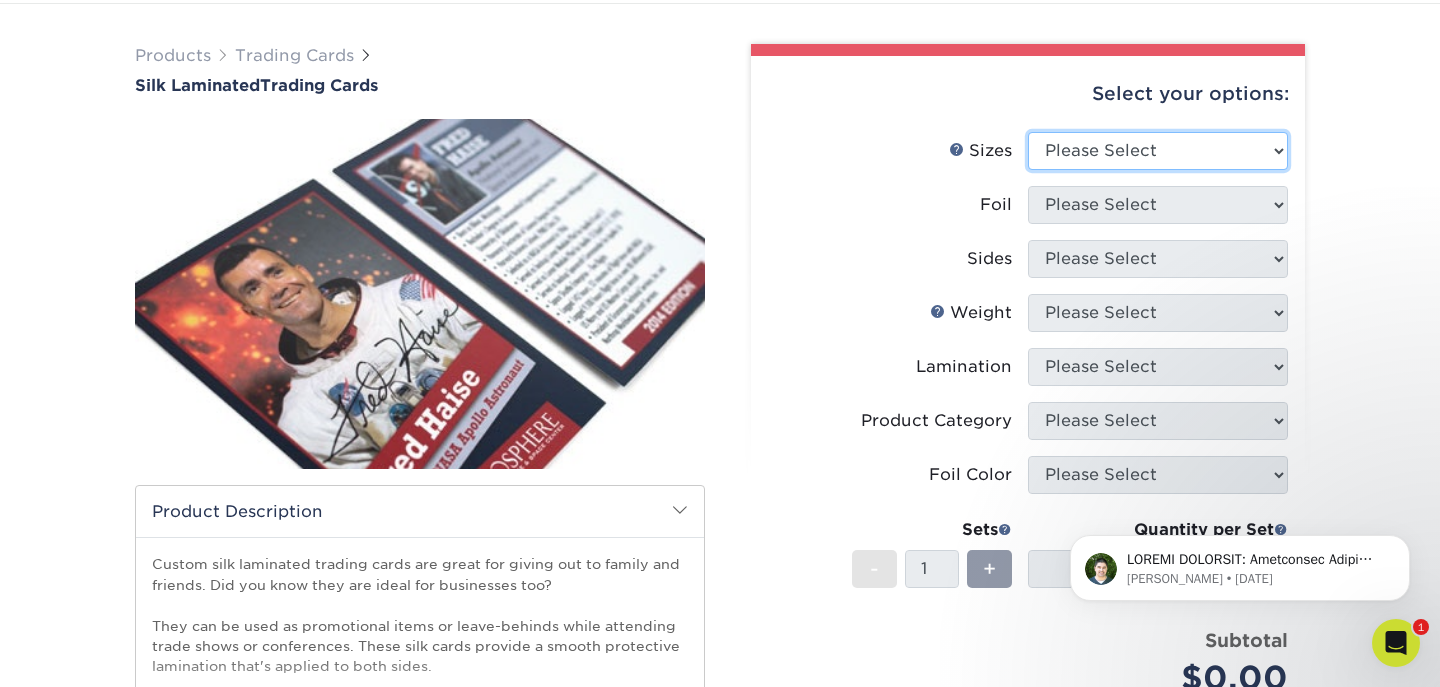 select on "2.50x3.50" 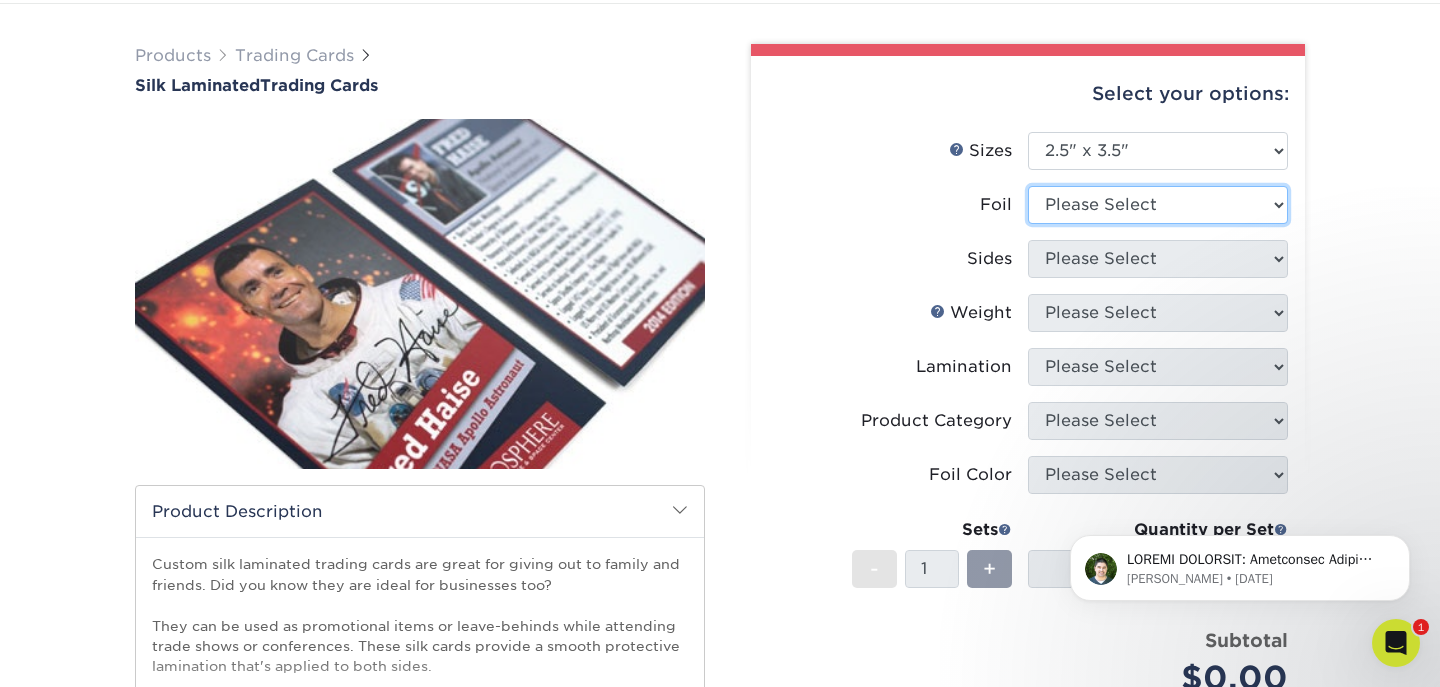 select on "1" 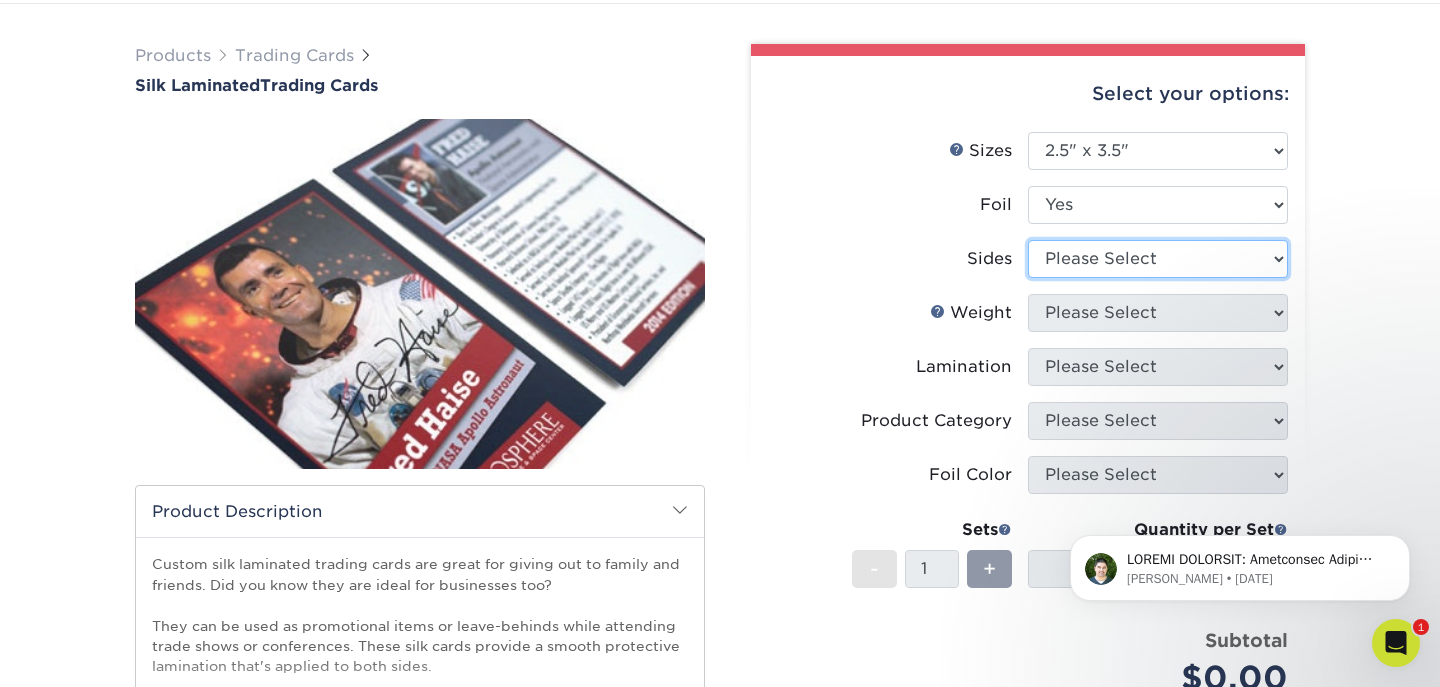 select on "e9e9dfb3-fba1-4d60-972c-fd9ca5904d33" 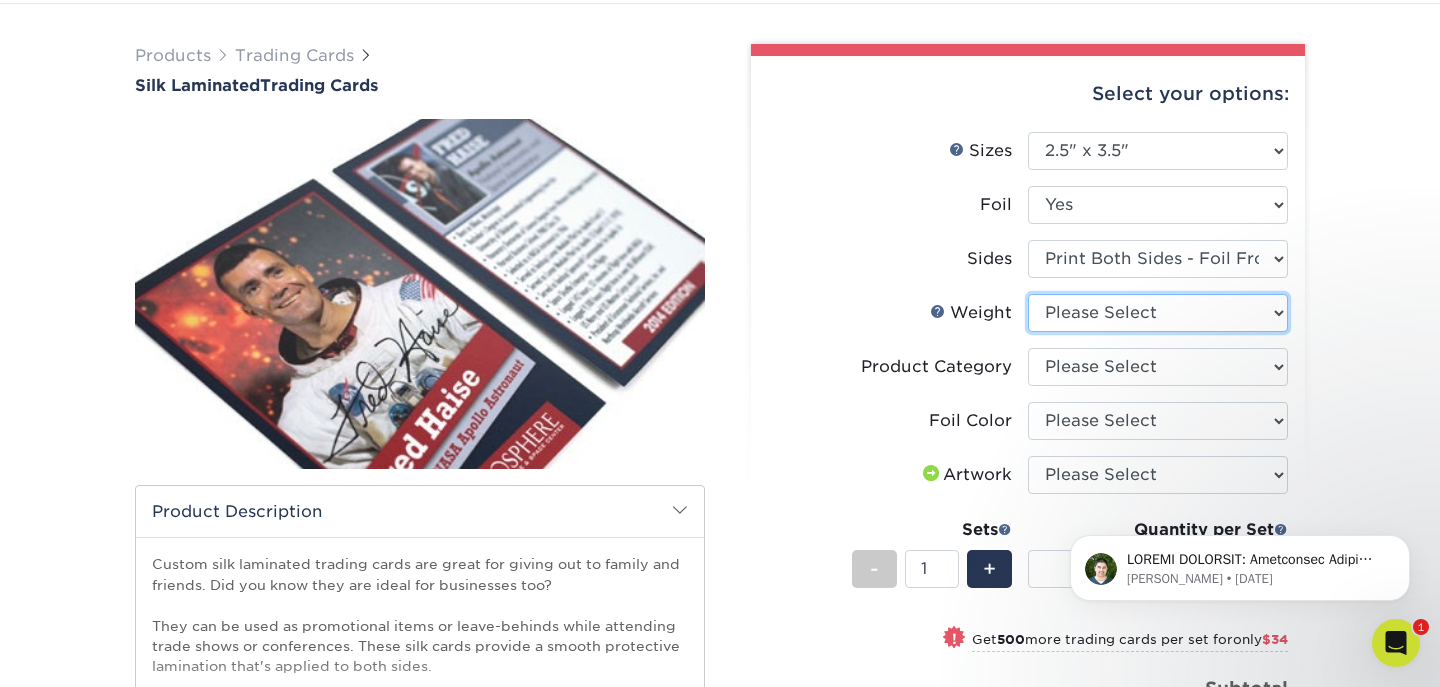 select on "16PT" 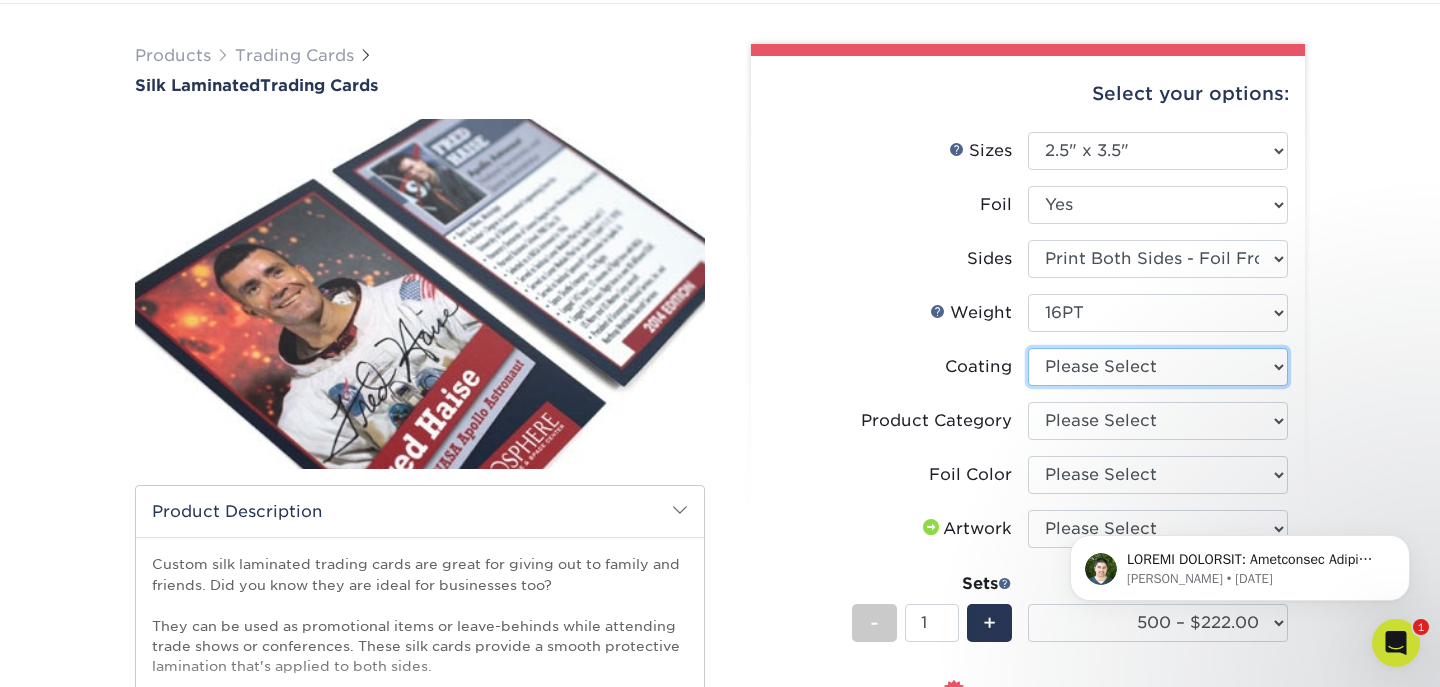 select on "3e7618de-abca-4bda-9f97-8b9129e913d8" 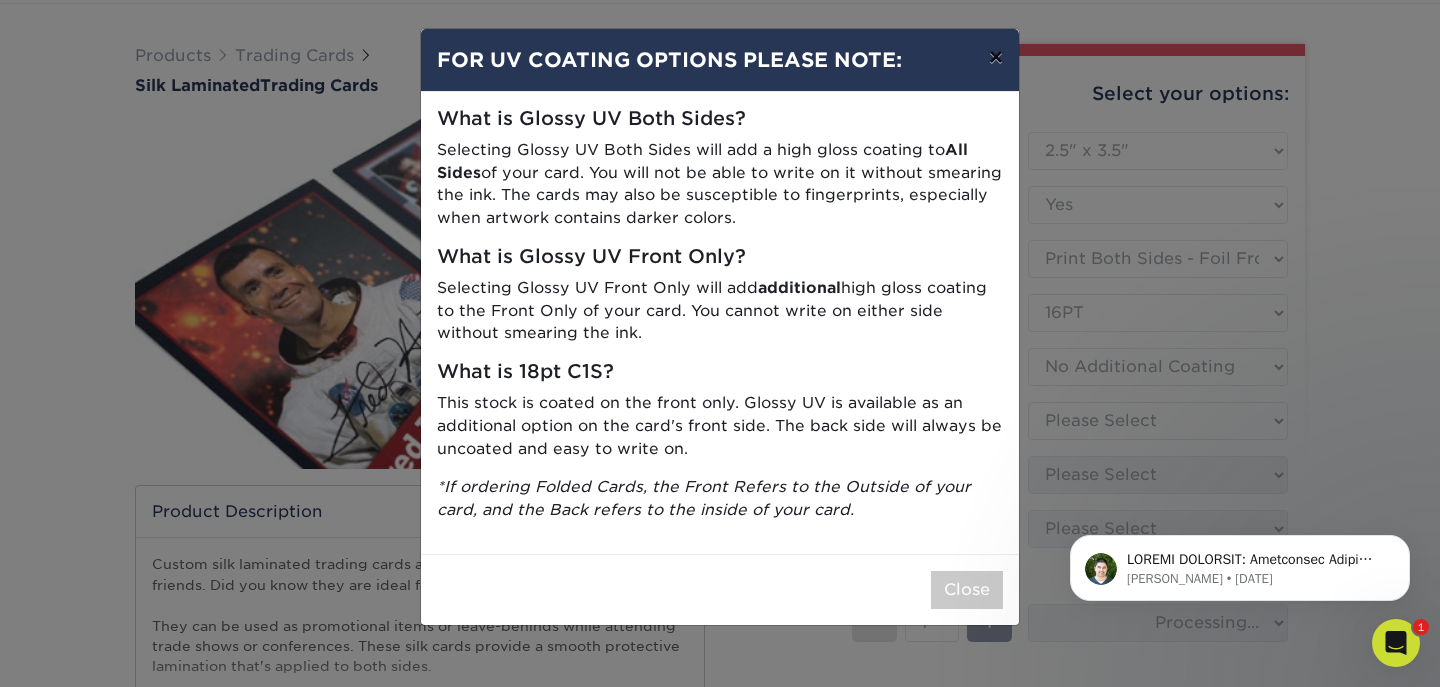 click on "×" at bounding box center [996, 57] 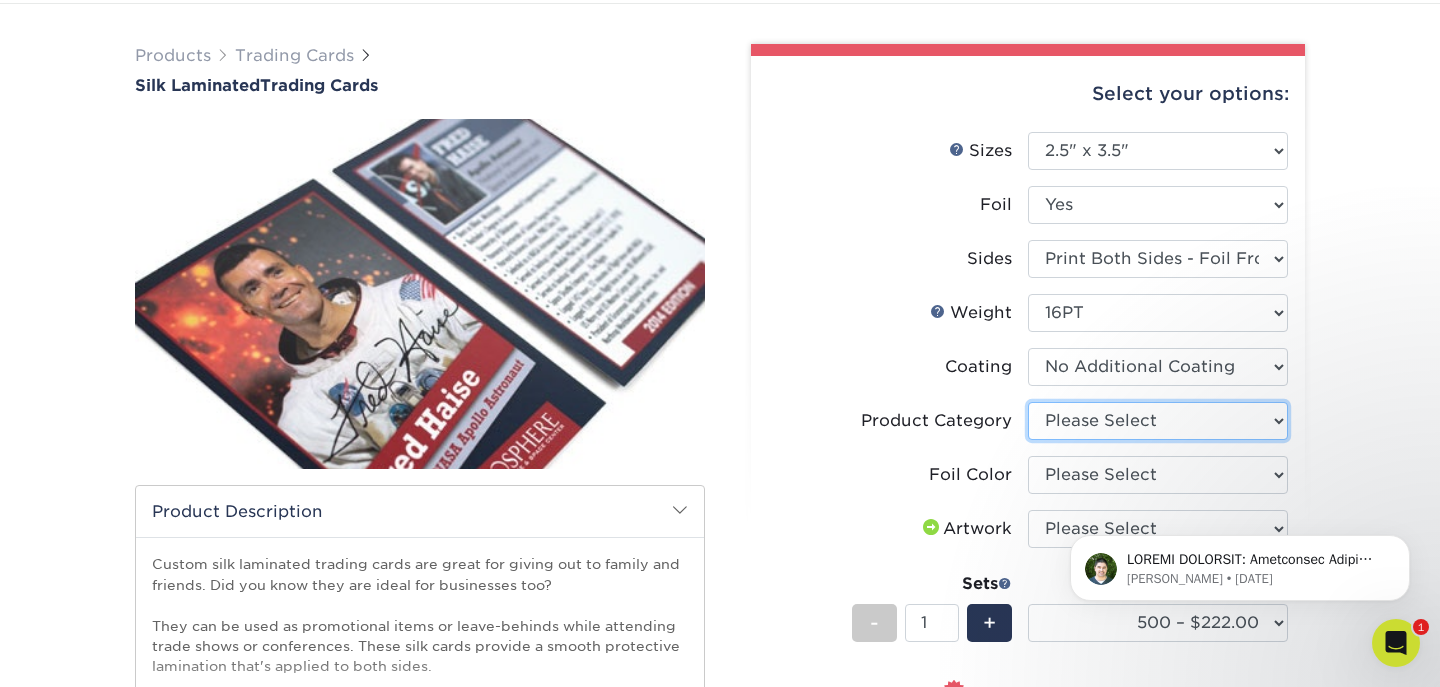 select on "c2f9bce9-36c2-409d-b101-c29d9d031e18" 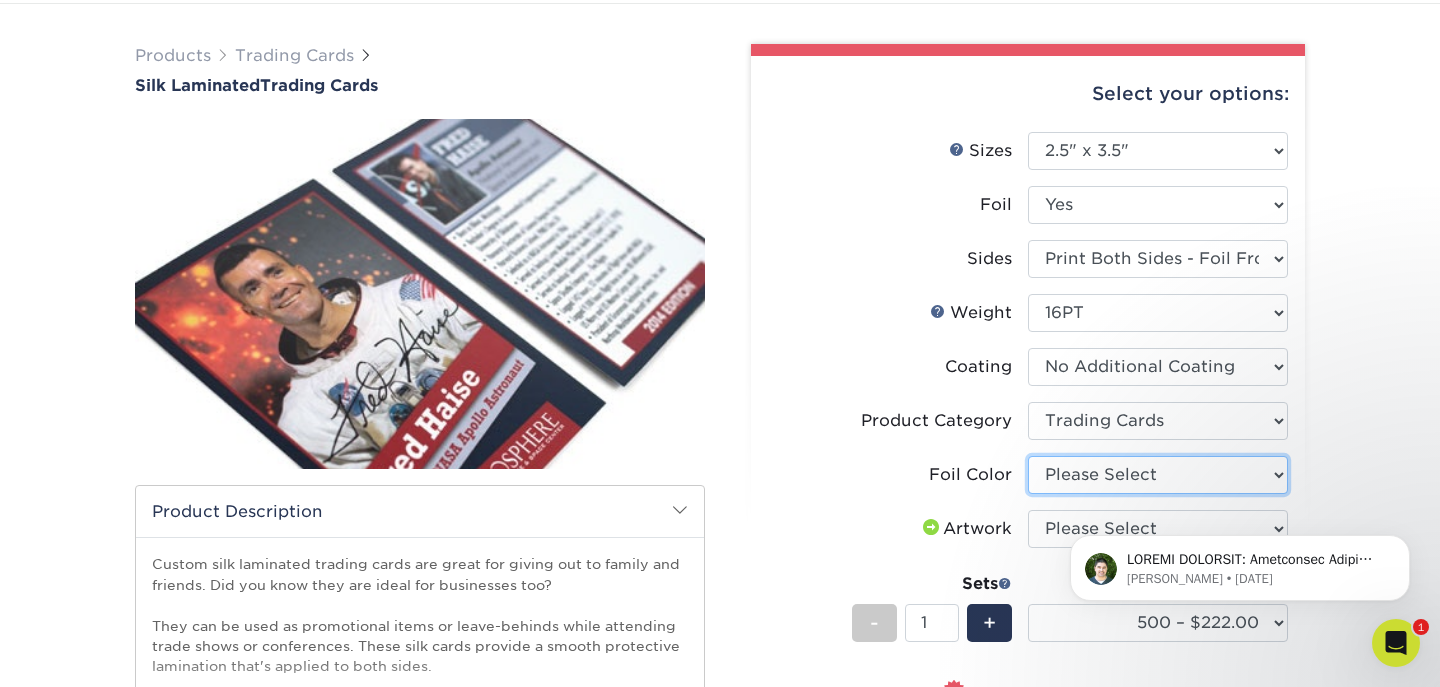 select on "e482a702-b595-48f4-8488-80b31f3aa6bc" 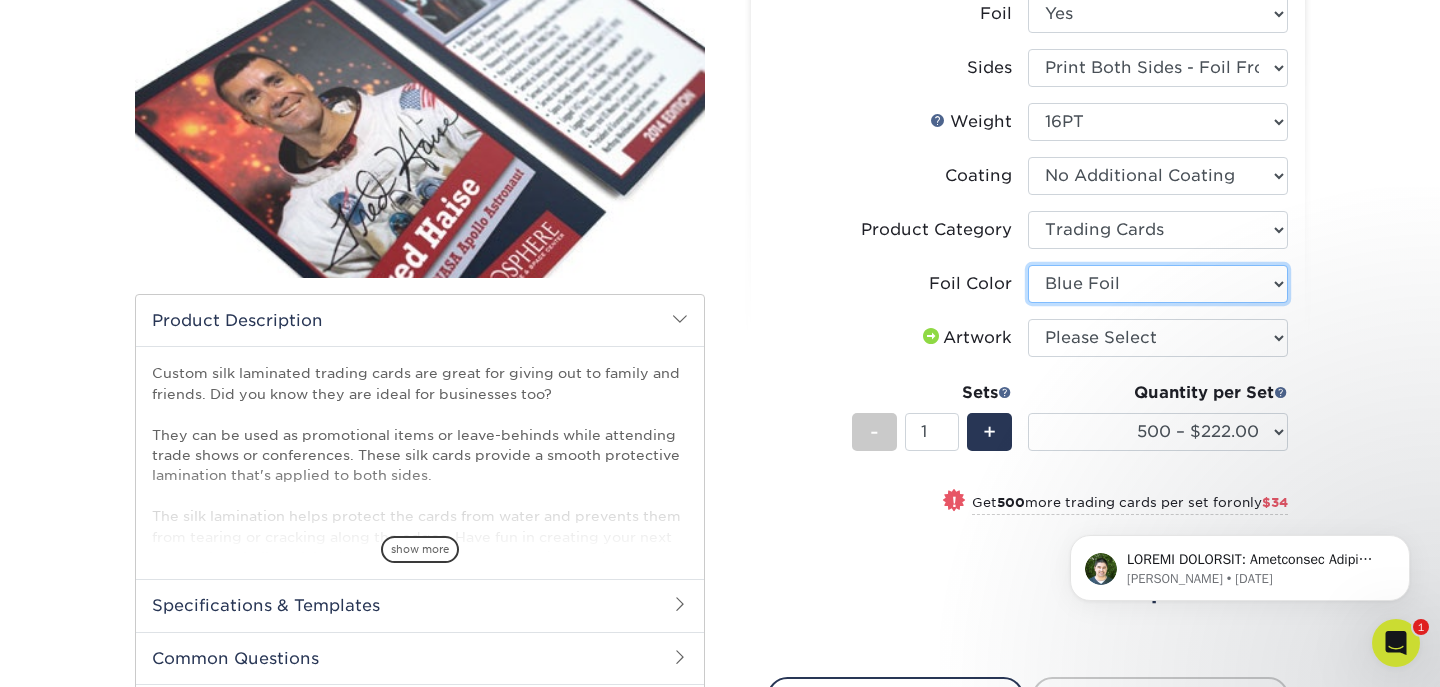 scroll, scrollTop: 317, scrollLeft: 0, axis: vertical 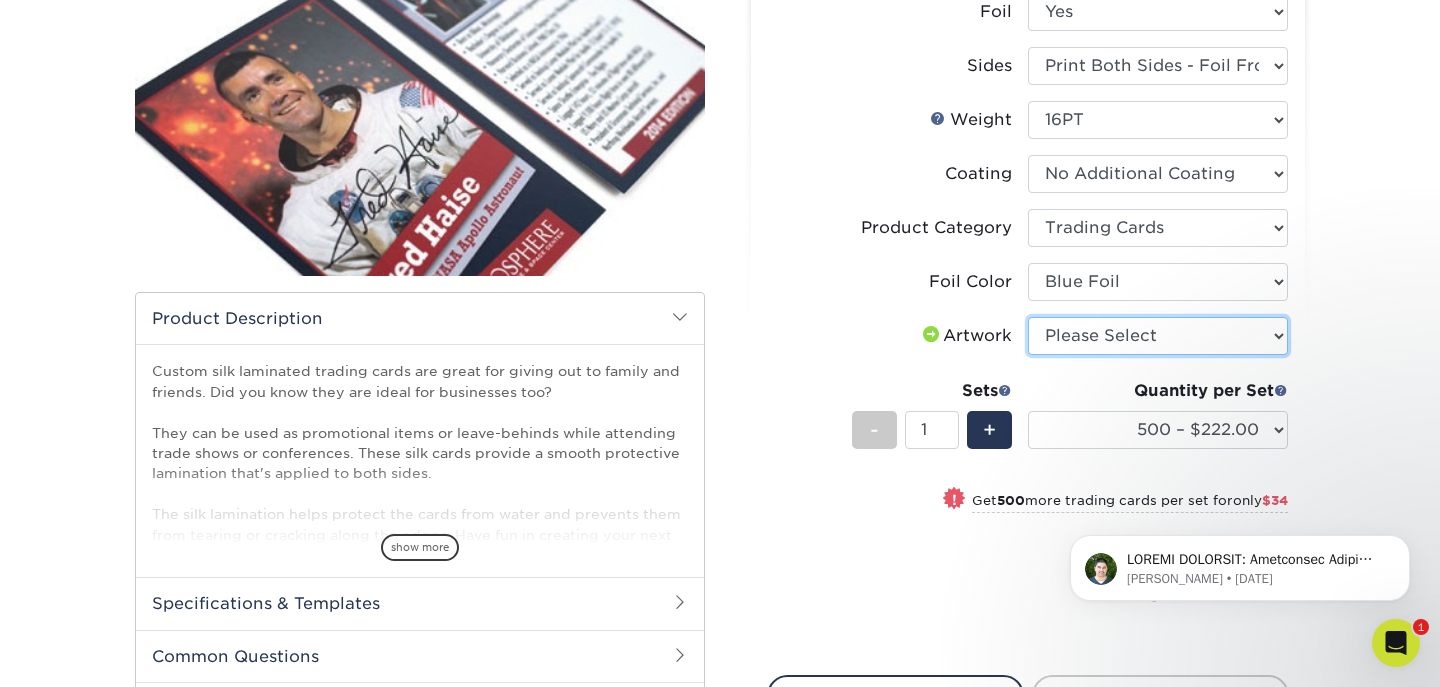 select on "upload" 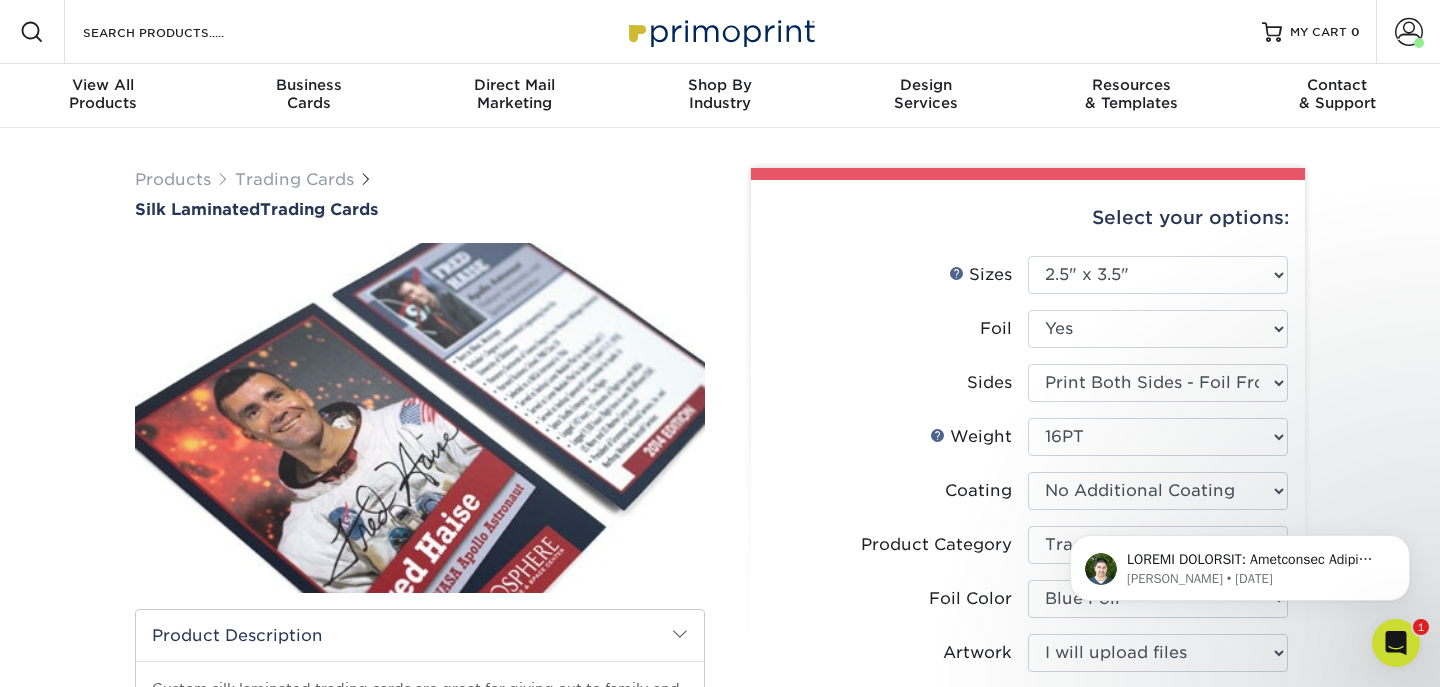 scroll, scrollTop: 0, scrollLeft: 0, axis: both 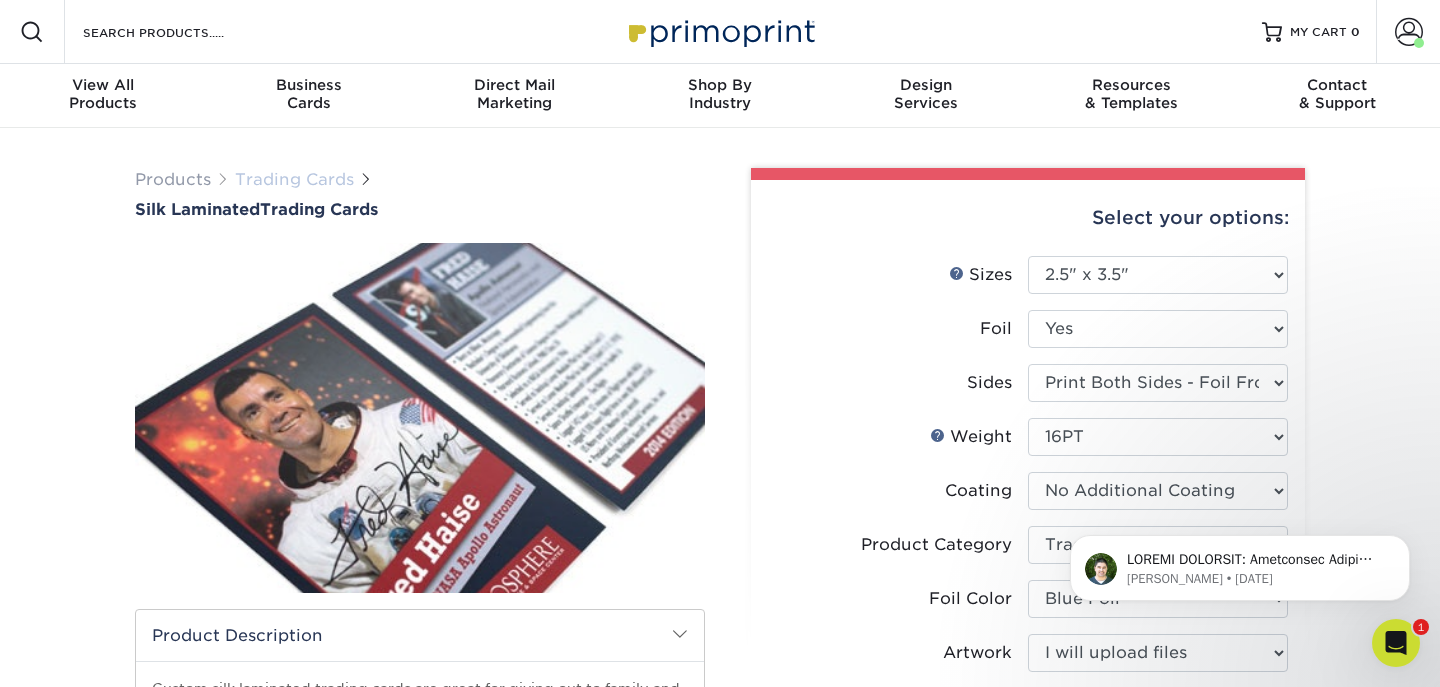 click on "Trading Cards" at bounding box center (294, 179) 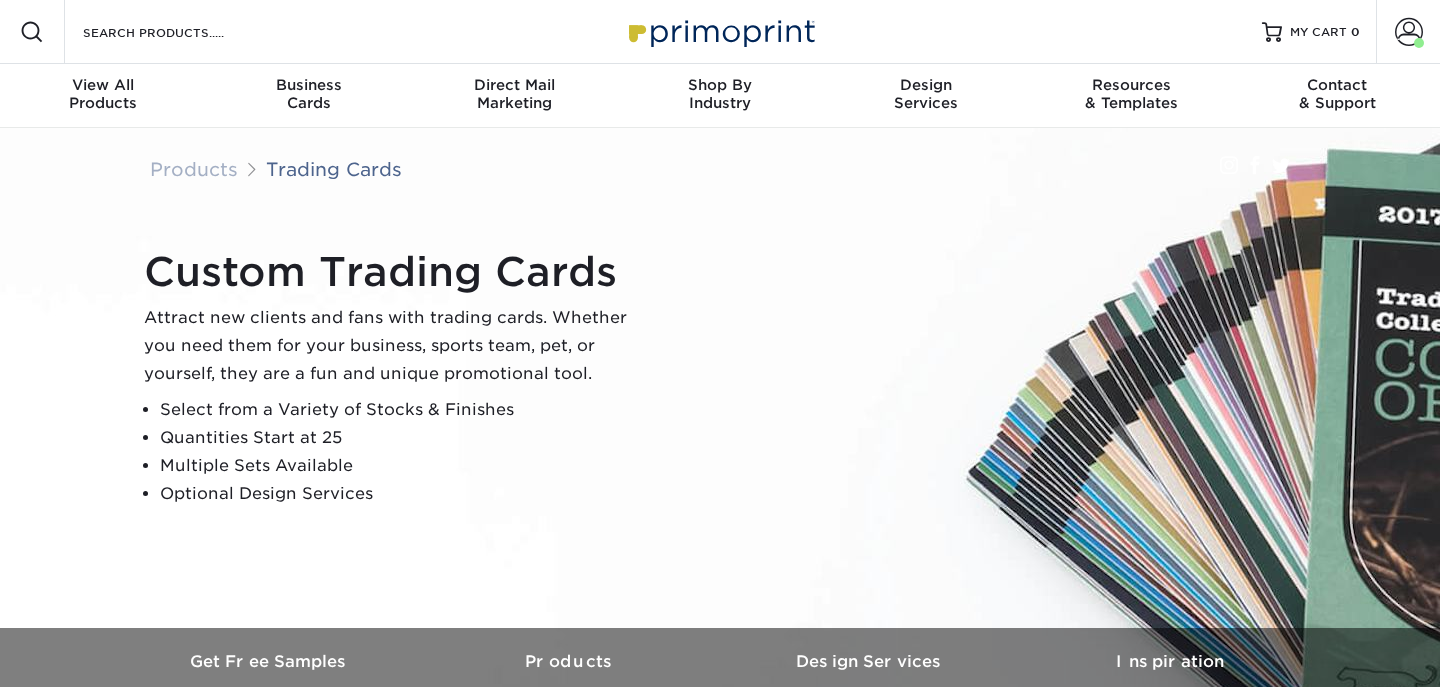 scroll, scrollTop: 0, scrollLeft: 0, axis: both 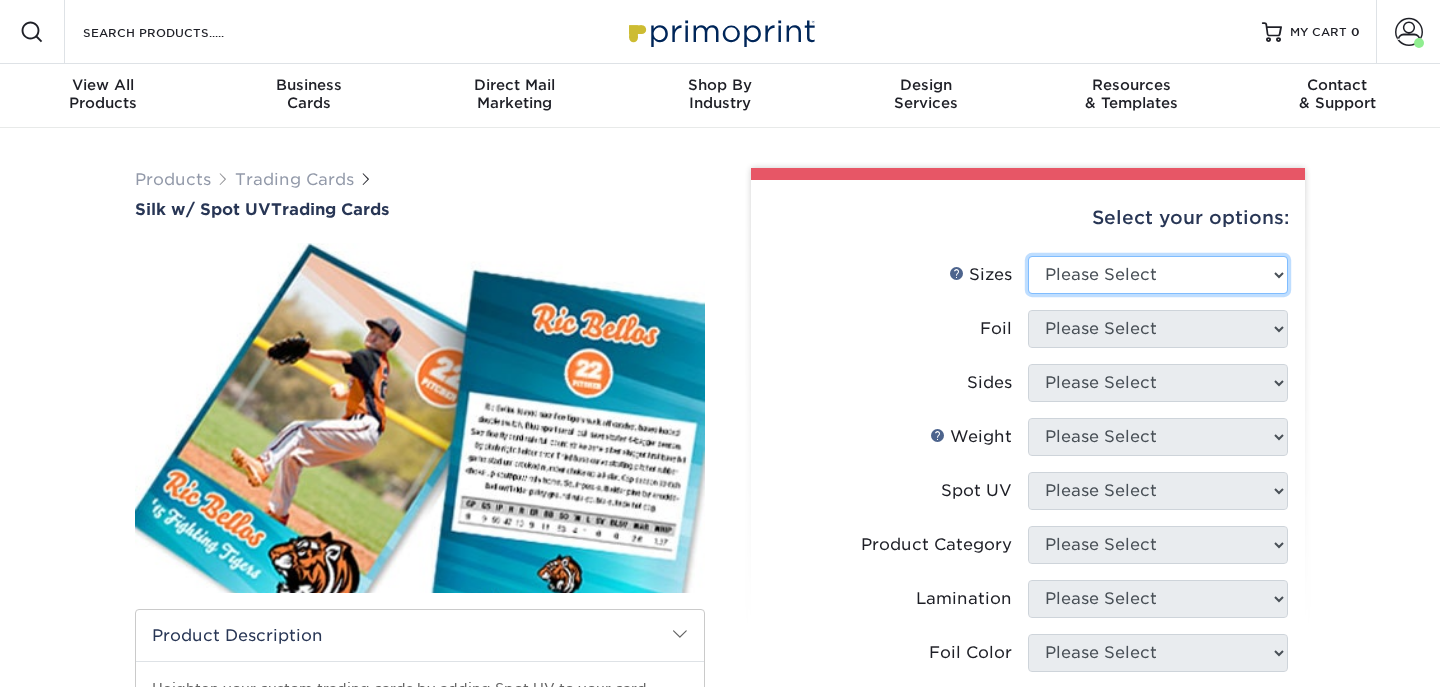 select on "2.50x3.50" 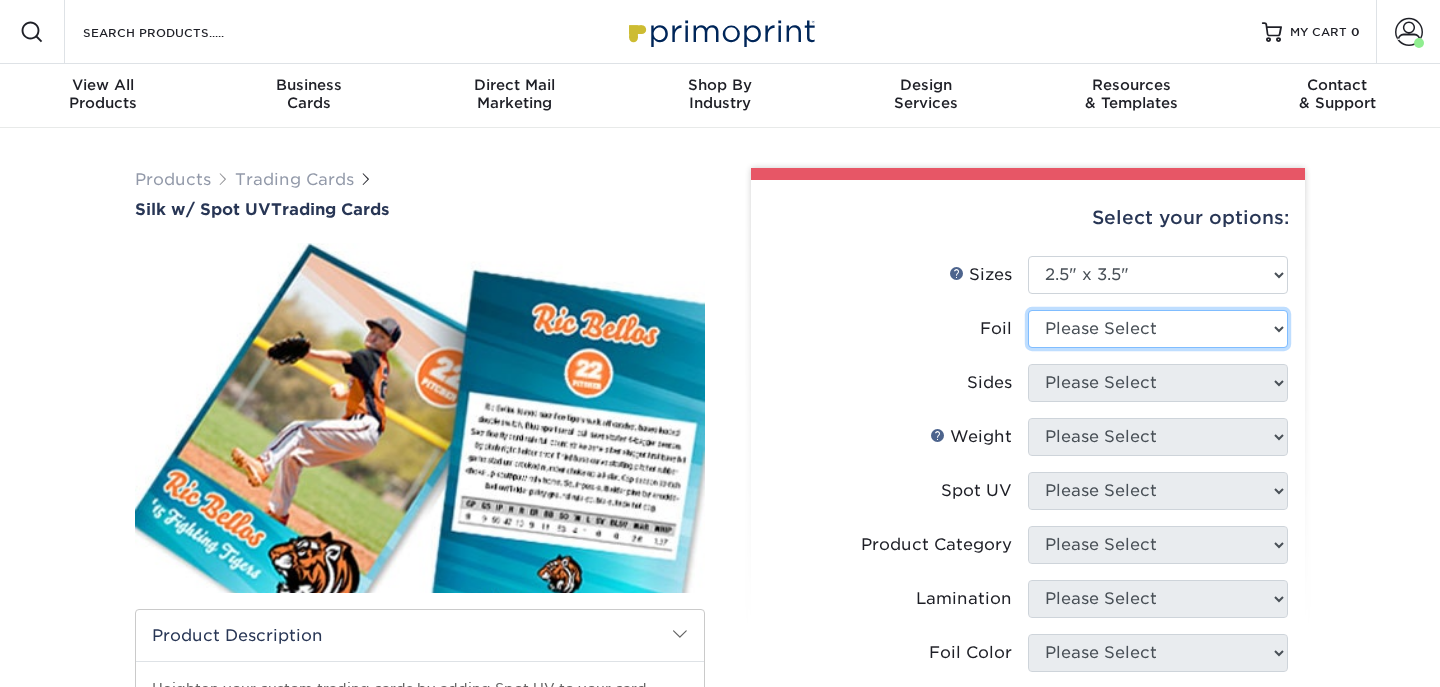 select on "1" 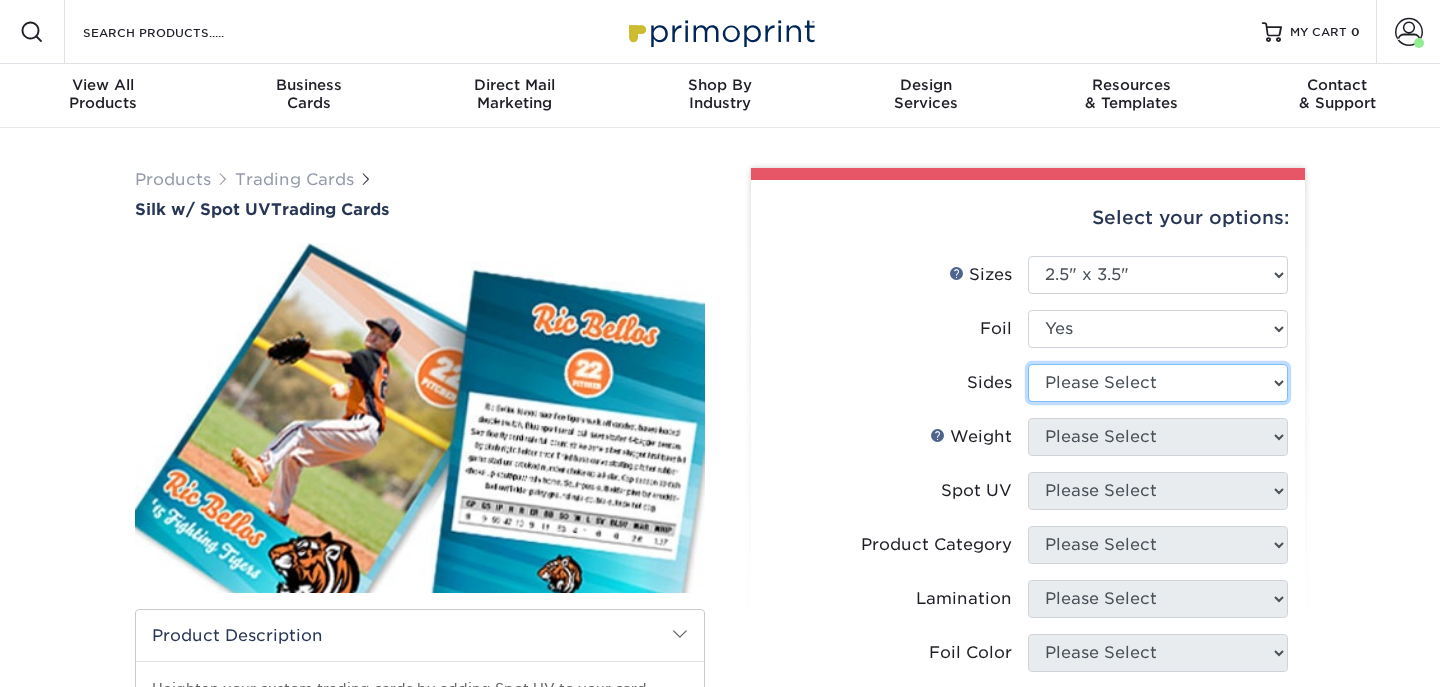 select on "e9e9dfb3-fba1-4d60-972c-fd9ca5904d33" 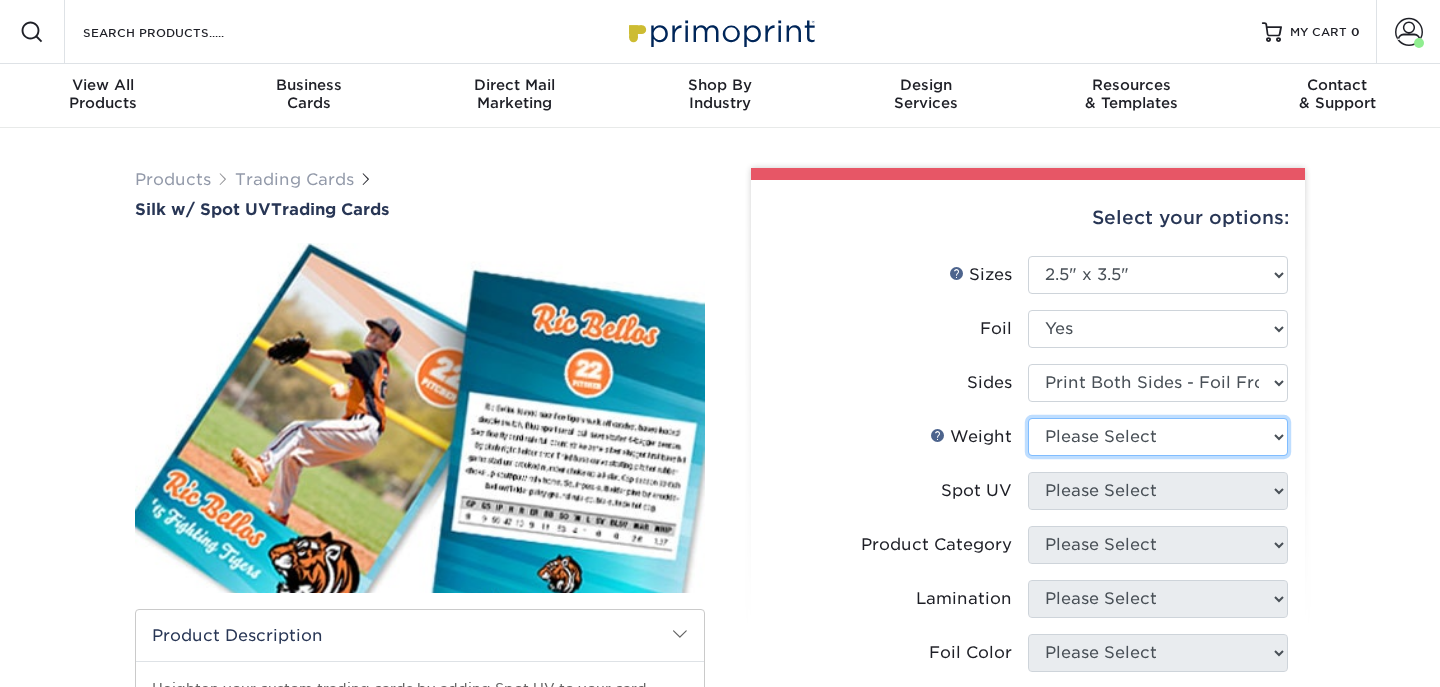 select on "16PT" 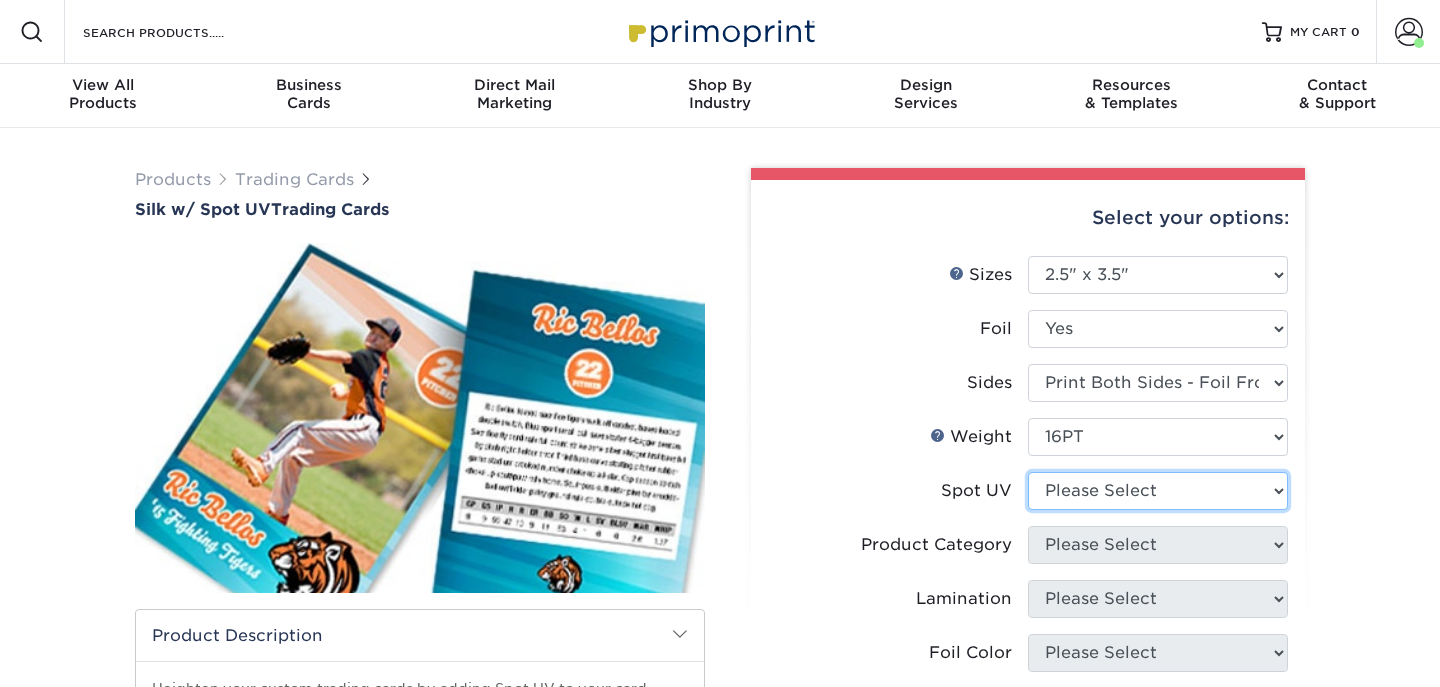 select on "1" 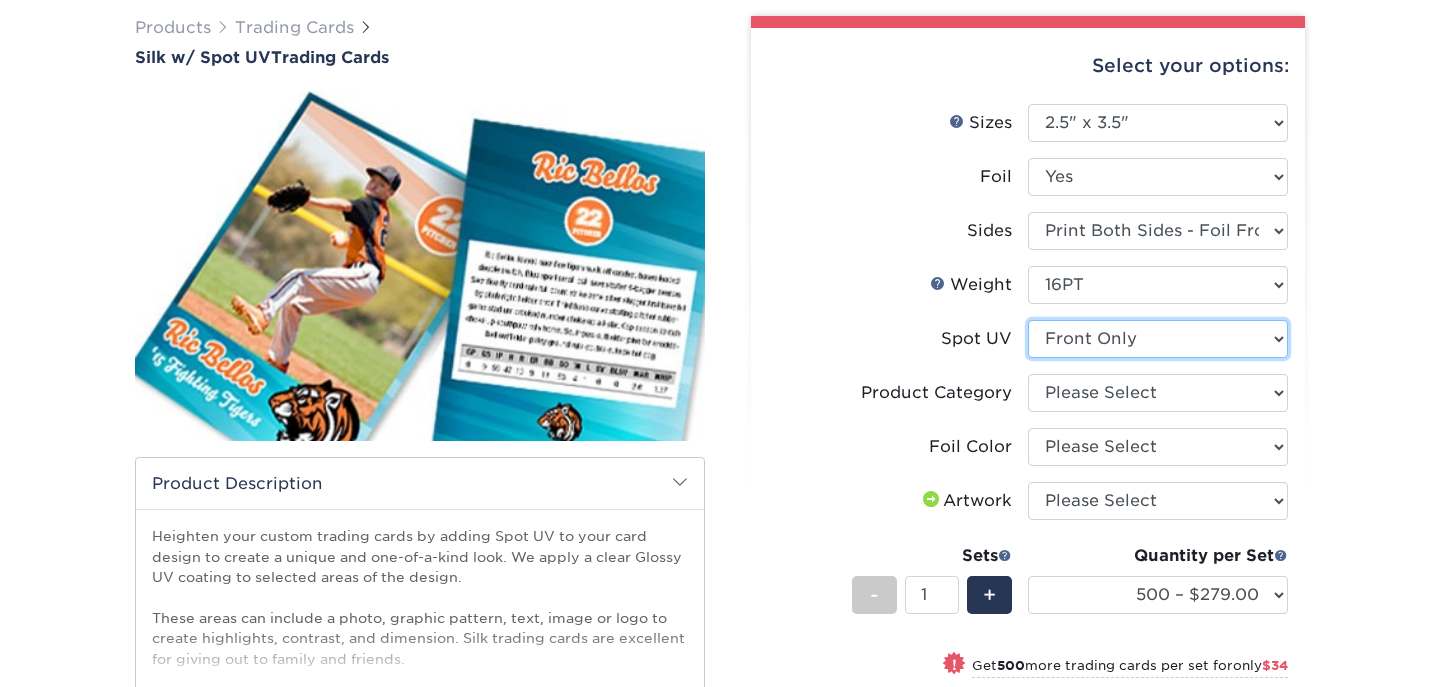 scroll, scrollTop: 211, scrollLeft: 0, axis: vertical 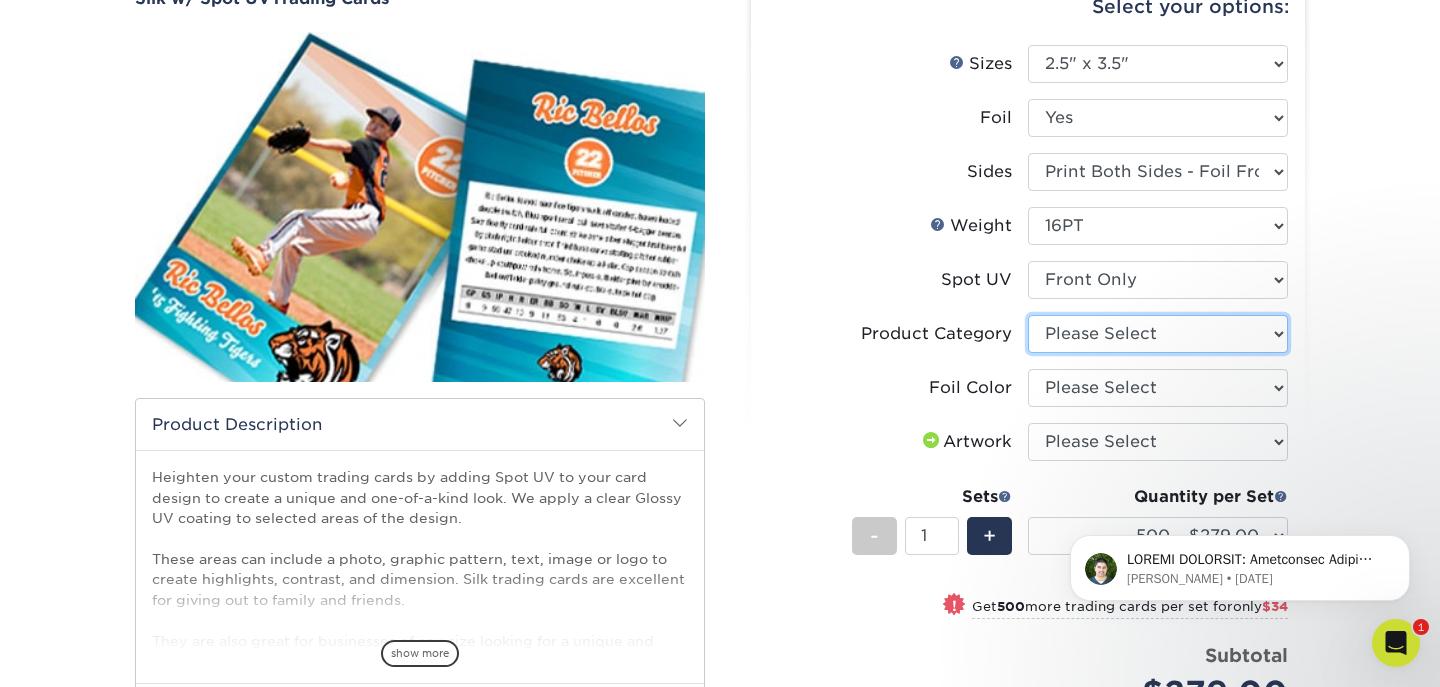 select on "c2f9bce9-36c2-409d-b101-c29d9d031e18" 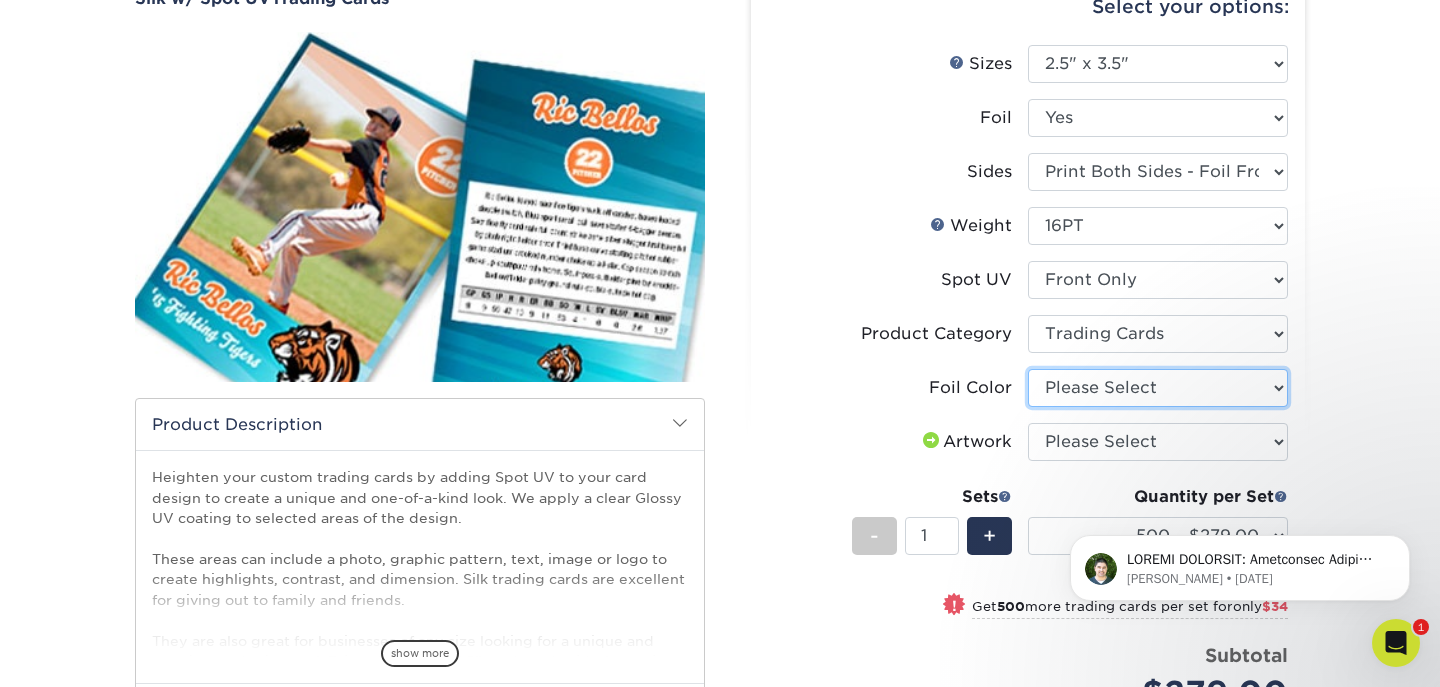 select on "e482a702-b595-48f4-8488-80b31f3aa6bc" 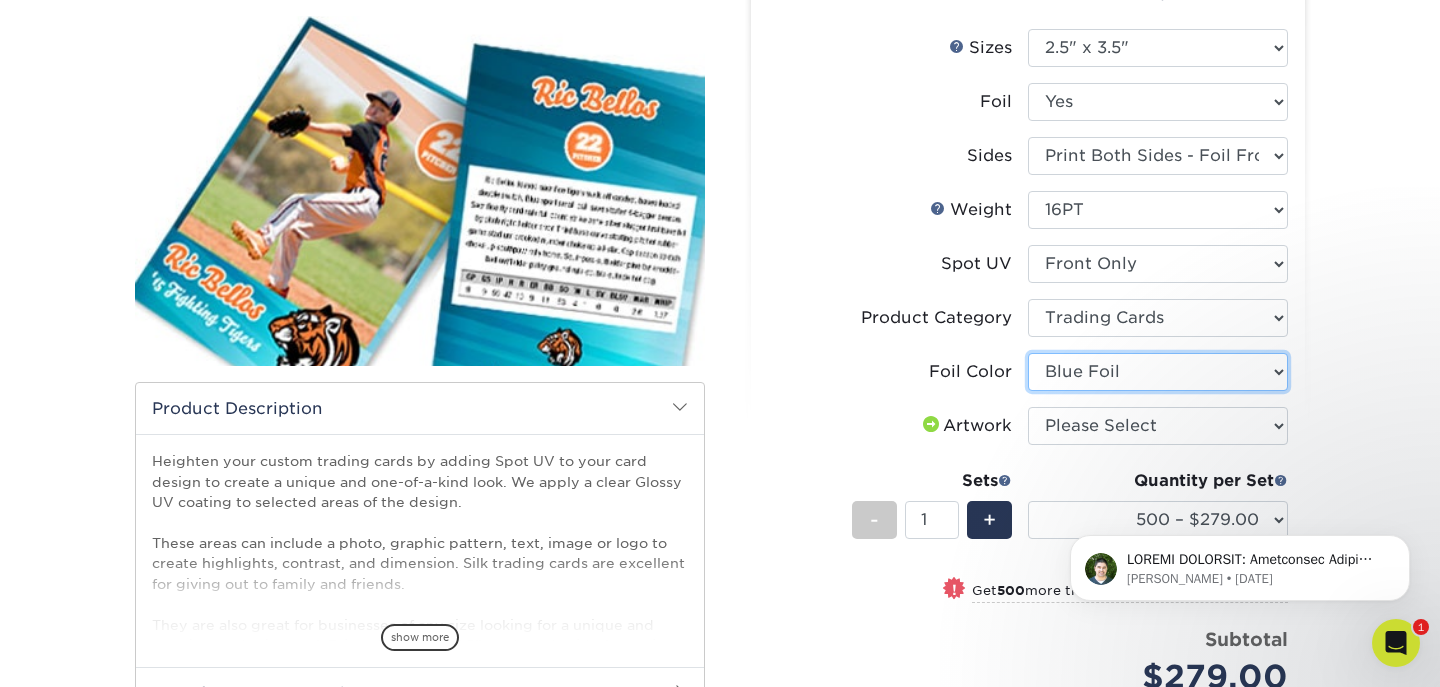 scroll, scrollTop: 227, scrollLeft: 0, axis: vertical 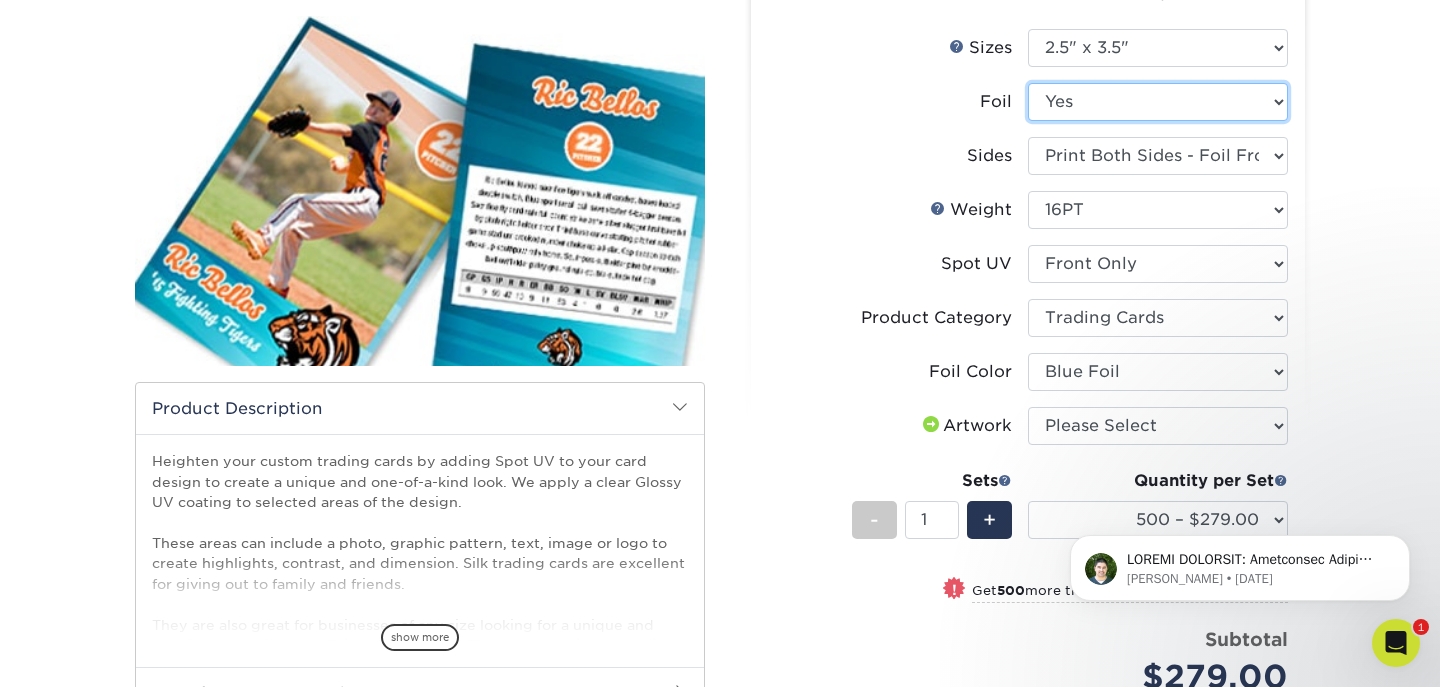 select on "0" 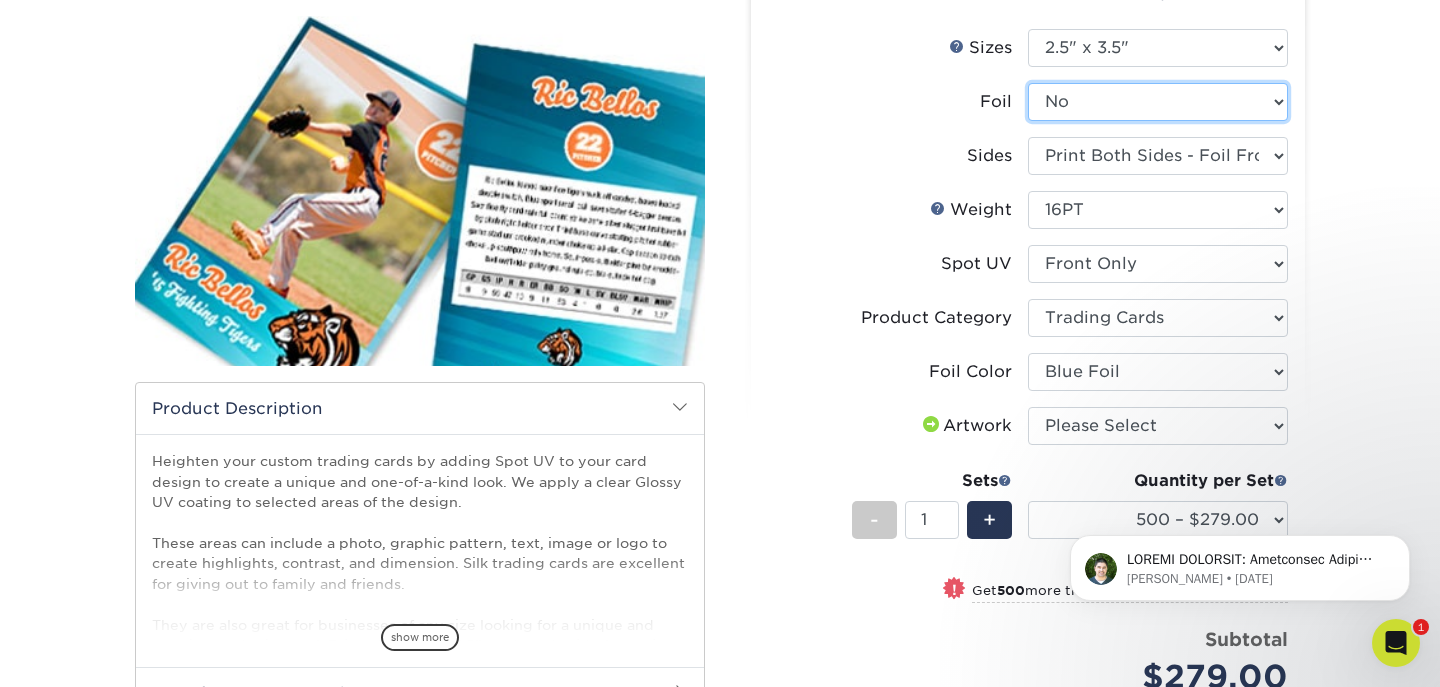 select on "-1" 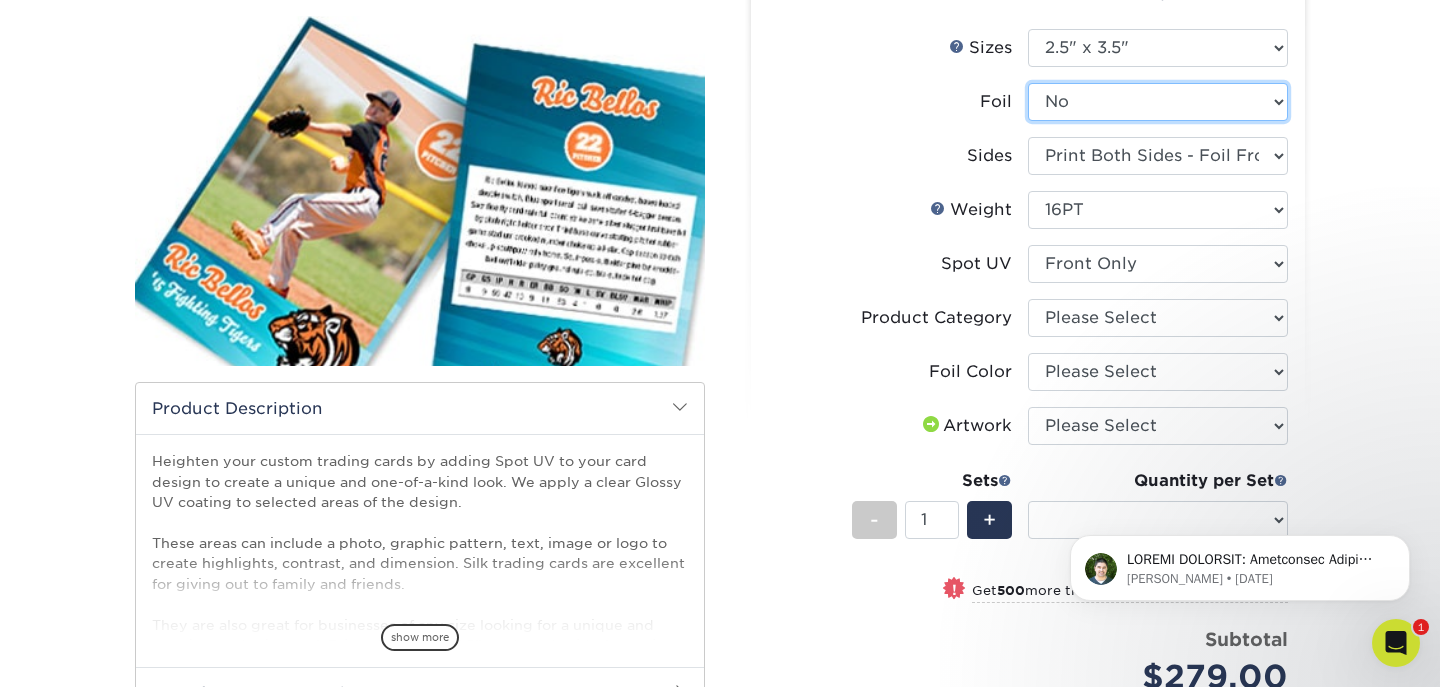 select on "-1" 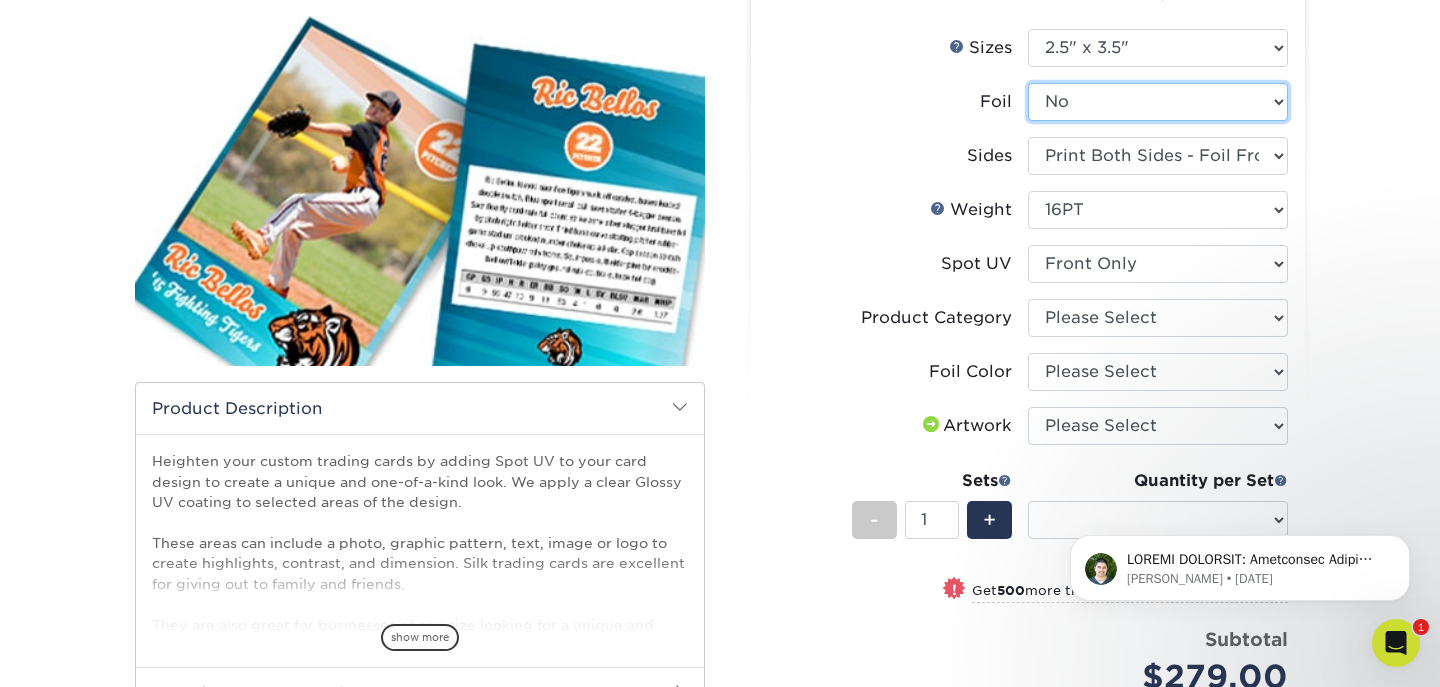 select on "-1" 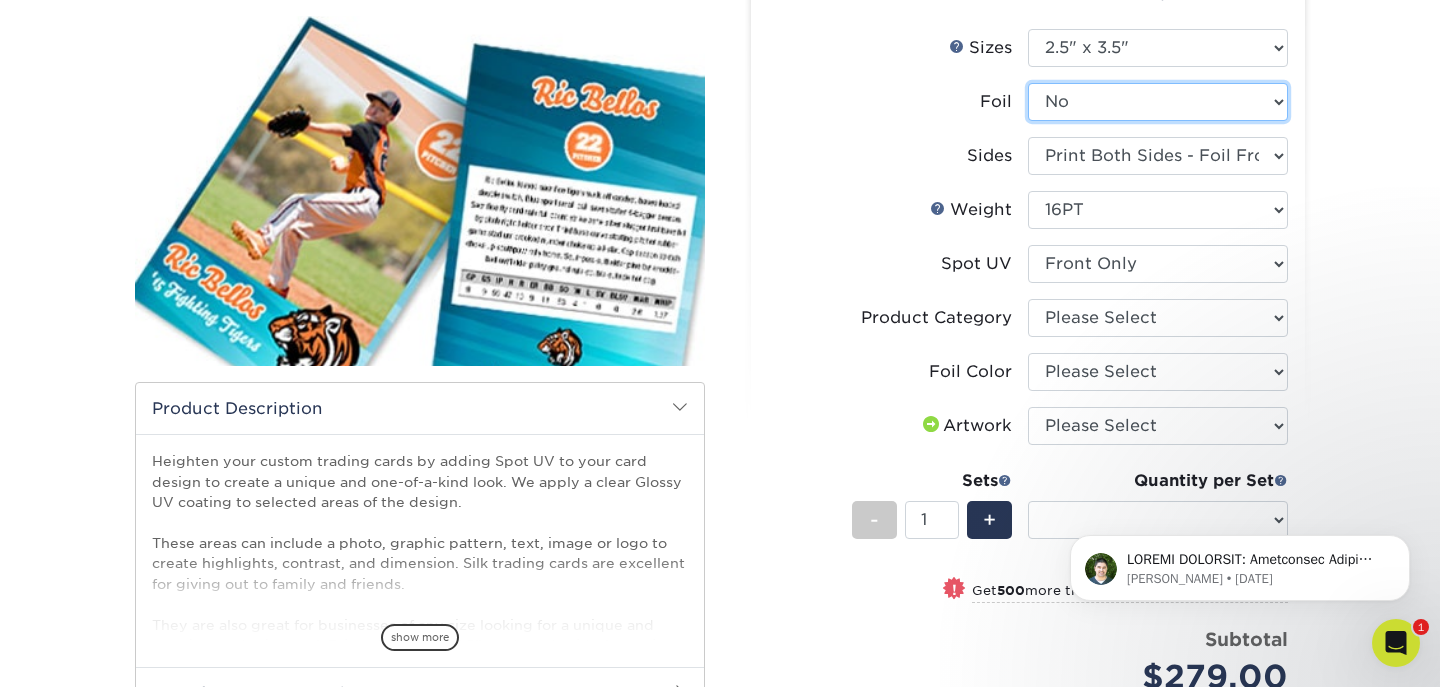 select on "-1" 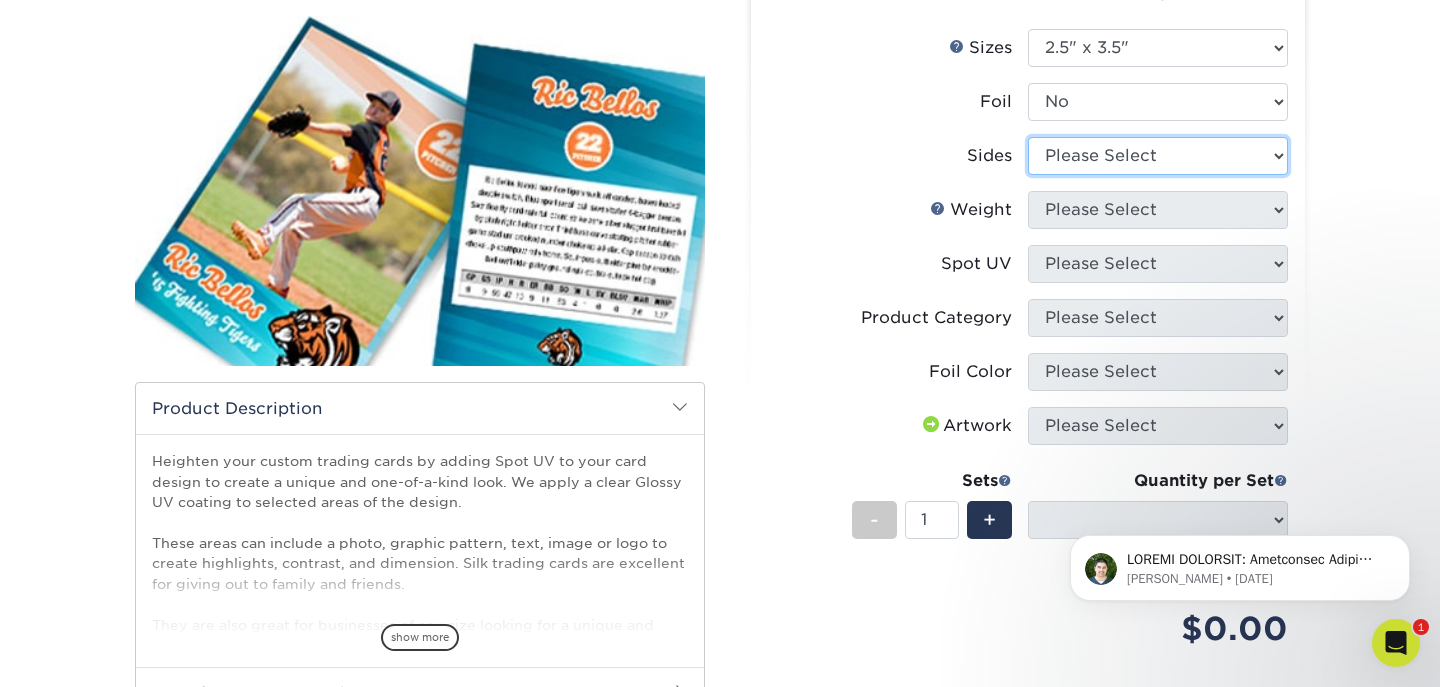 select on "13abbda7-1d64-4f25-8bb2-c179b224825d" 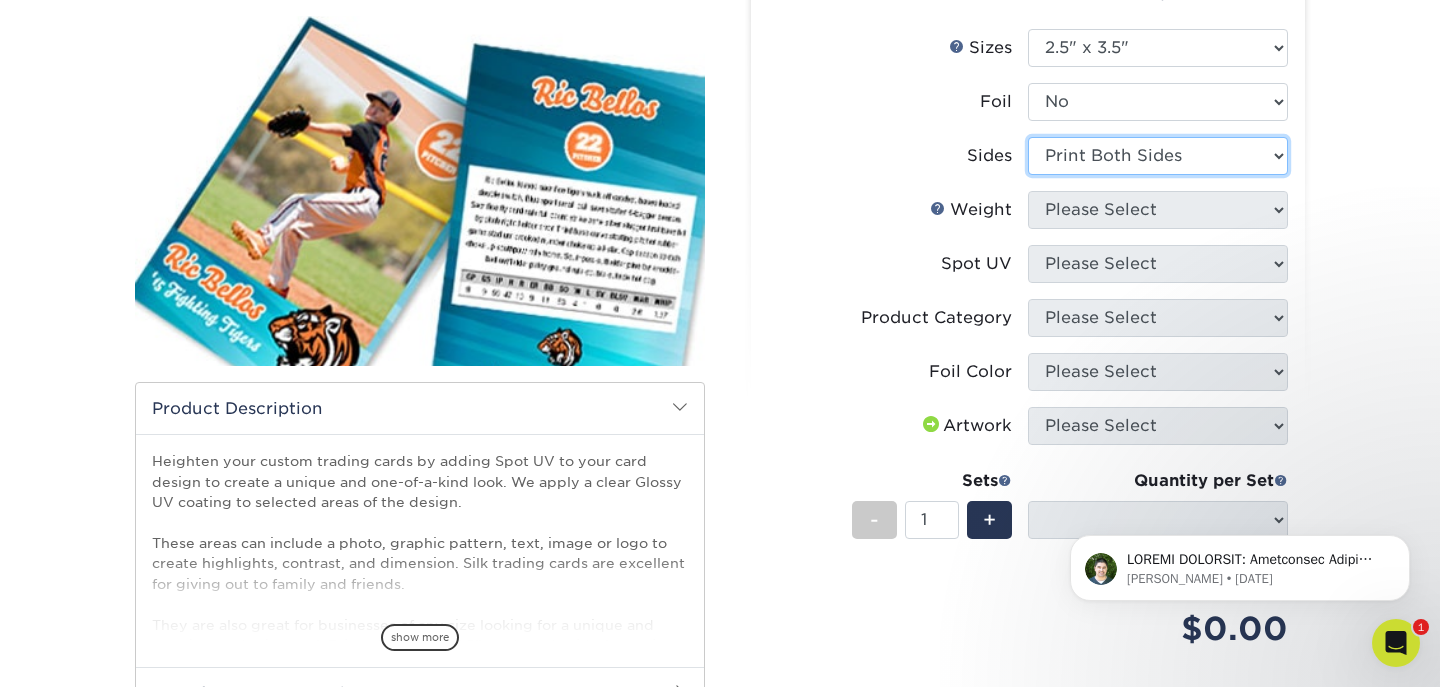 select 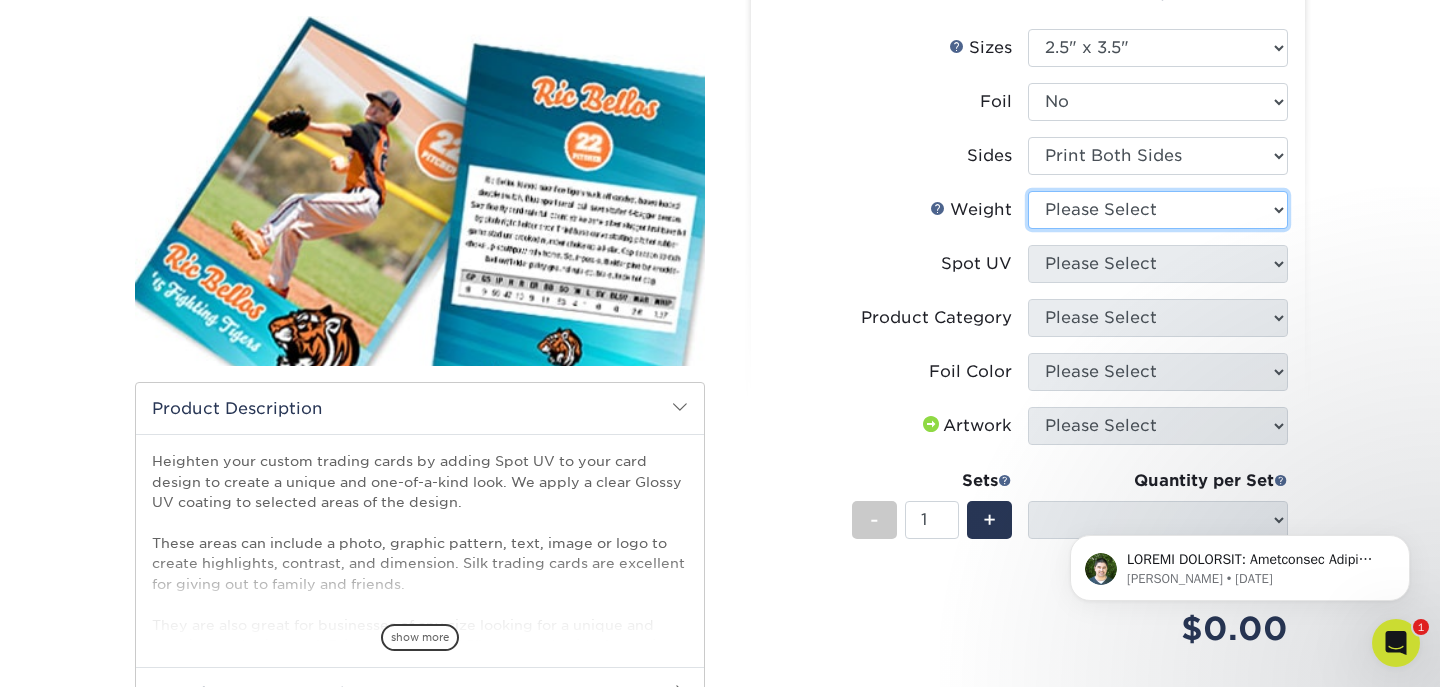select on "16PT" 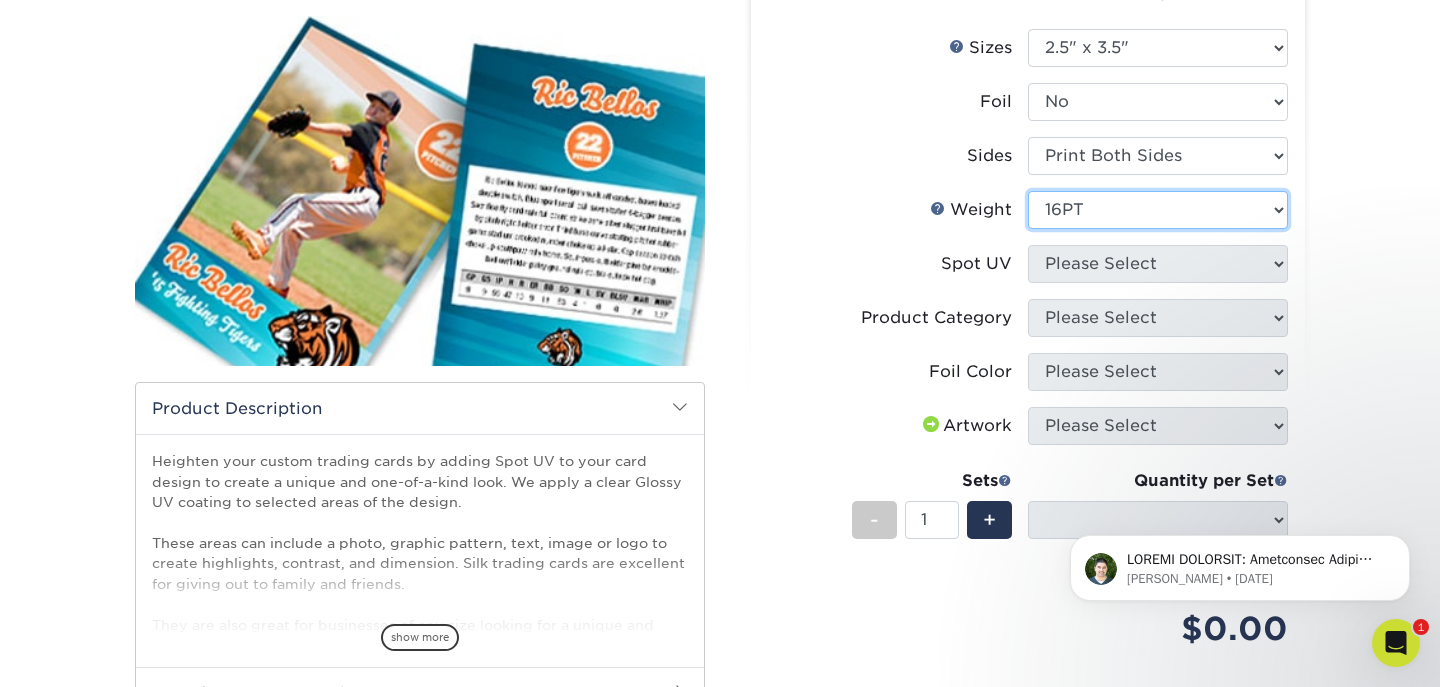 select 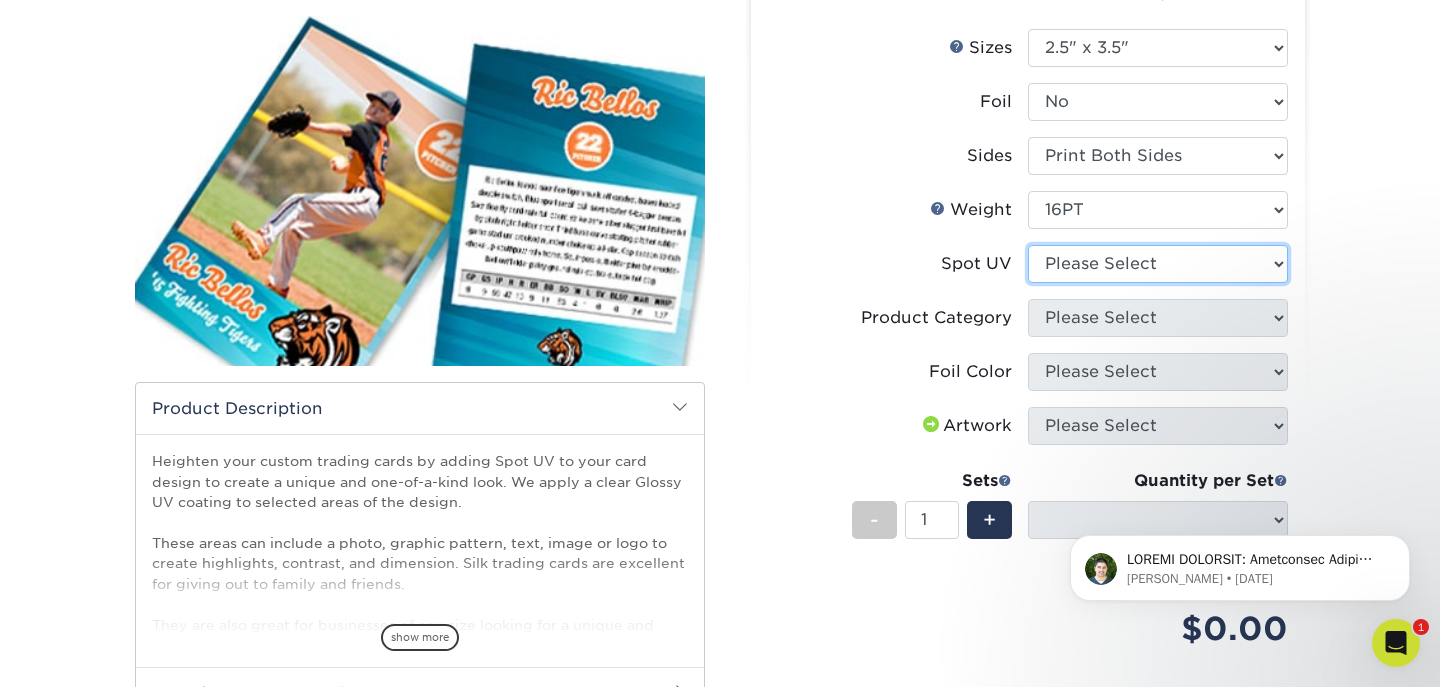 select on "1" 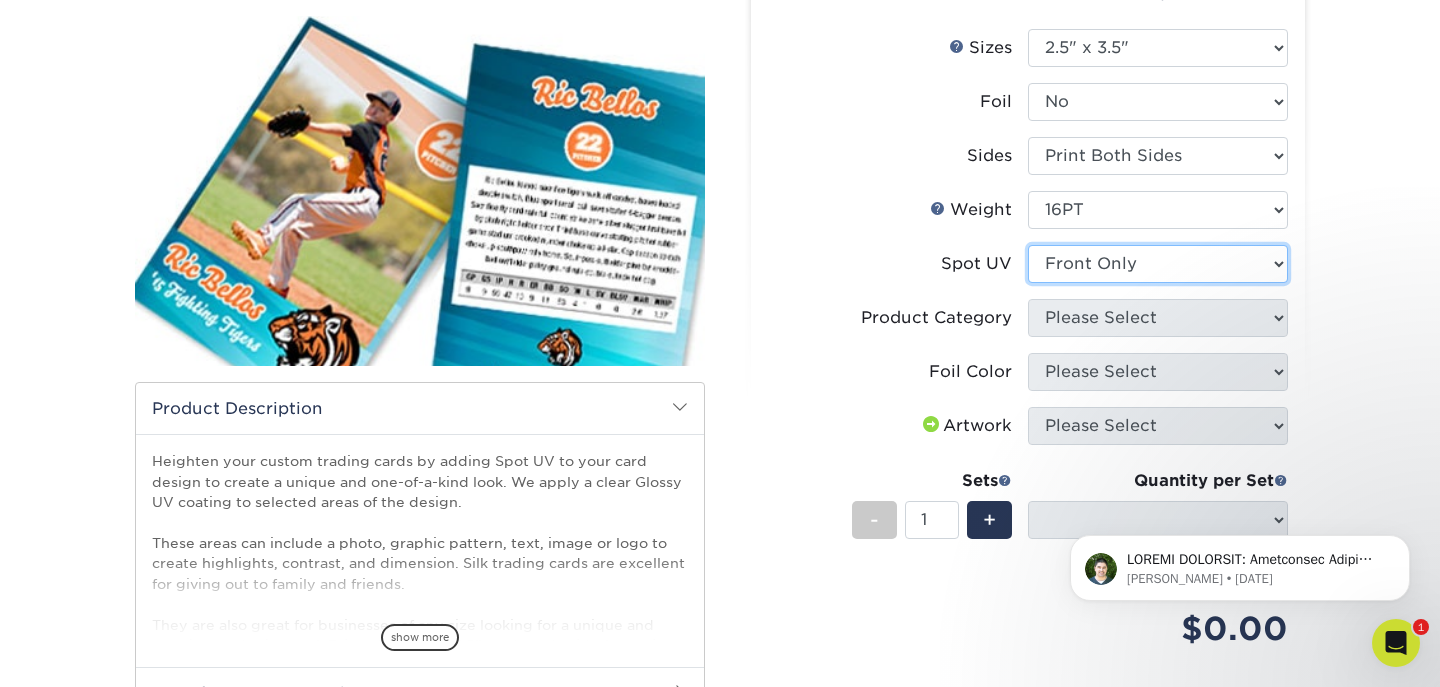 select on "-1" 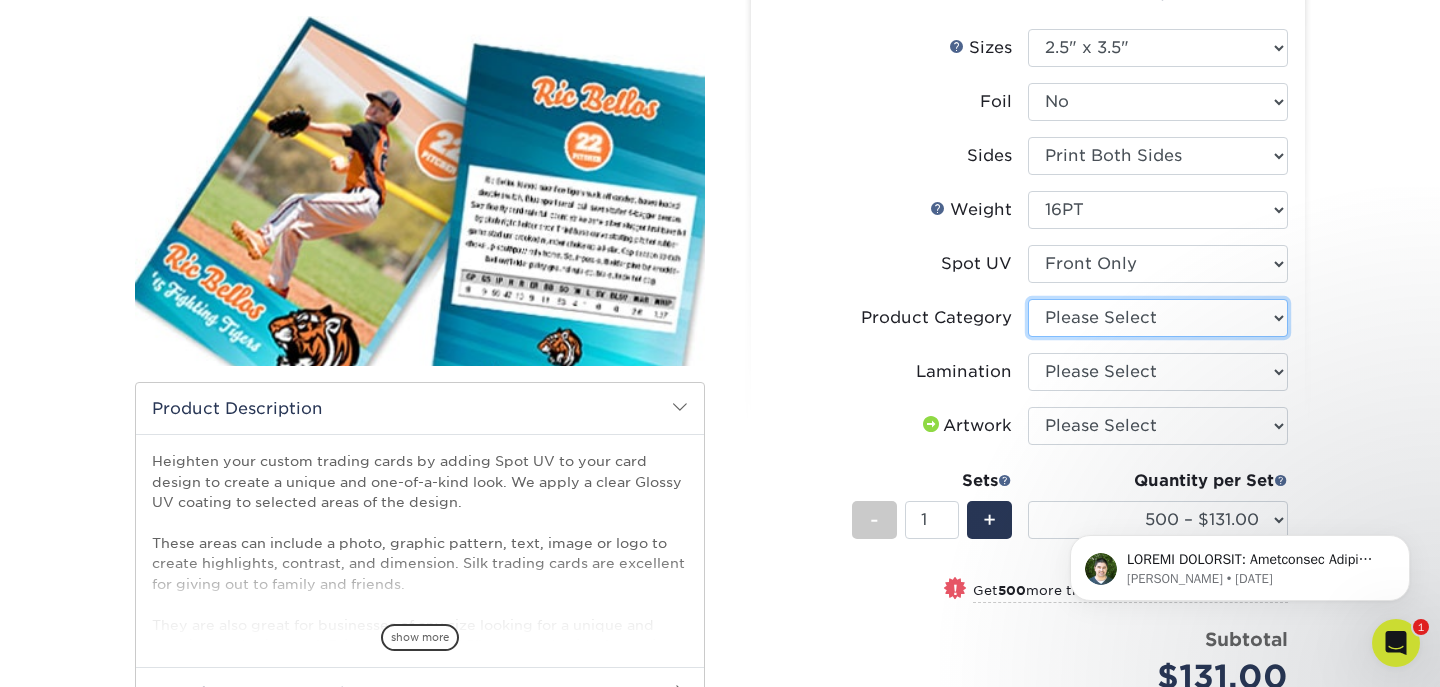 select on "c2f9bce9-36c2-409d-b101-c29d9d031e18" 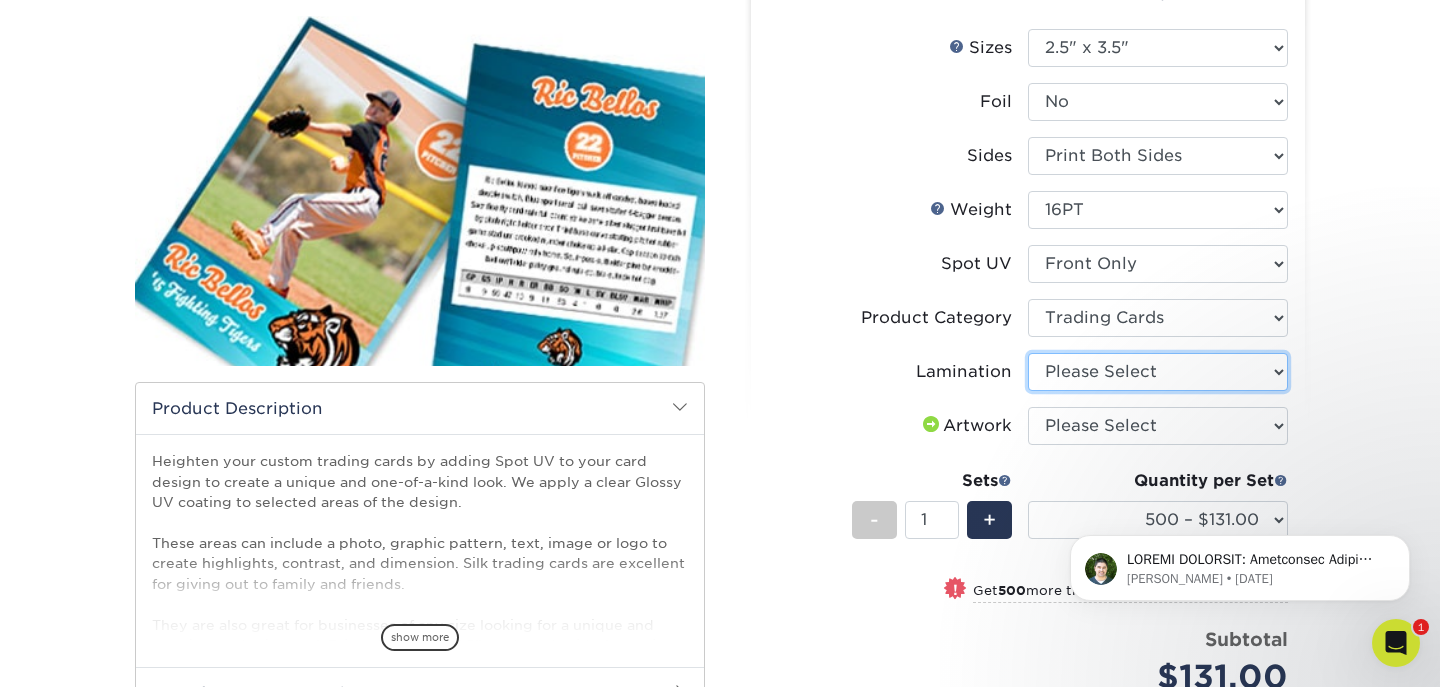 select on "ccacb42f-45f7-42d3-bbd3-7c8421cf37f0" 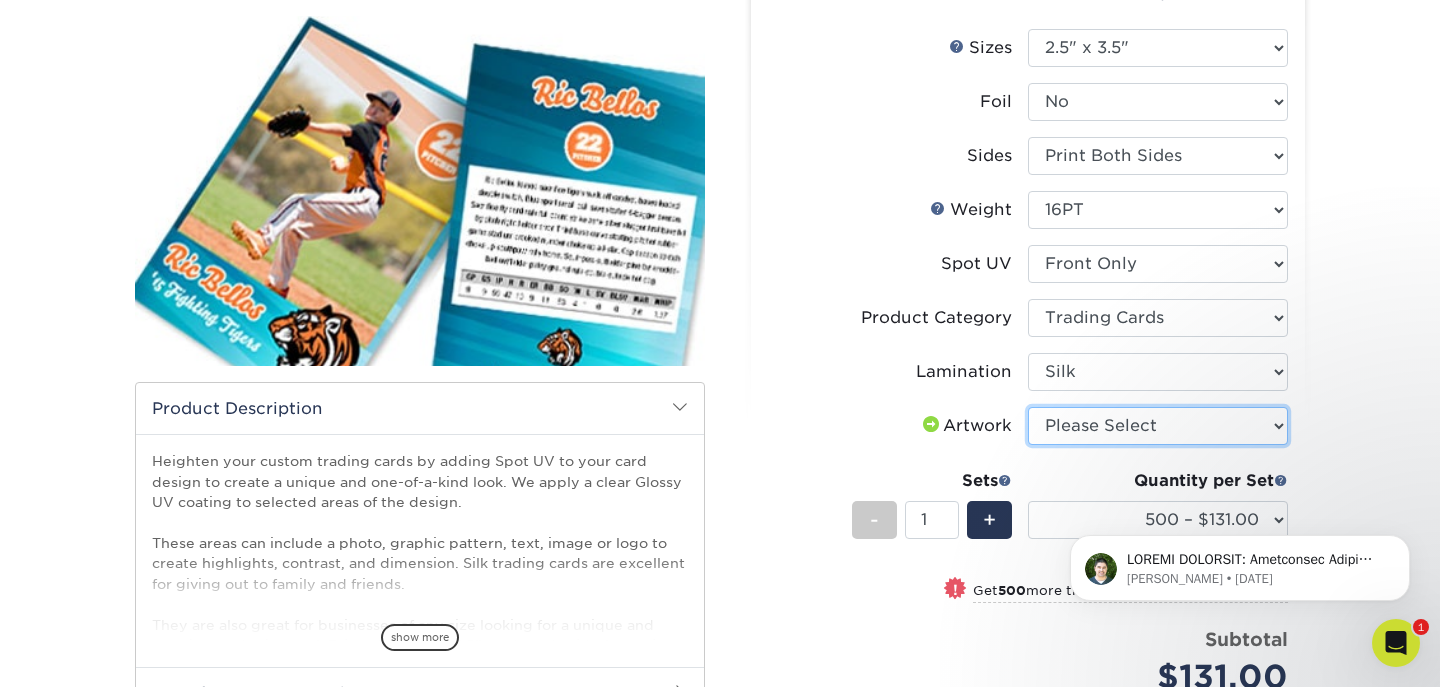 select on "upload" 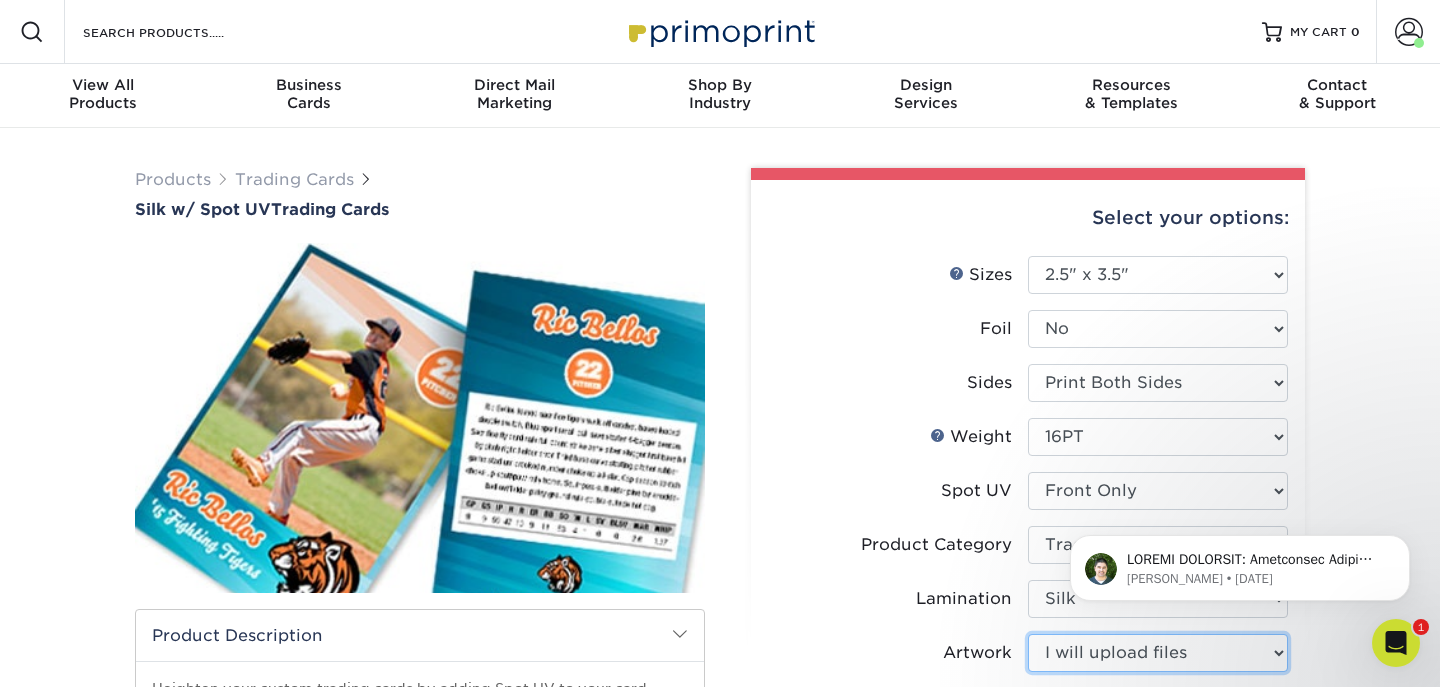 scroll, scrollTop: 0, scrollLeft: 0, axis: both 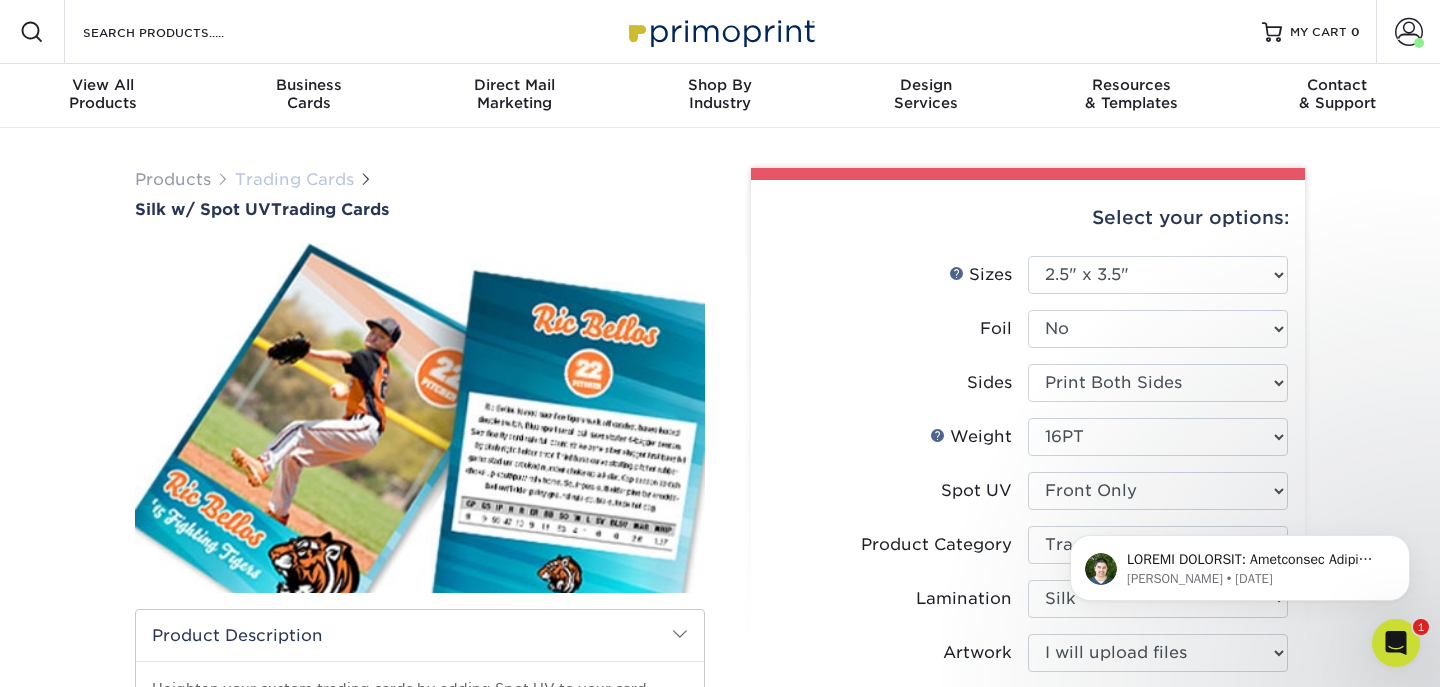 click on "Trading Cards" at bounding box center (294, 179) 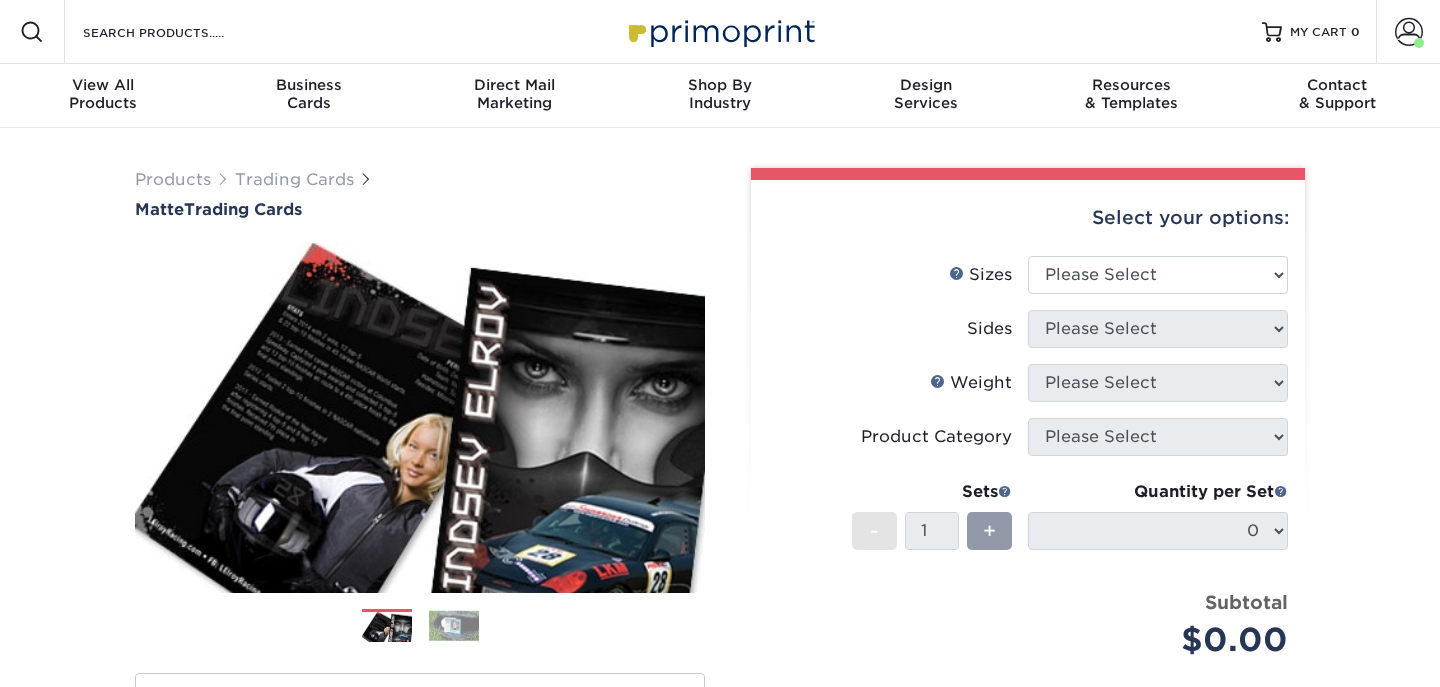 select on "2.50x3.50" 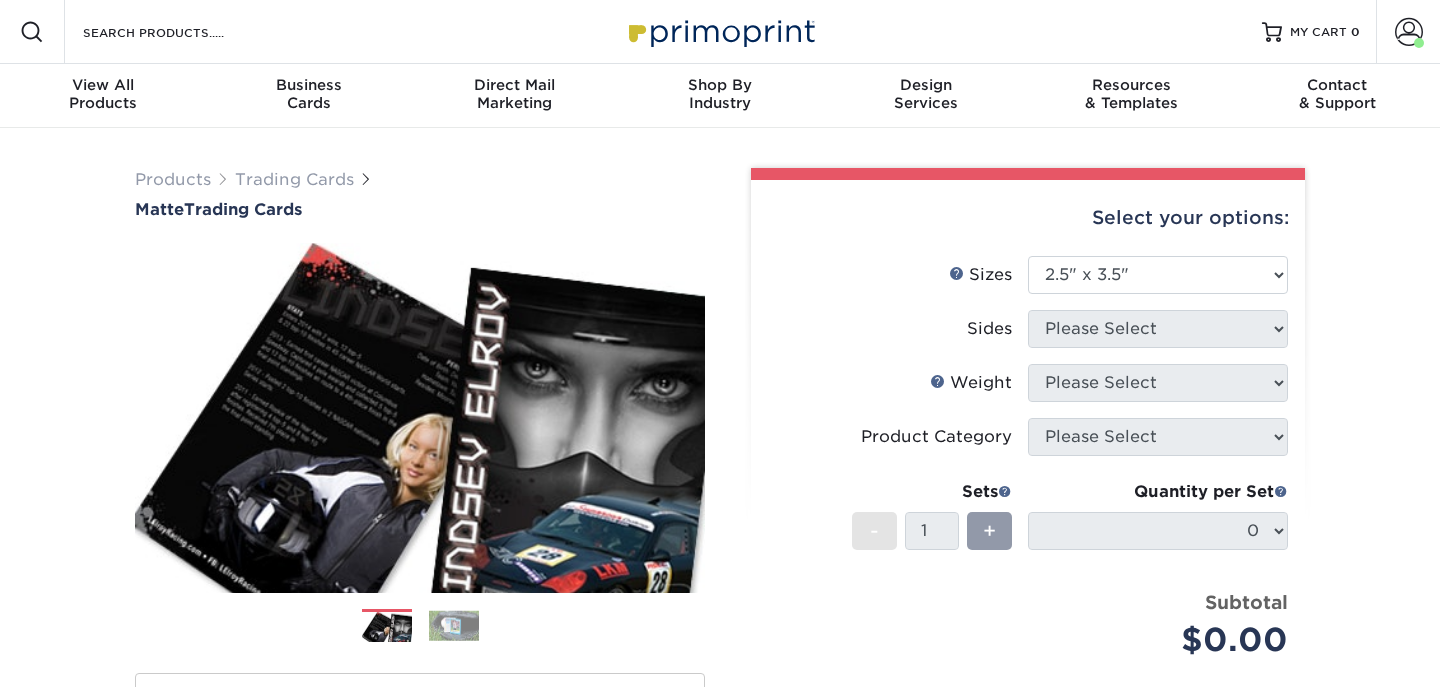 scroll, scrollTop: 0, scrollLeft: 0, axis: both 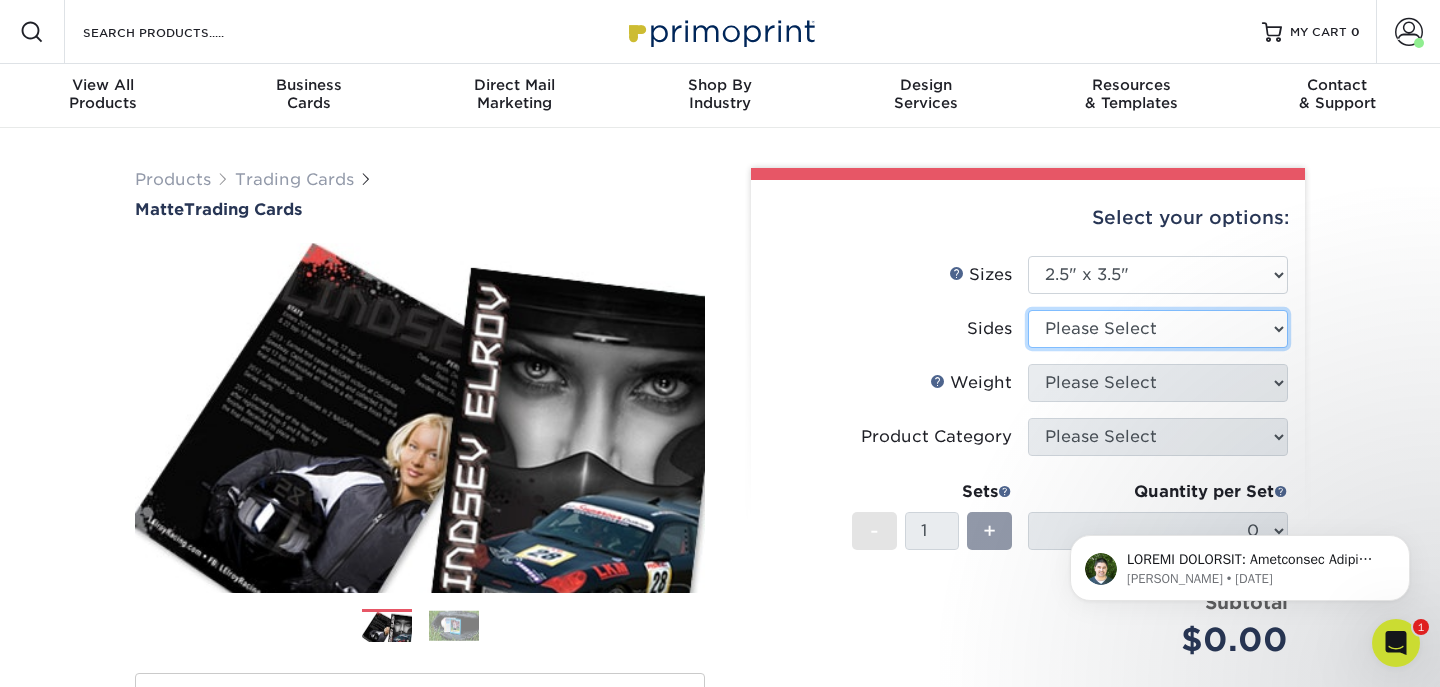 select on "13abbda7-1d64-4f25-8bb2-c179b224825d" 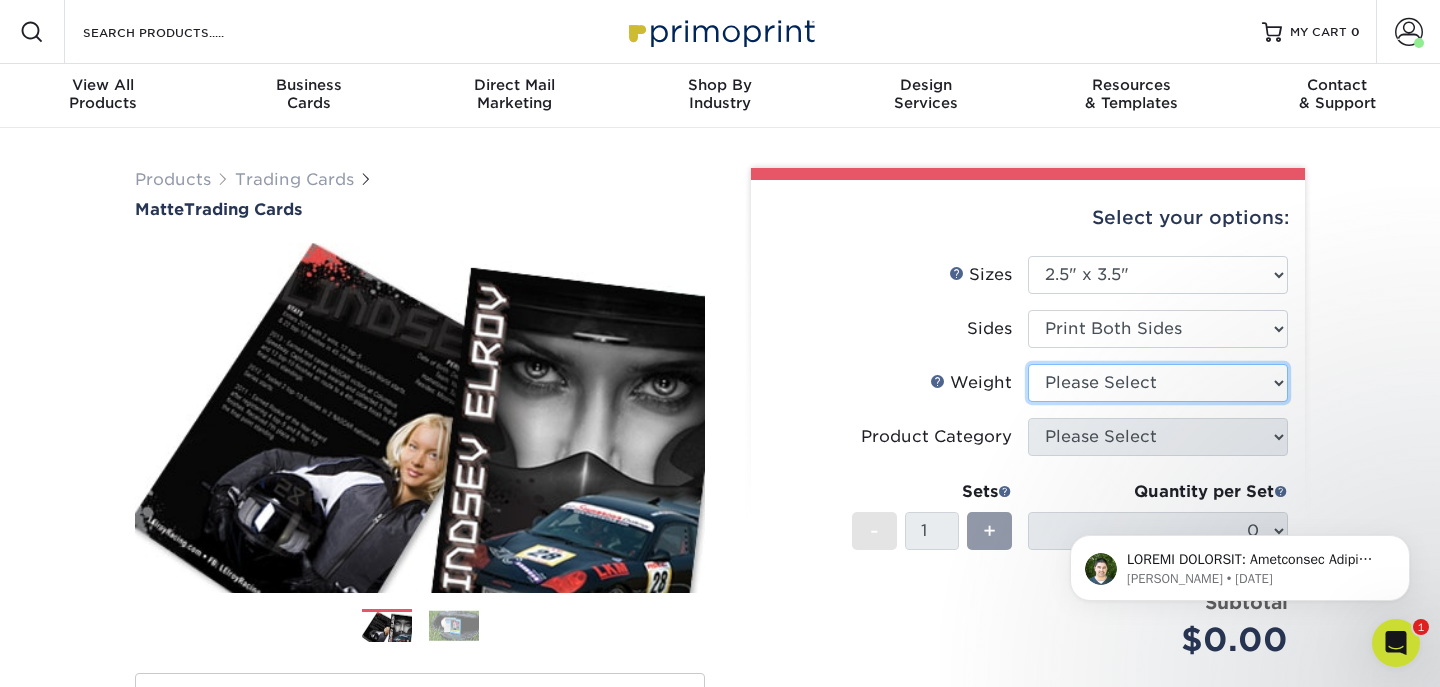 select on "16PT" 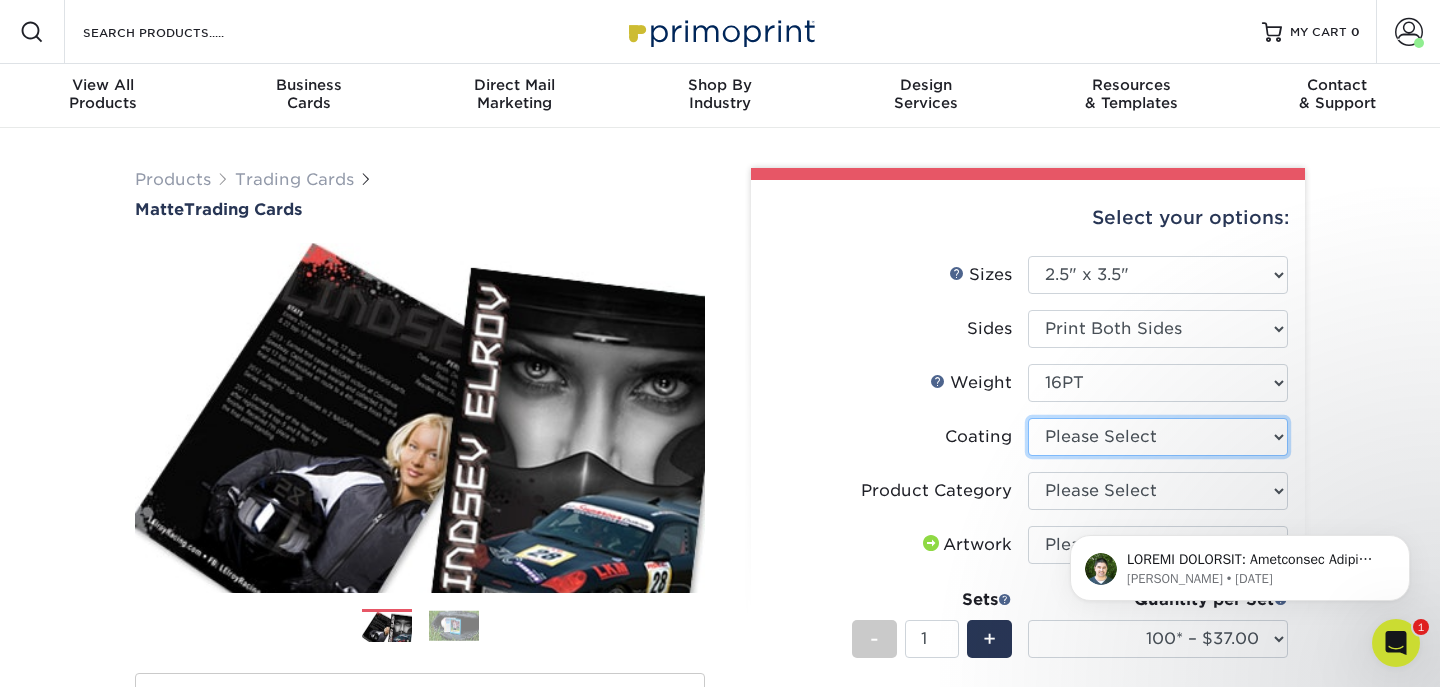 select on "121bb7b5-3b4d-429f-bd8d-bbf80e953313" 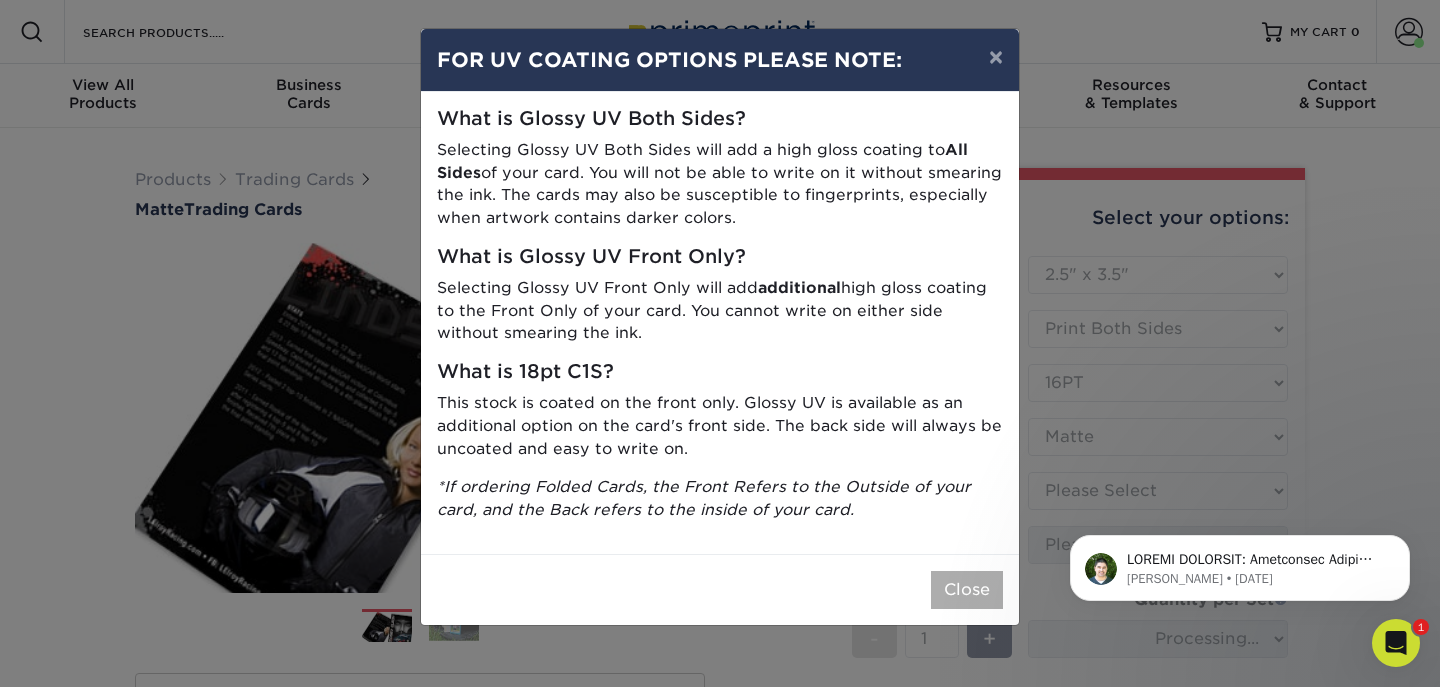 click on "Close" at bounding box center [967, 590] 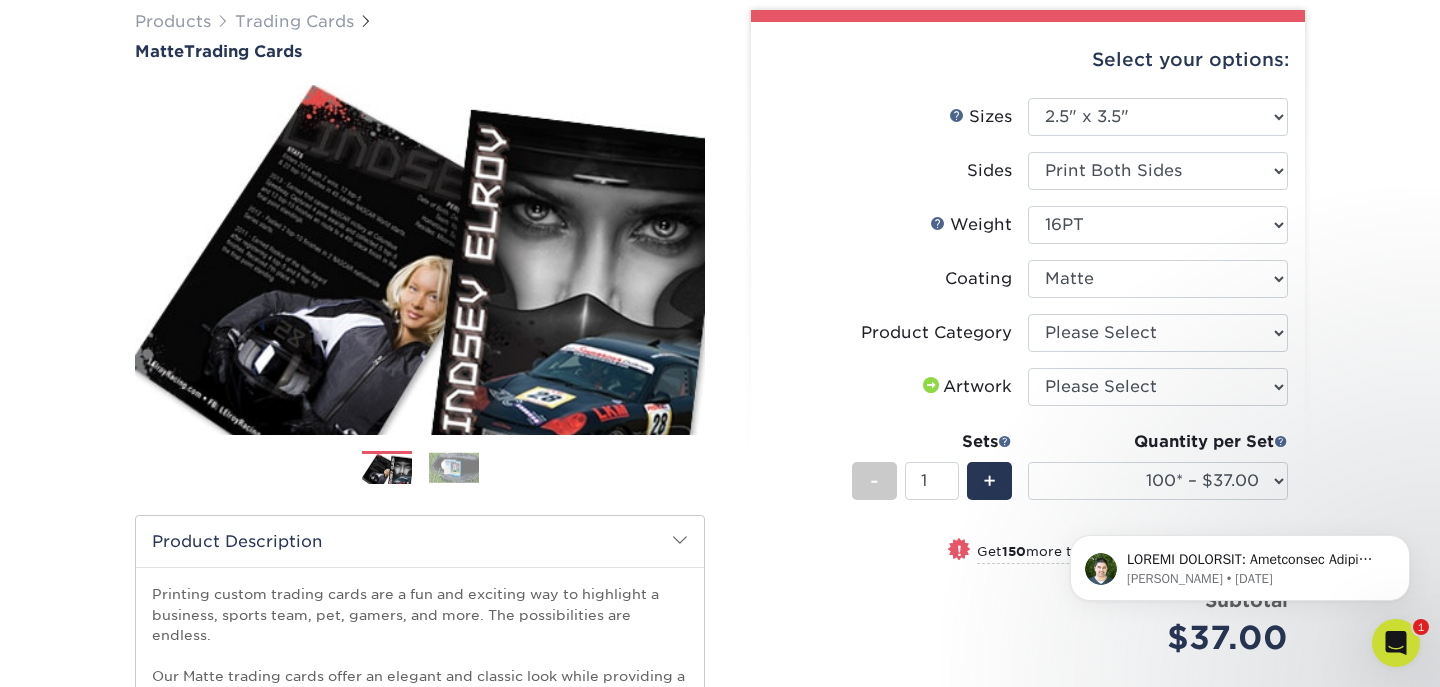 scroll, scrollTop: 159, scrollLeft: 0, axis: vertical 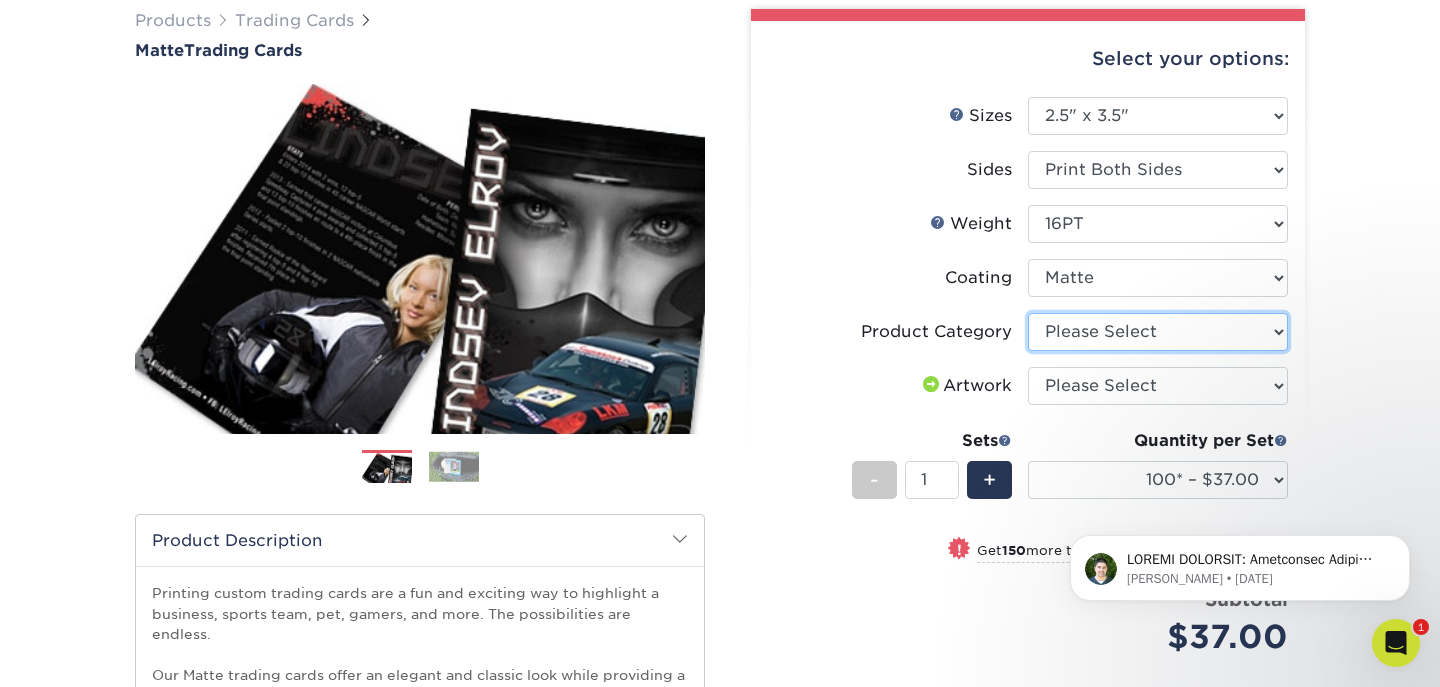 select on "c2f9bce9-36c2-409d-b101-c29d9d031e18" 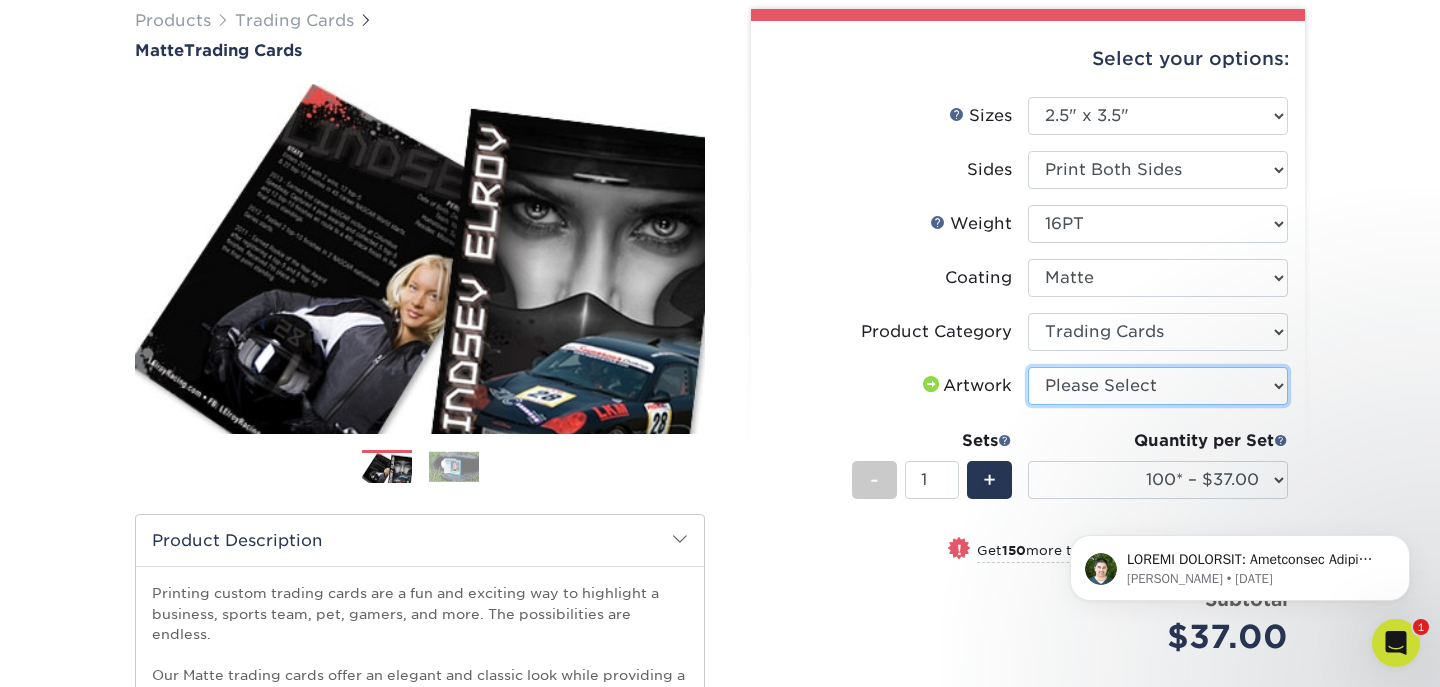 select on "upload" 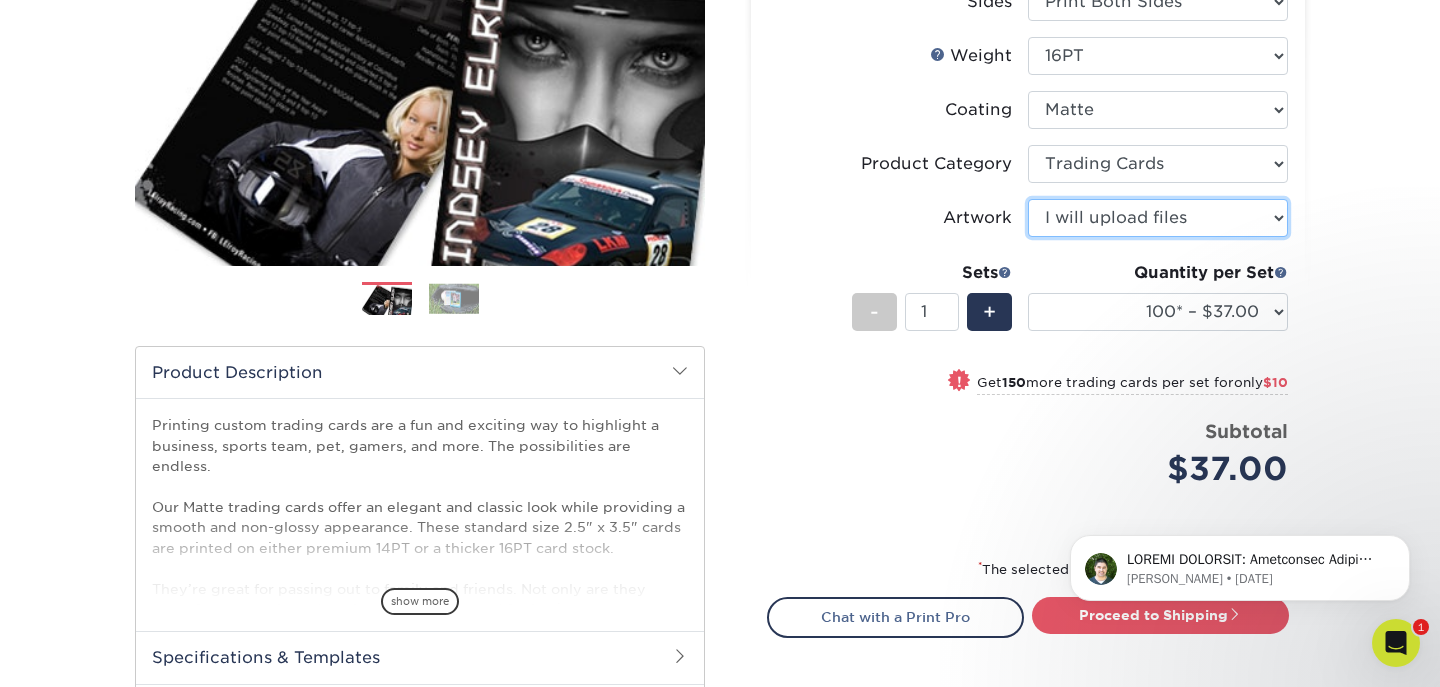 scroll, scrollTop: 329, scrollLeft: 0, axis: vertical 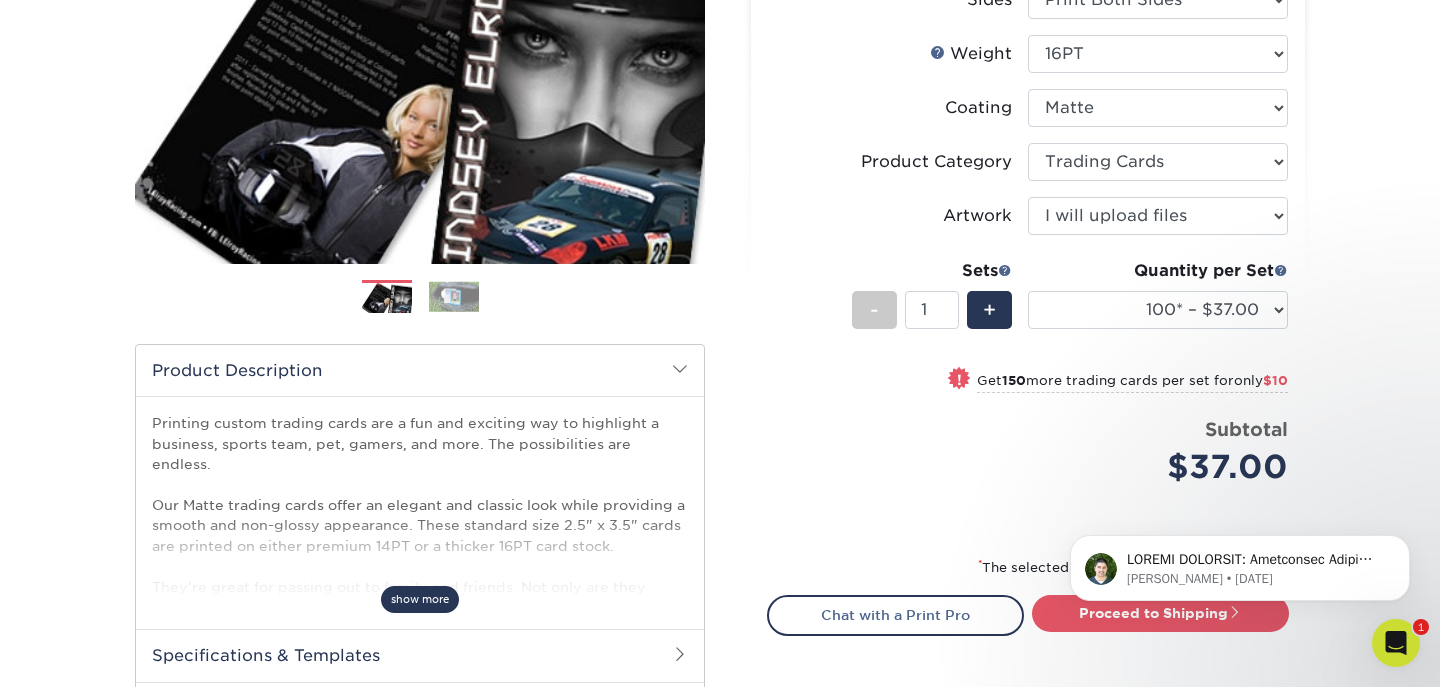click on "show more" at bounding box center [420, 599] 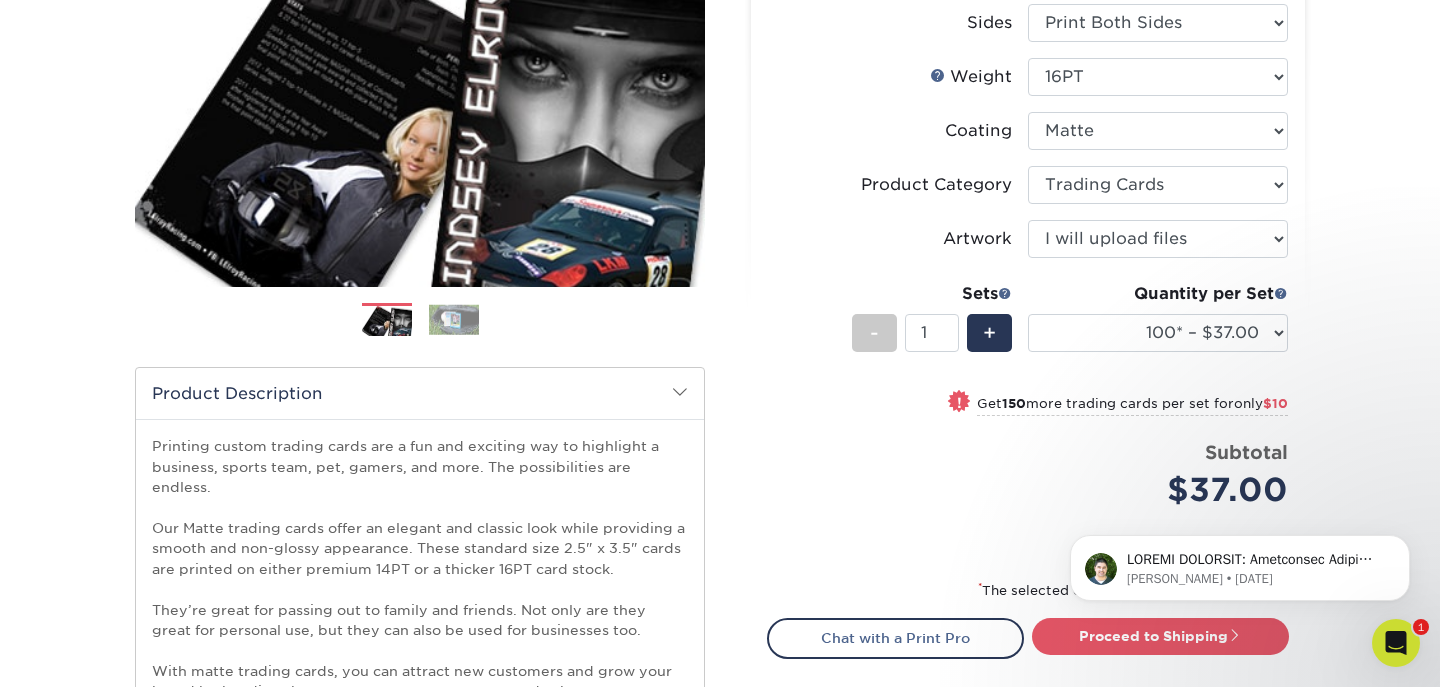 scroll, scrollTop: 296, scrollLeft: 0, axis: vertical 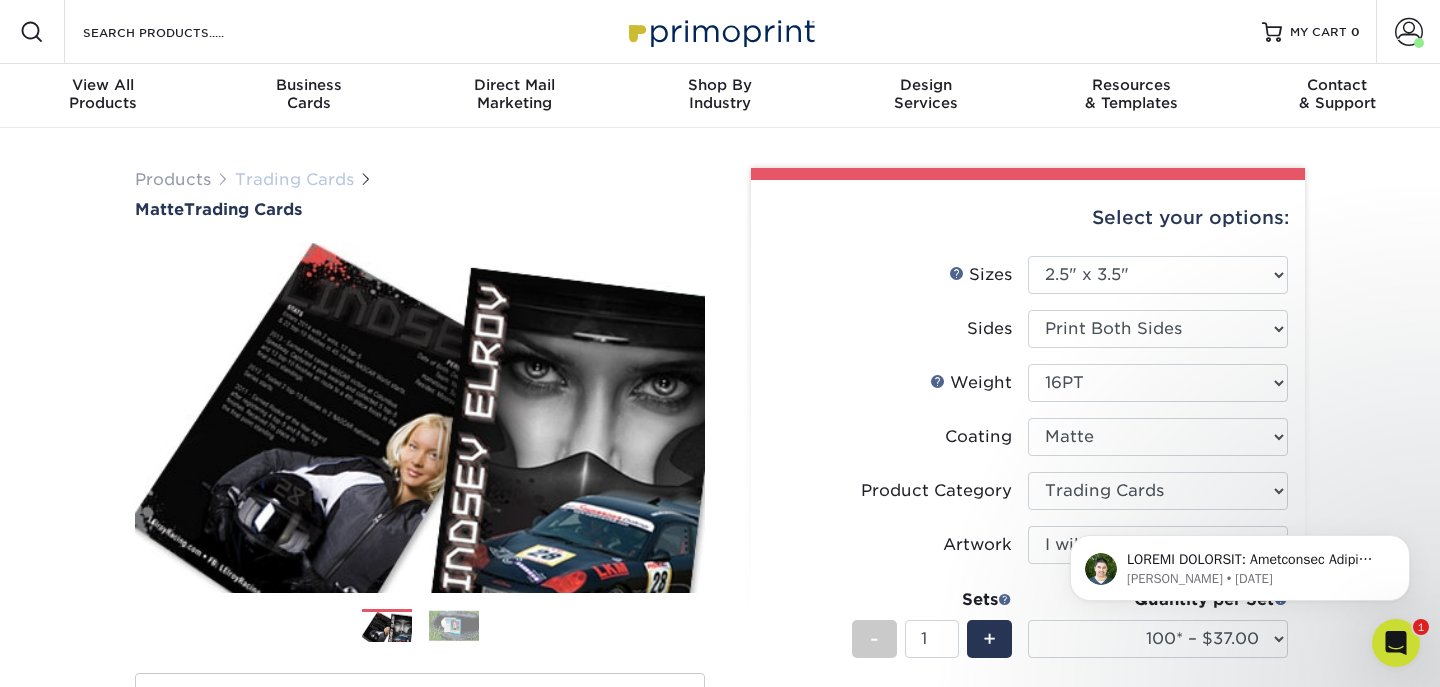 click on "Trading Cards" at bounding box center (294, 179) 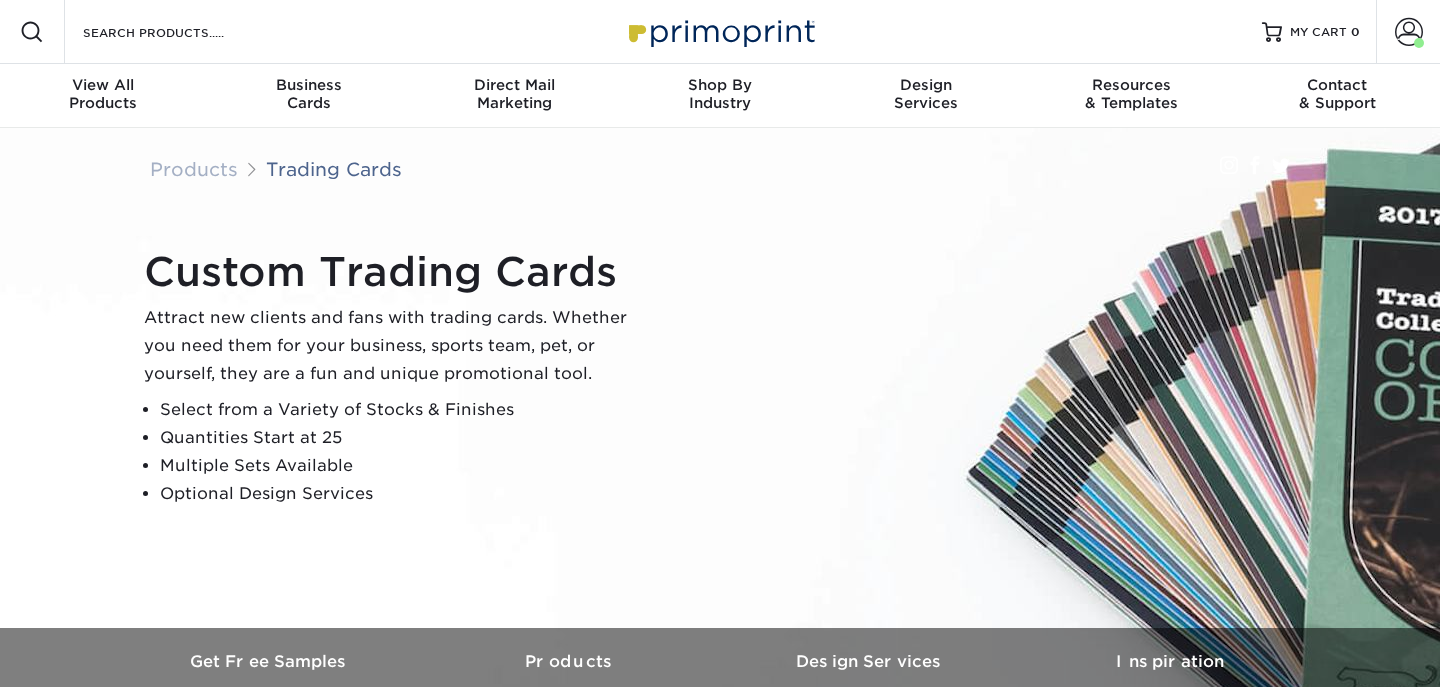 scroll, scrollTop: 0, scrollLeft: 0, axis: both 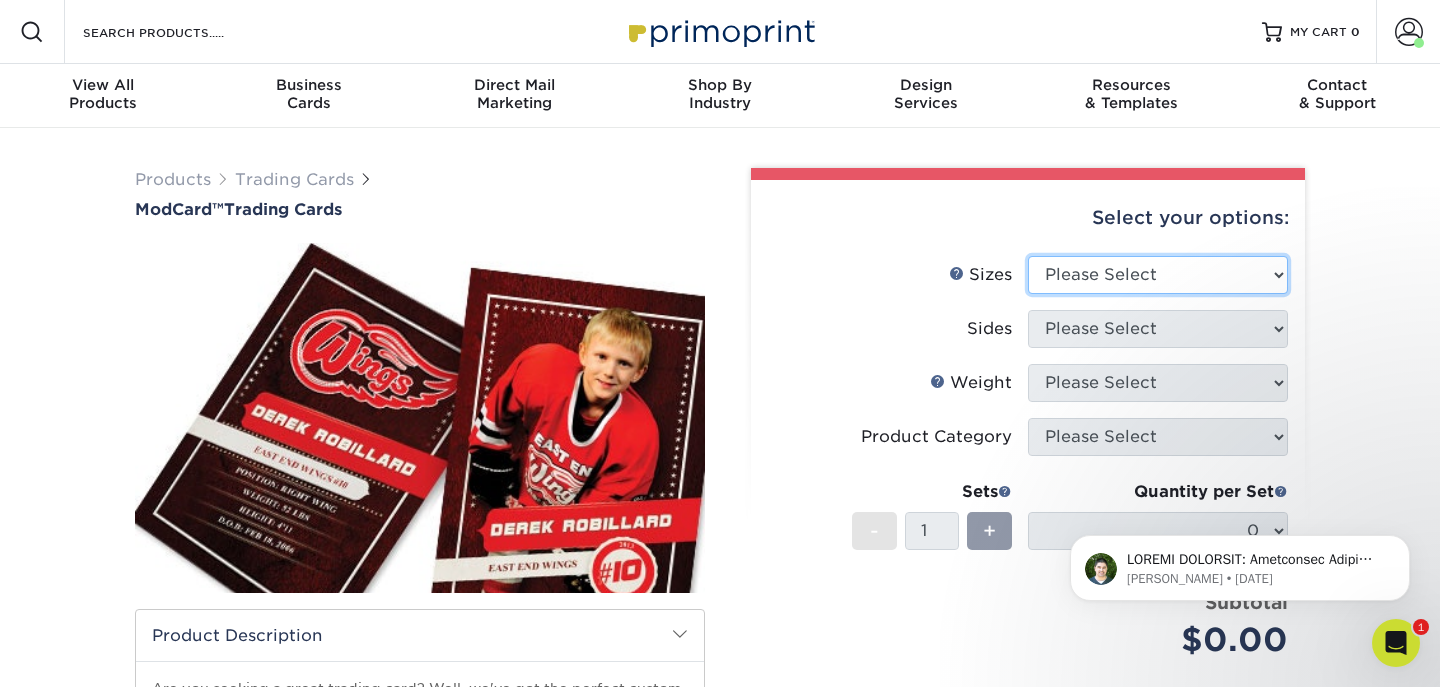 select on "2.50x3.50" 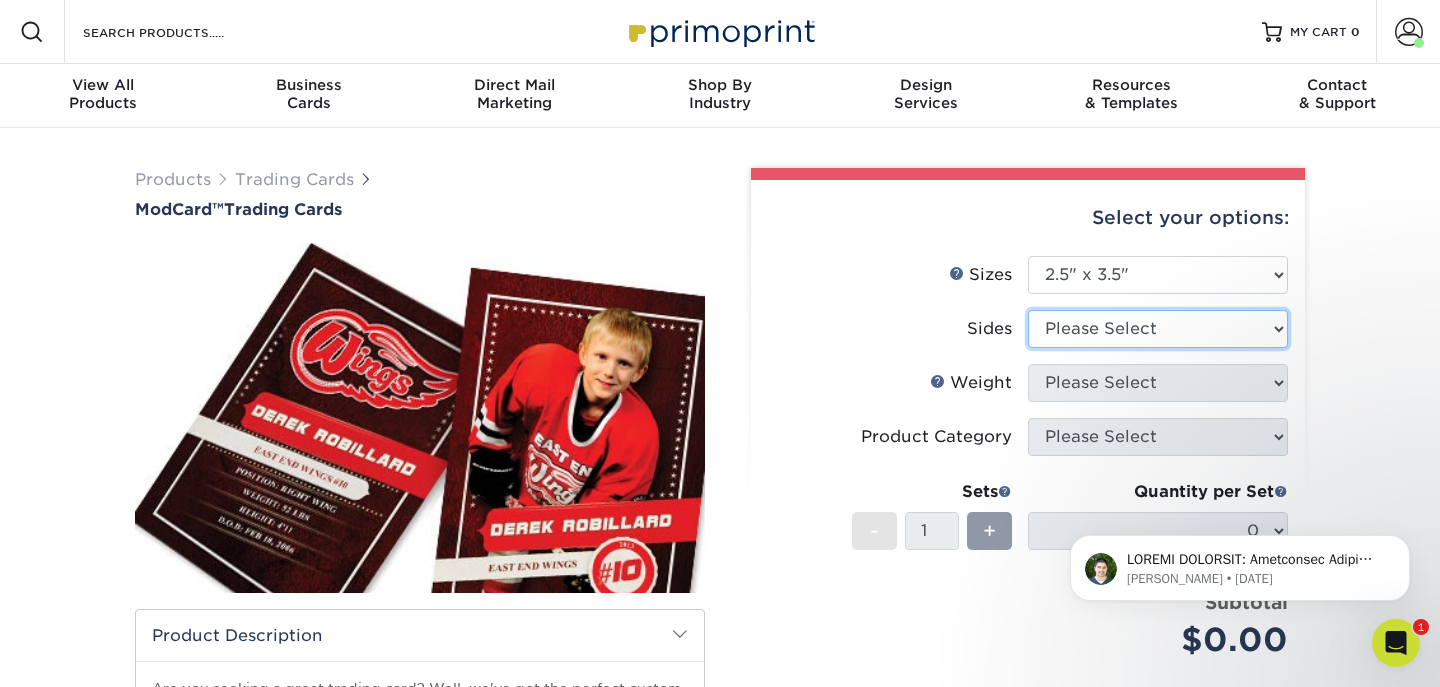 select on "13abbda7-1d64-4f25-8bb2-c179b224825d" 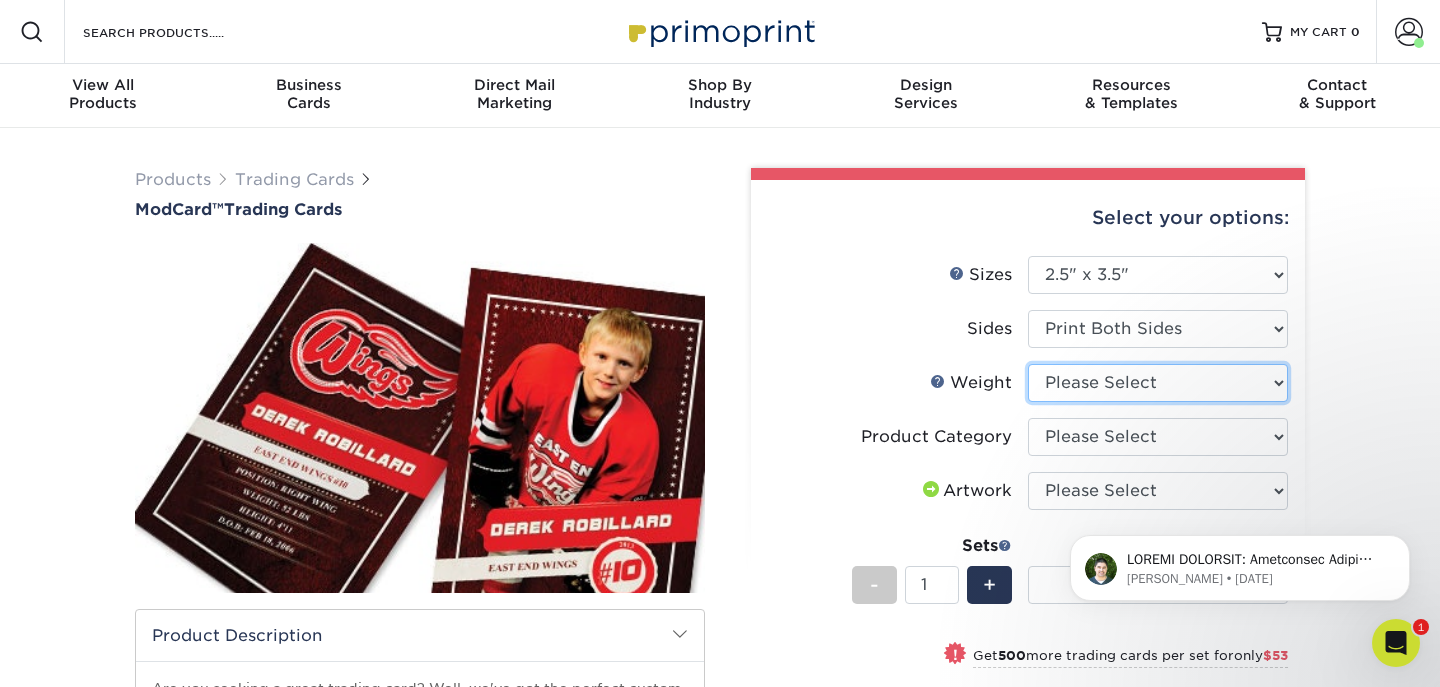 select on "32PTUCBLK" 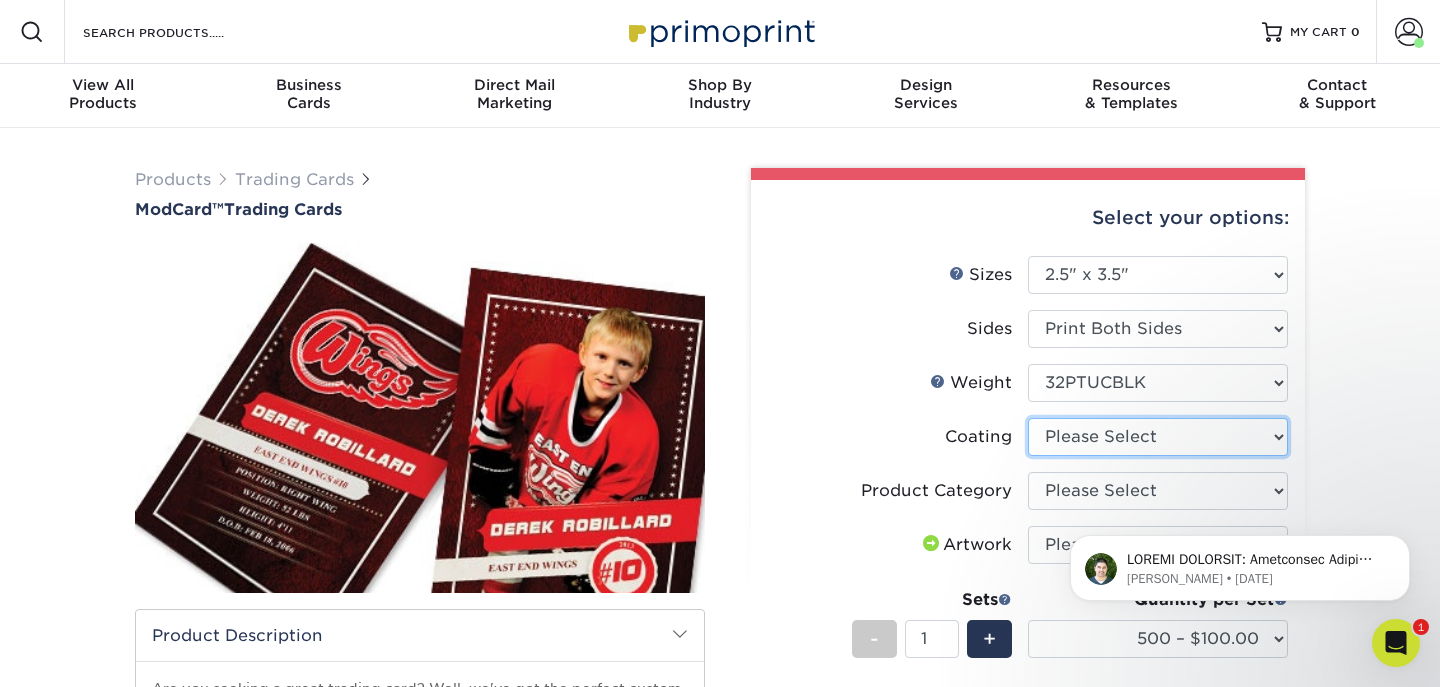 select on "3e7618de-abca-4bda-9f97-8b9129e913d8" 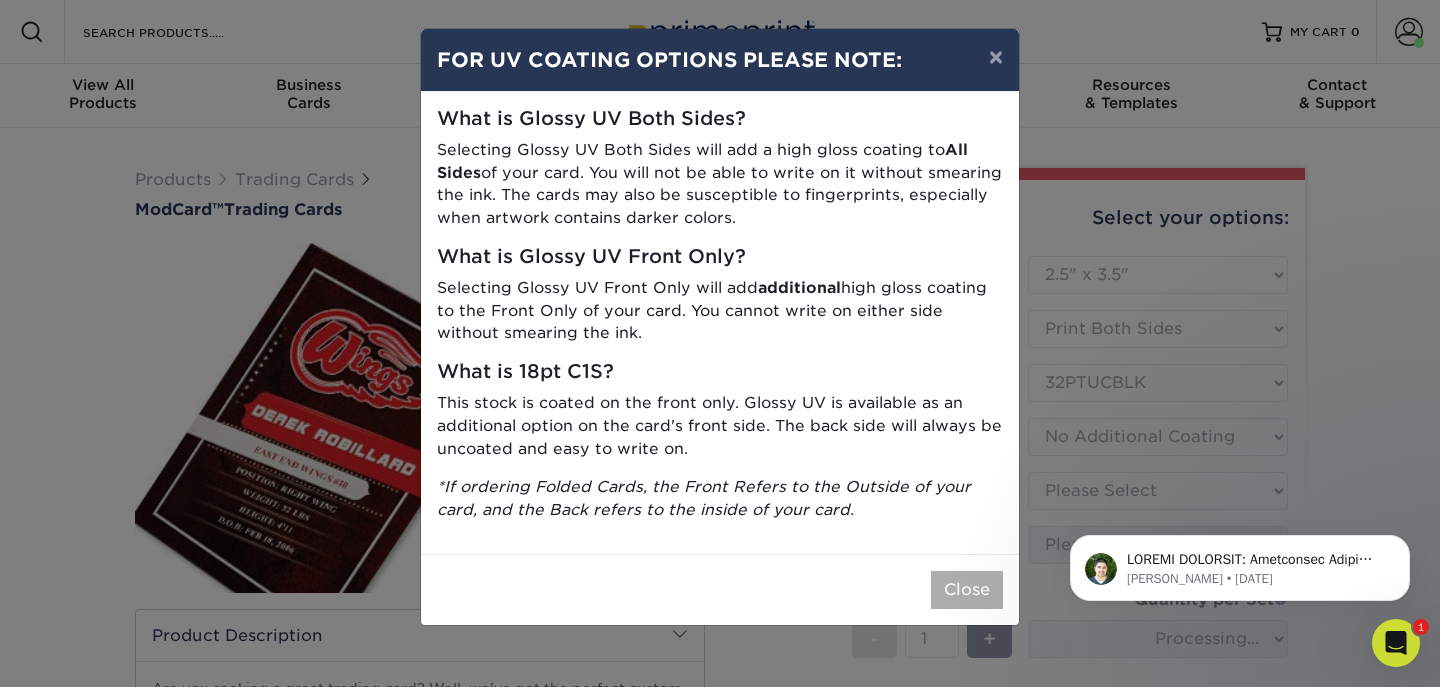click on "Close" at bounding box center [967, 590] 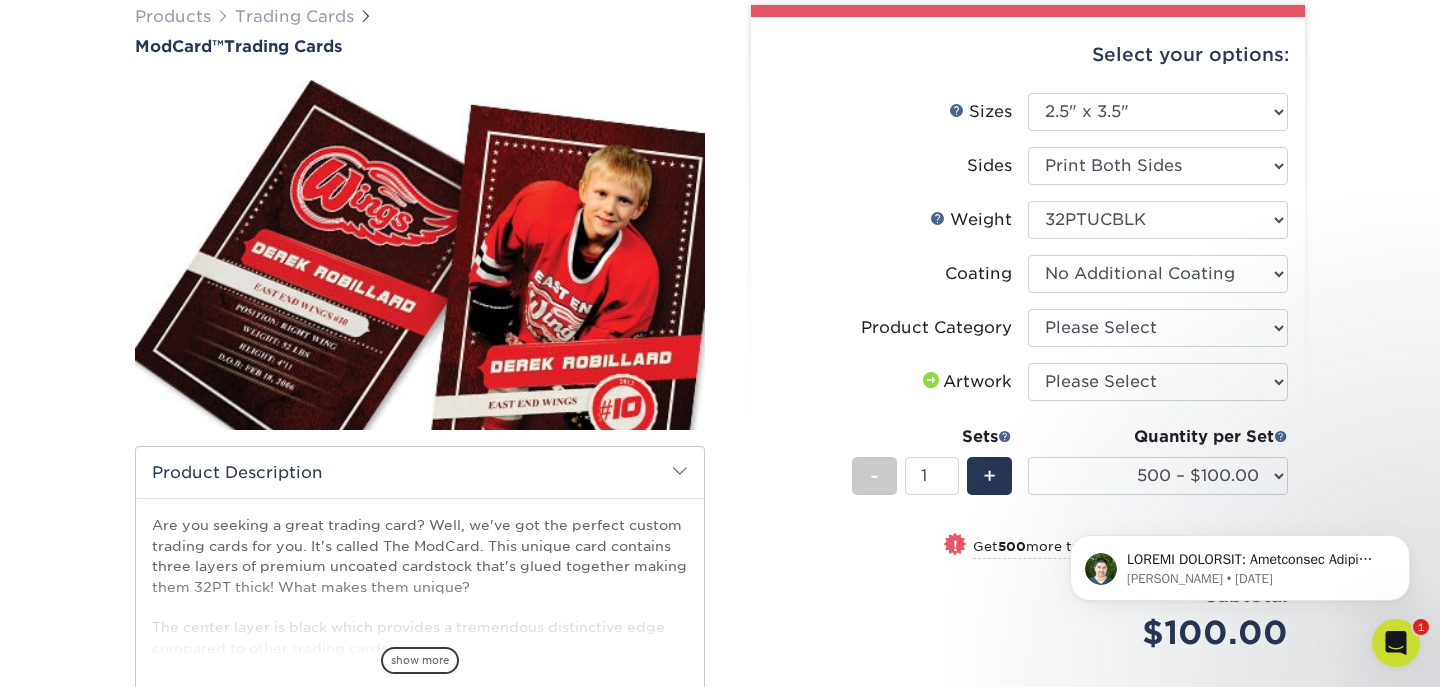 scroll, scrollTop: 53, scrollLeft: 0, axis: vertical 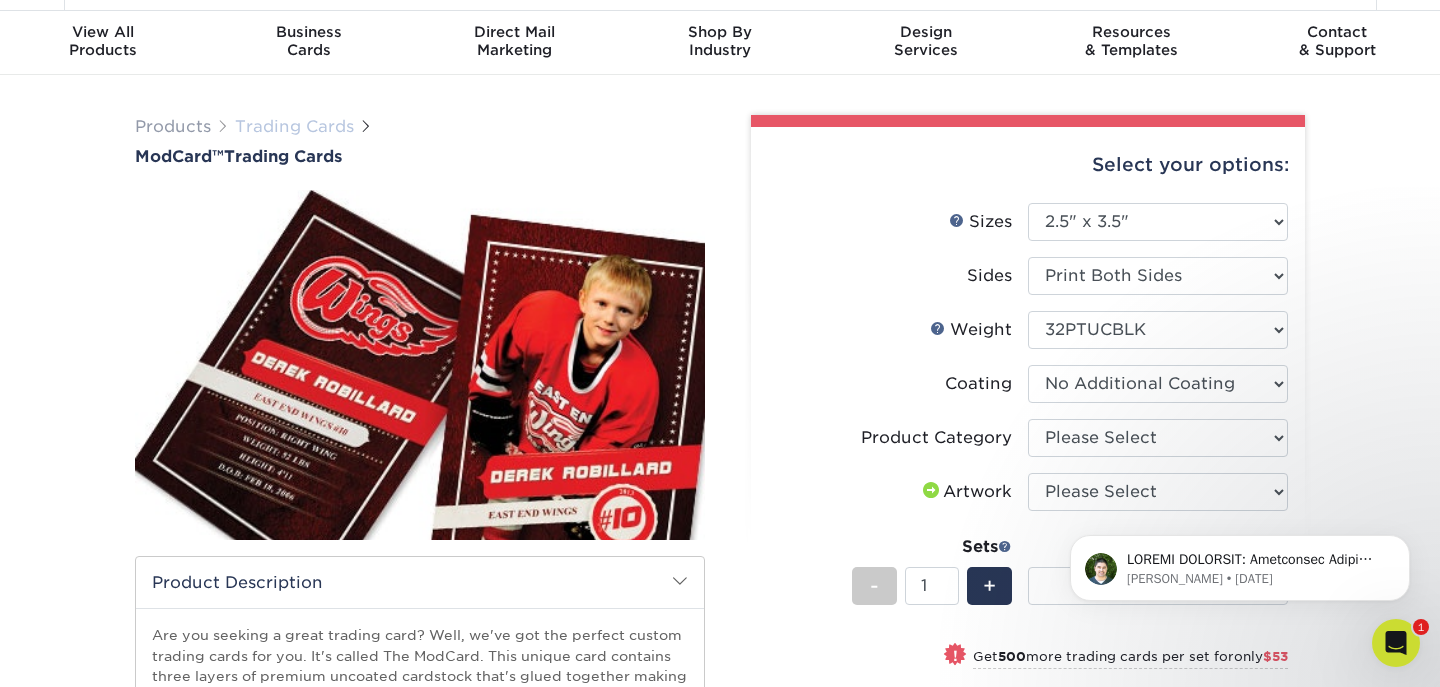 click on "Trading Cards" at bounding box center [294, 126] 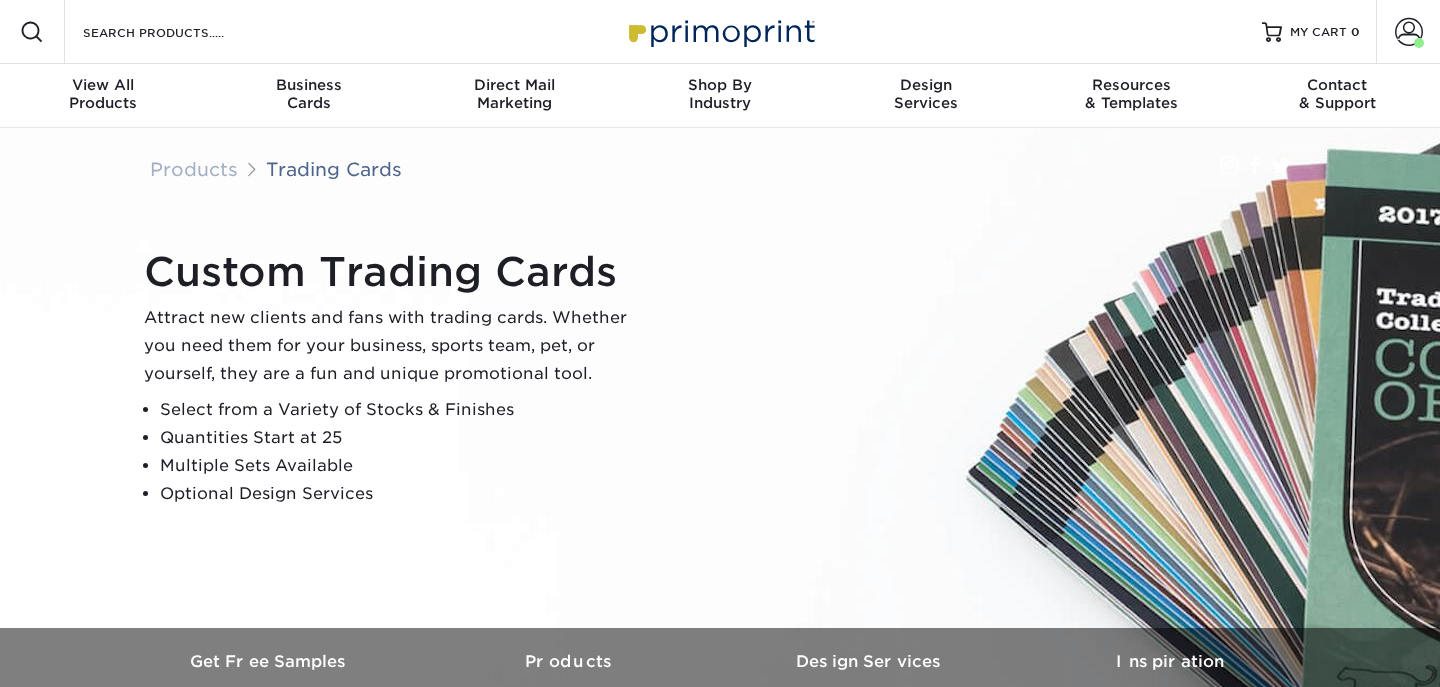 scroll, scrollTop: 0, scrollLeft: 0, axis: both 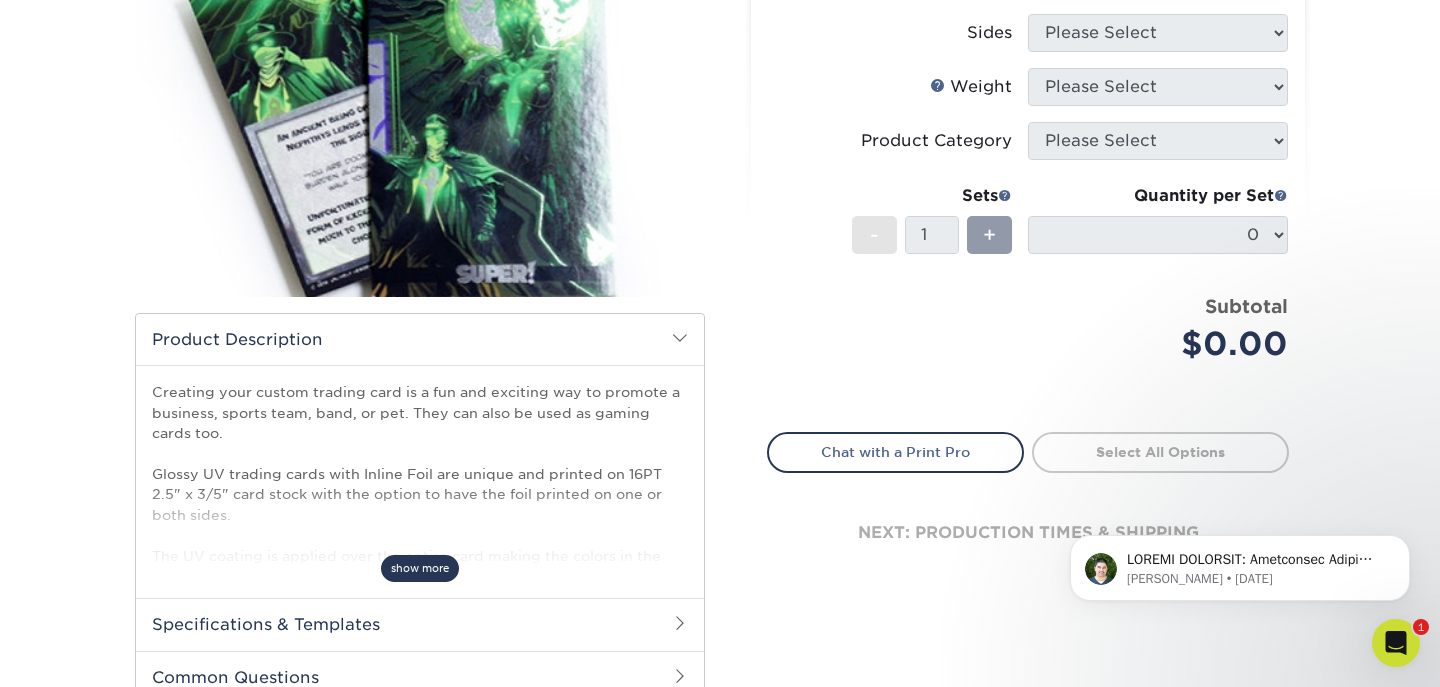 click on "show more" at bounding box center (420, 568) 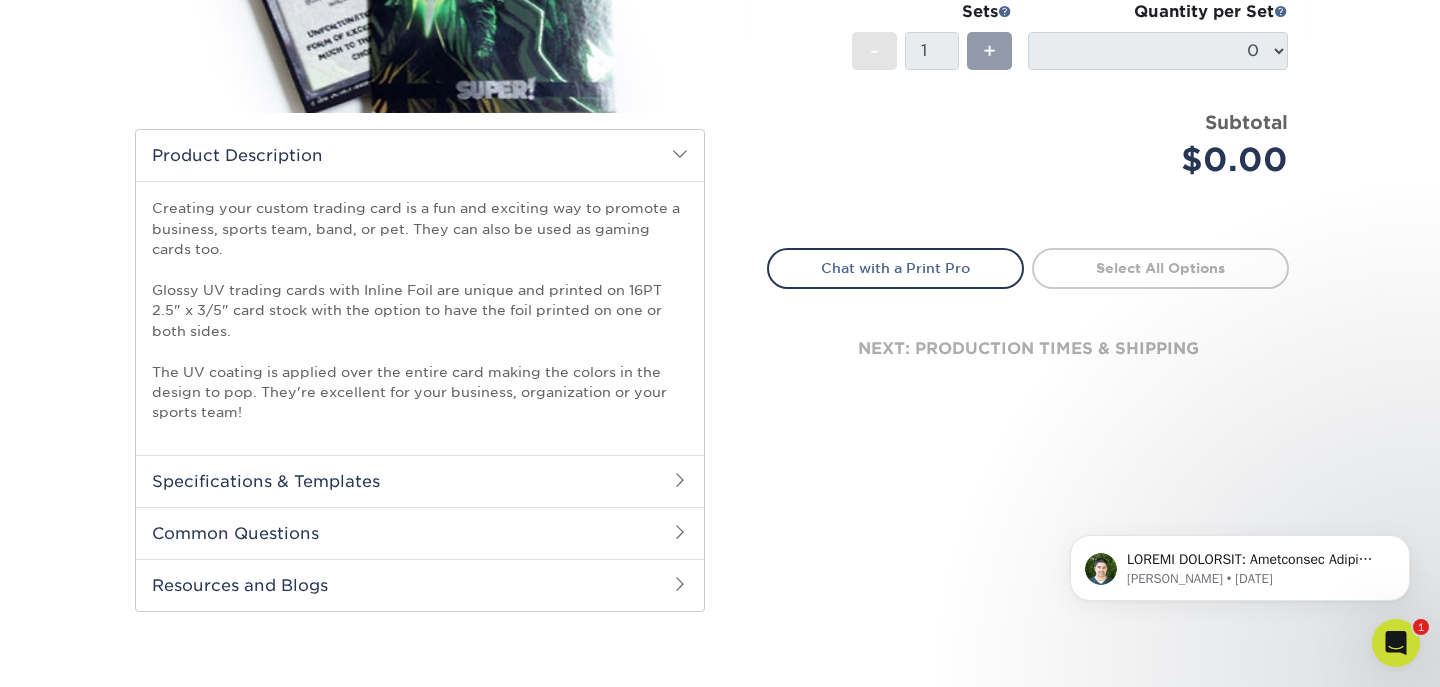 scroll, scrollTop: 479, scrollLeft: 0, axis: vertical 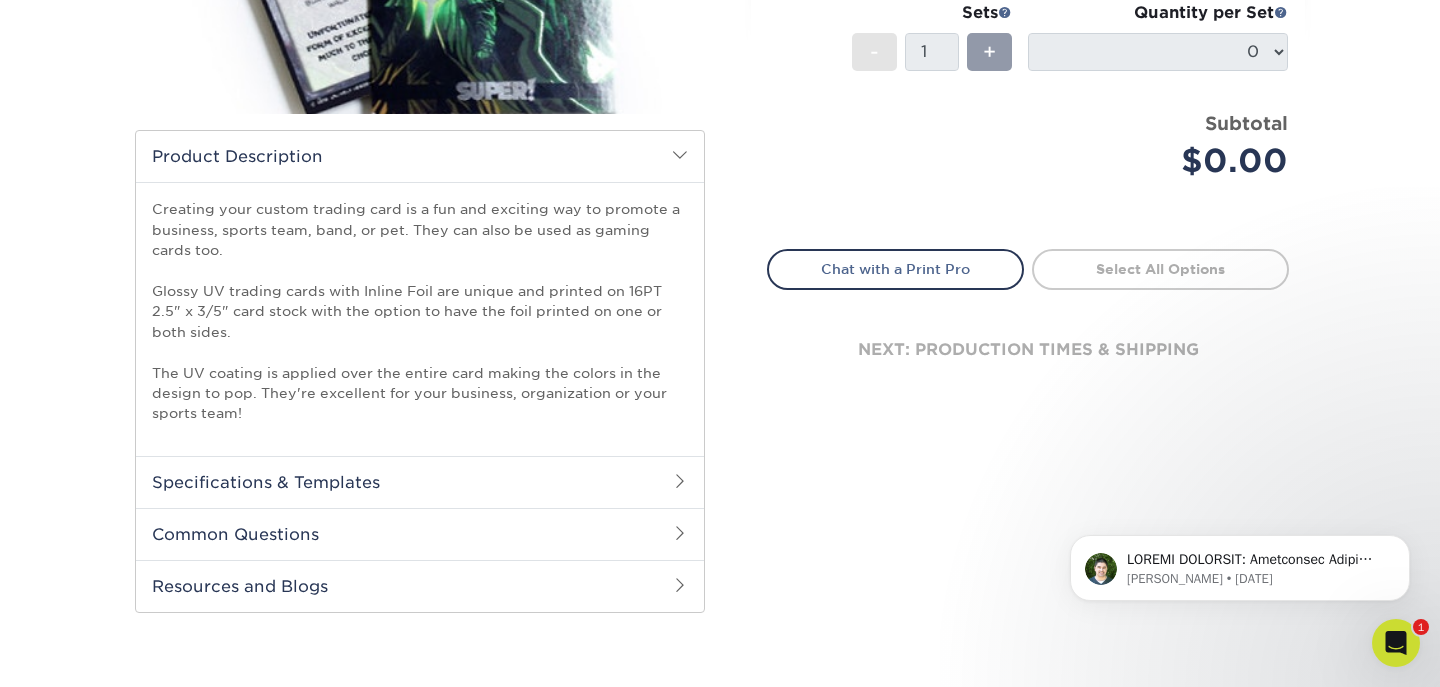 click at bounding box center (680, 481) 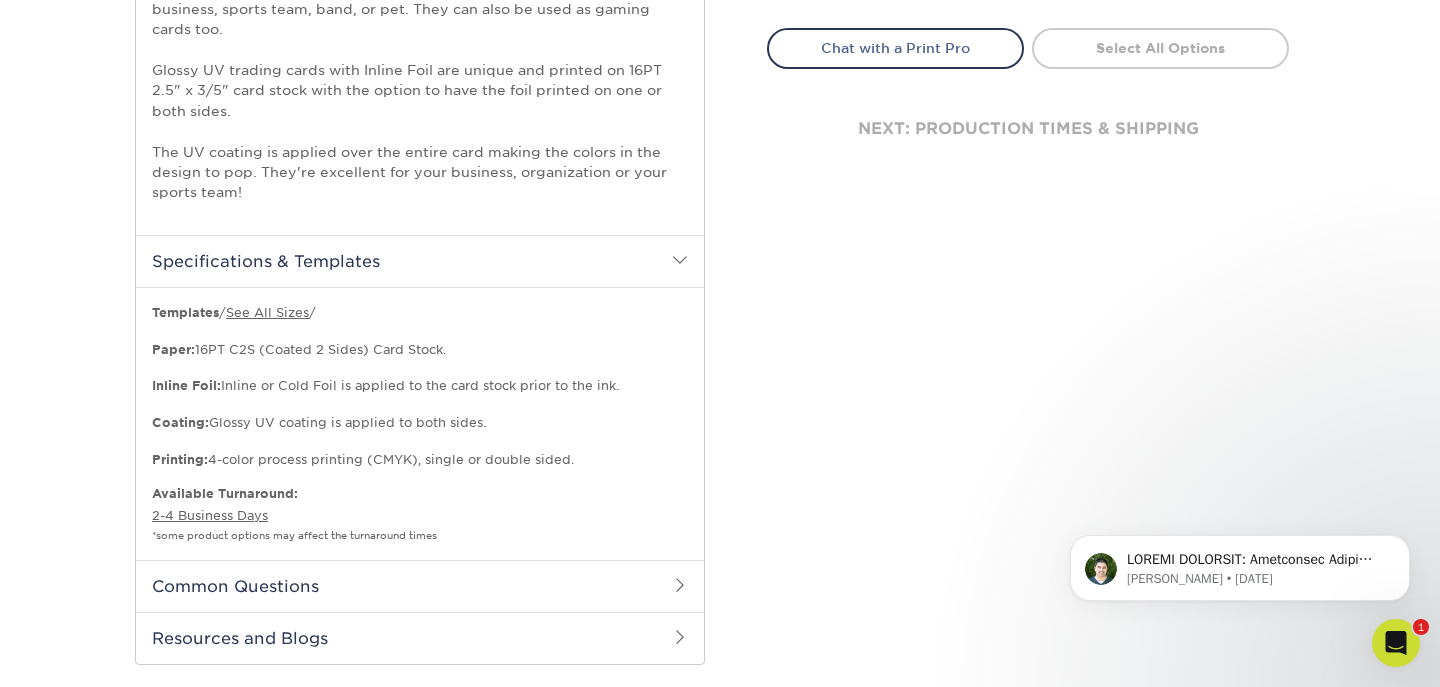 scroll, scrollTop: 702, scrollLeft: 0, axis: vertical 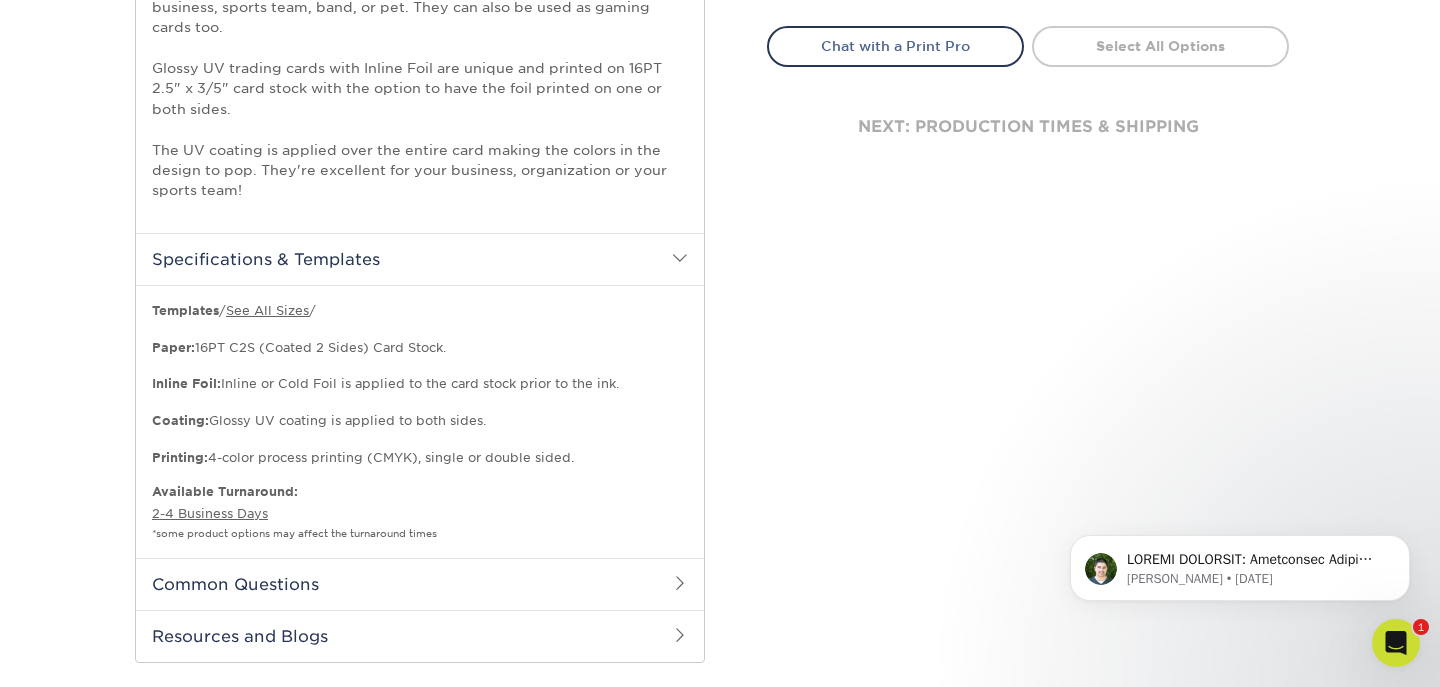 click at bounding box center [680, 583] 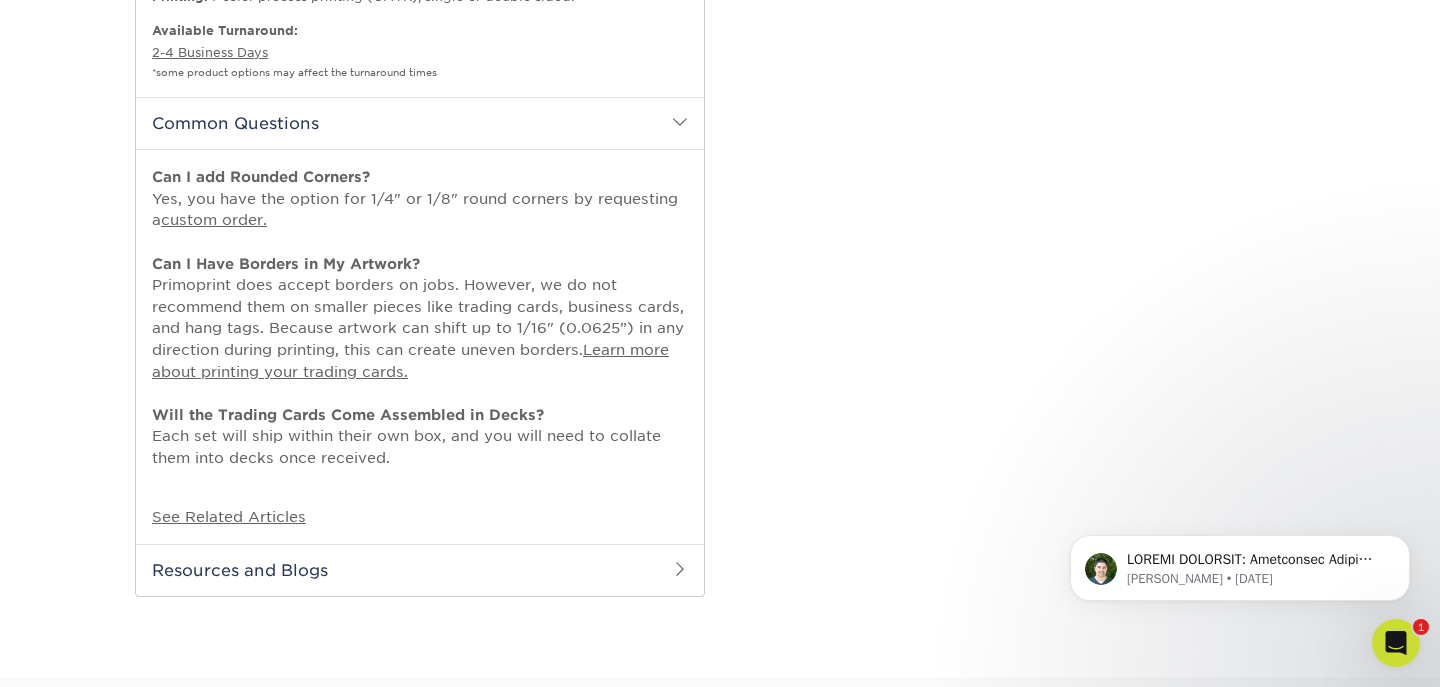 scroll, scrollTop: 1183, scrollLeft: 0, axis: vertical 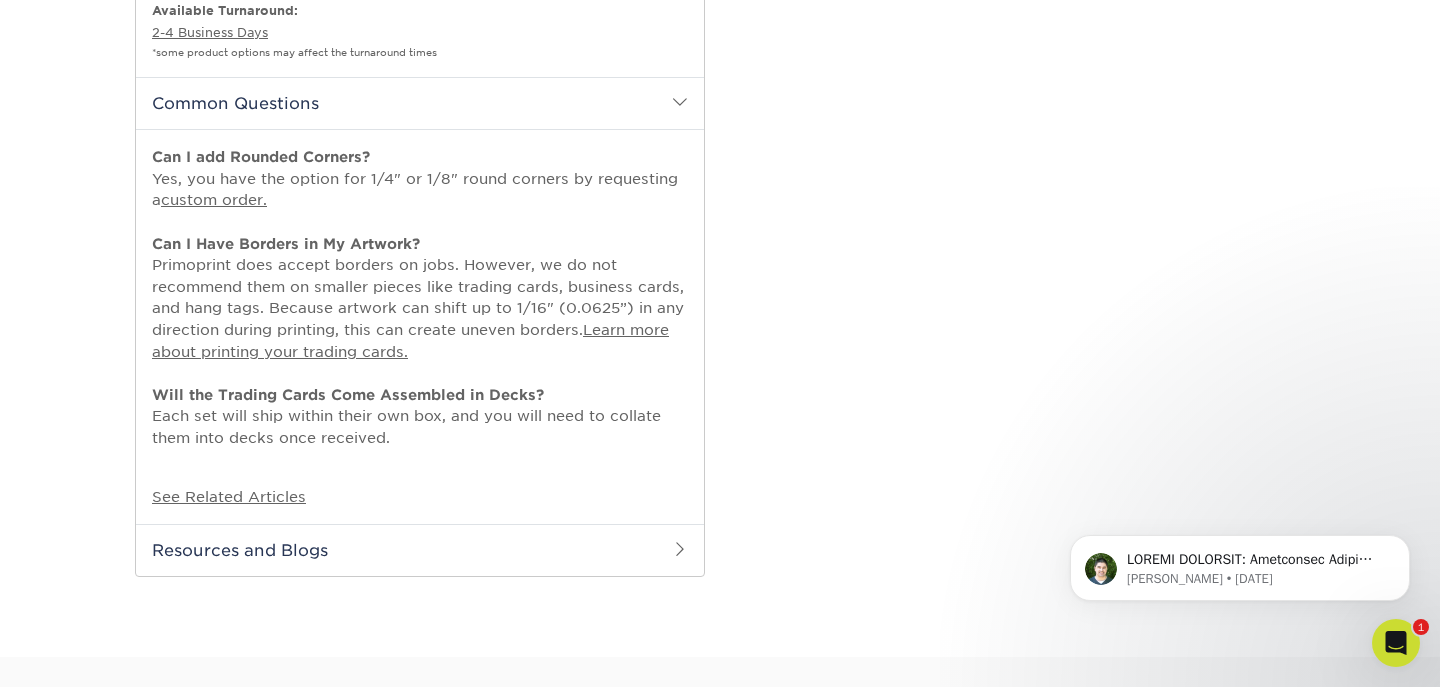 click at bounding box center [680, 549] 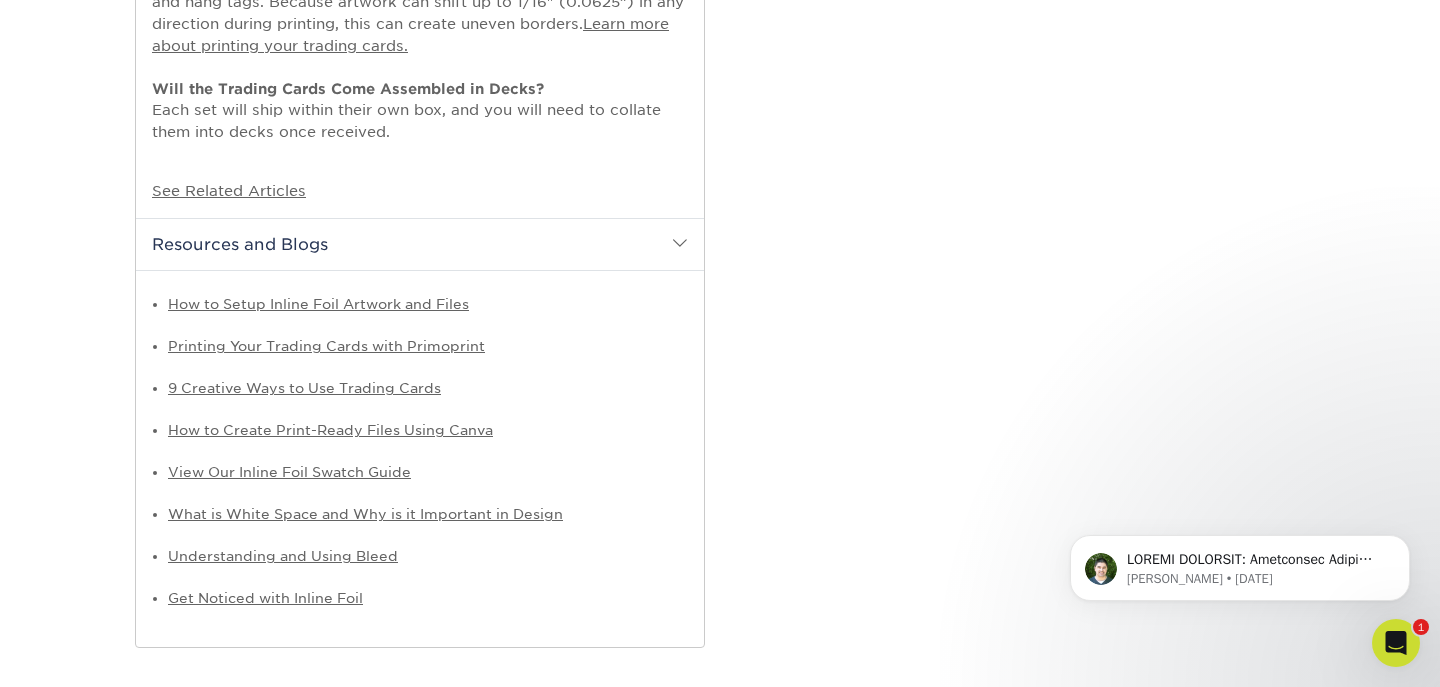 scroll, scrollTop: 1487, scrollLeft: 0, axis: vertical 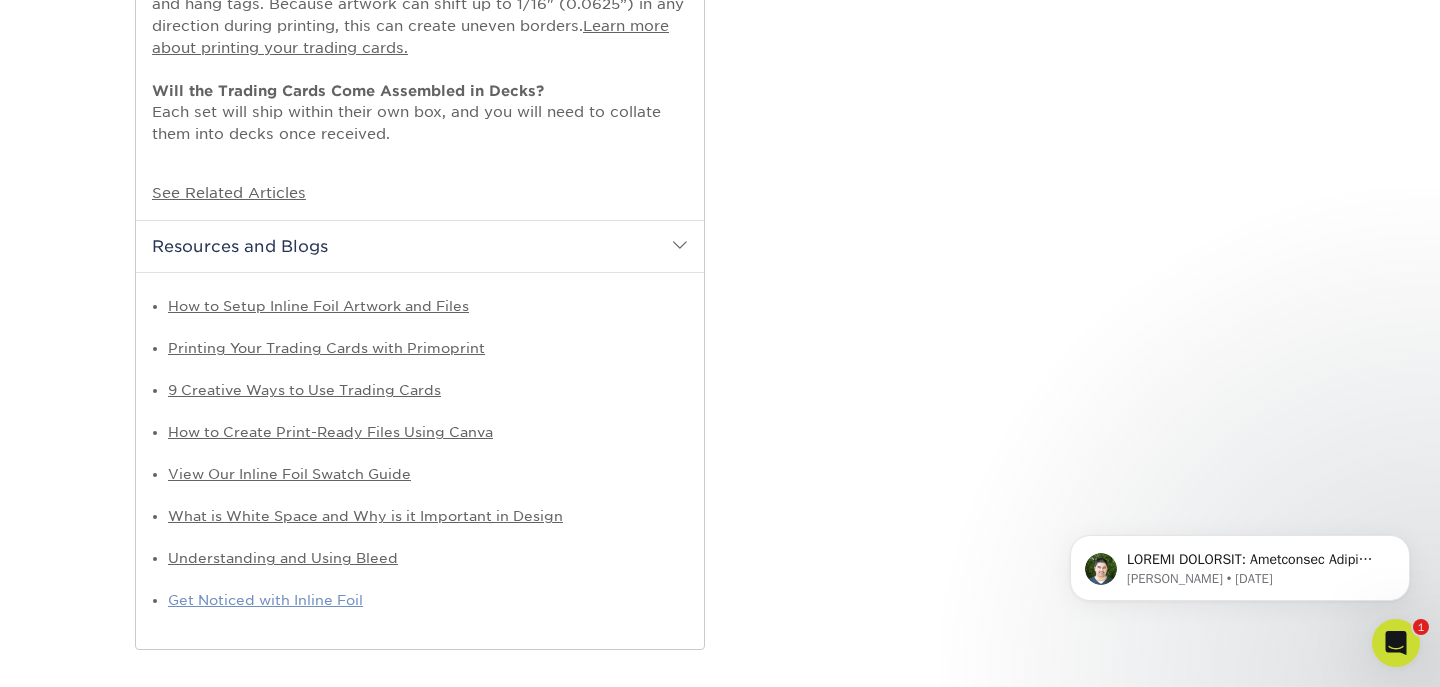 click on "Get Noticed with Inline Foil" at bounding box center (265, 600) 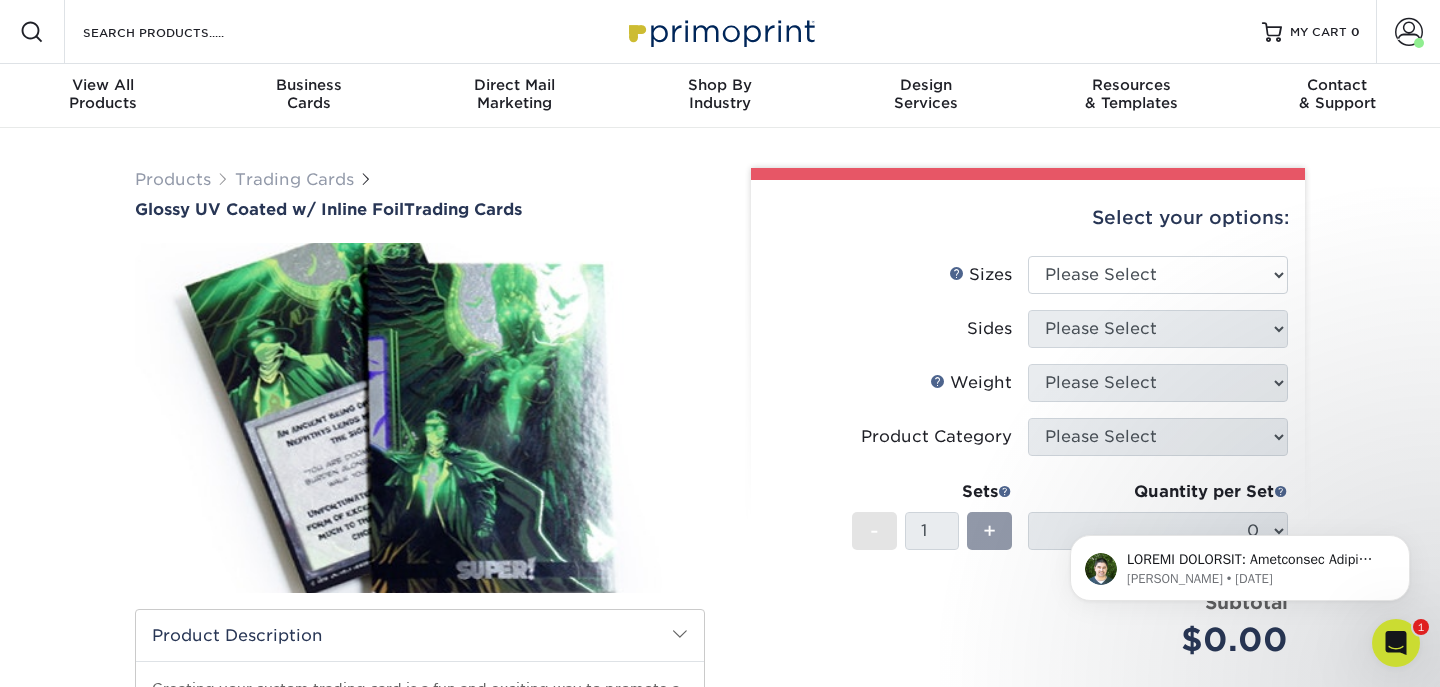 scroll, scrollTop: 0, scrollLeft: 0, axis: both 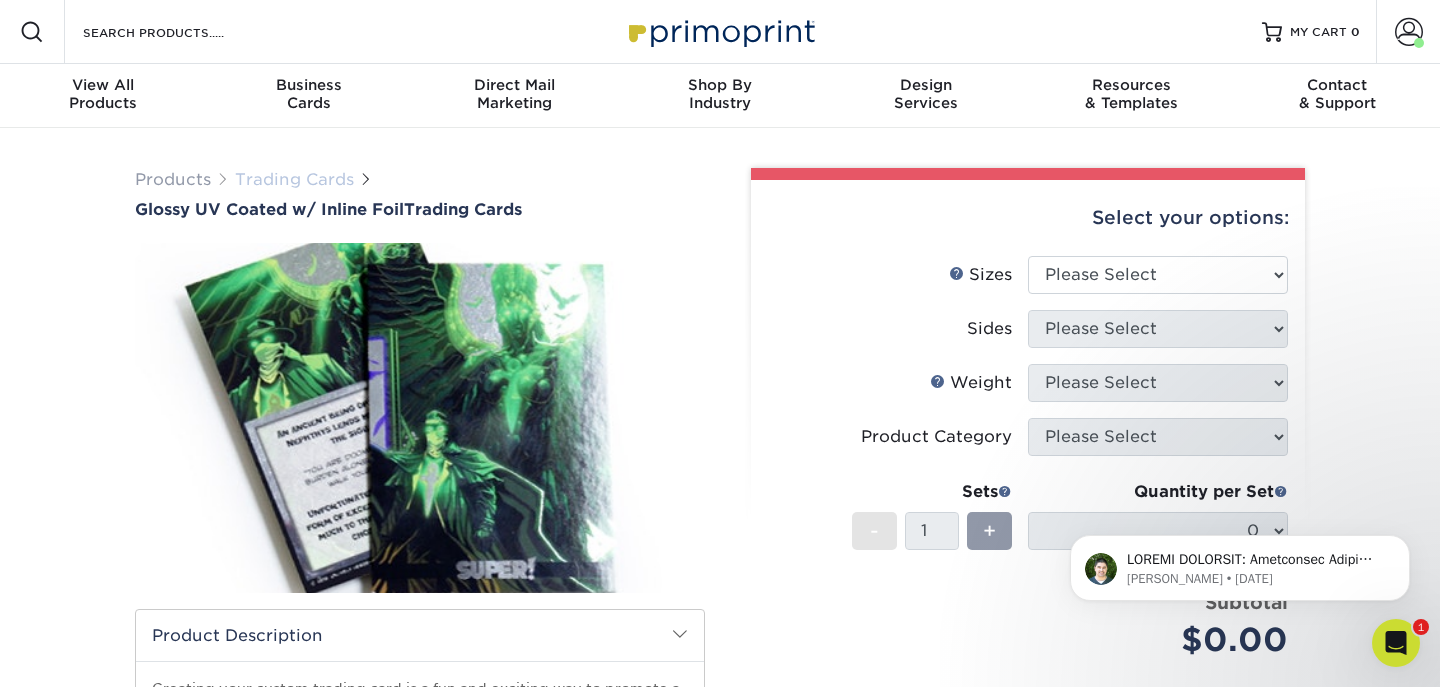 click on "Trading Cards" at bounding box center [294, 179] 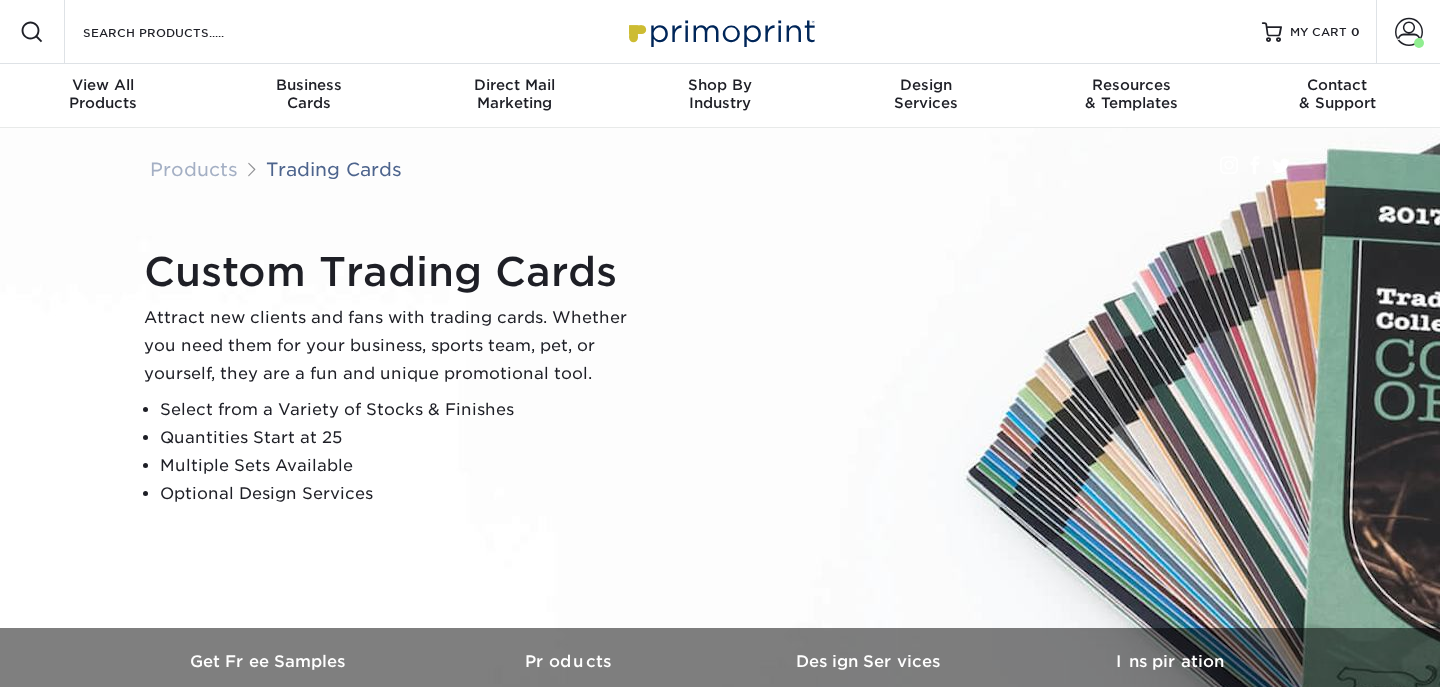 scroll, scrollTop: 0, scrollLeft: 0, axis: both 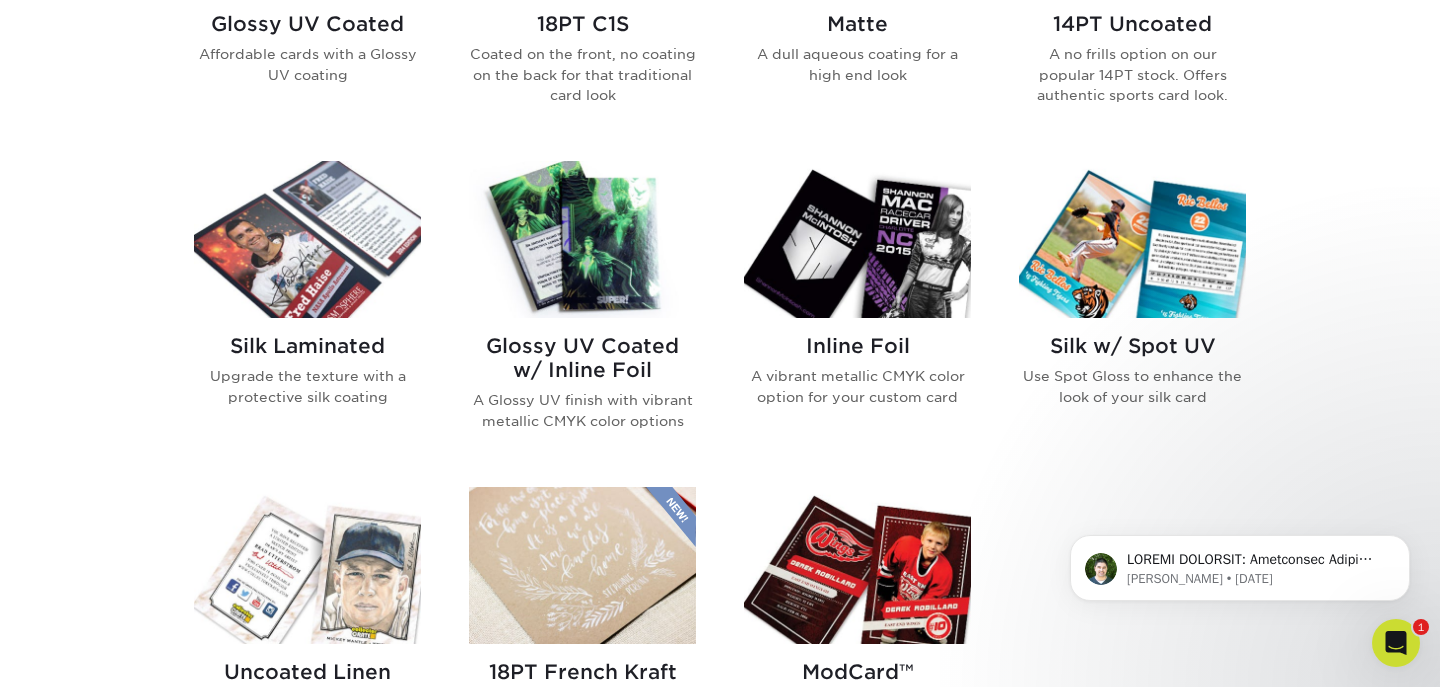 click at bounding box center (857, 239) 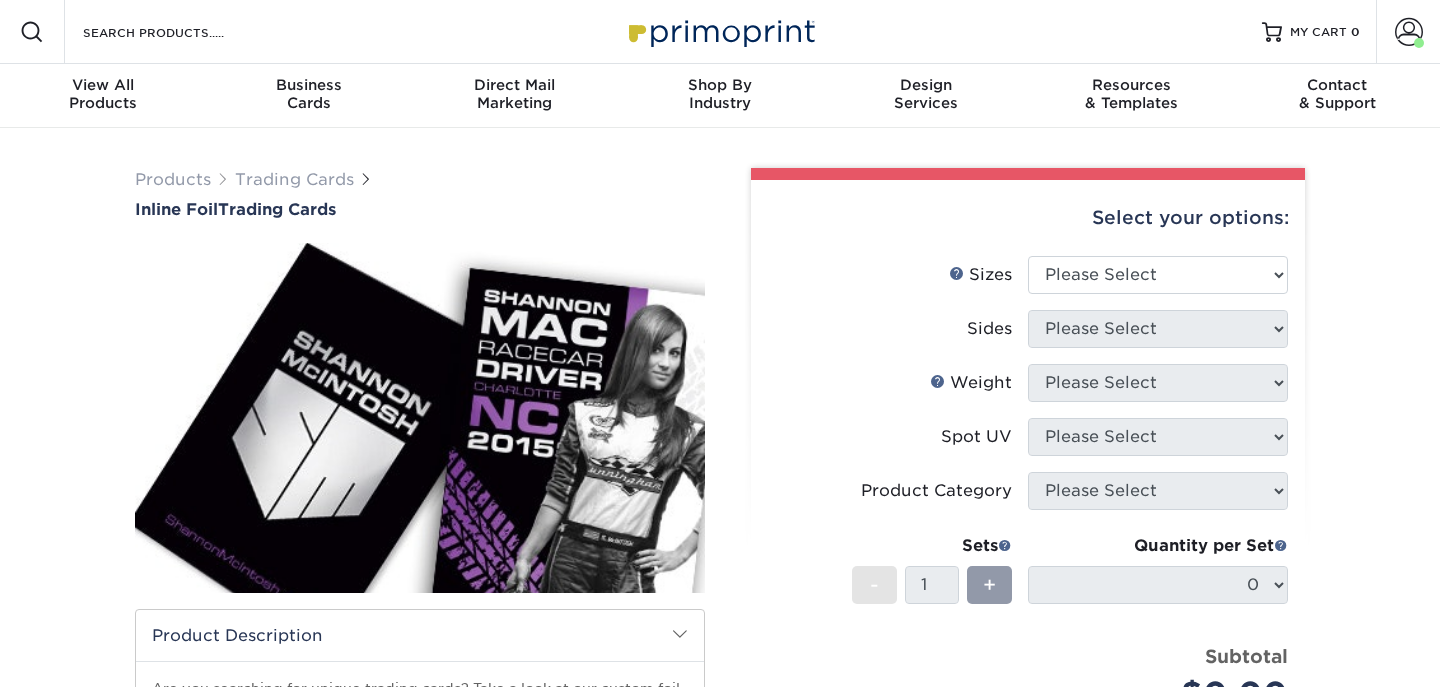 scroll, scrollTop: 0, scrollLeft: 0, axis: both 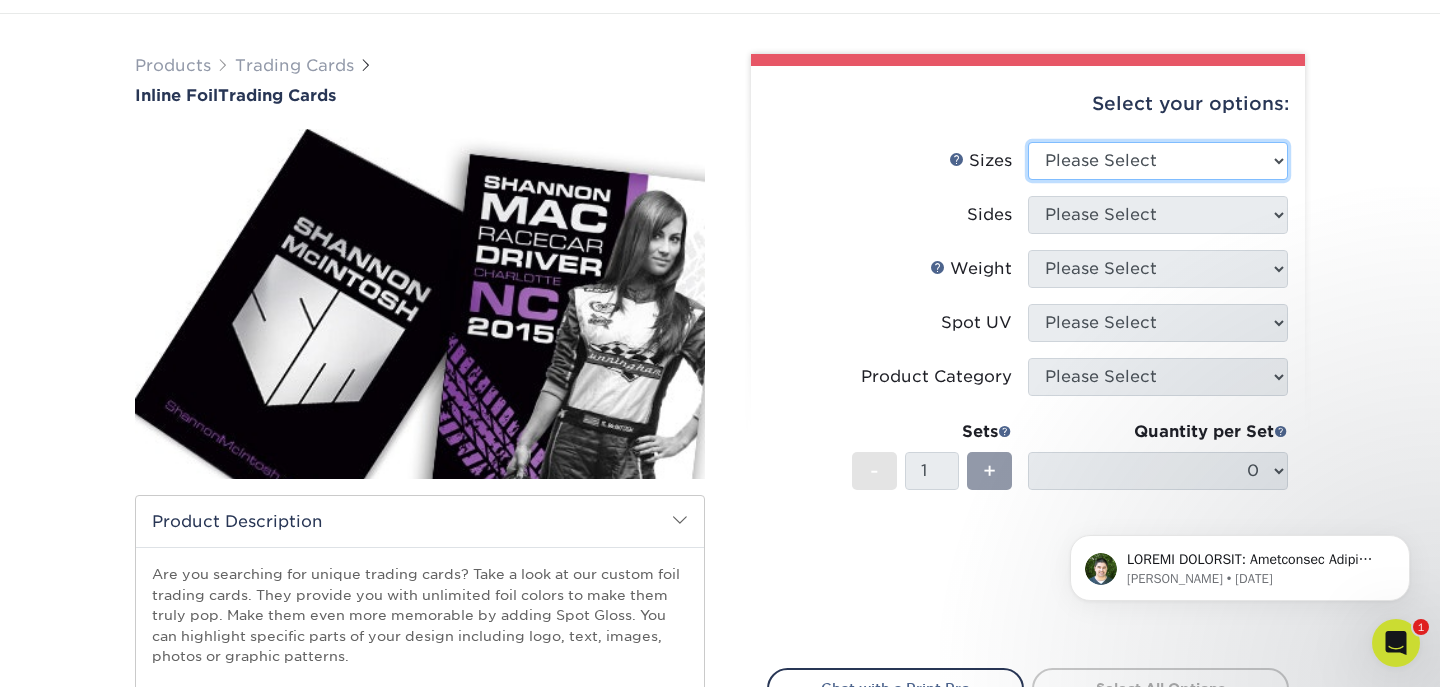 select on "2.50x3.50" 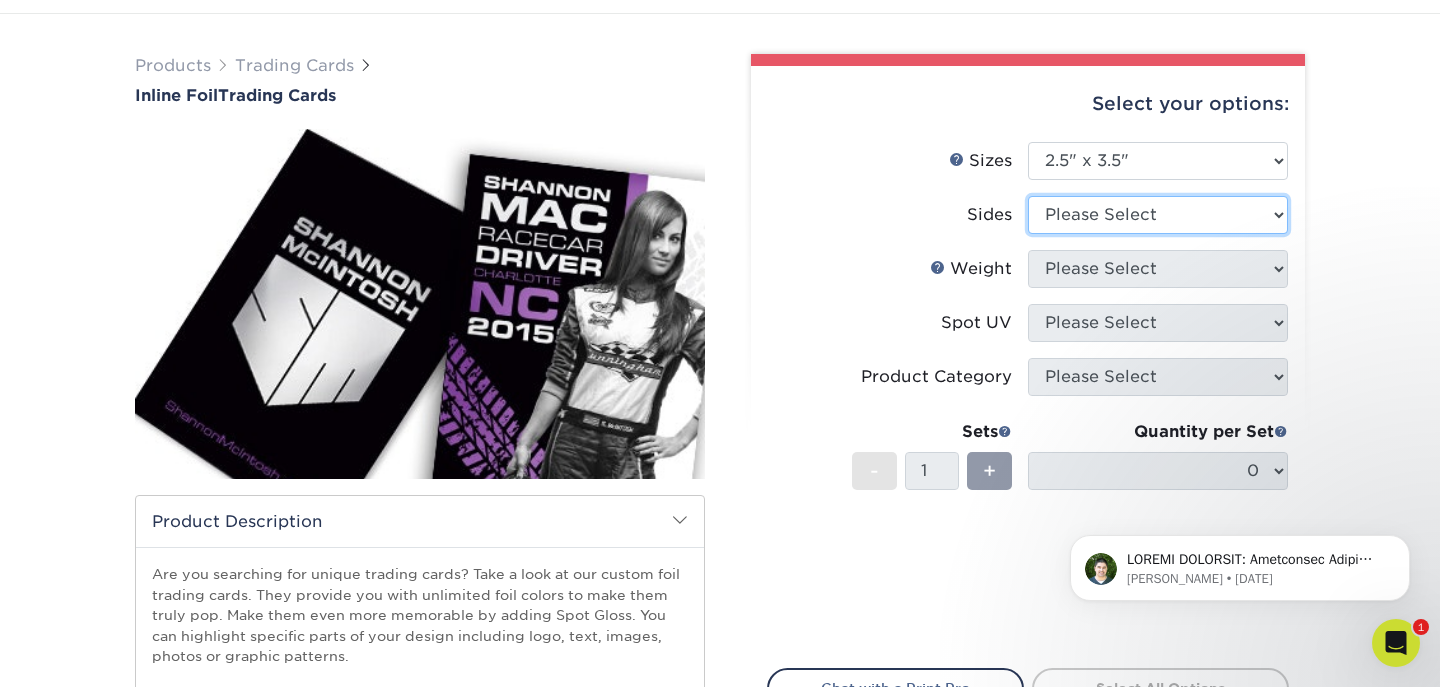 select on "e9e9dfb3-fba1-4d60-972c-fd9ca5904d33" 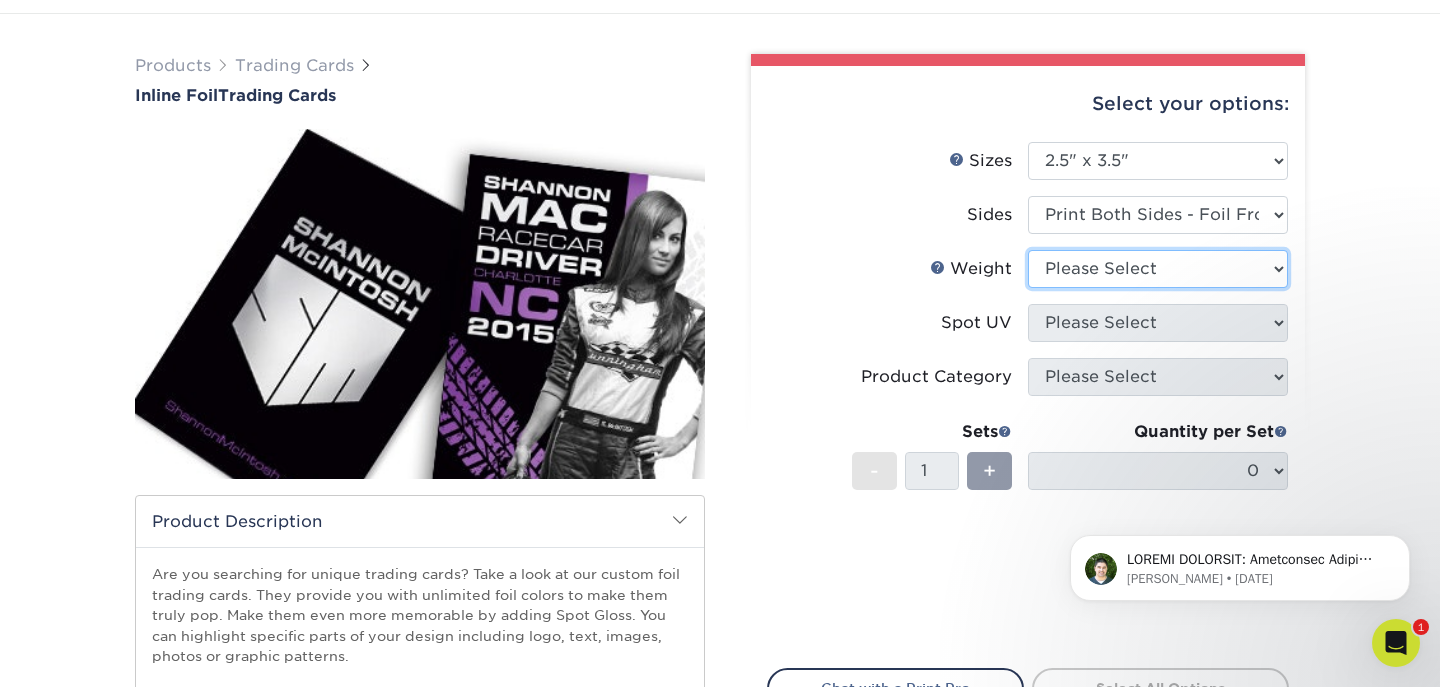 select on "16PT" 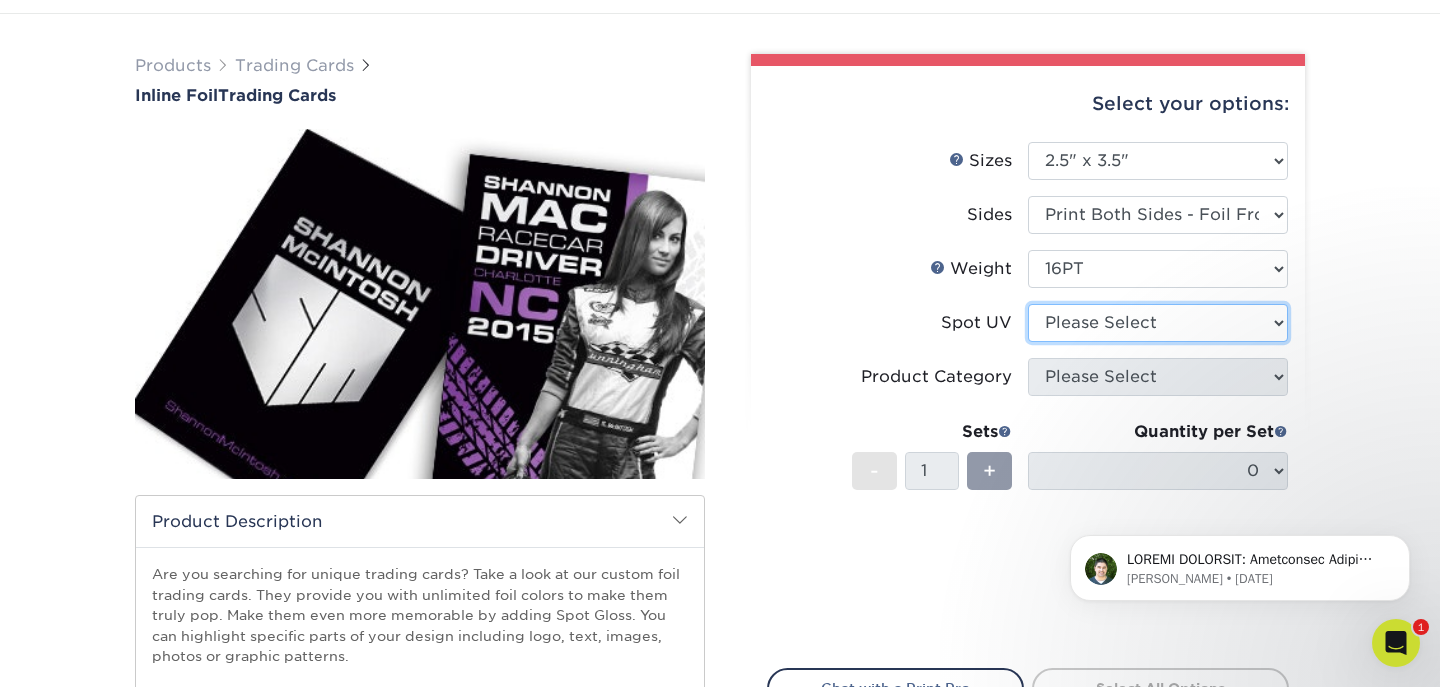 select on "3" 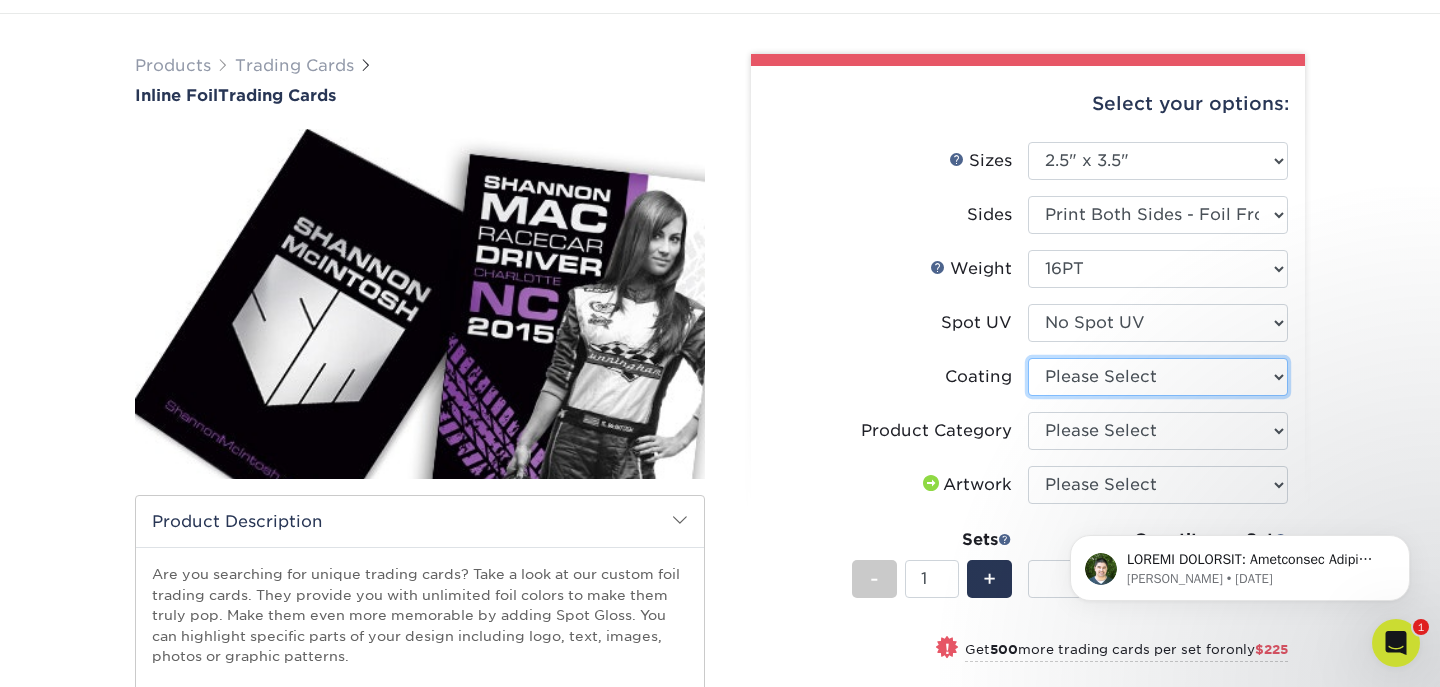 select on "3e7618de-abca-4bda-9f97-8b9129e913d8" 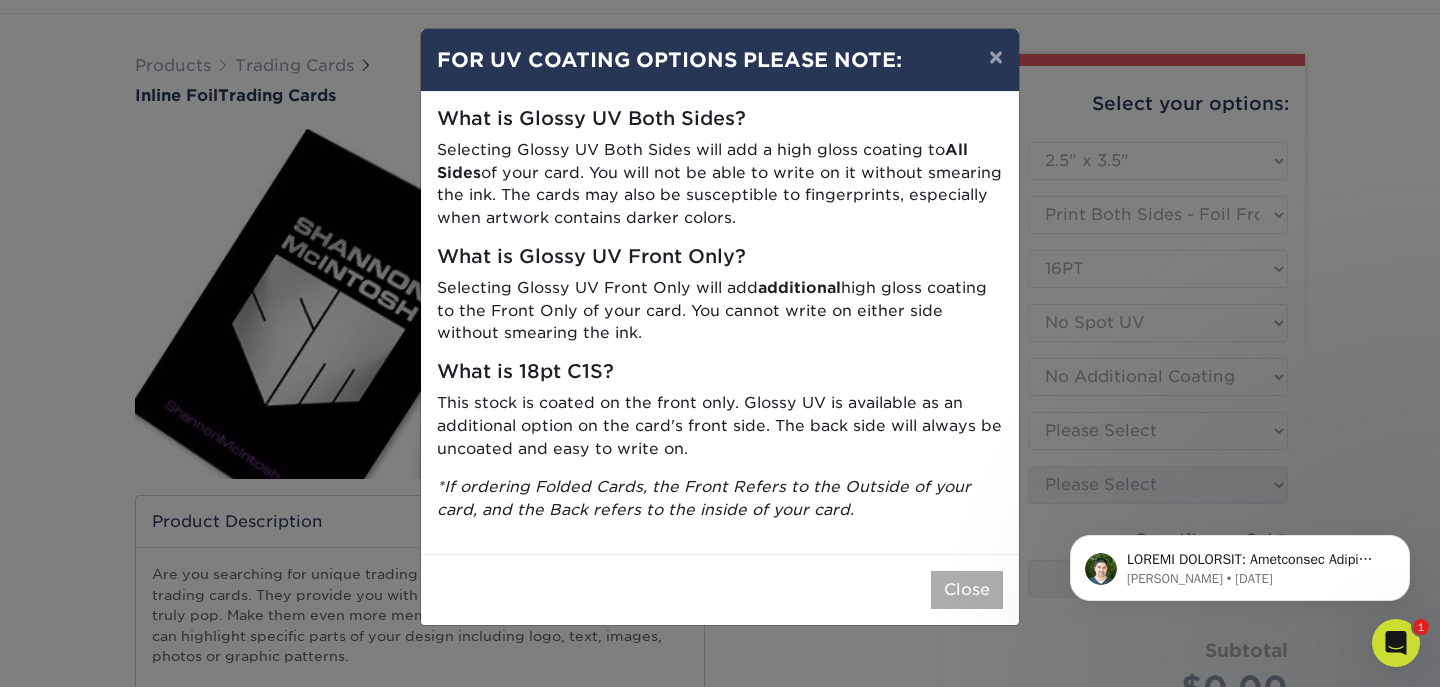 click on "Close" at bounding box center [967, 590] 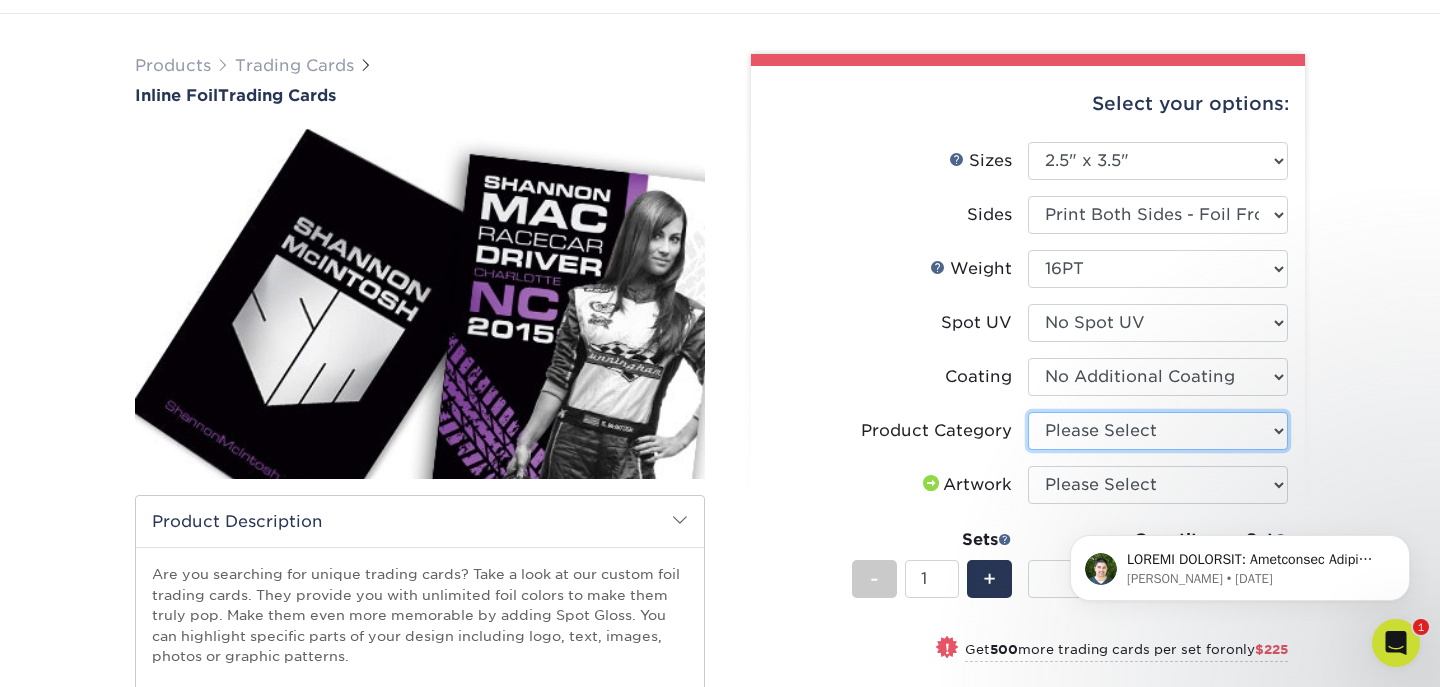 select on "c2f9bce9-36c2-409d-b101-c29d9d031e18" 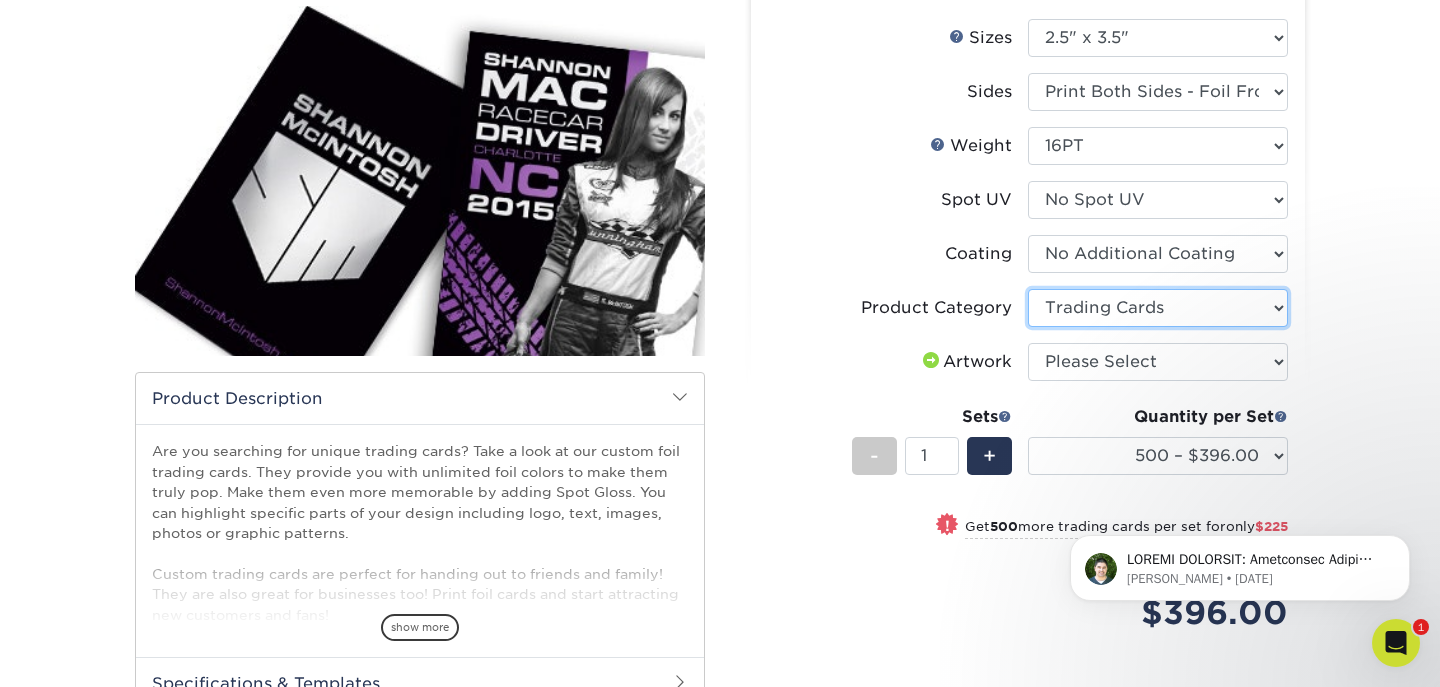 scroll, scrollTop: 239, scrollLeft: 0, axis: vertical 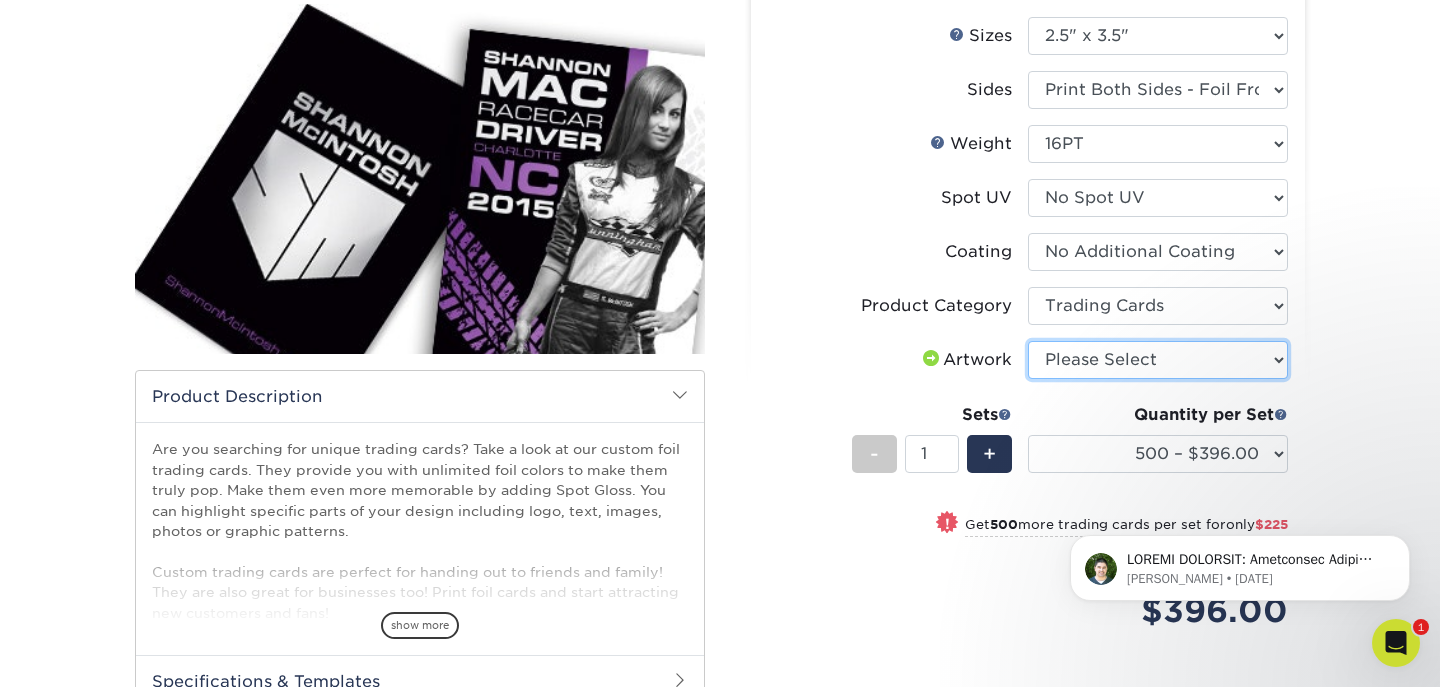 select on "upload" 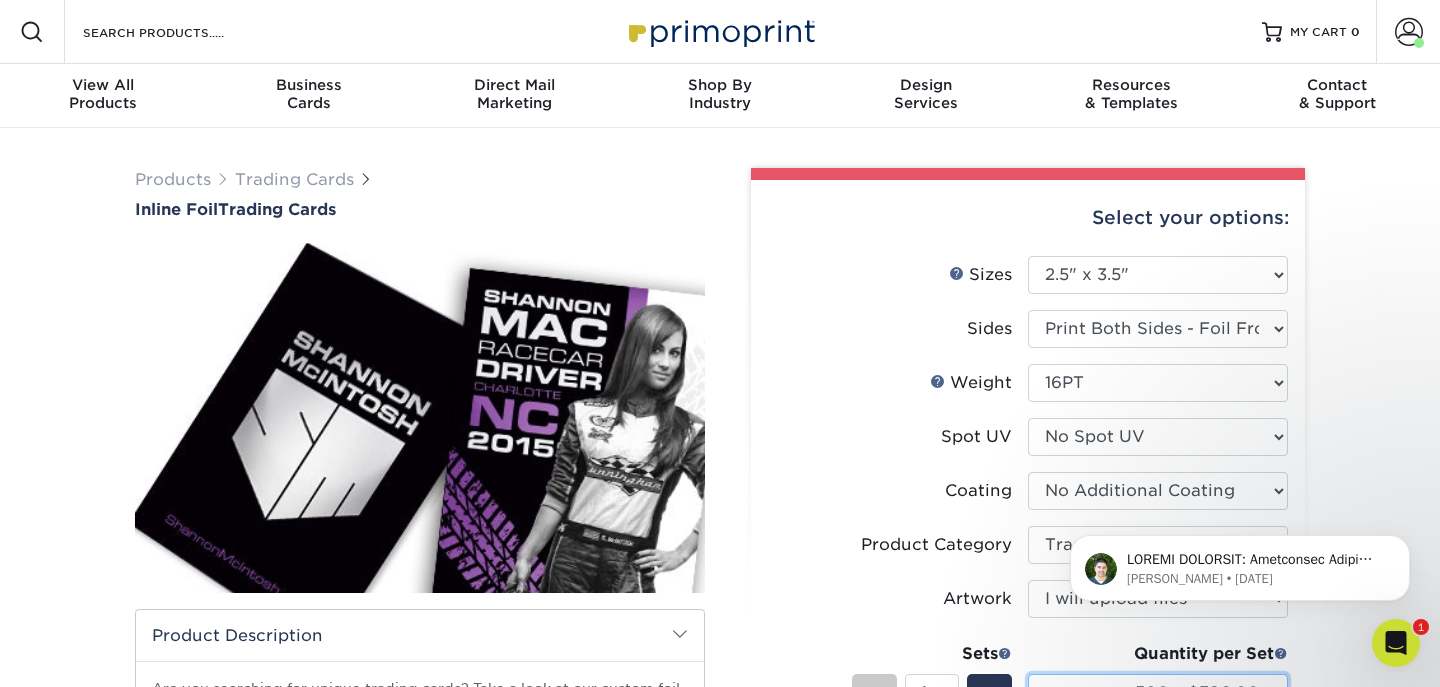 scroll, scrollTop: 0, scrollLeft: 0, axis: both 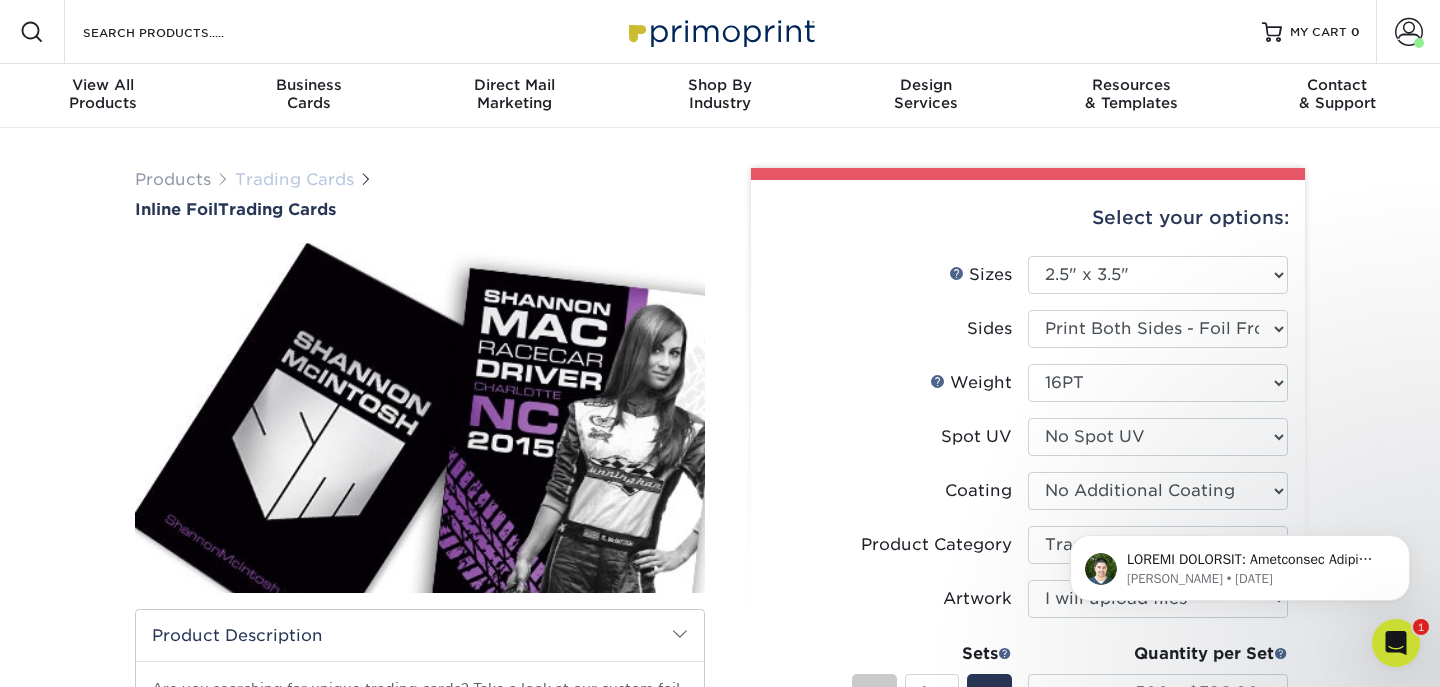click on "Trading Cards" at bounding box center (294, 179) 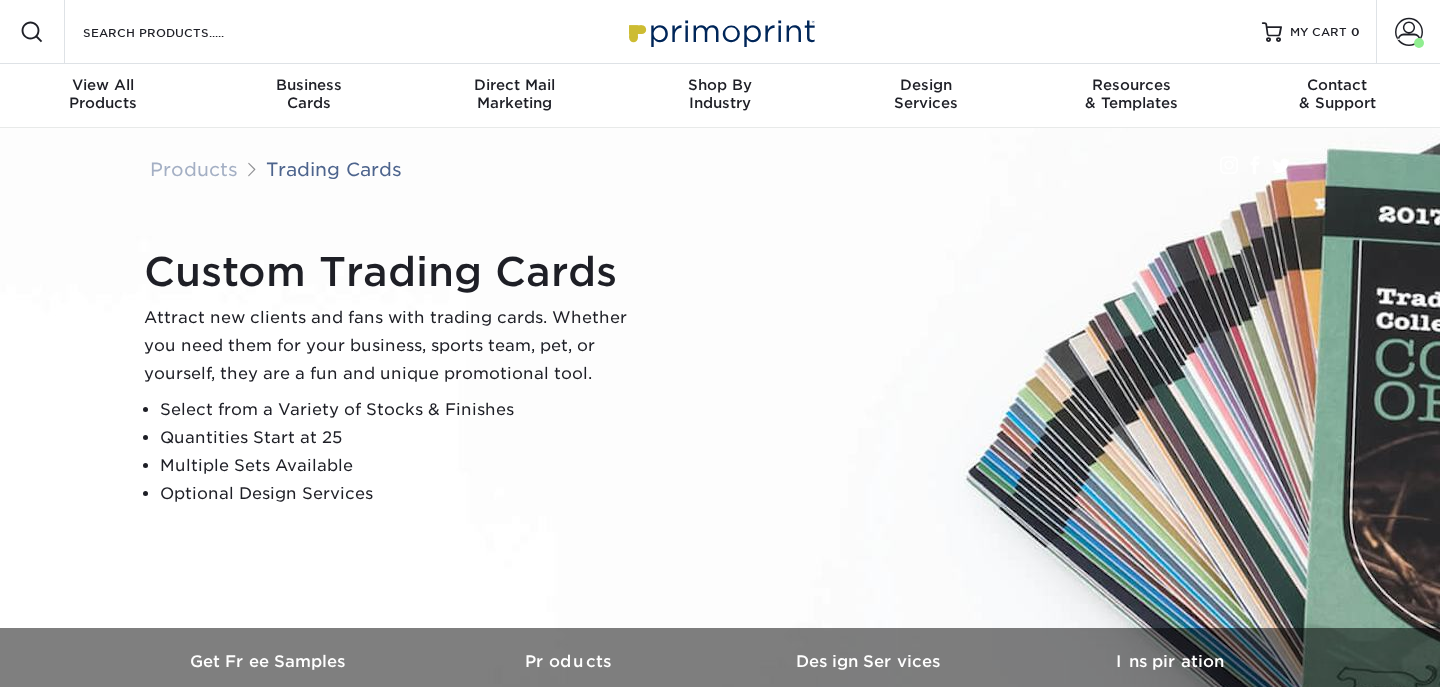 scroll, scrollTop: 0, scrollLeft: 0, axis: both 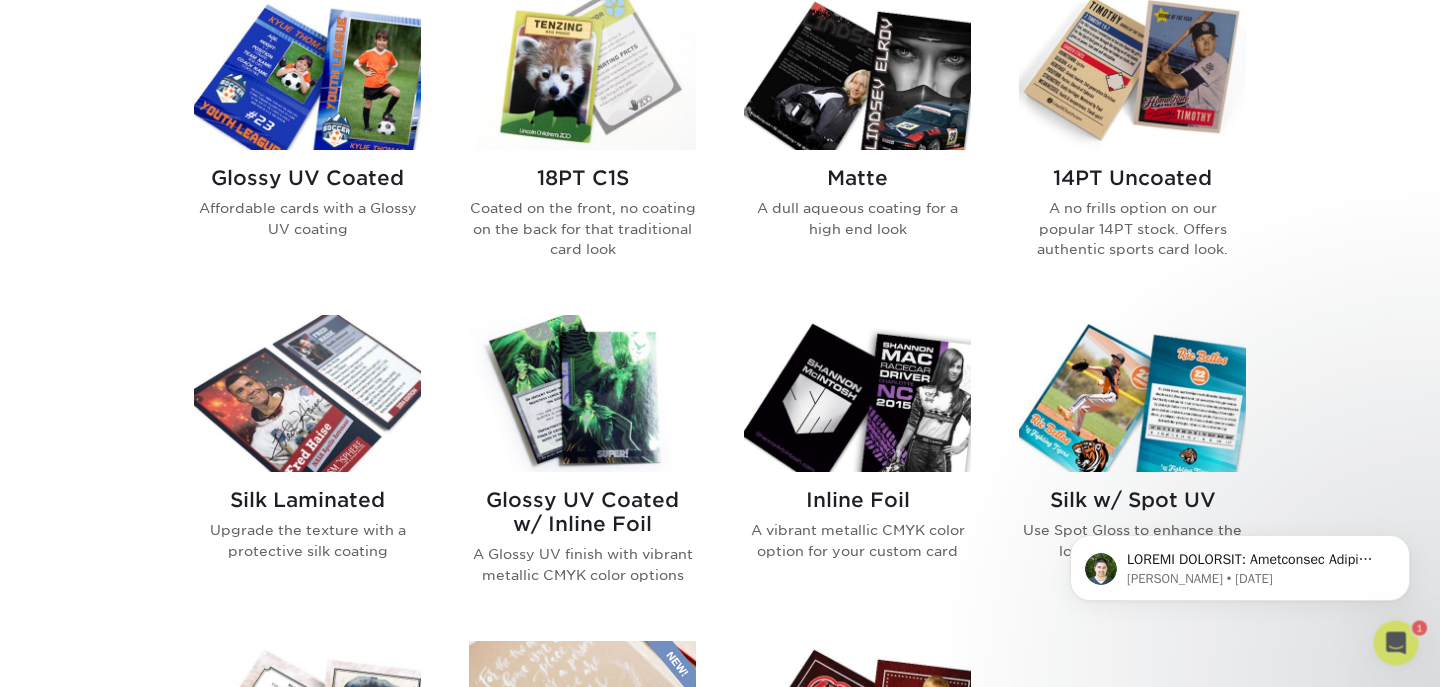 click at bounding box center [857, 71] 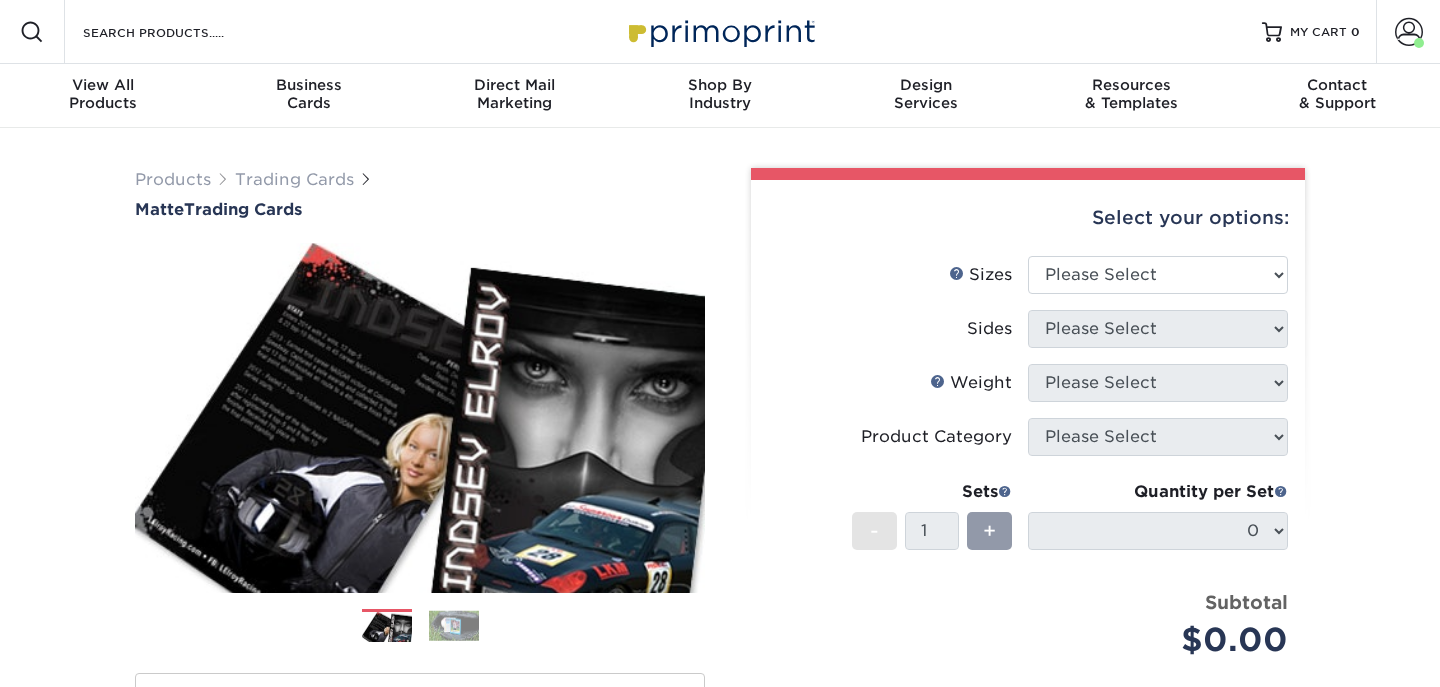 scroll, scrollTop: 0, scrollLeft: 0, axis: both 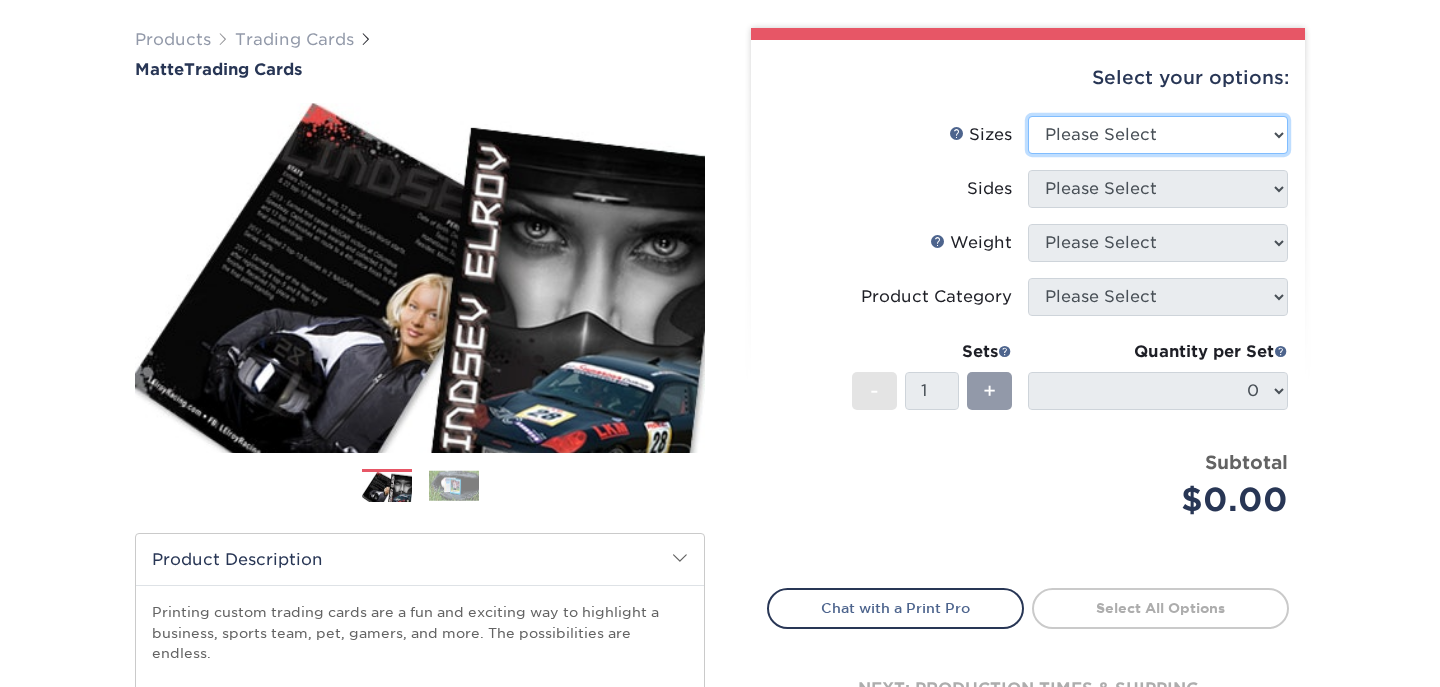 select on "2.50x3.50" 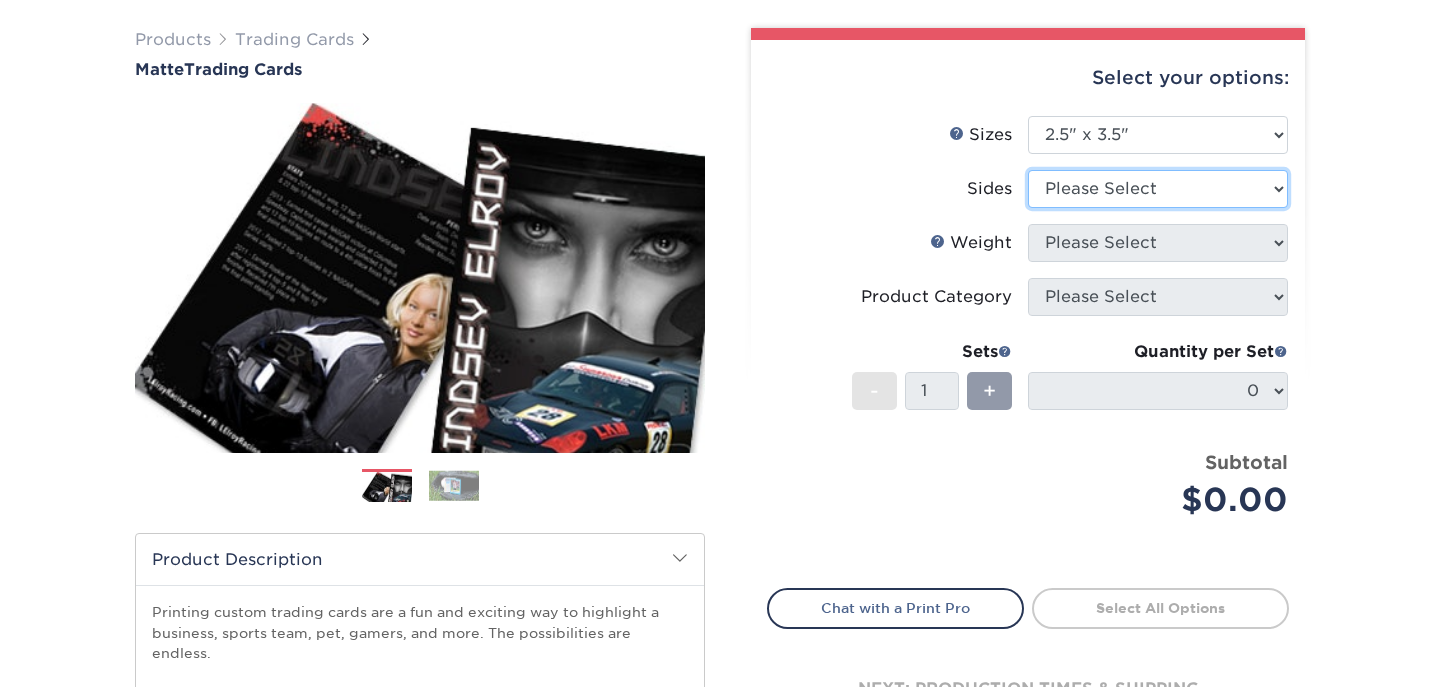 select on "13abbda7-1d64-4f25-8bb2-c179b224825d" 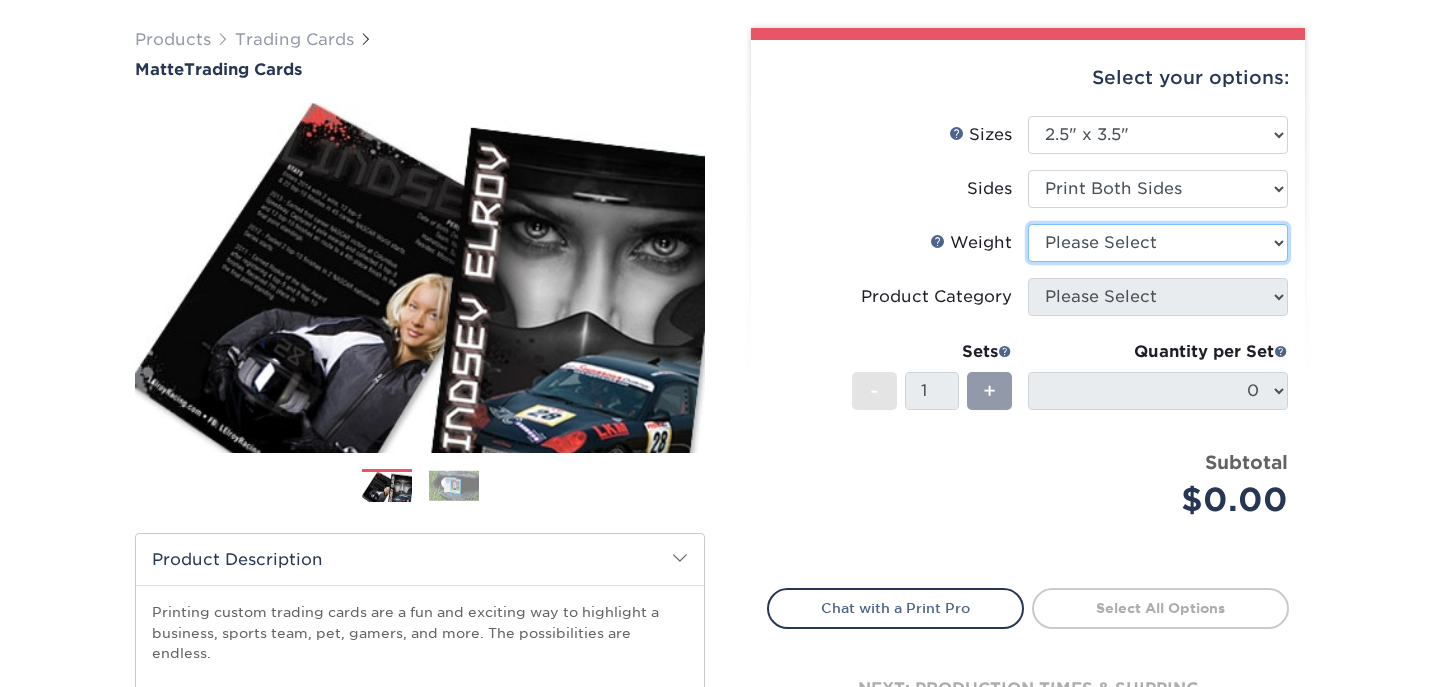 select on "16PT" 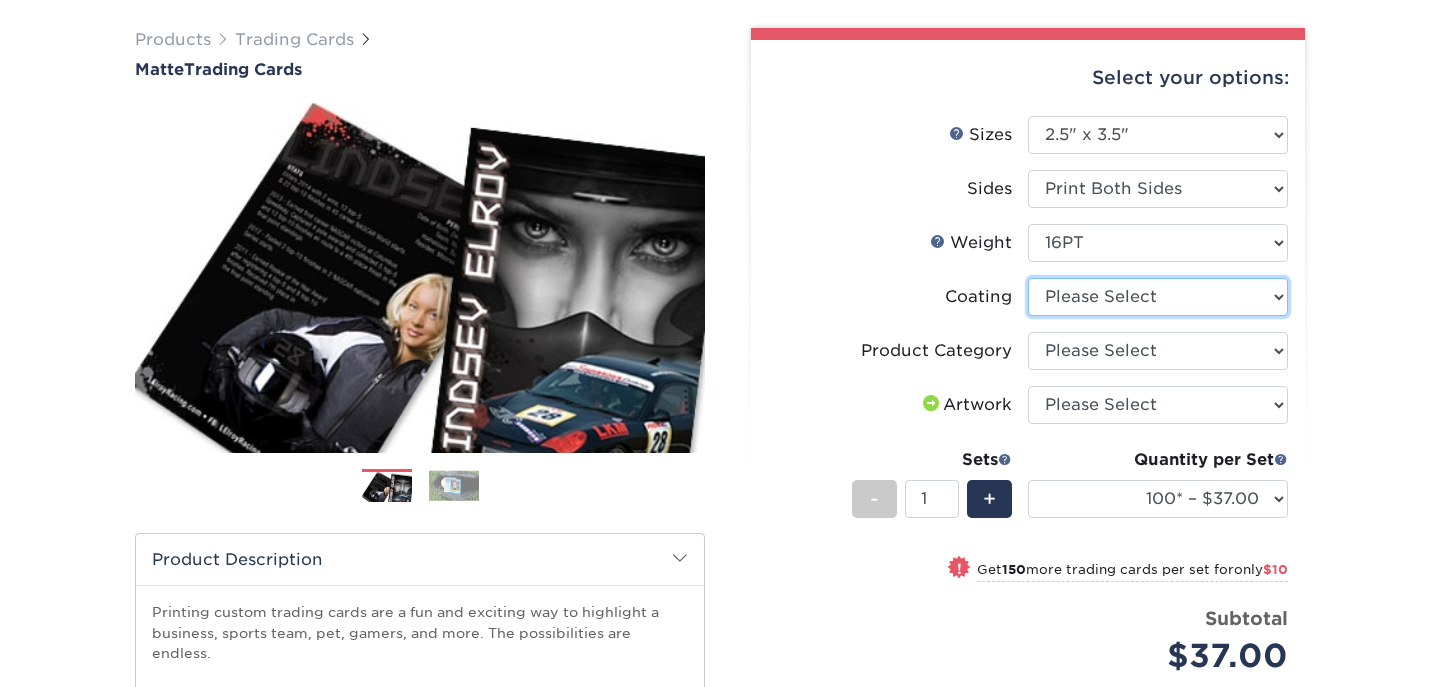 select on "121bb7b5-3b4d-429f-bd8d-bbf80e953313" 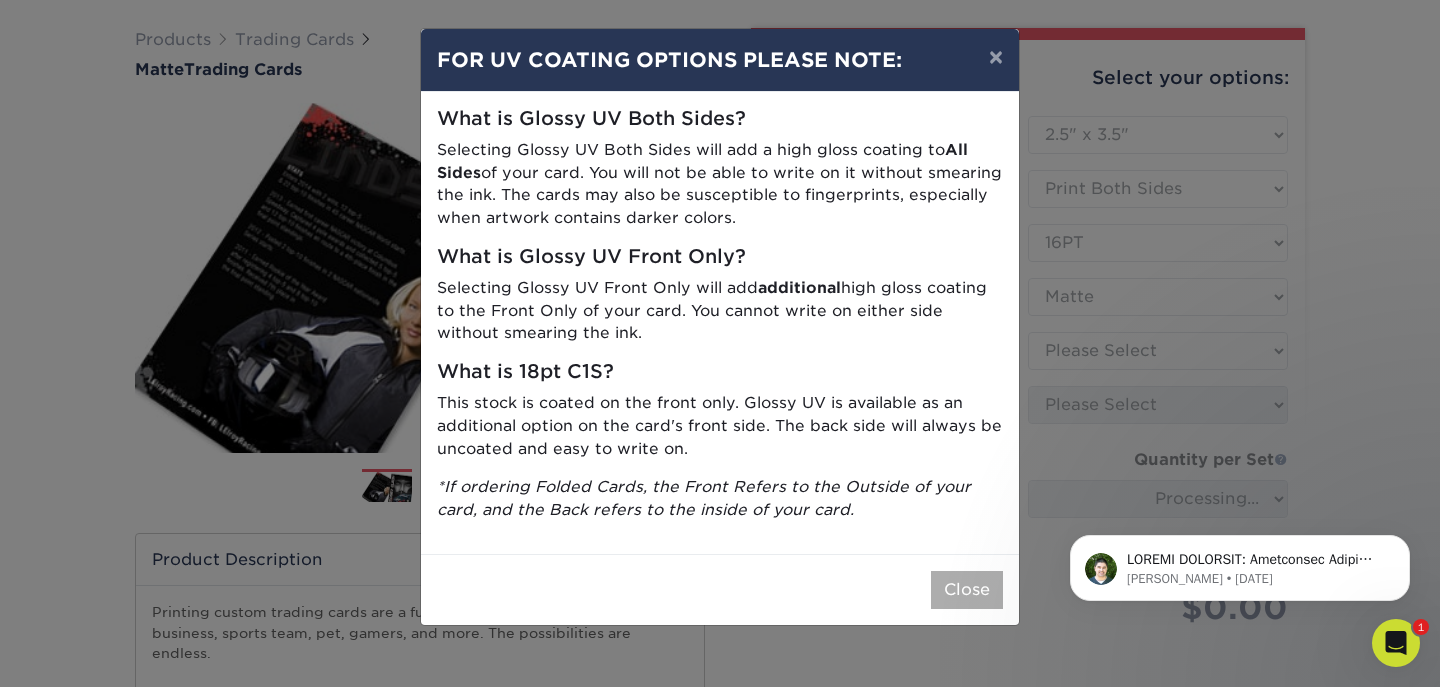 scroll, scrollTop: 0, scrollLeft: 0, axis: both 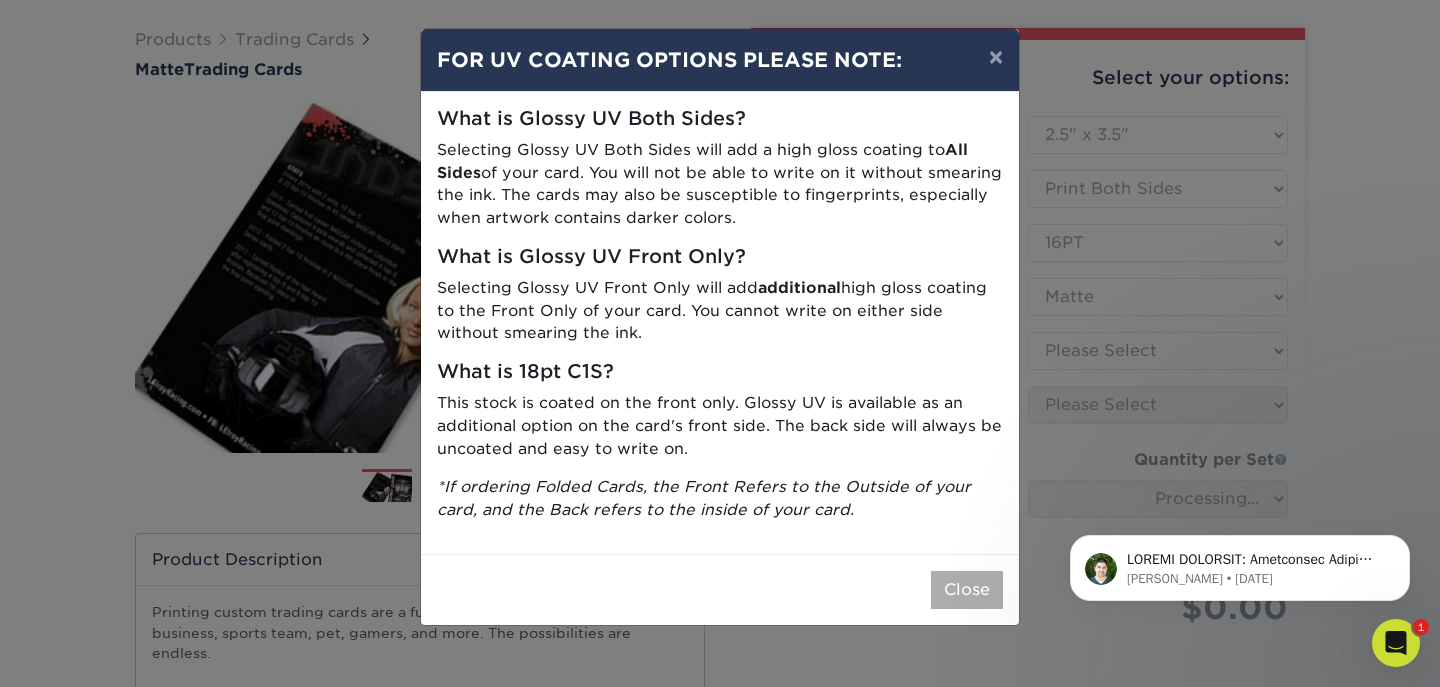 click on "Close" at bounding box center (967, 590) 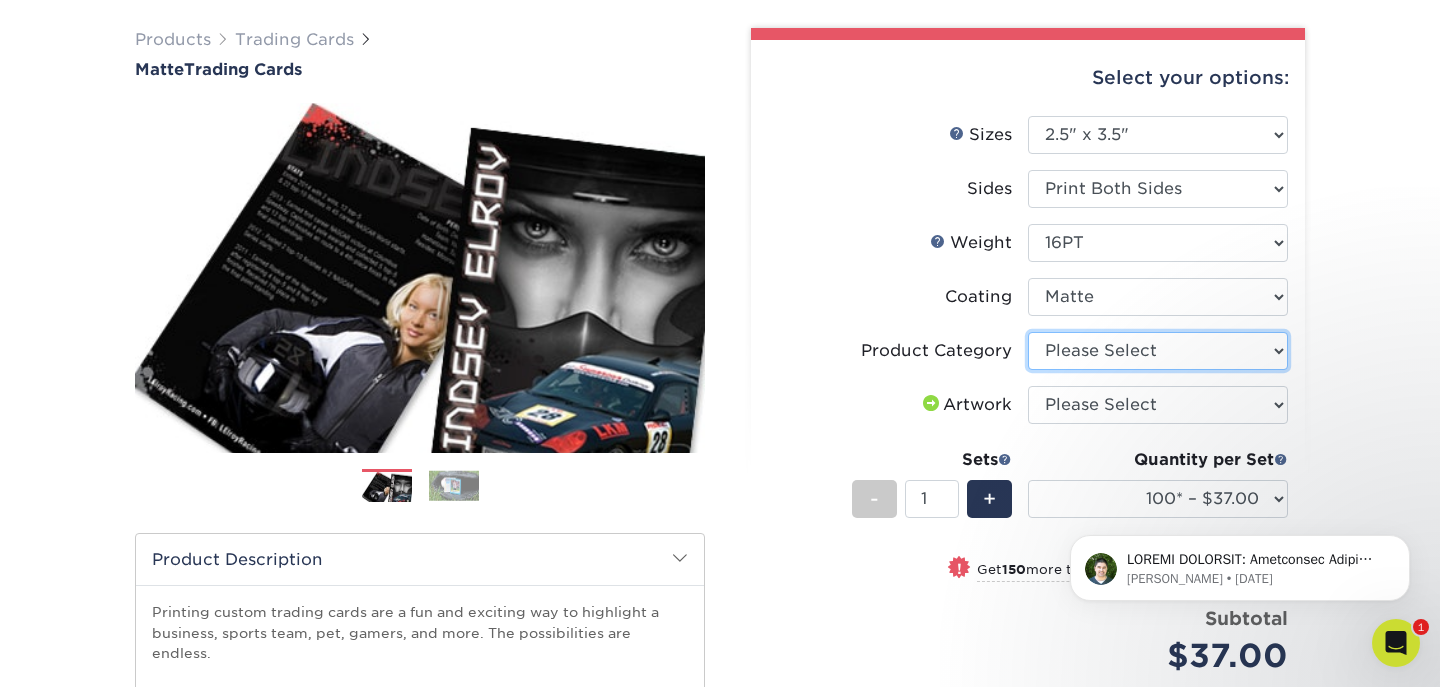 select on "c2f9bce9-36c2-409d-b101-c29d9d031e18" 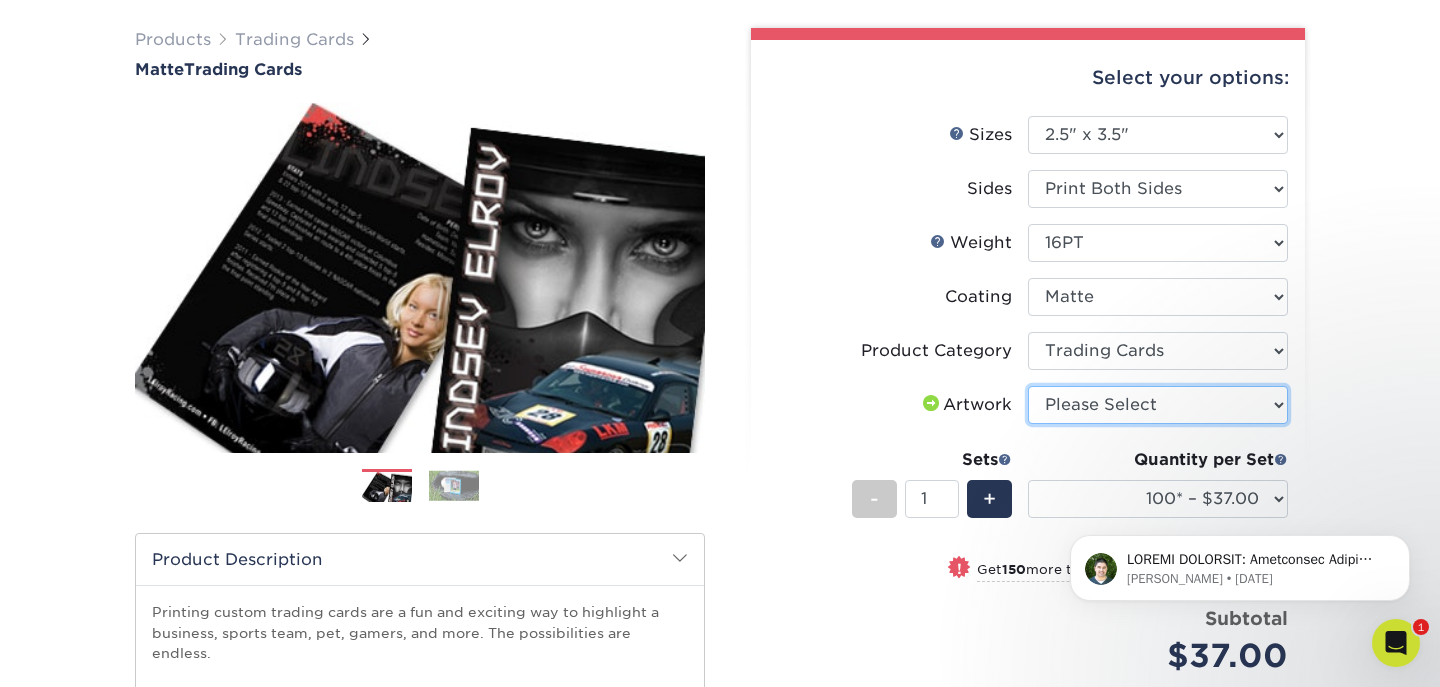 select on "upload" 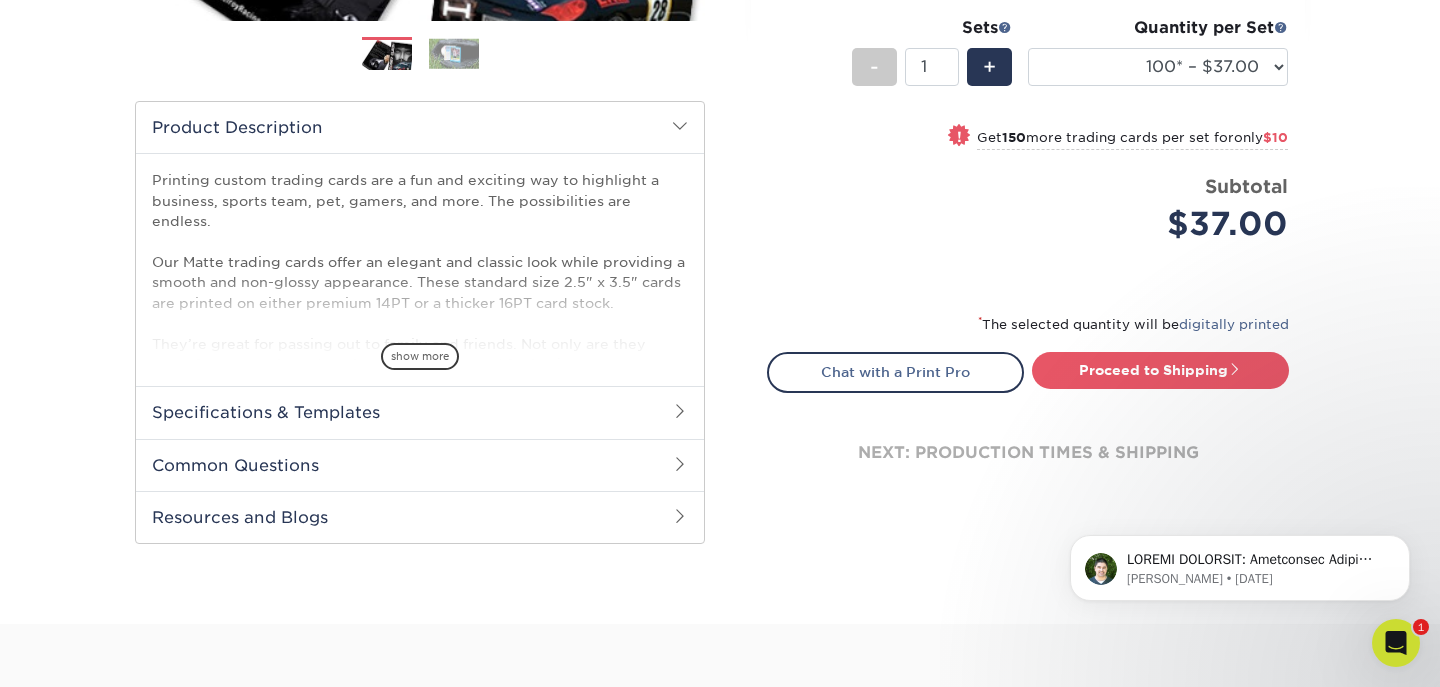 scroll, scrollTop: 614, scrollLeft: 0, axis: vertical 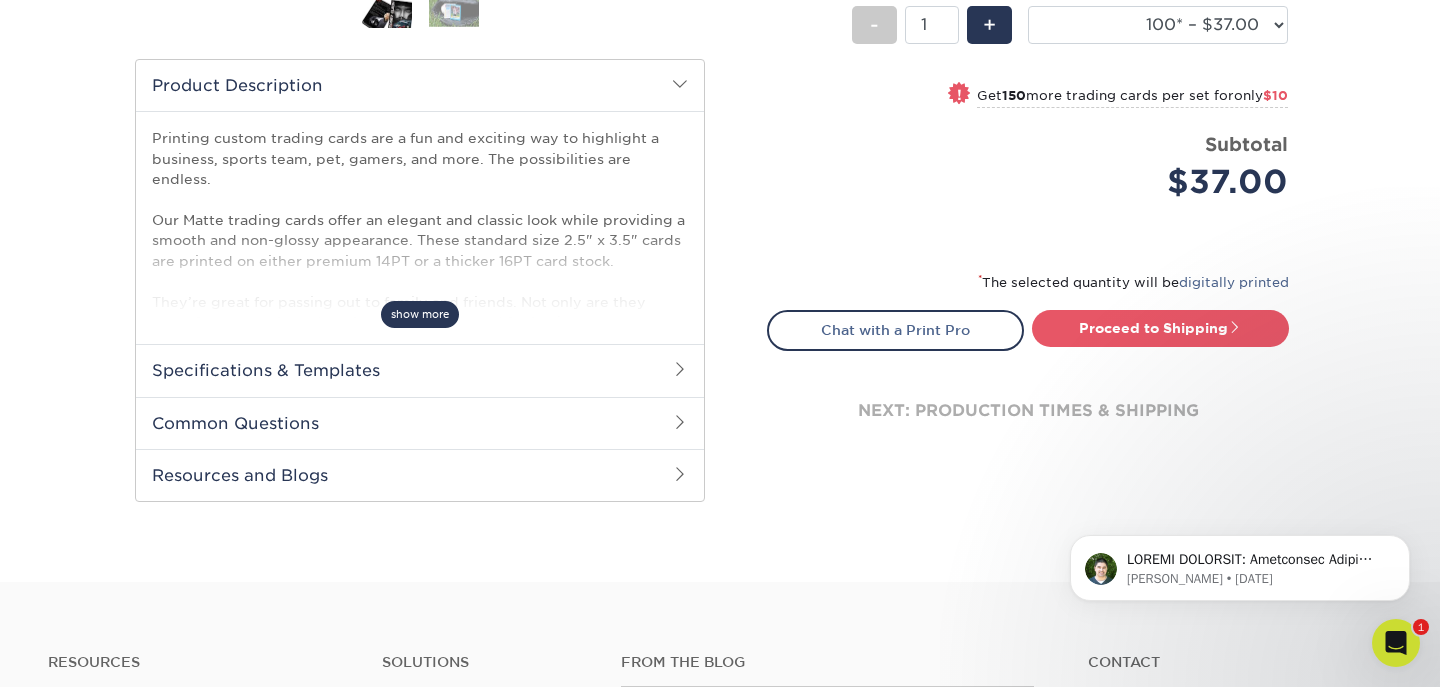 click on "show more" at bounding box center (420, 314) 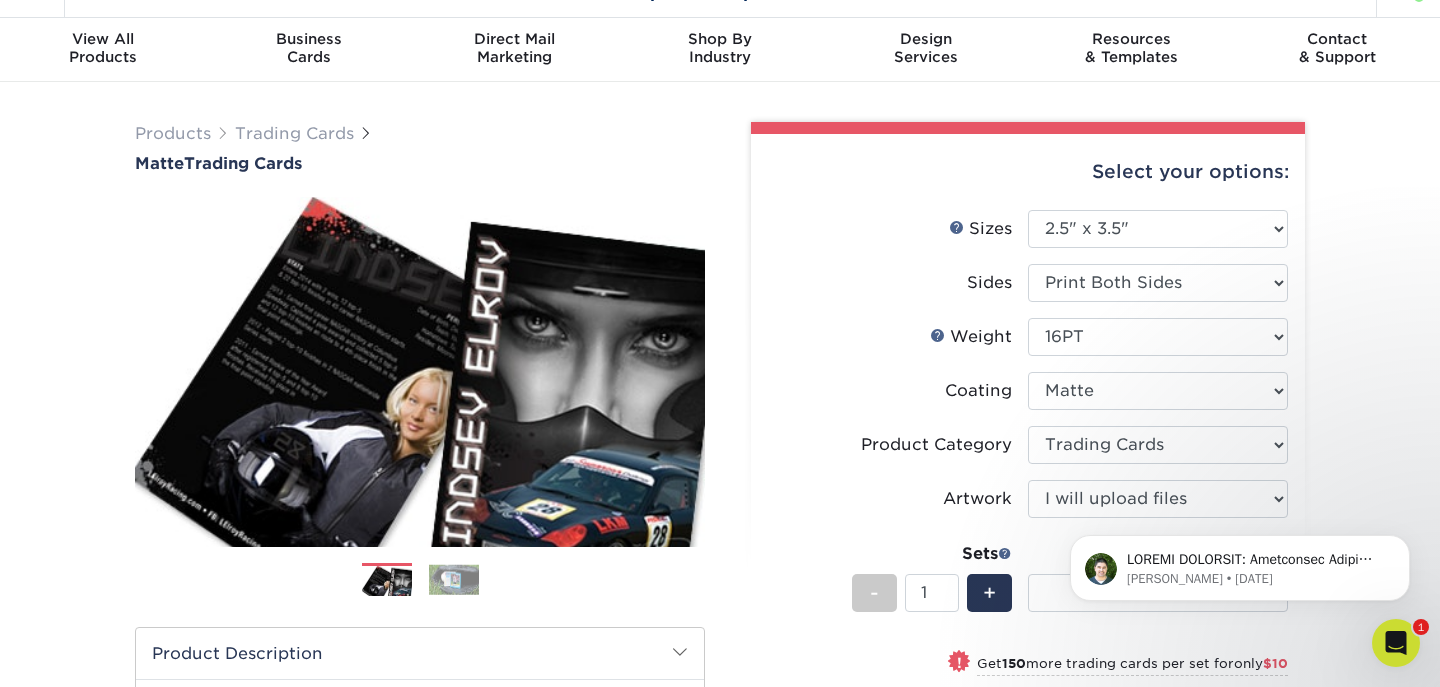 scroll, scrollTop: 43, scrollLeft: 0, axis: vertical 